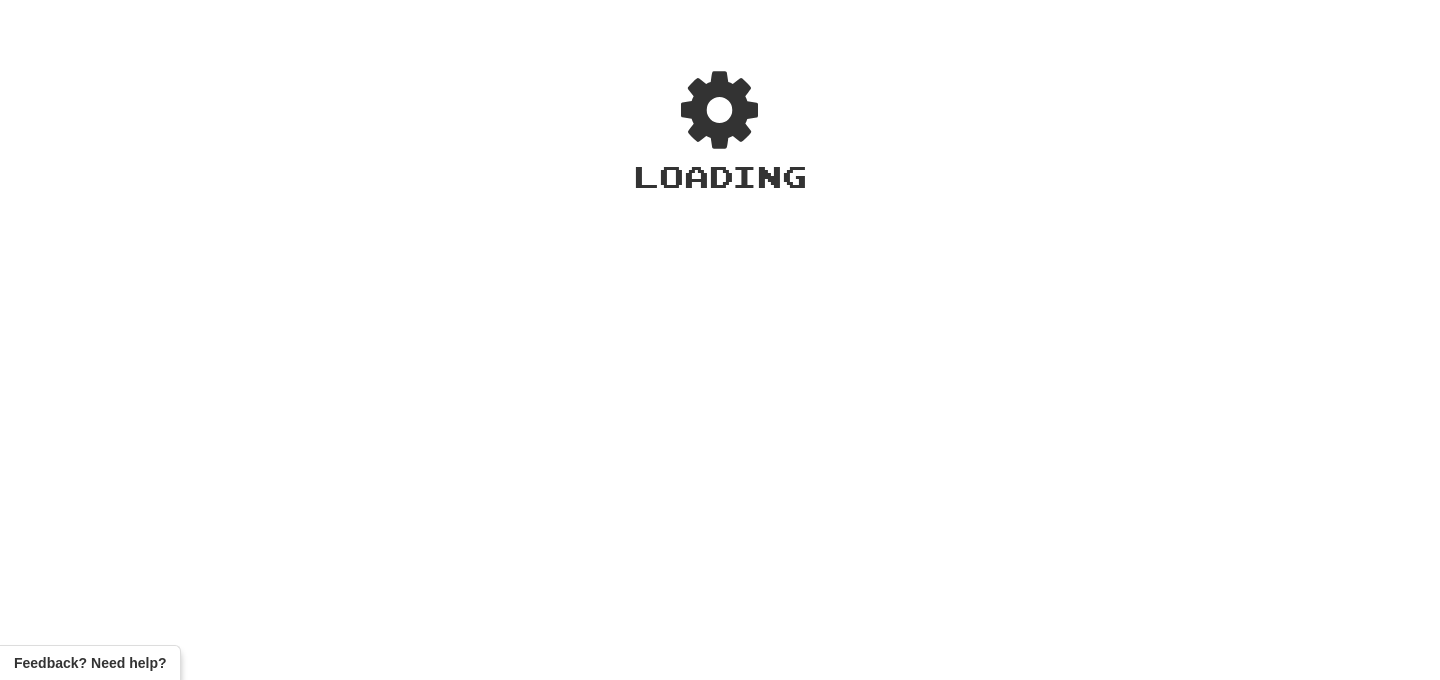 scroll, scrollTop: 0, scrollLeft: 0, axis: both 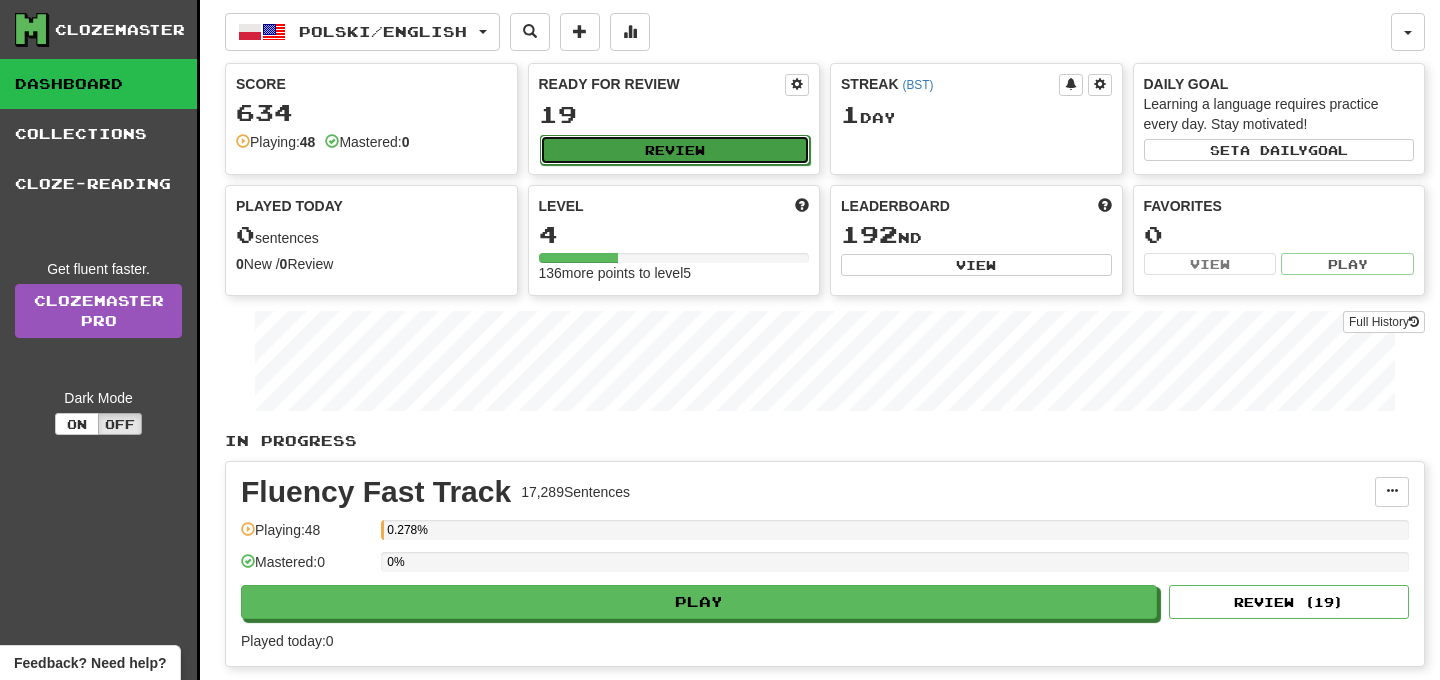 click on "Review" at bounding box center [675, 150] 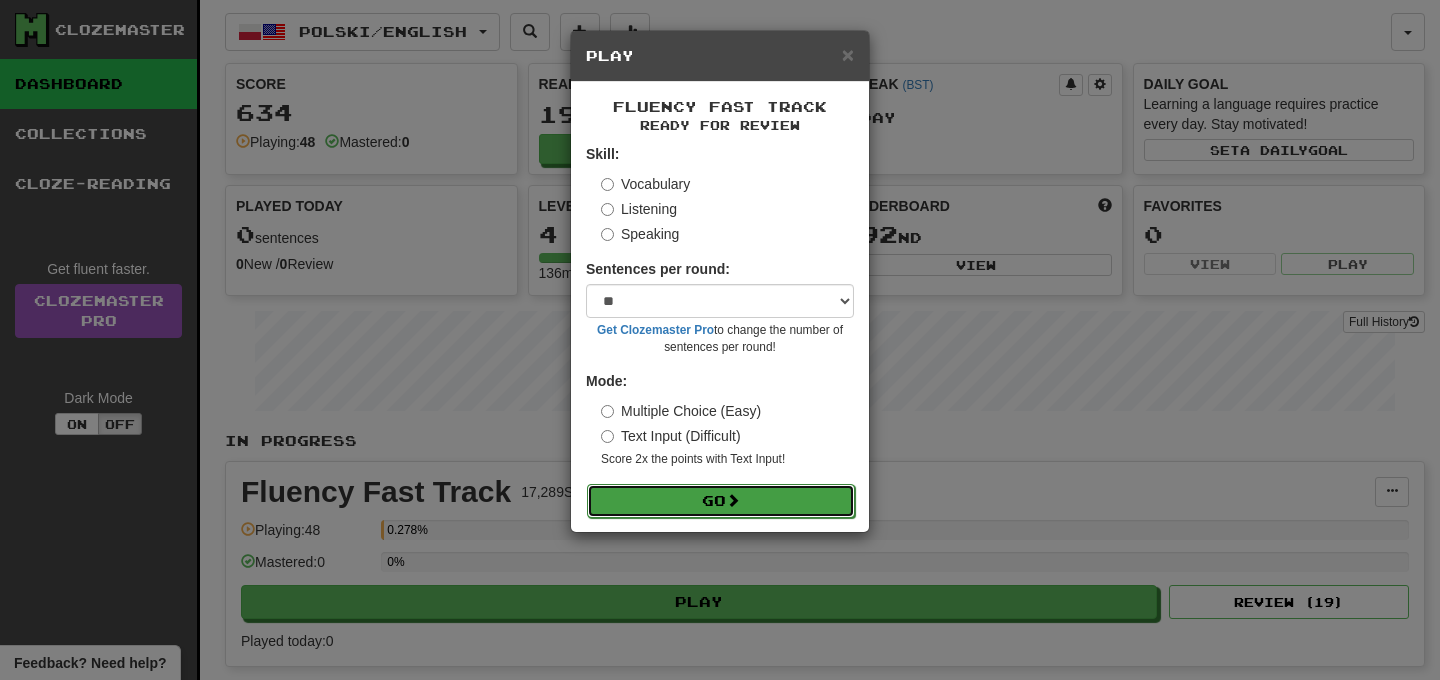 click on "Go" at bounding box center (721, 501) 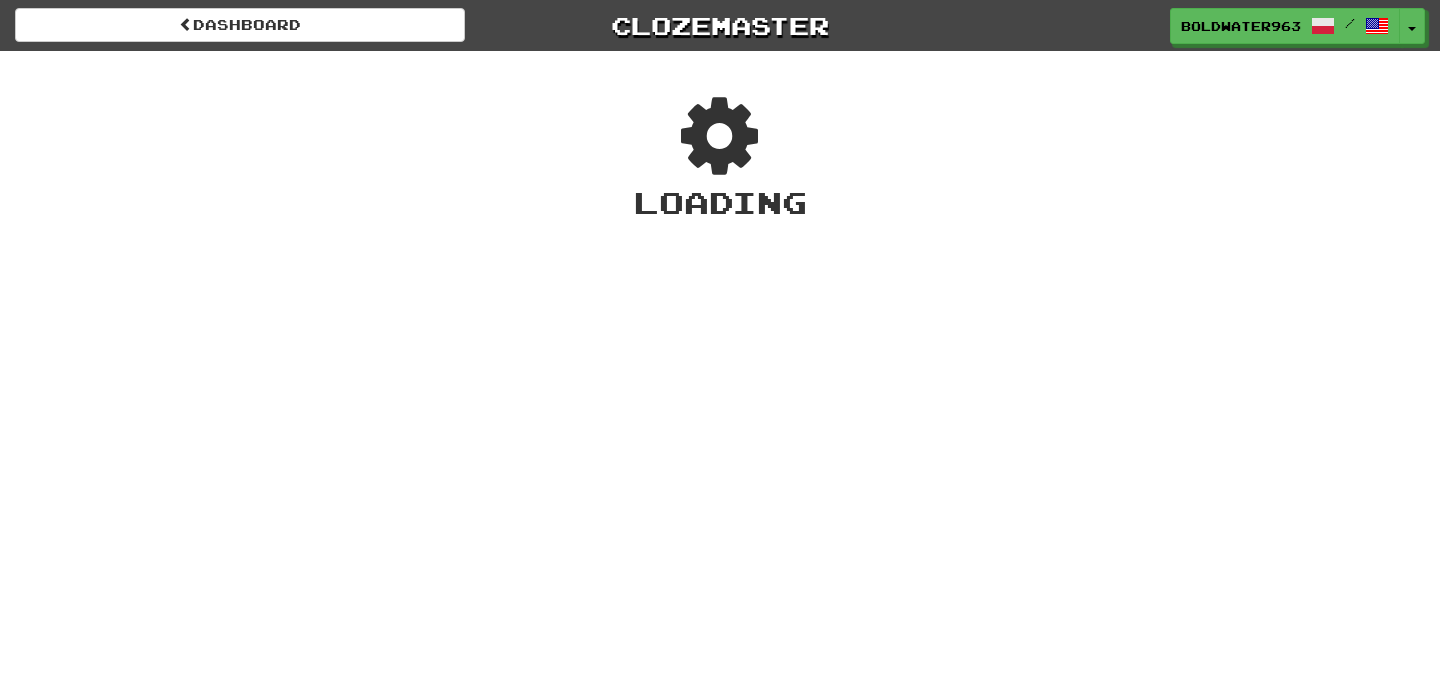 scroll, scrollTop: 0, scrollLeft: 0, axis: both 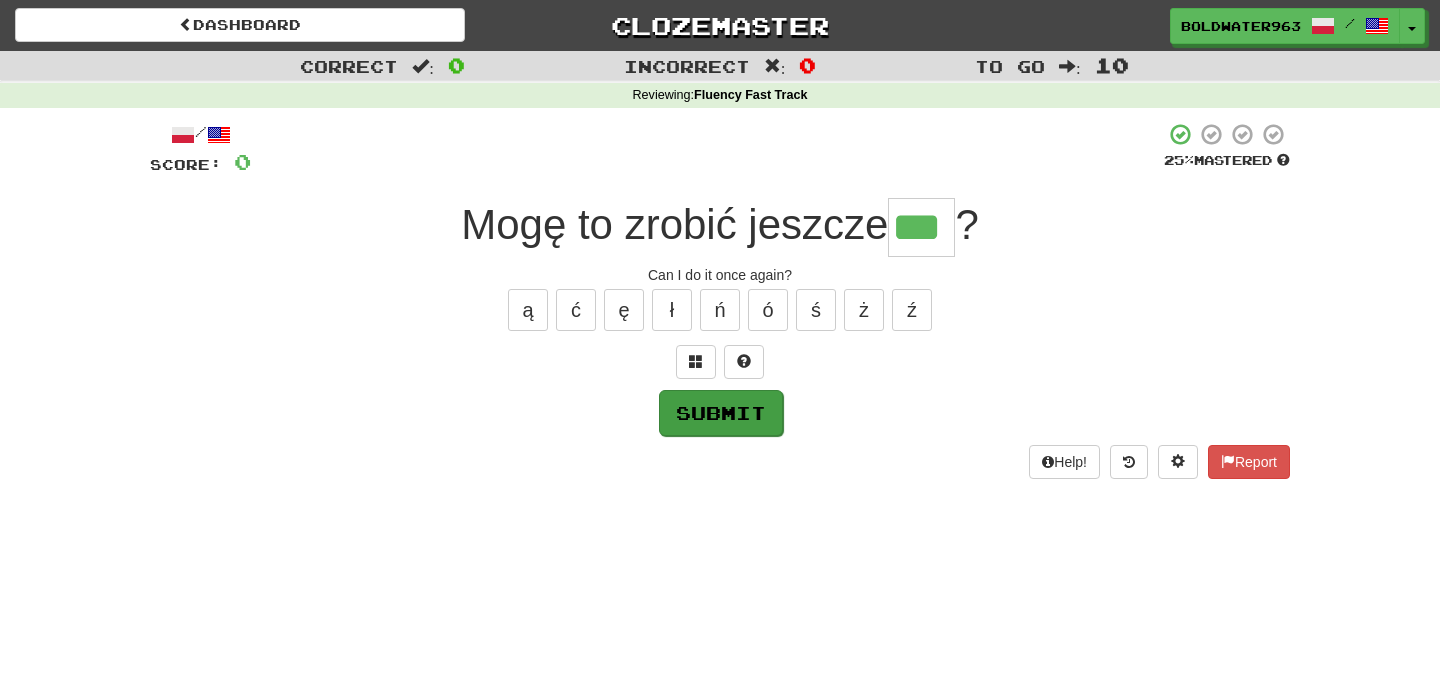 type on "***" 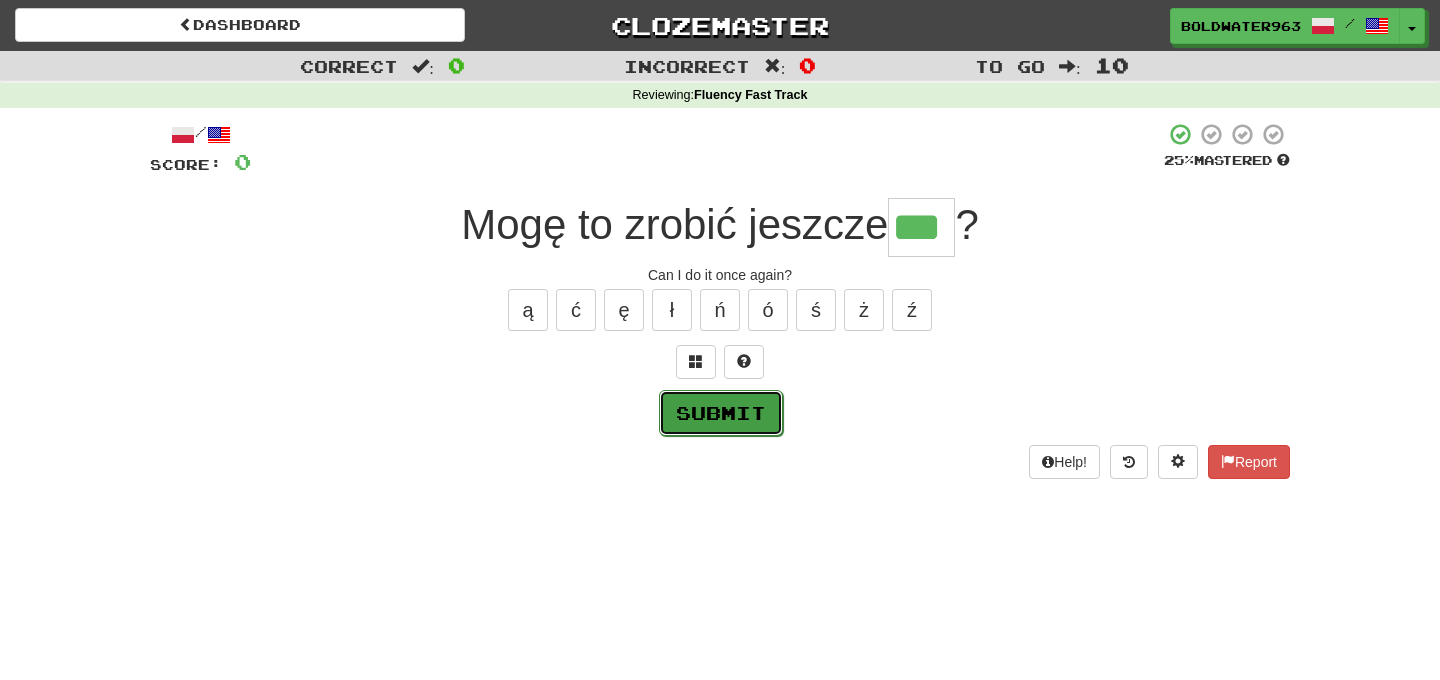 click on "Submit" at bounding box center (721, 413) 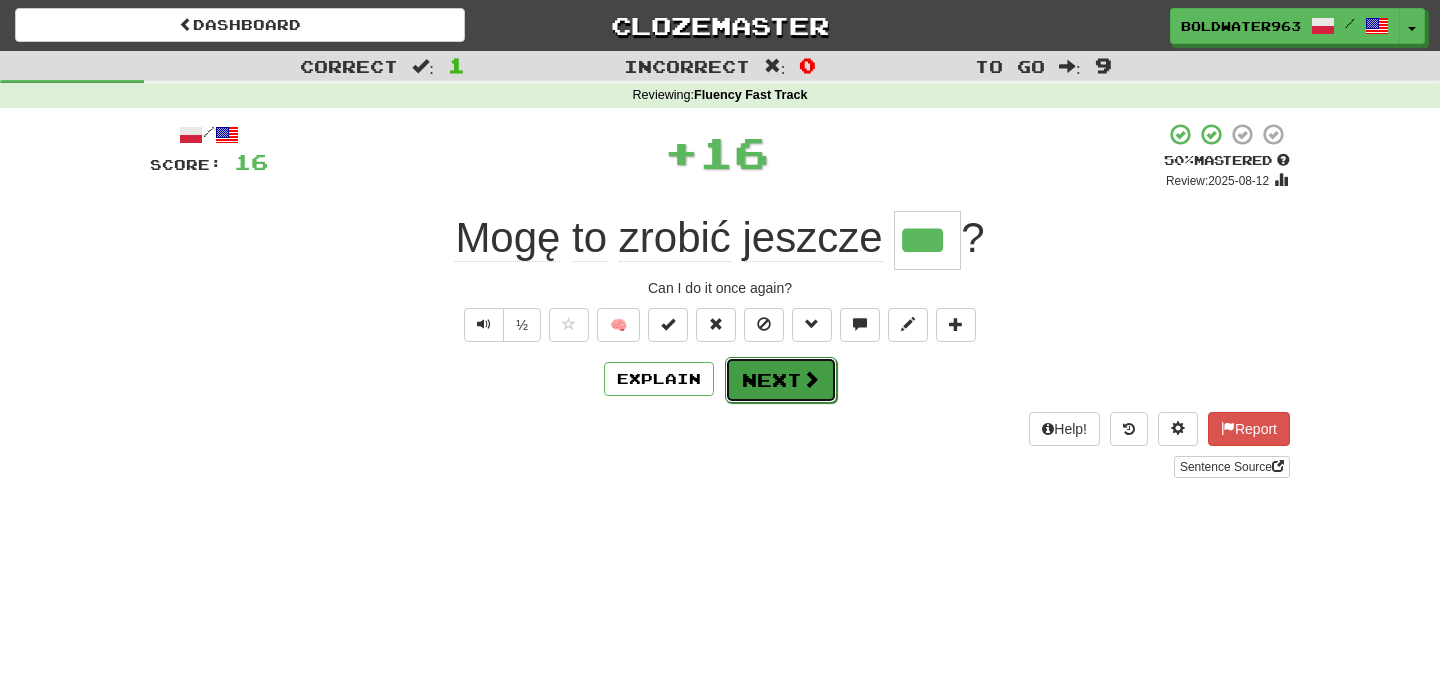 click on "Next" at bounding box center (781, 380) 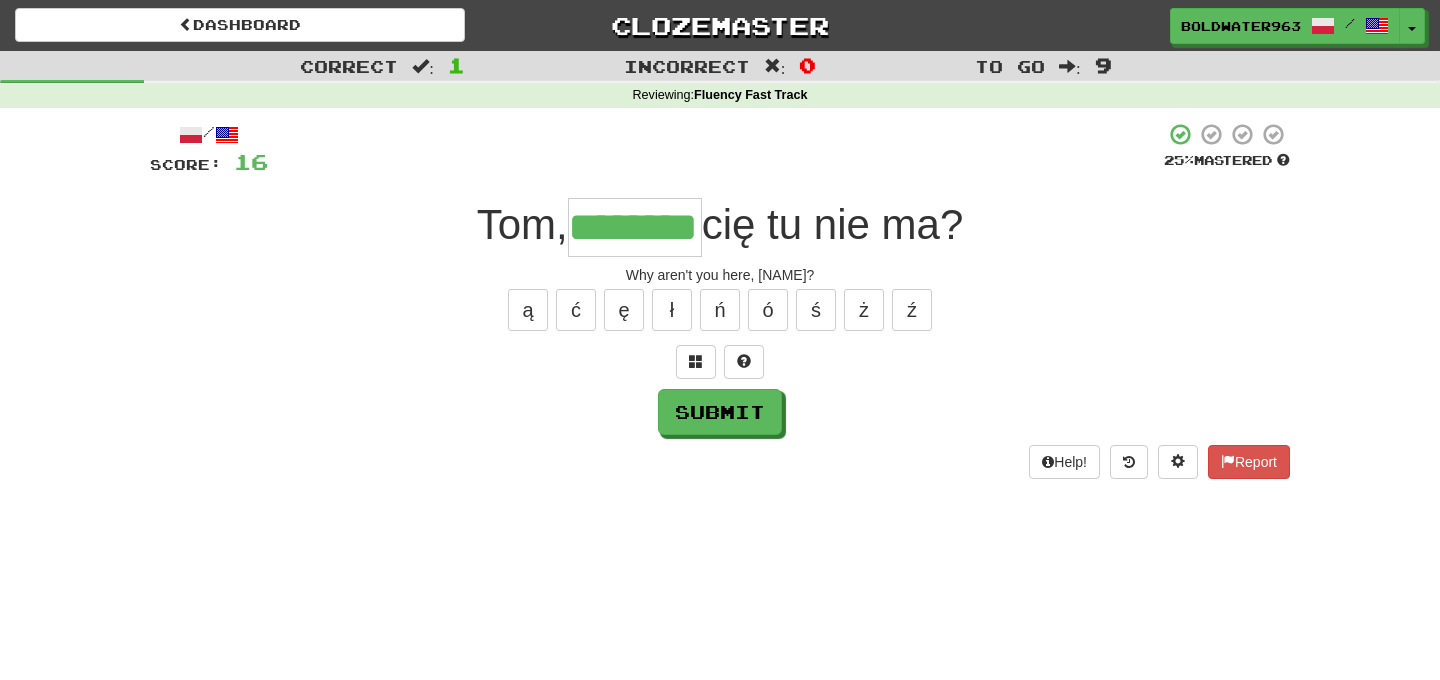 scroll, scrollTop: 0, scrollLeft: 44, axis: horizontal 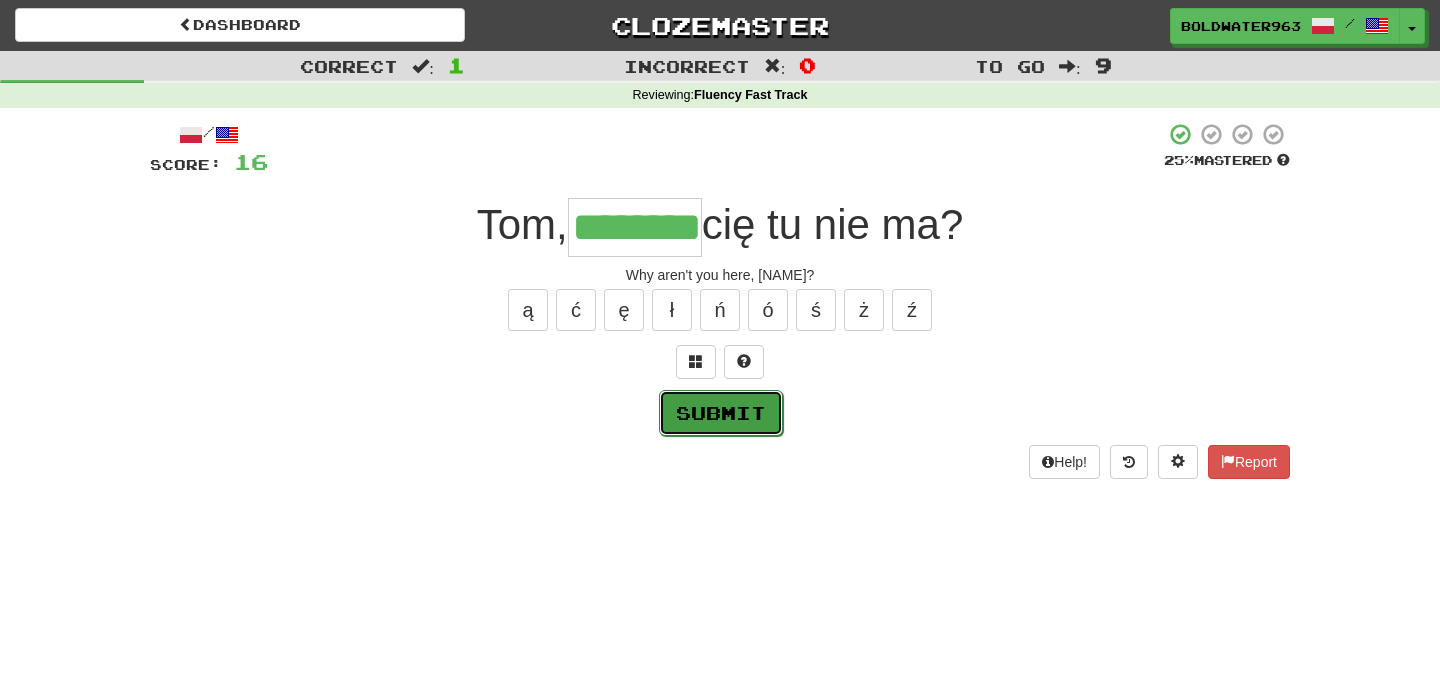 click on "Submit" at bounding box center [721, 413] 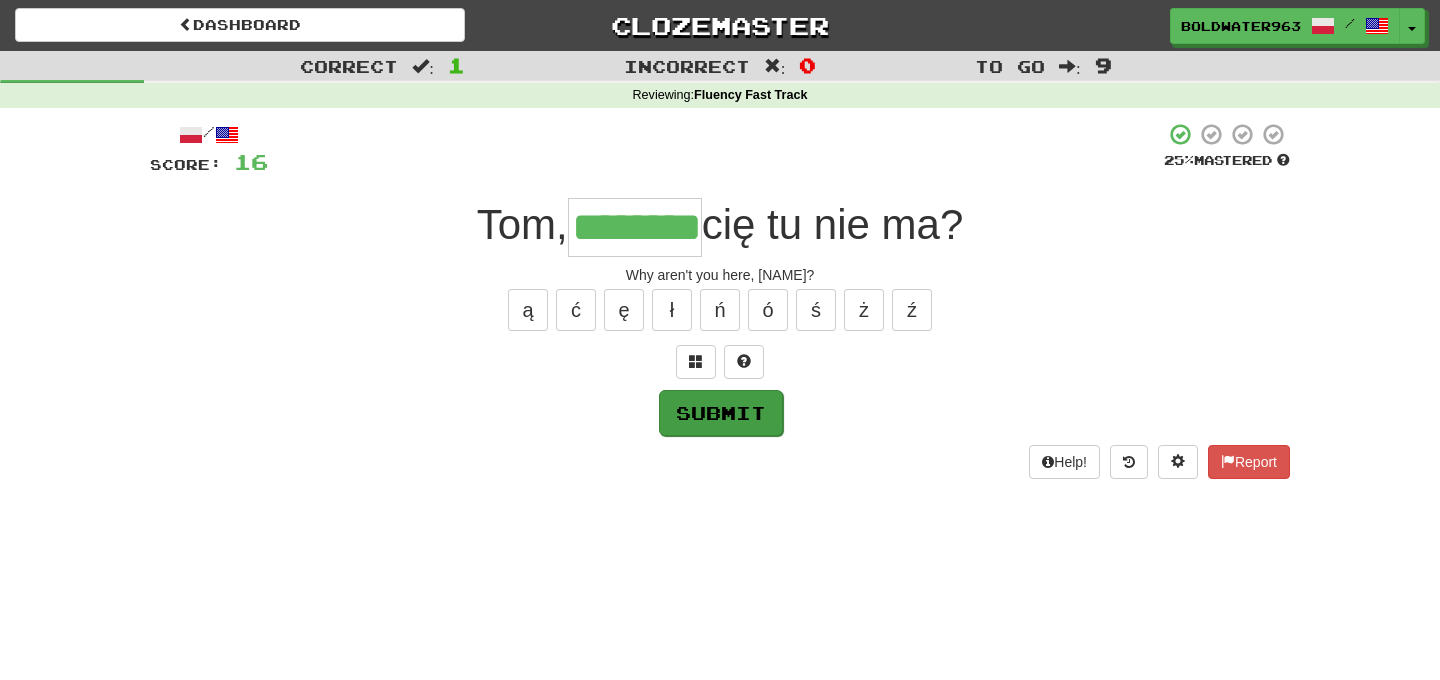 type on "*****" 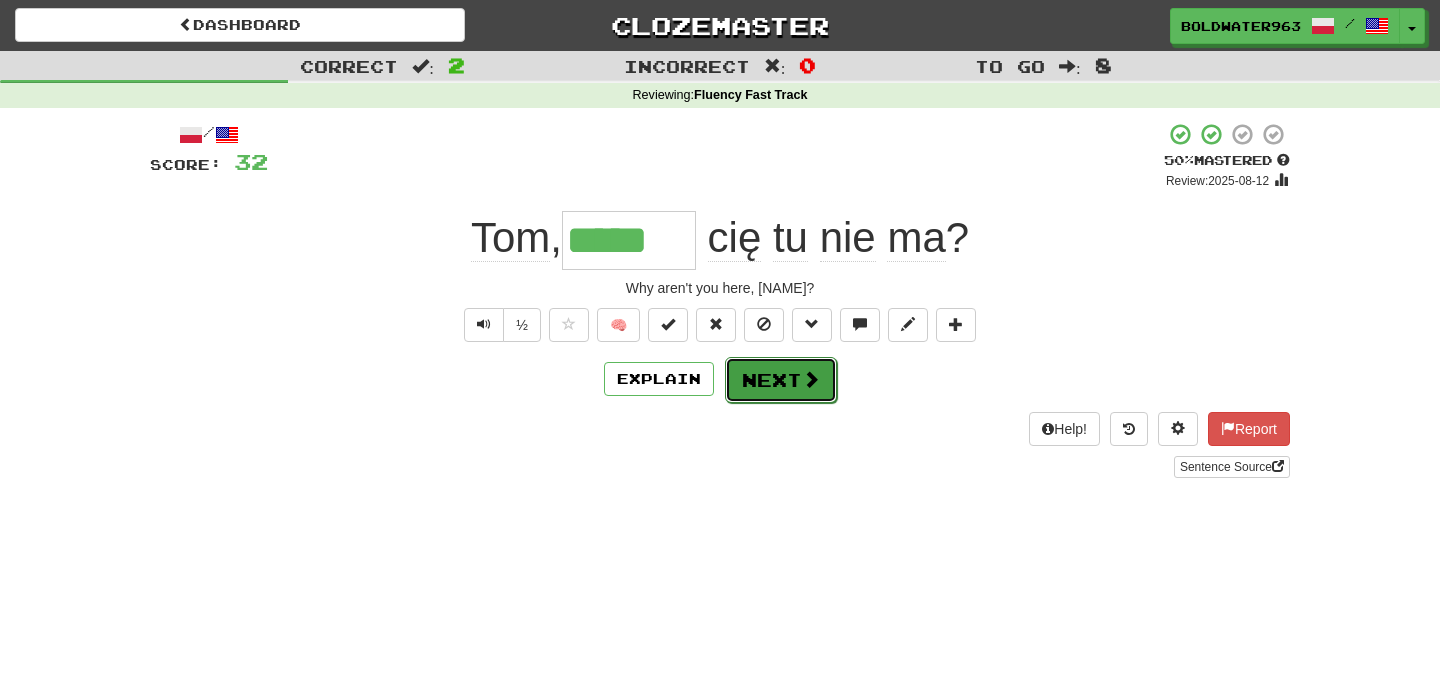 click on "Next" at bounding box center (781, 380) 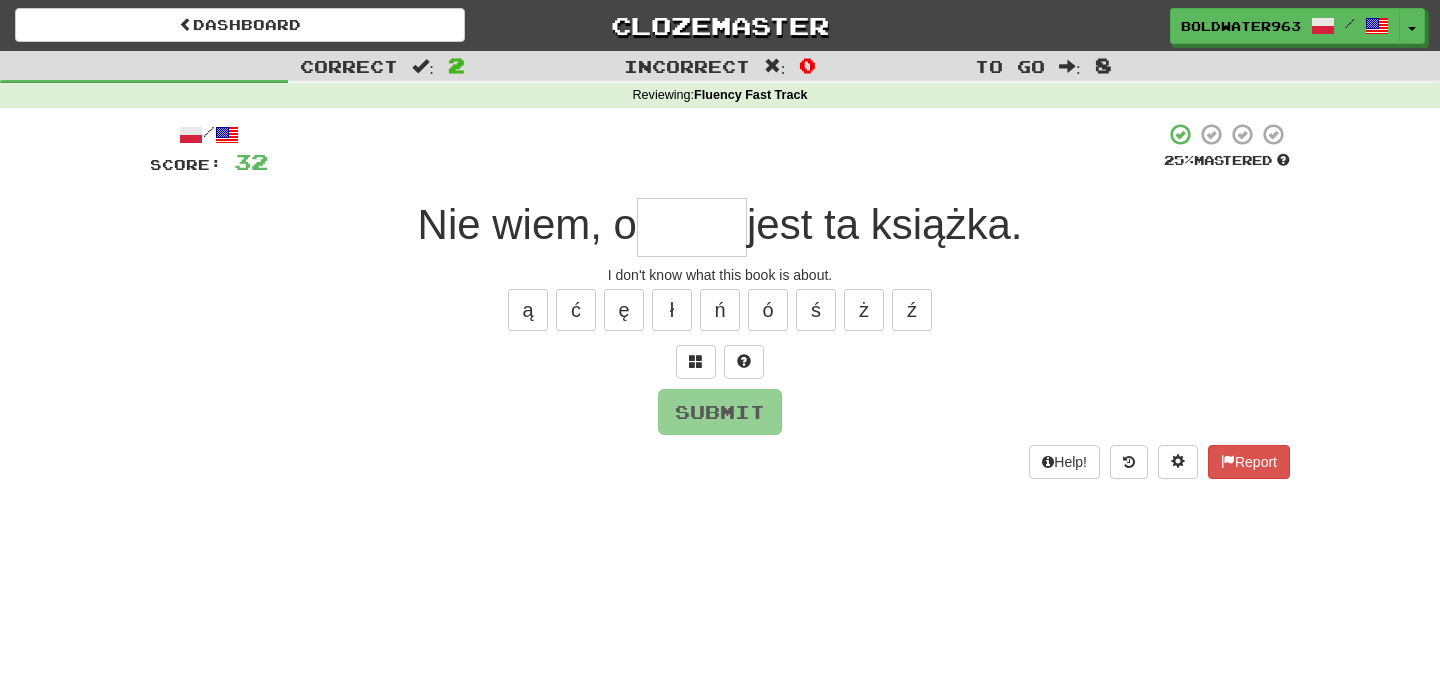 click at bounding box center [692, 227] 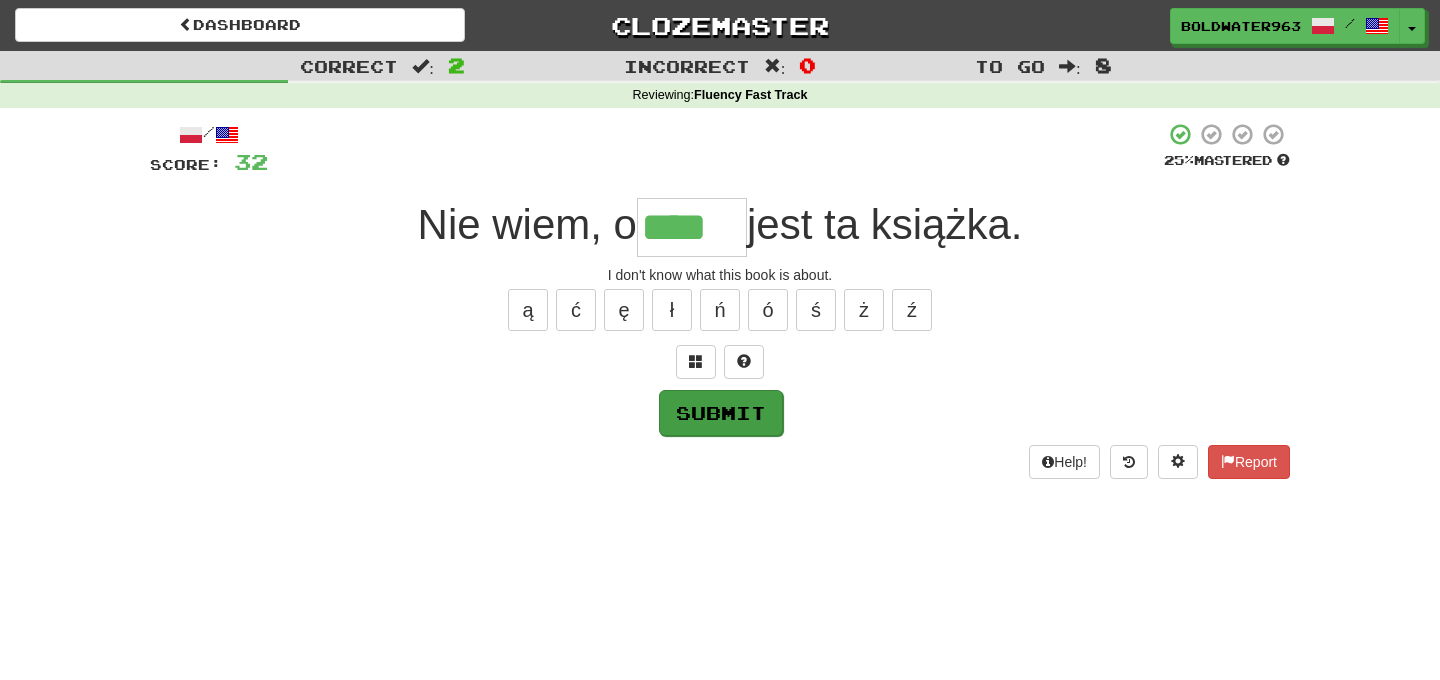 type on "****" 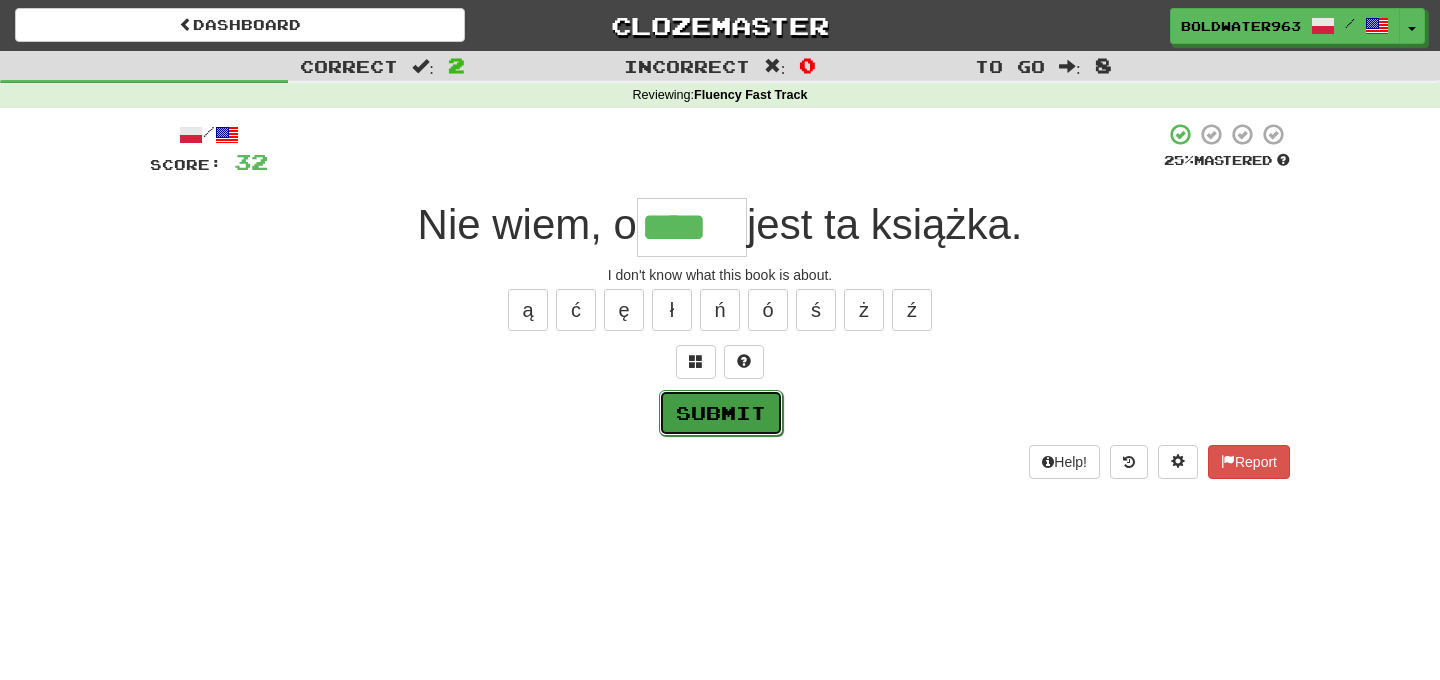 click on "Submit" at bounding box center [721, 413] 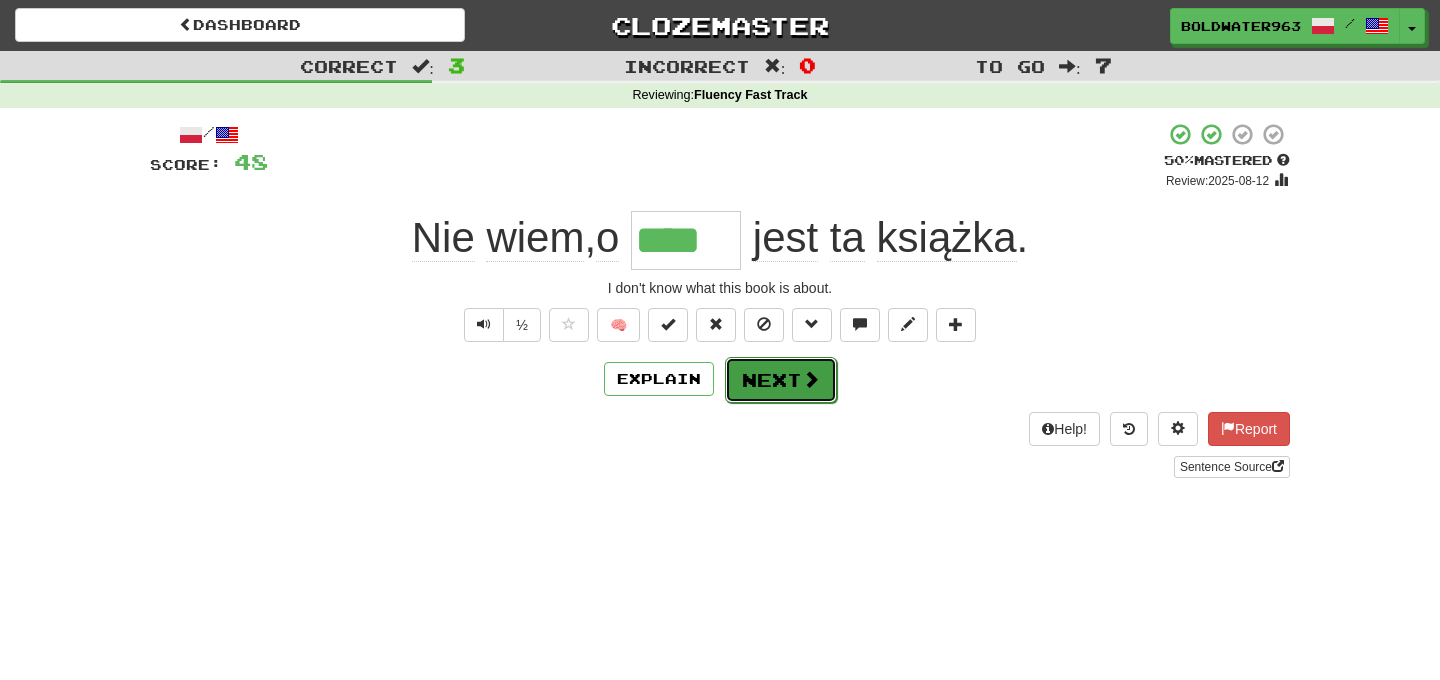 click on "Next" at bounding box center [781, 380] 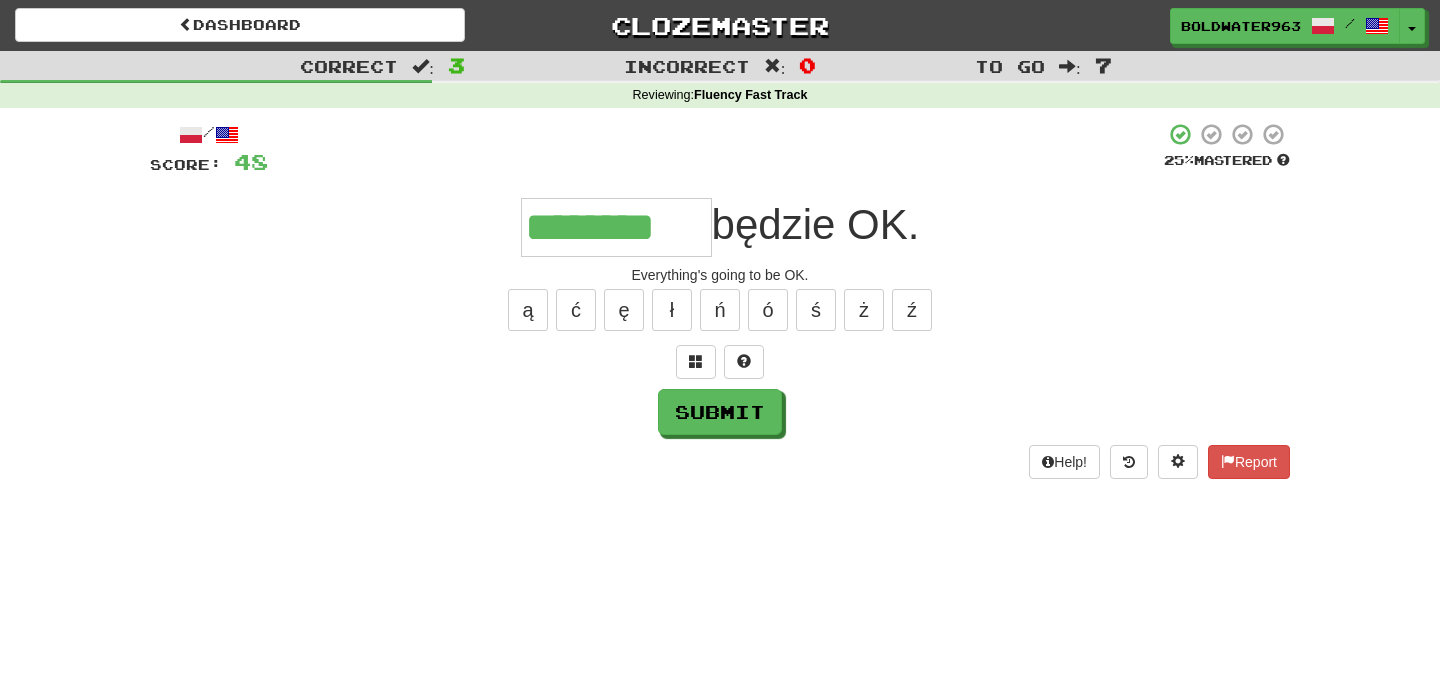 type on "********" 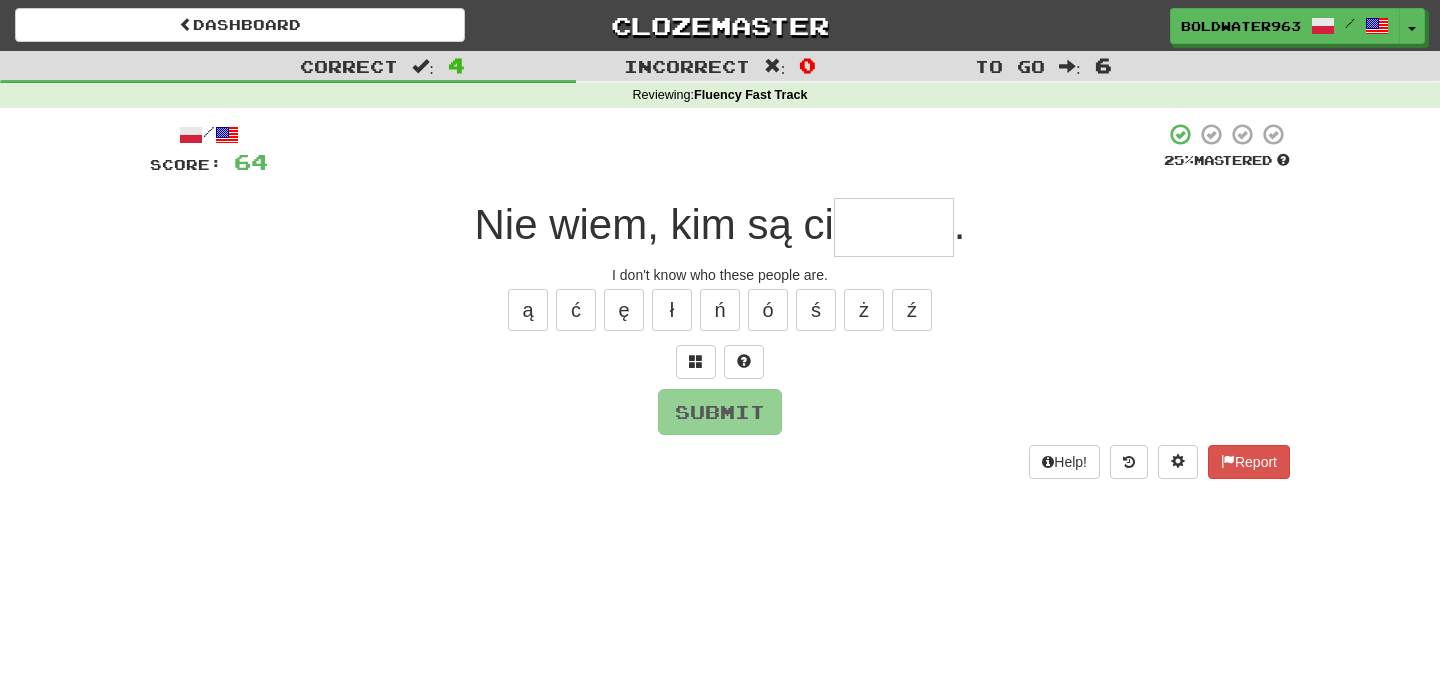 click at bounding box center (894, 227) 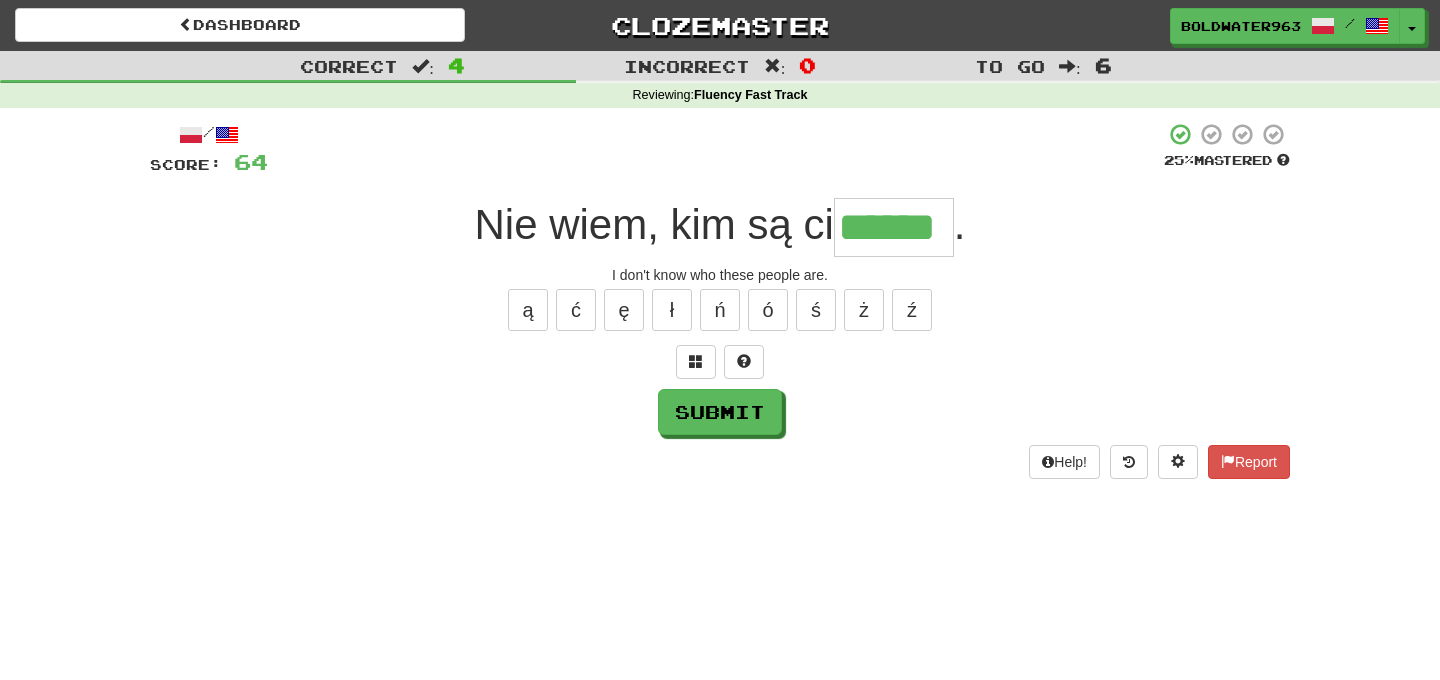 type on "******" 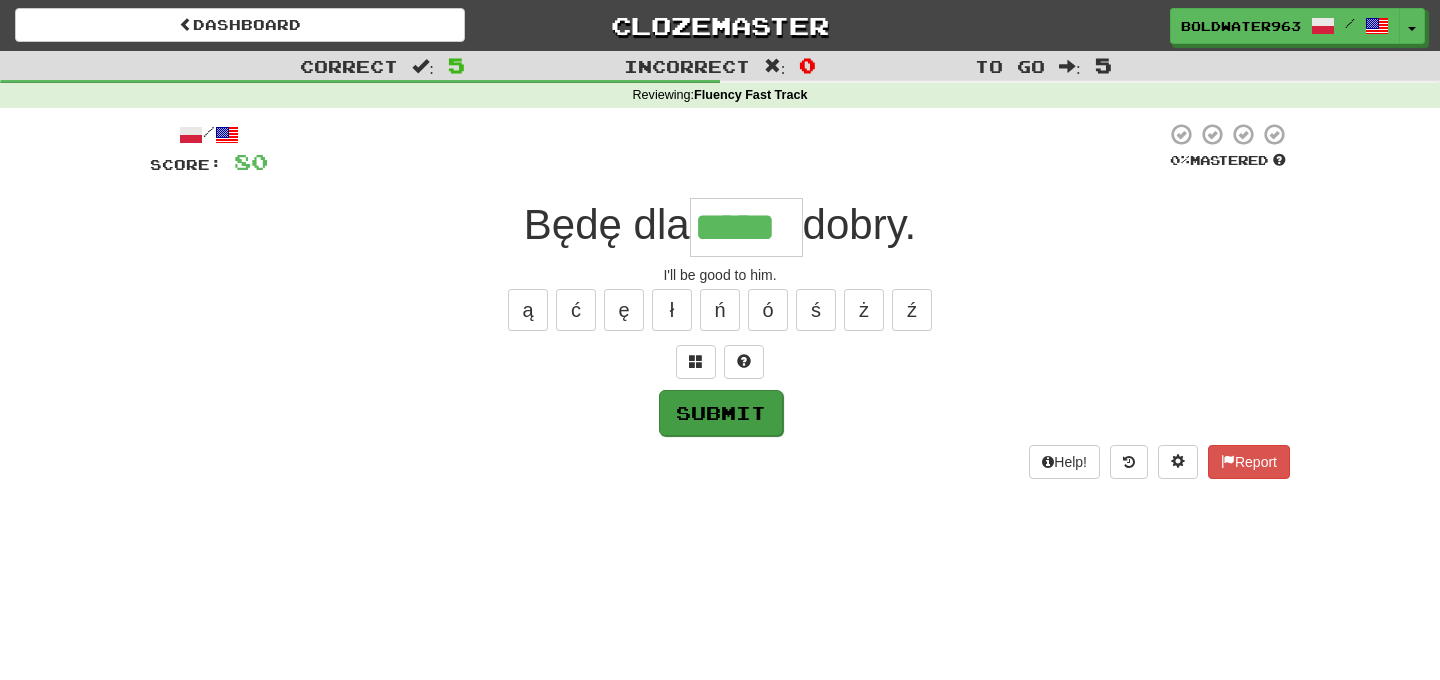 type on "*****" 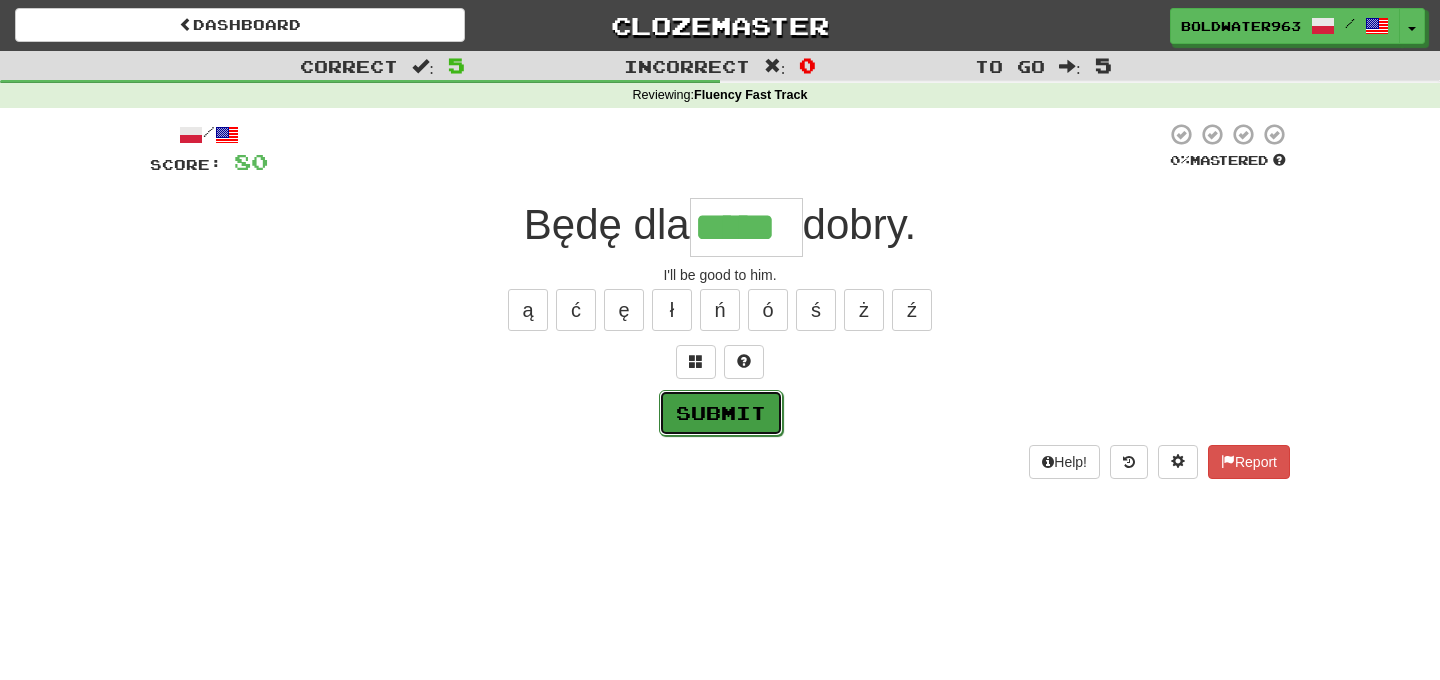 click on "Submit" at bounding box center [721, 413] 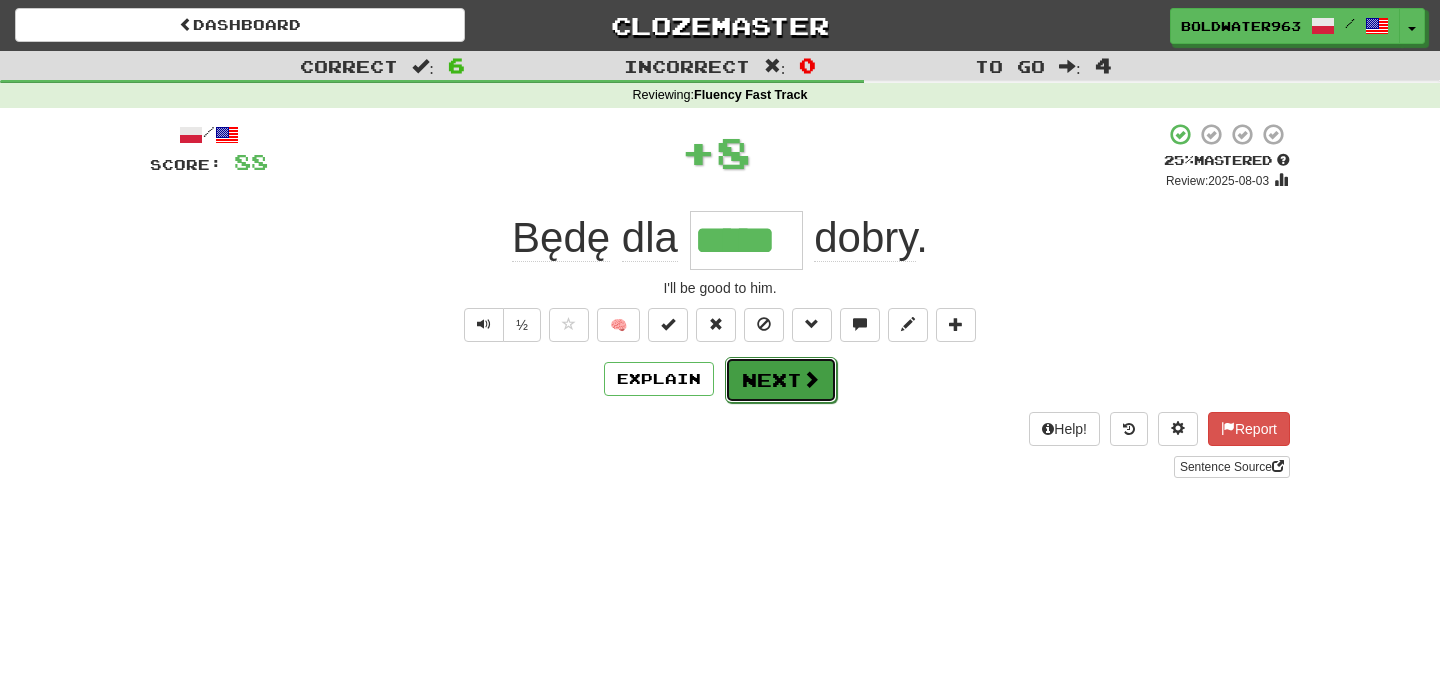 click on "Next" at bounding box center [781, 380] 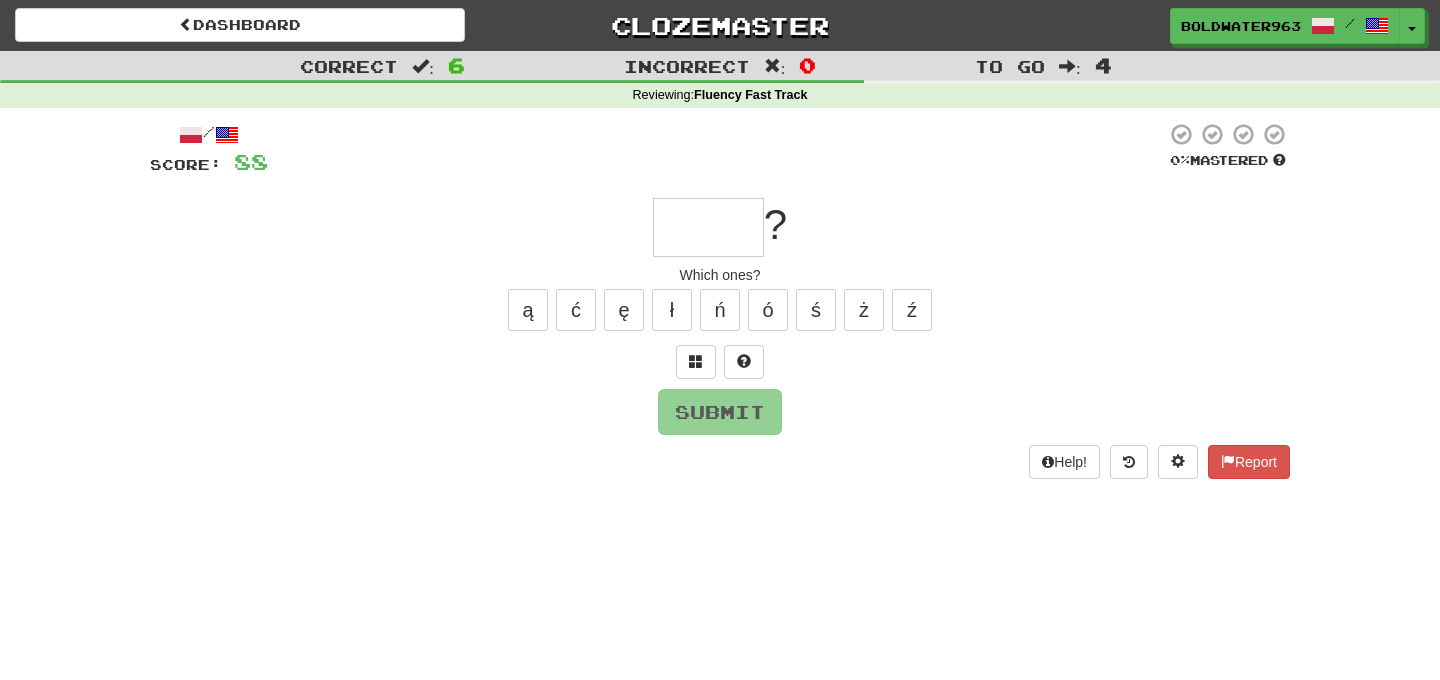 type on "*" 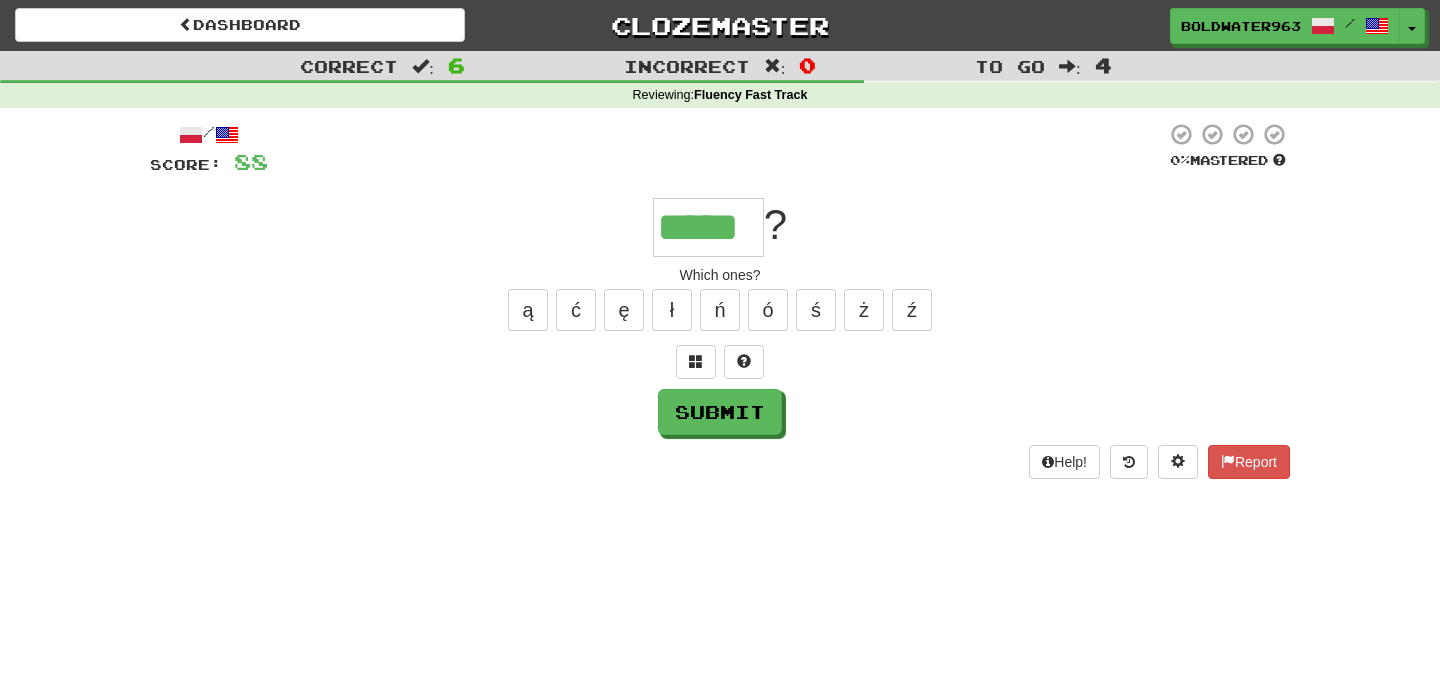 scroll, scrollTop: 0, scrollLeft: 0, axis: both 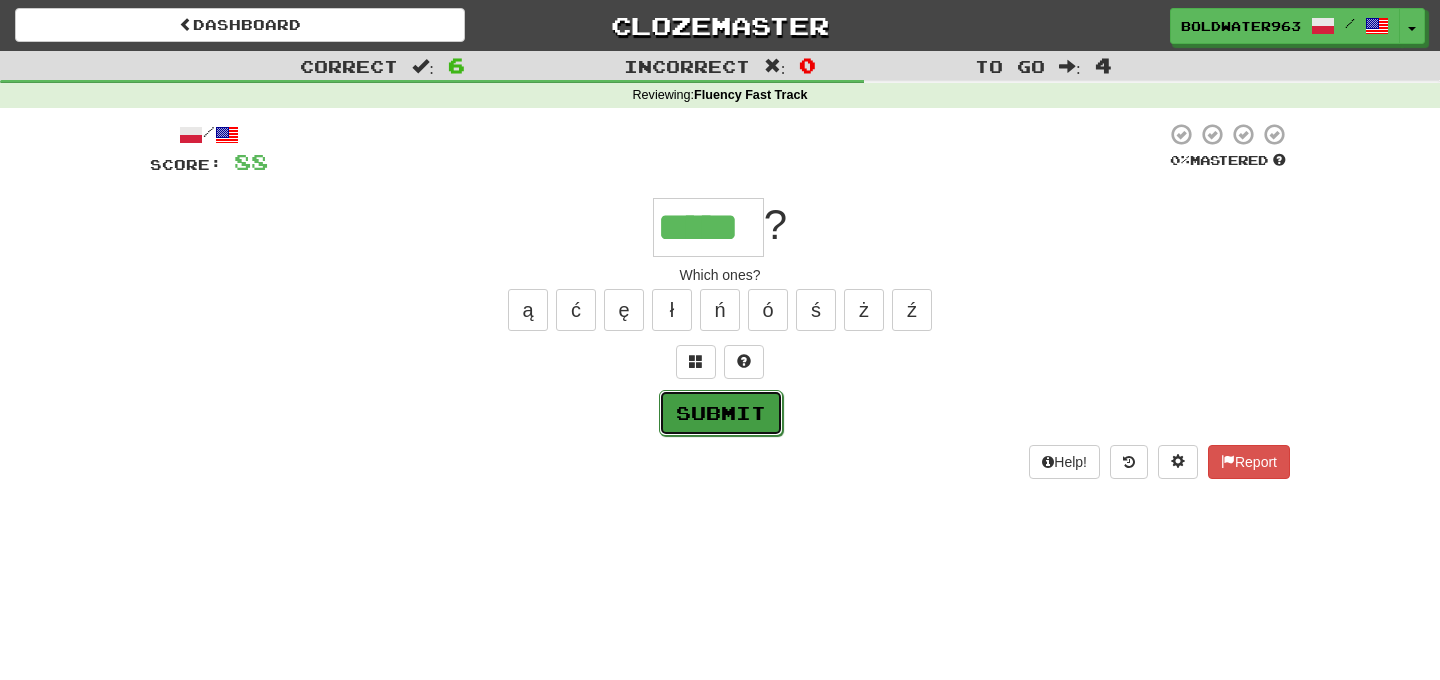 click on "Submit" at bounding box center [721, 413] 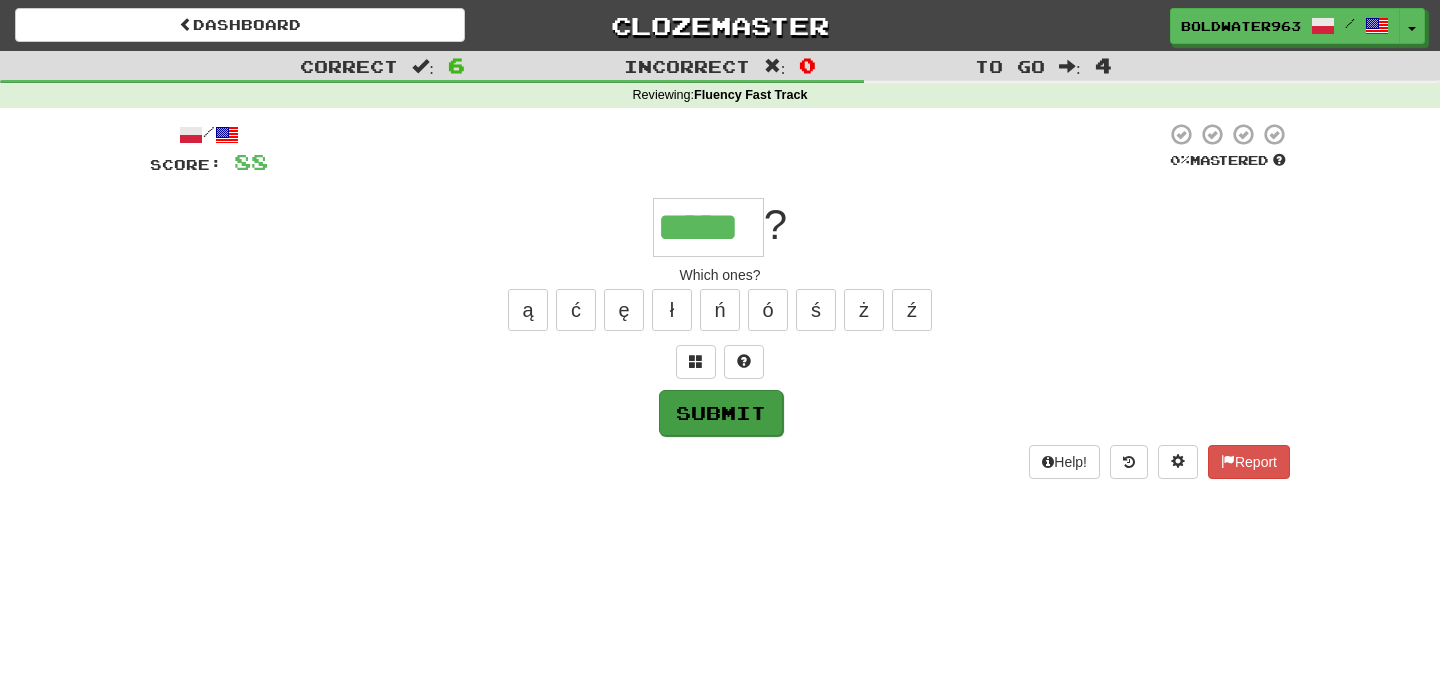 type on "*****" 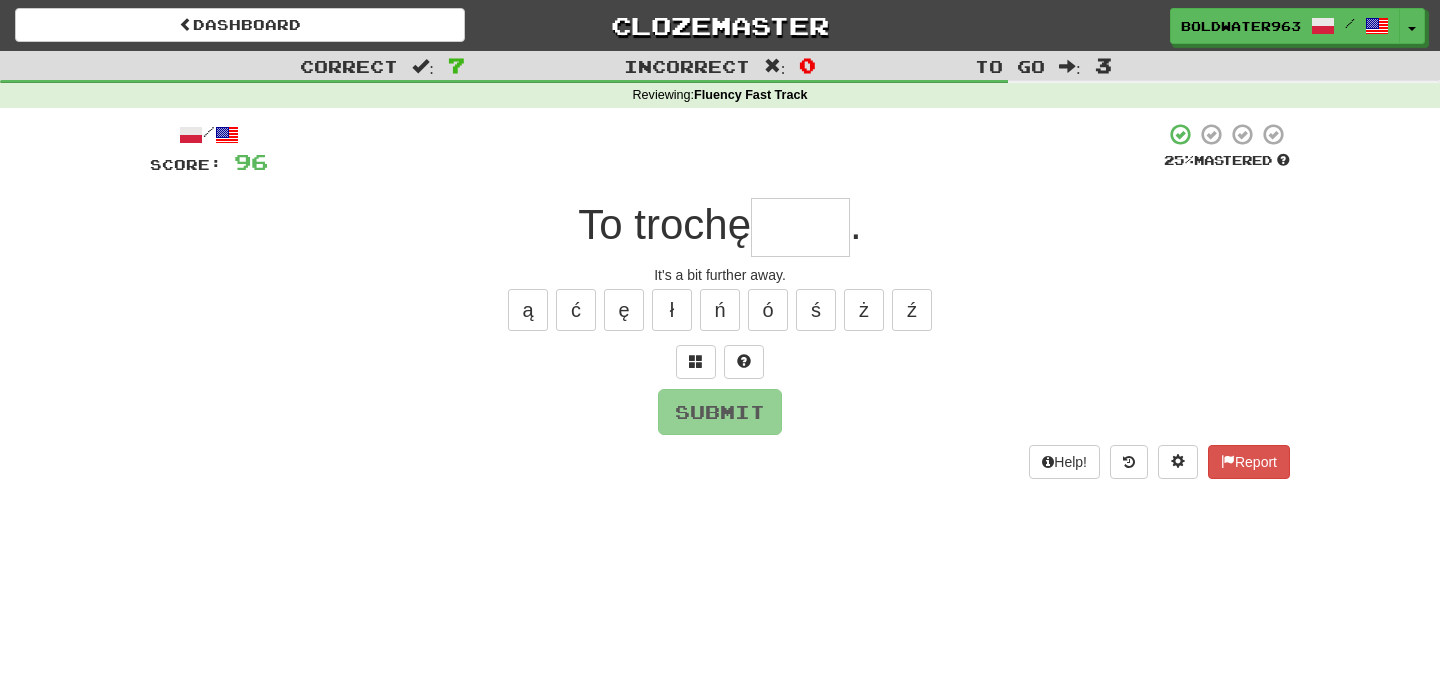 click at bounding box center (800, 227) 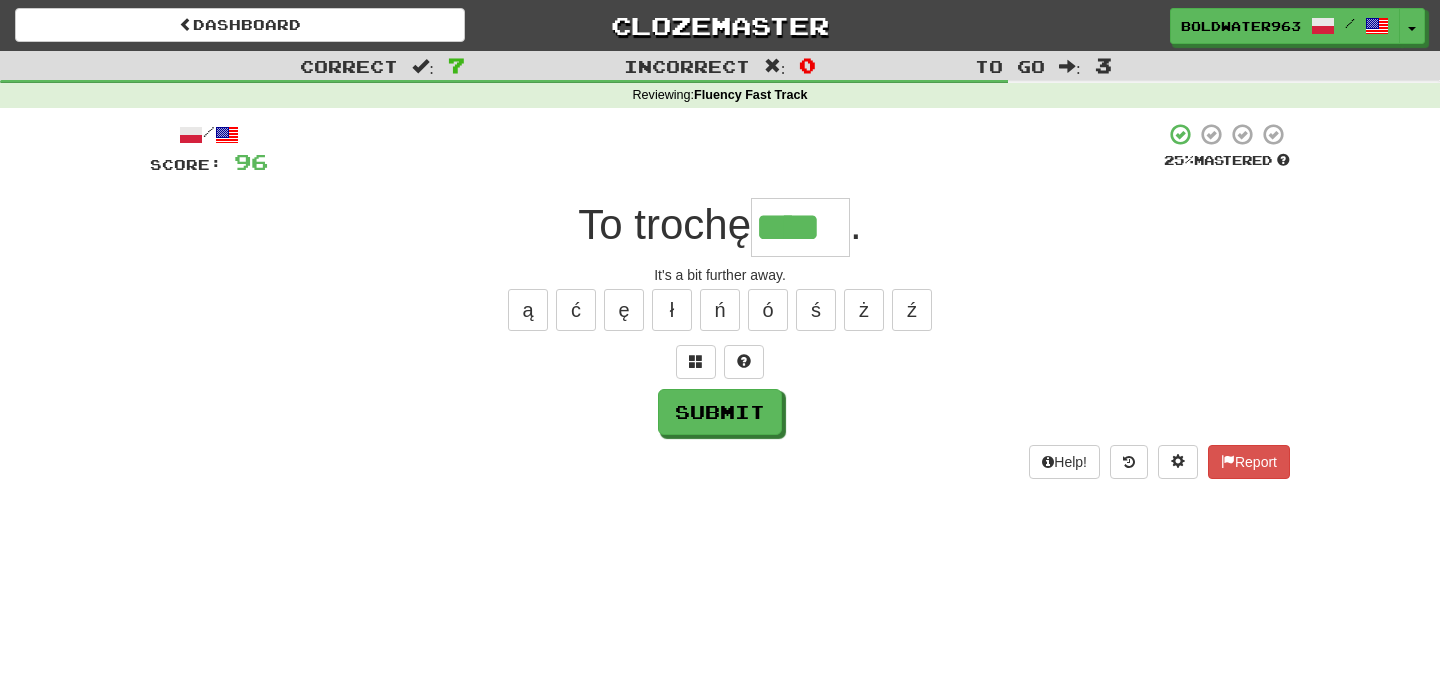 scroll, scrollTop: 0, scrollLeft: 0, axis: both 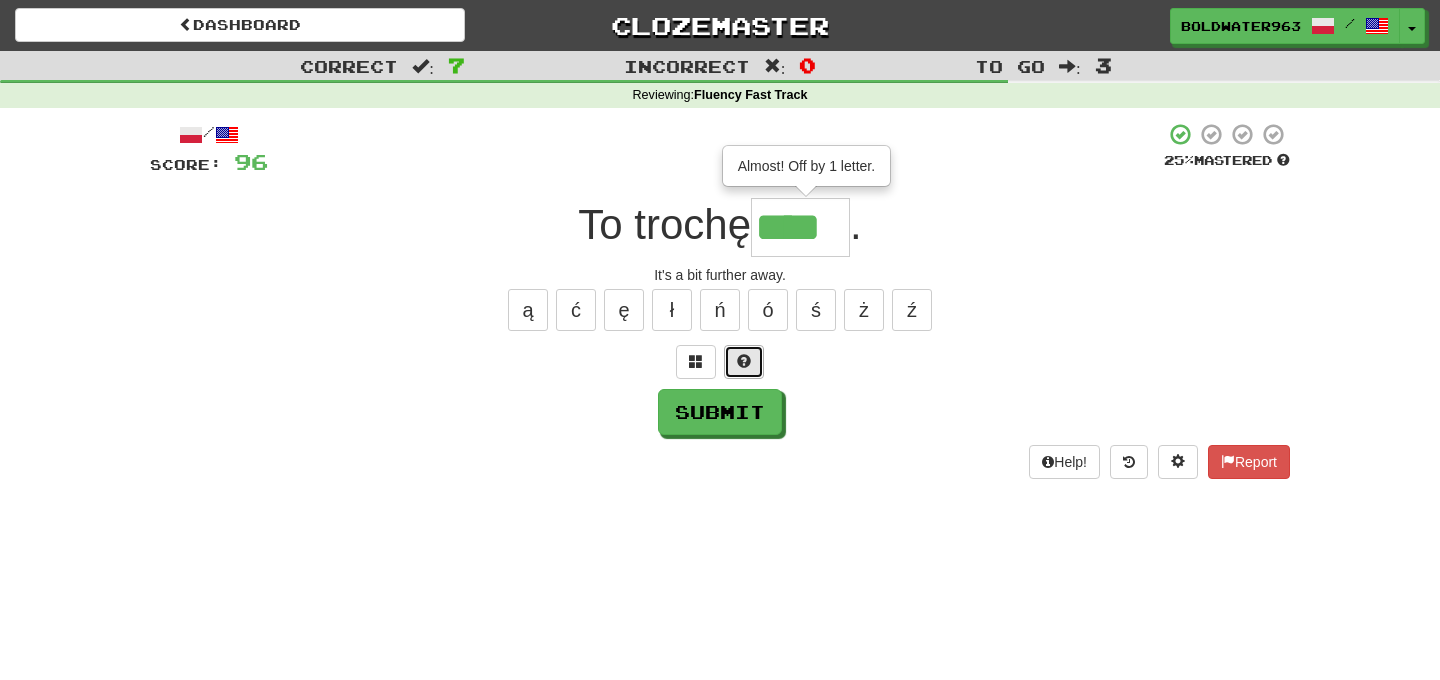 click at bounding box center [744, 361] 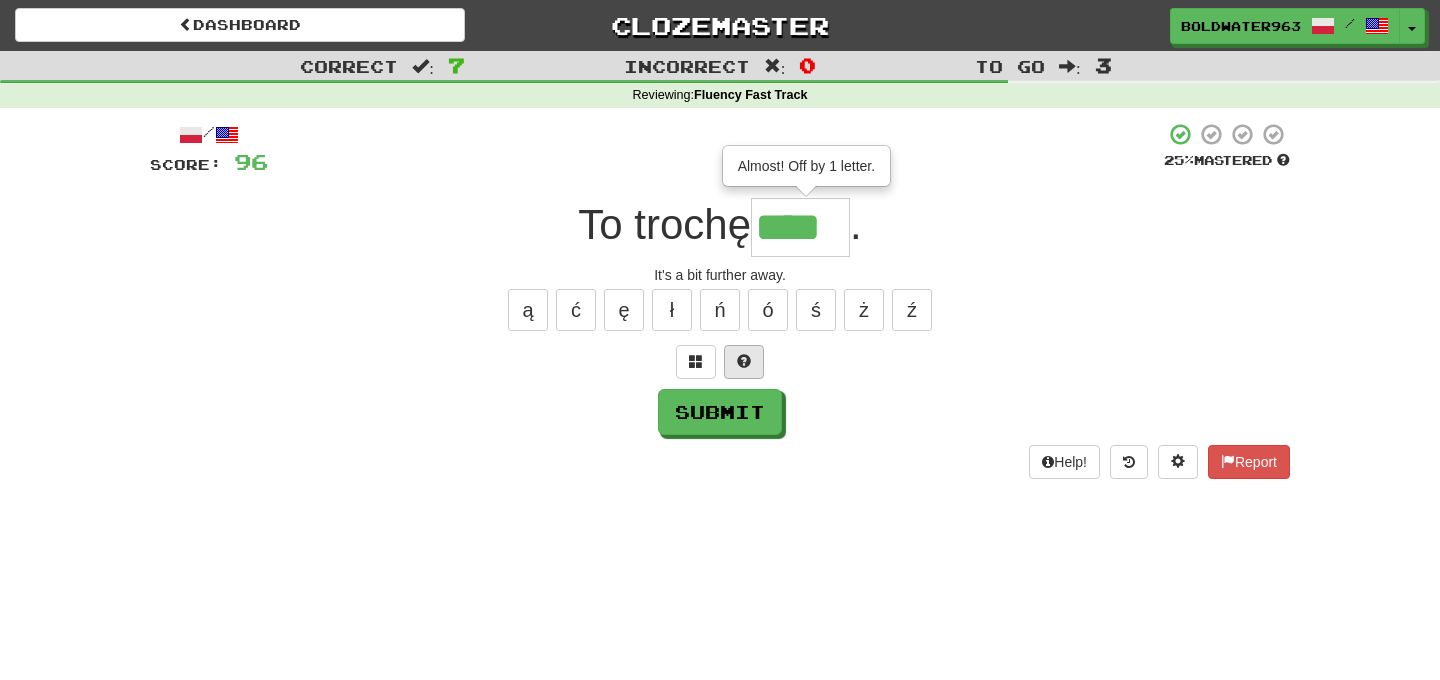 type on "*****" 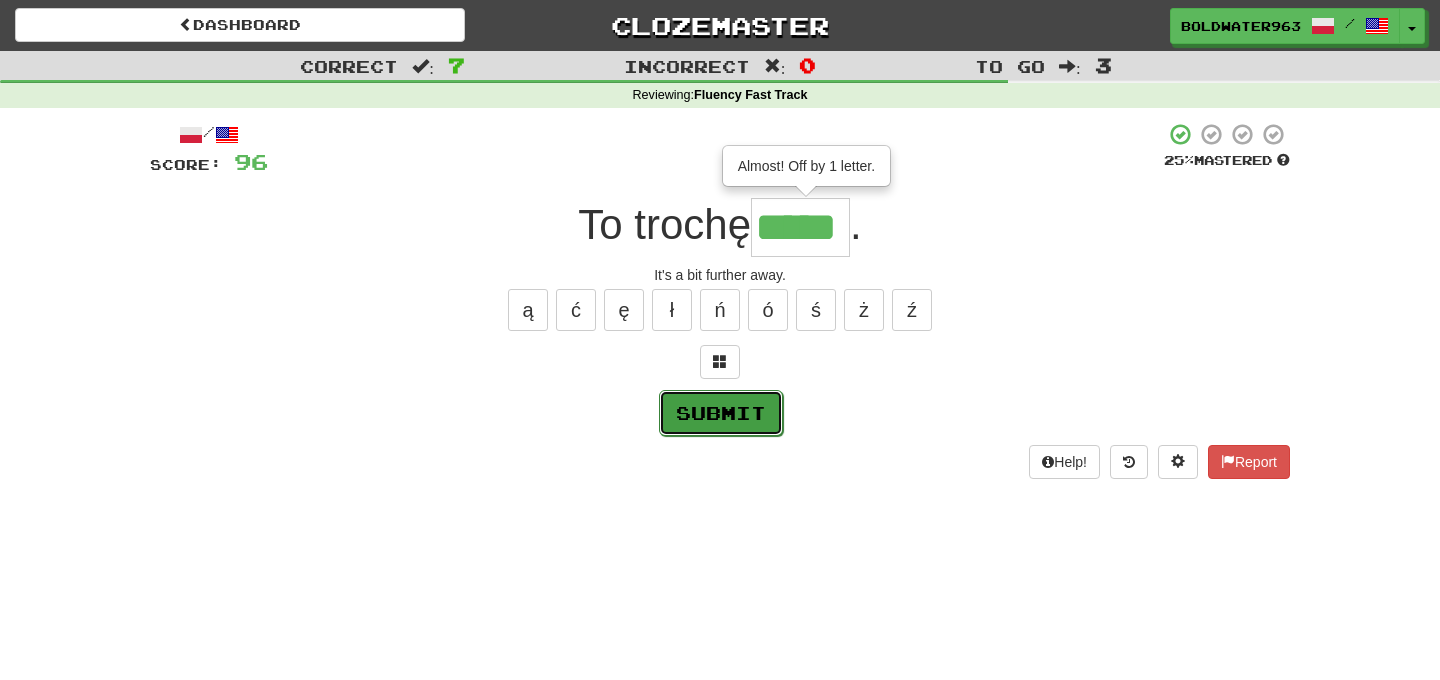 click on "Submit" at bounding box center [721, 413] 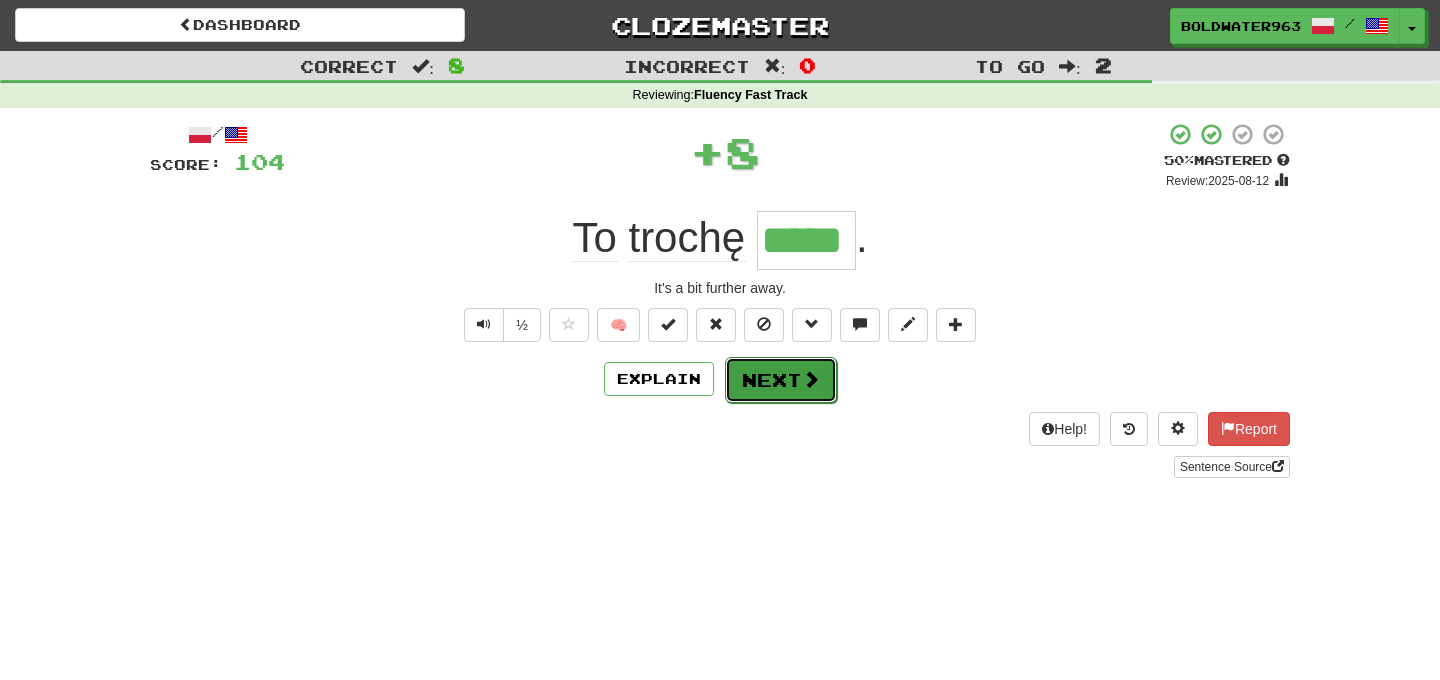 click on "Next" at bounding box center (781, 380) 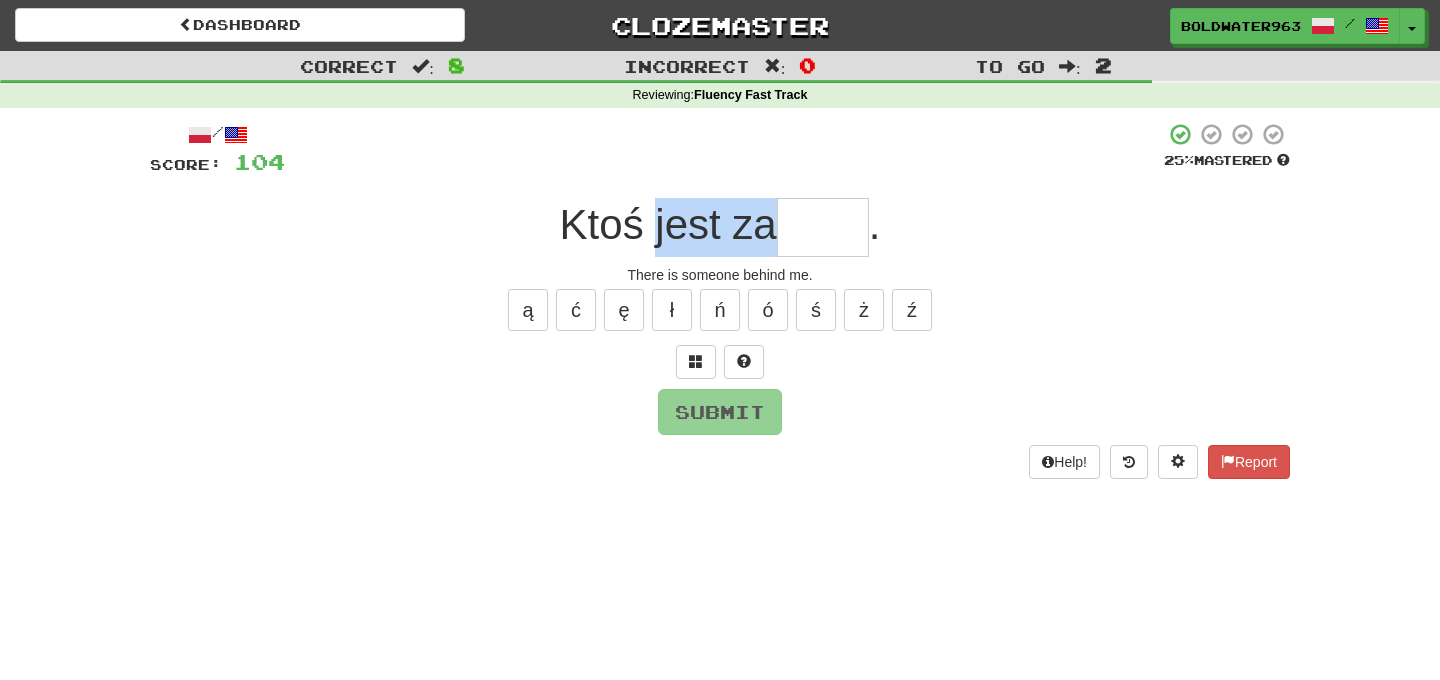 drag, startPoint x: 647, startPoint y: 230, endPoint x: 763, endPoint y: 231, distance: 116.00431 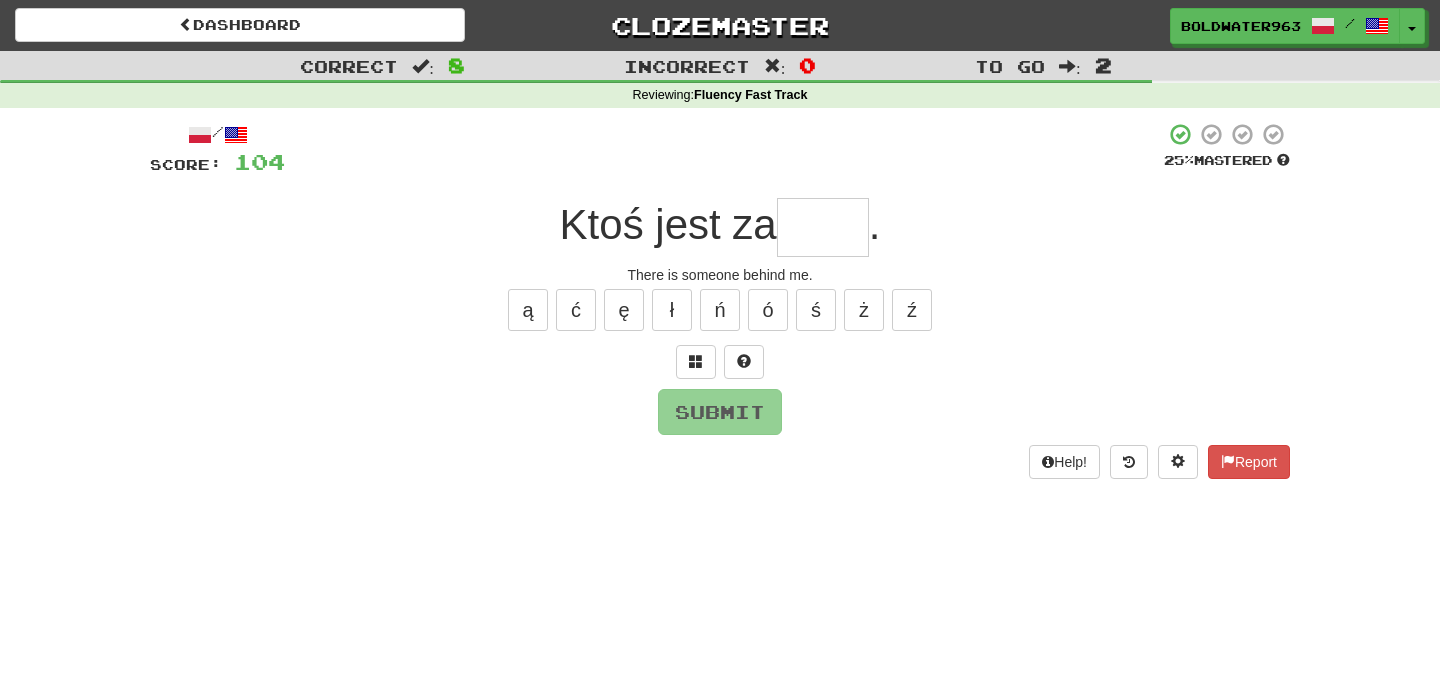click at bounding box center [823, 227] 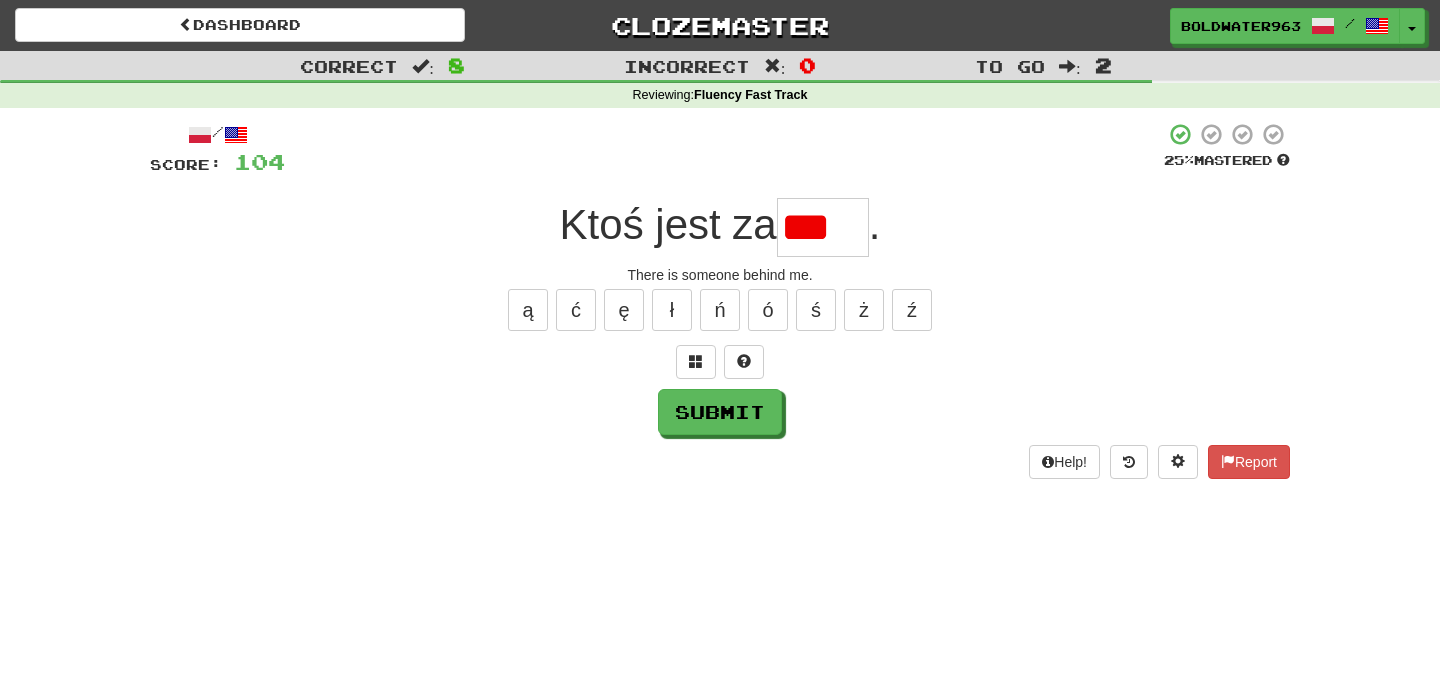 scroll, scrollTop: 0, scrollLeft: 0, axis: both 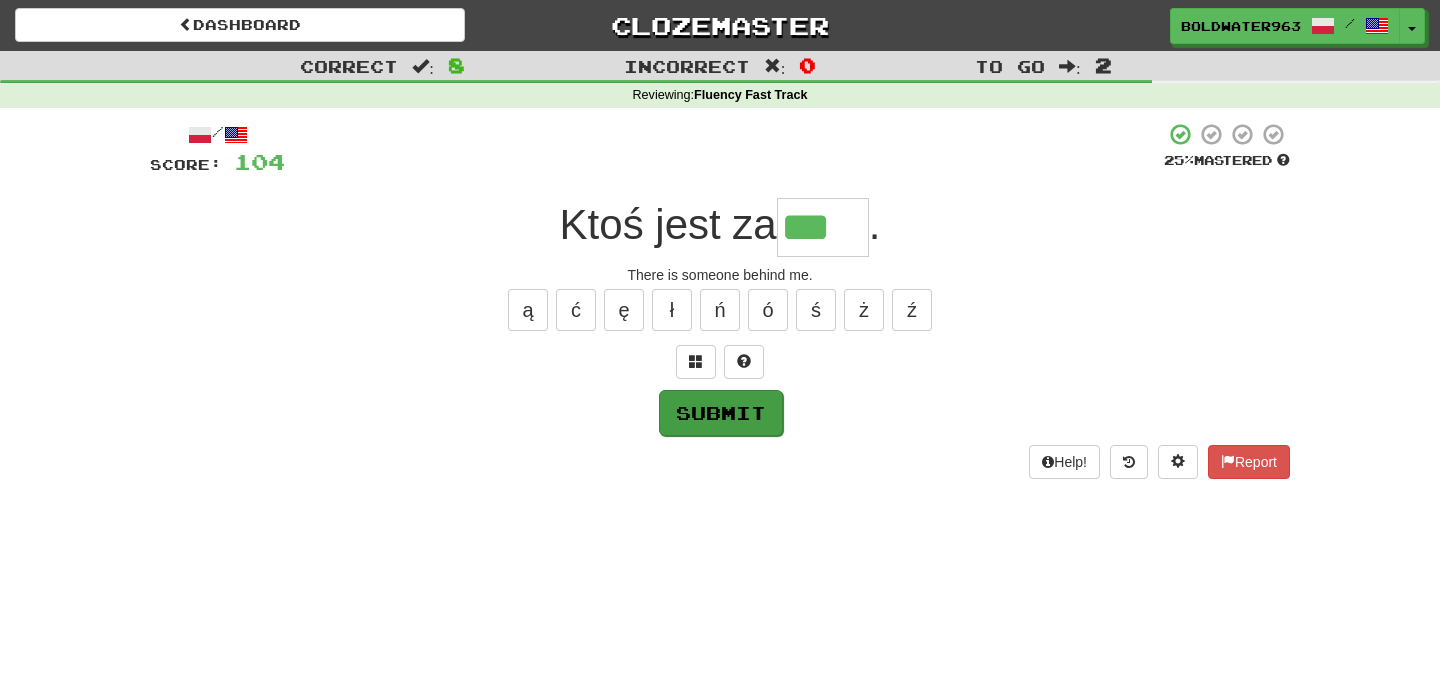 type on "***" 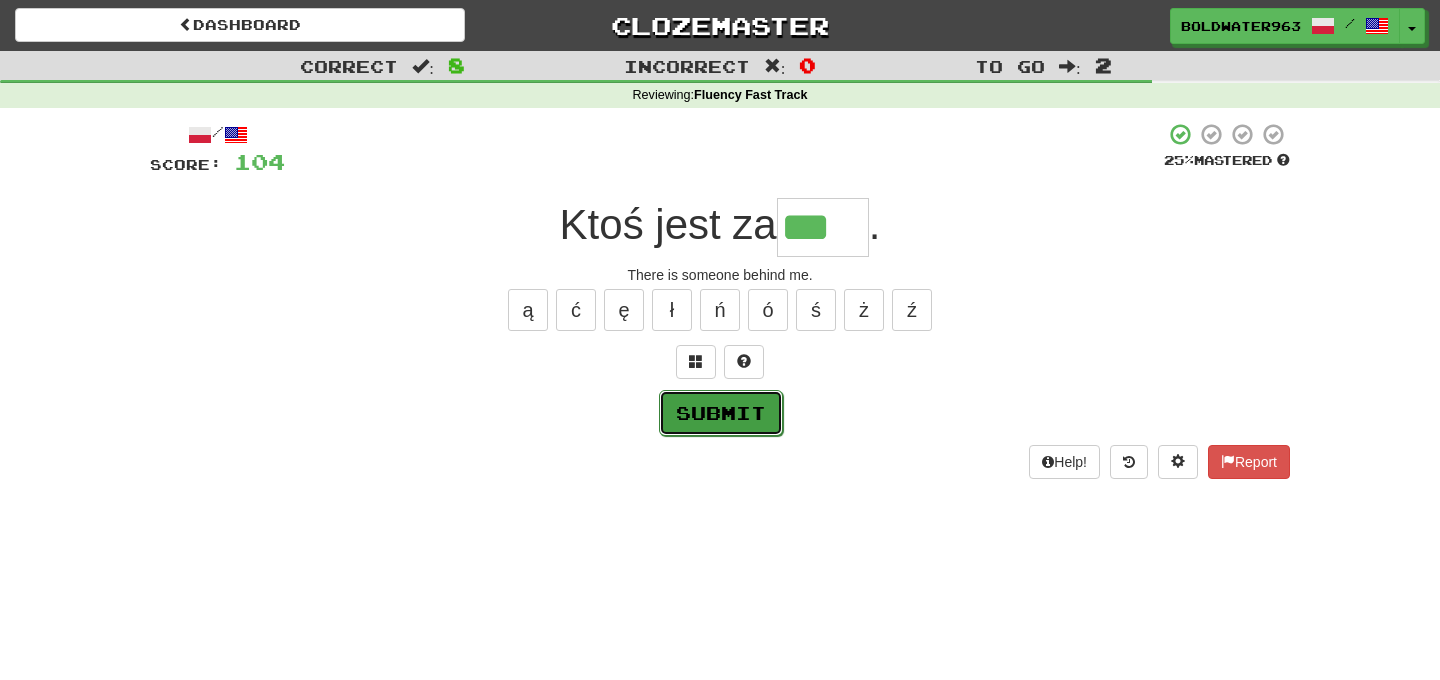 click on "Submit" at bounding box center [721, 413] 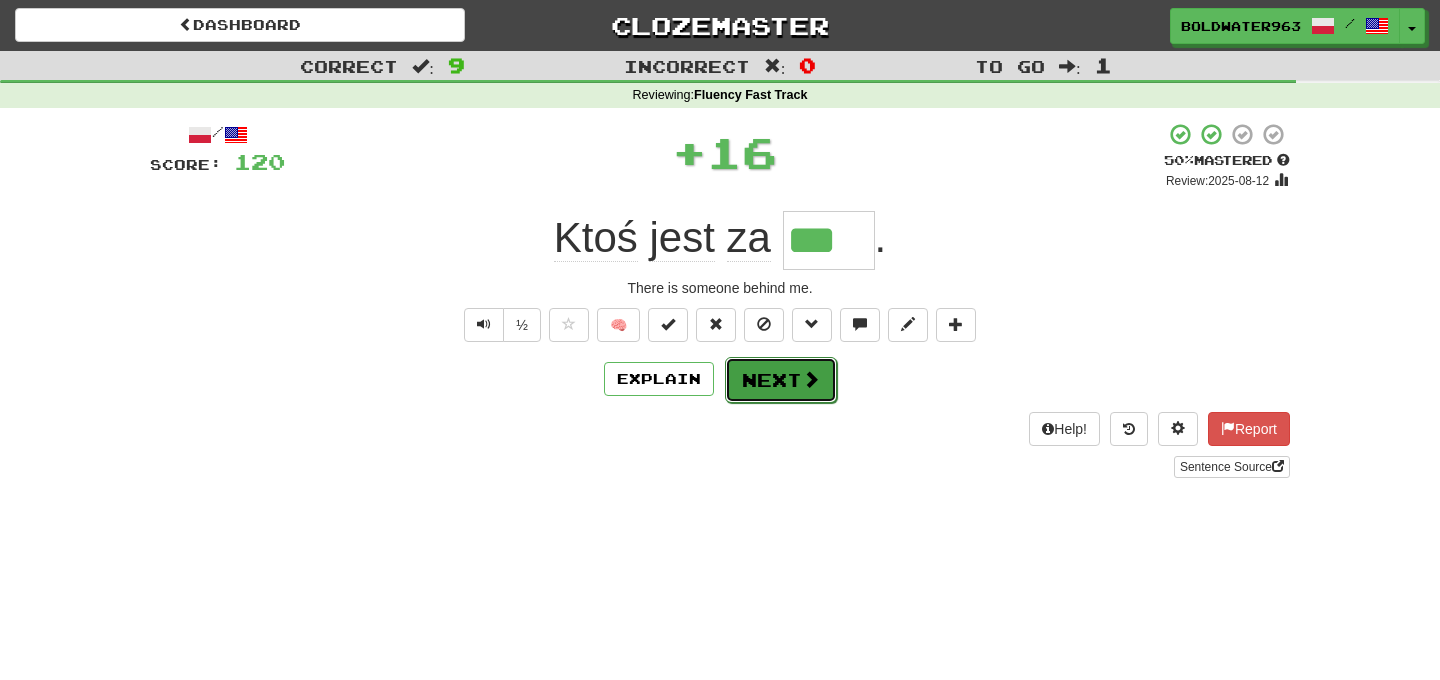 click on "Next" at bounding box center (781, 380) 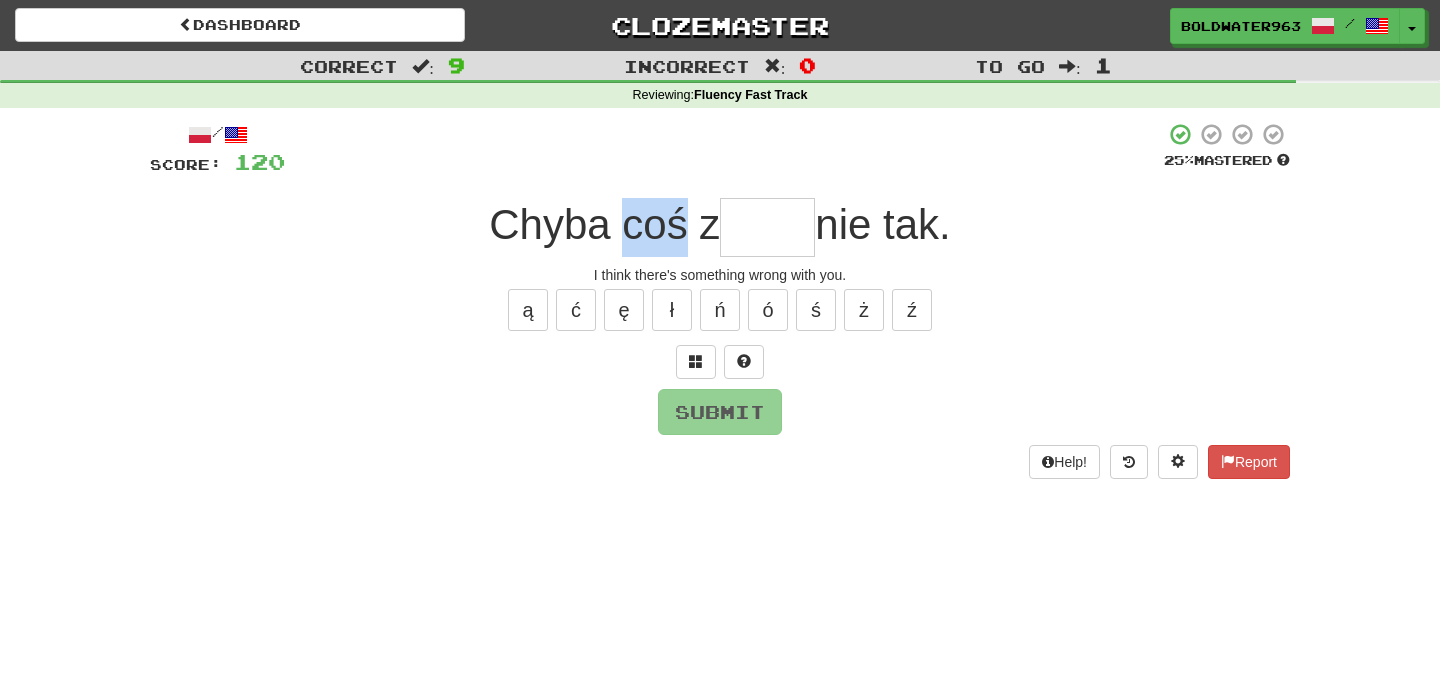 drag, startPoint x: 612, startPoint y: 224, endPoint x: 680, endPoint y: 226, distance: 68.0294 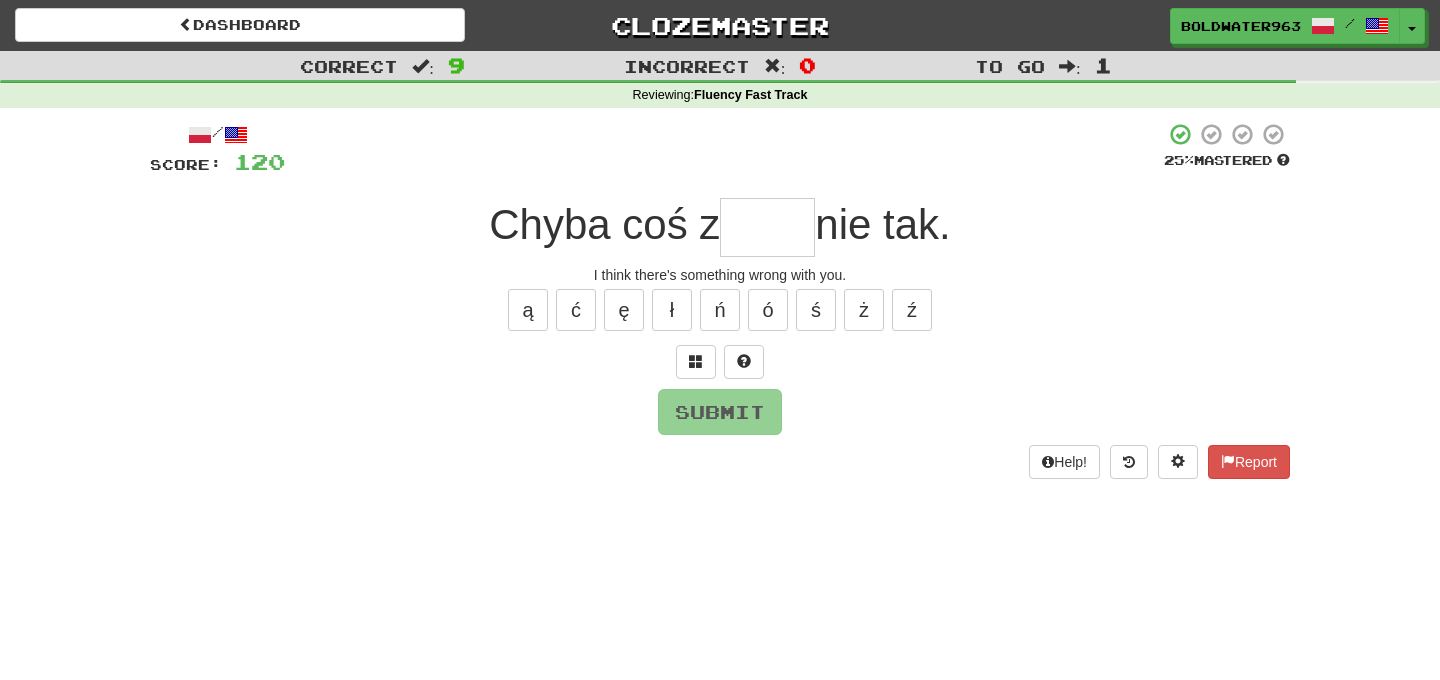 click at bounding box center [767, 227] 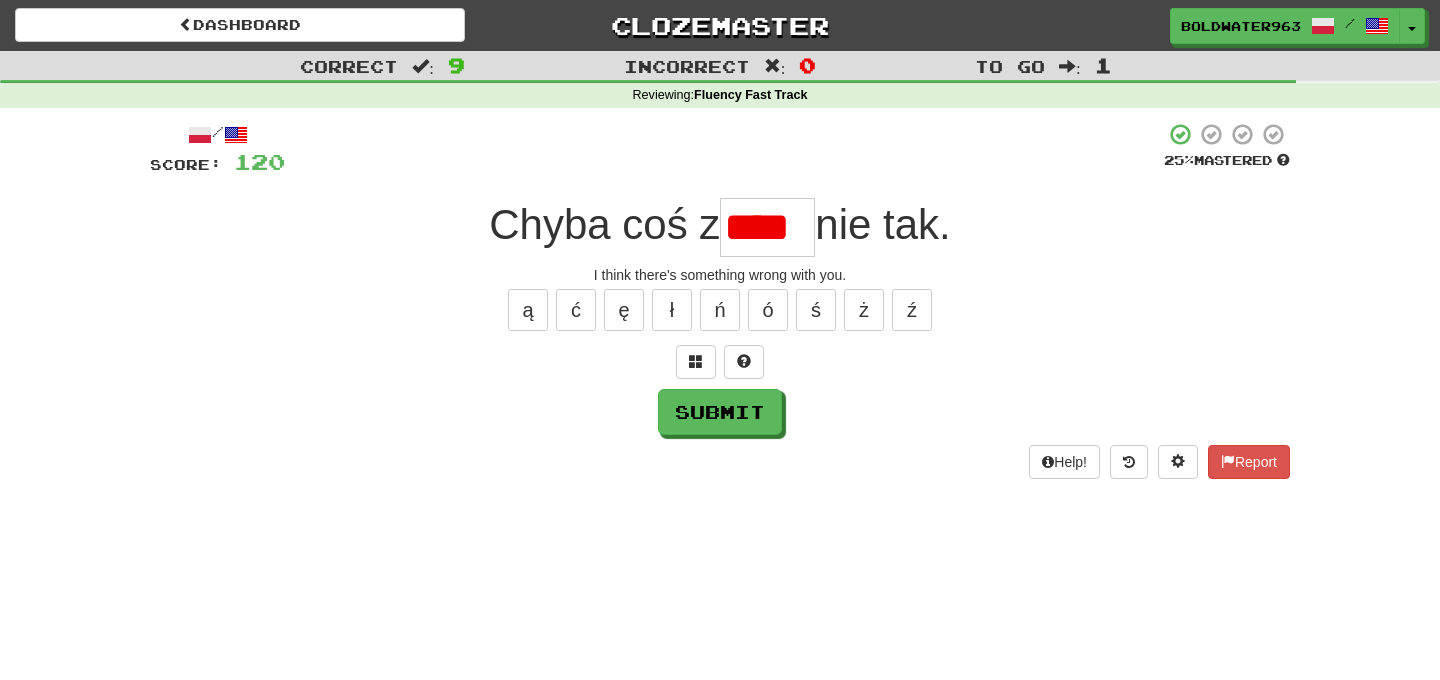 scroll, scrollTop: 0, scrollLeft: 0, axis: both 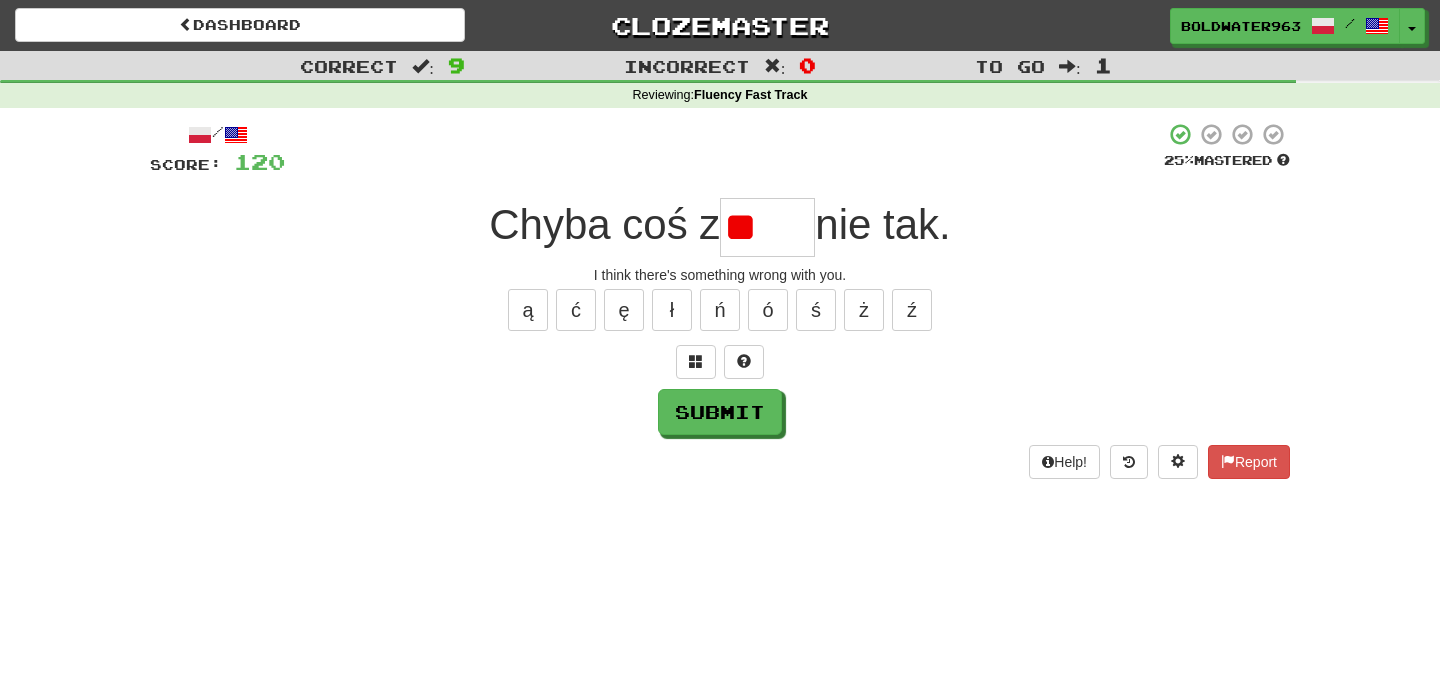 type on "*" 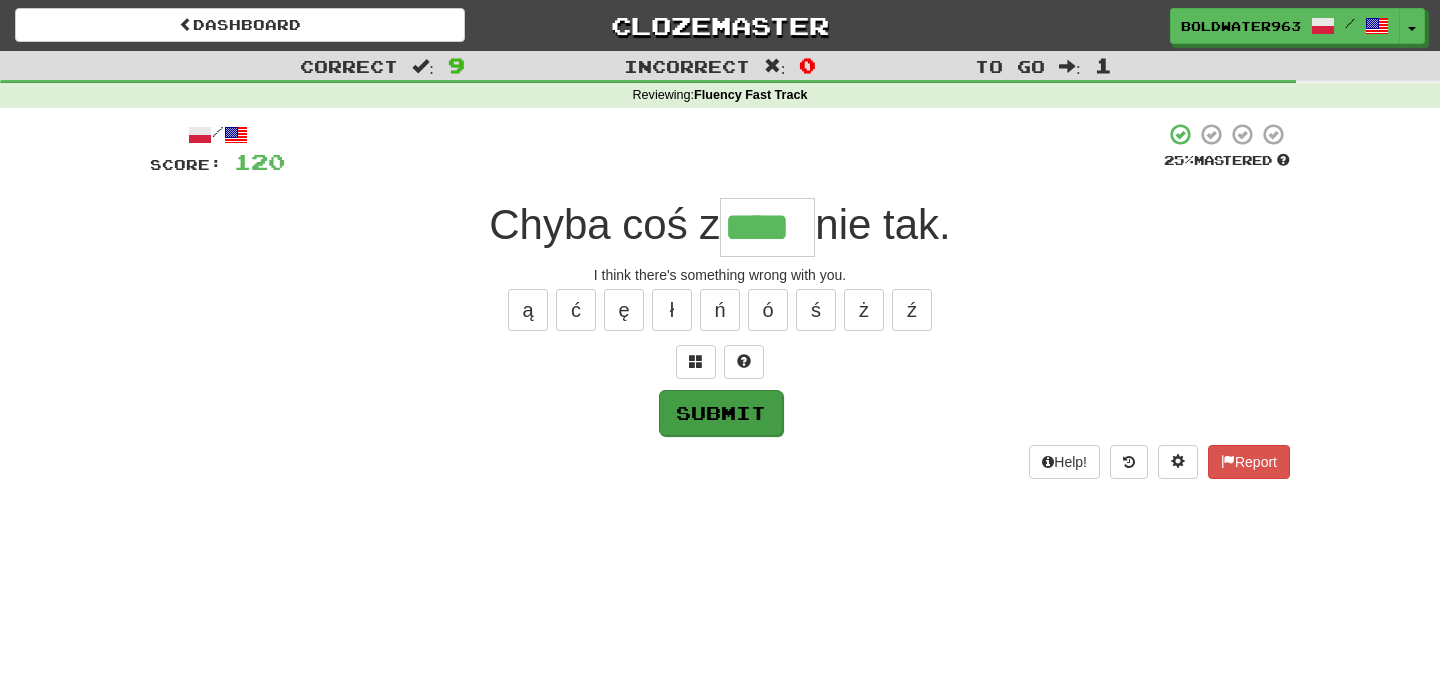 type on "****" 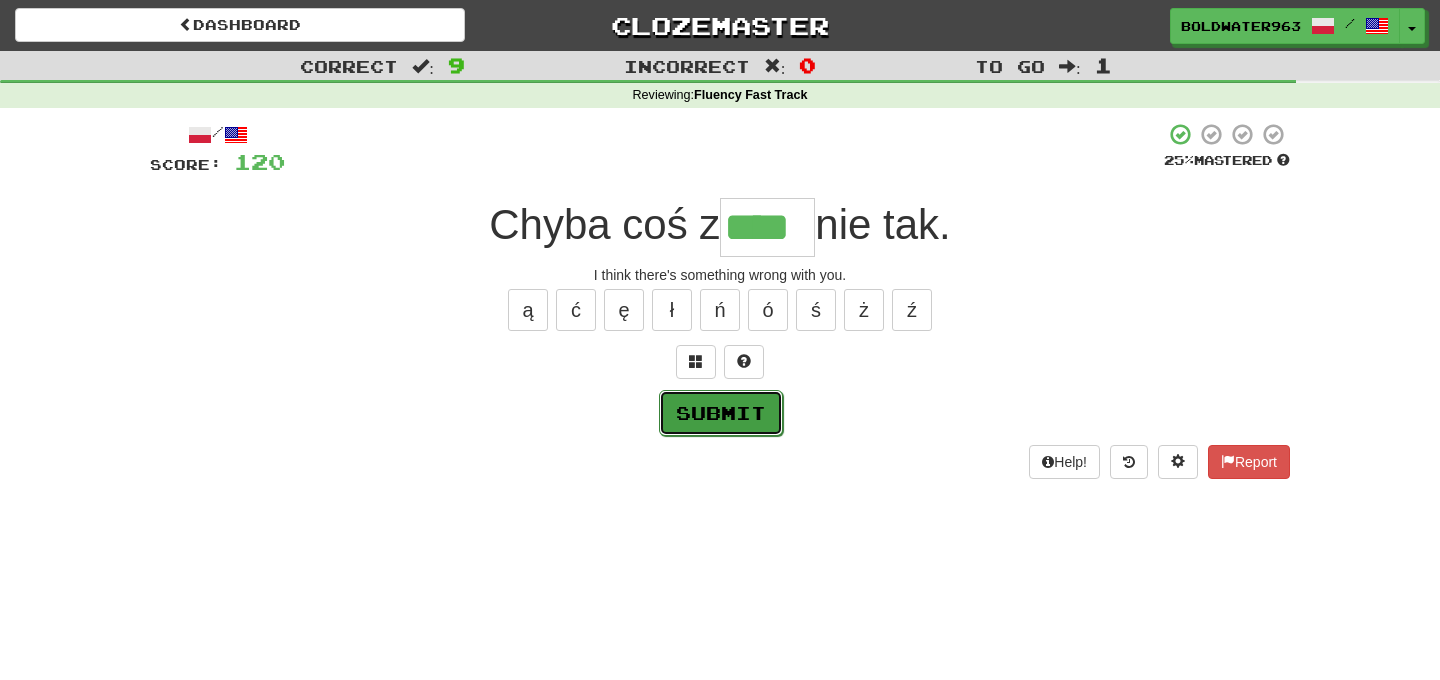 click on "Submit" at bounding box center (721, 413) 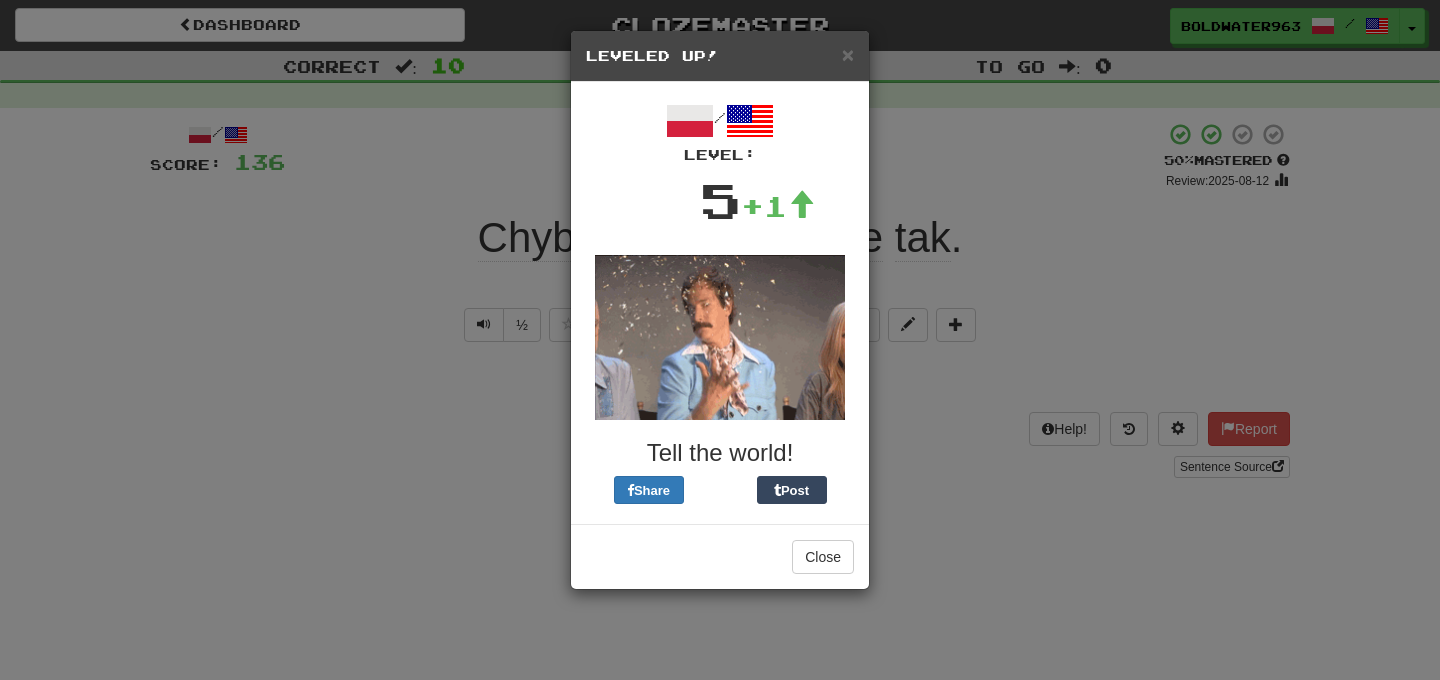 click on "× Leveled Up!" at bounding box center (720, 56) 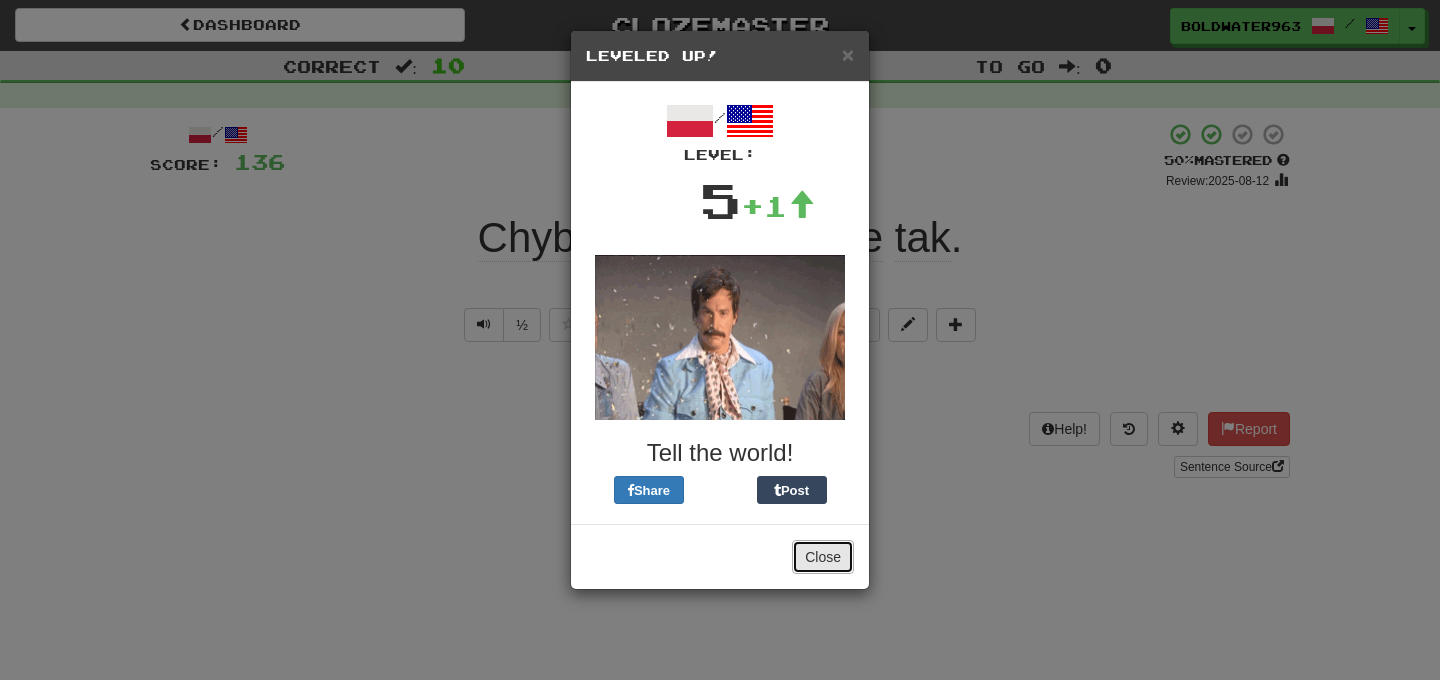 click on "Close" at bounding box center (823, 557) 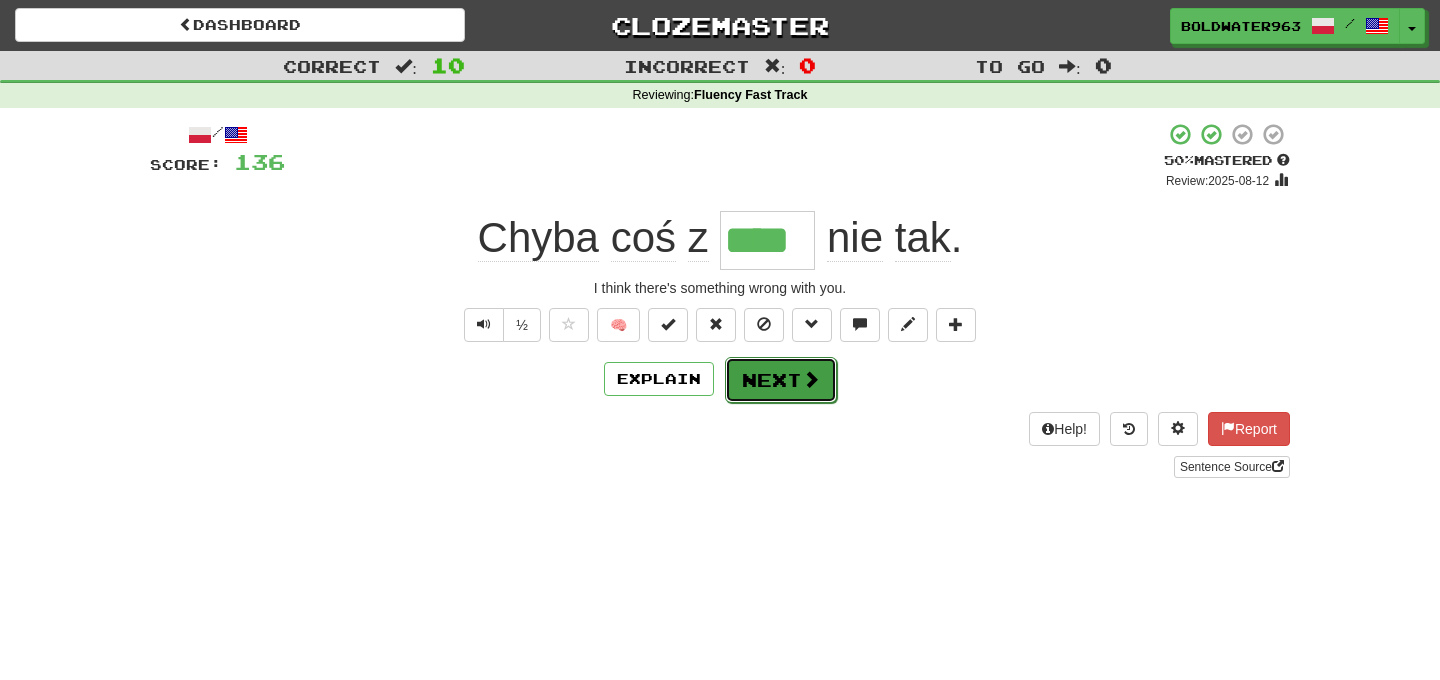 click on "Next" at bounding box center (781, 380) 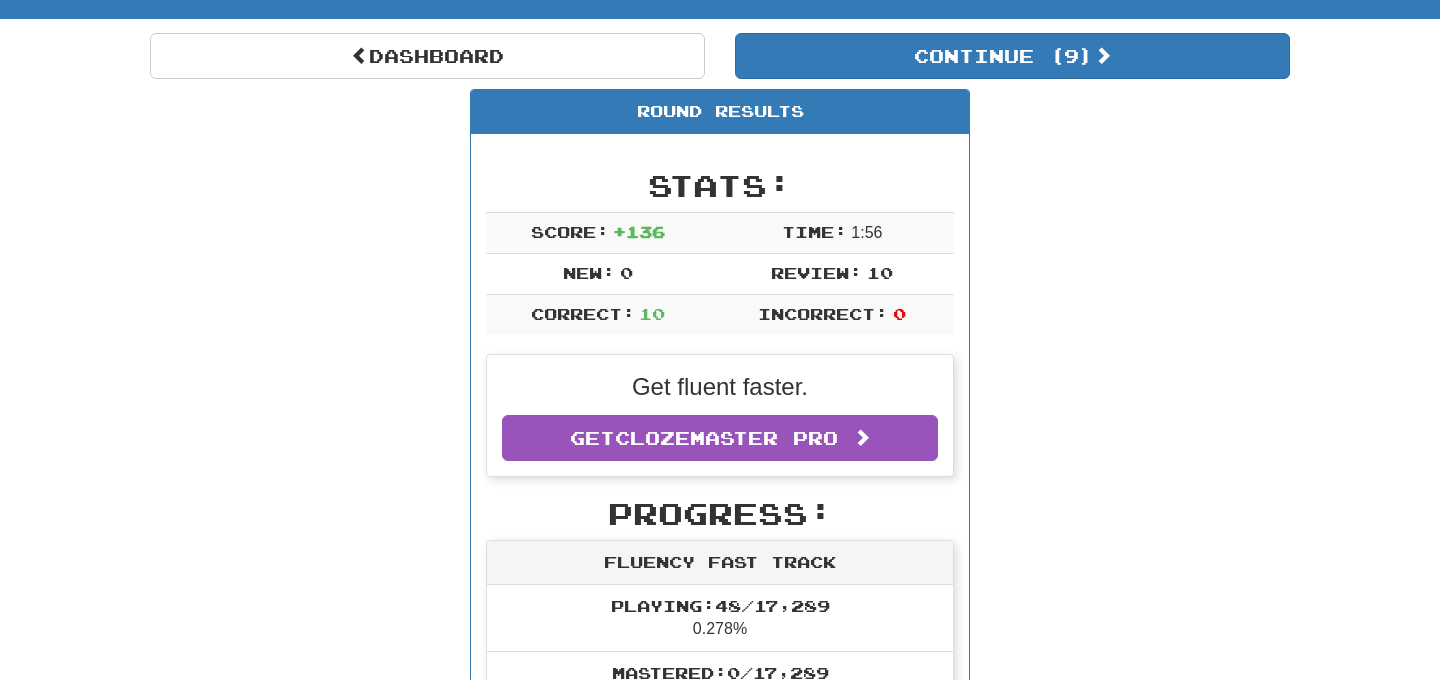scroll, scrollTop: 167, scrollLeft: 0, axis: vertical 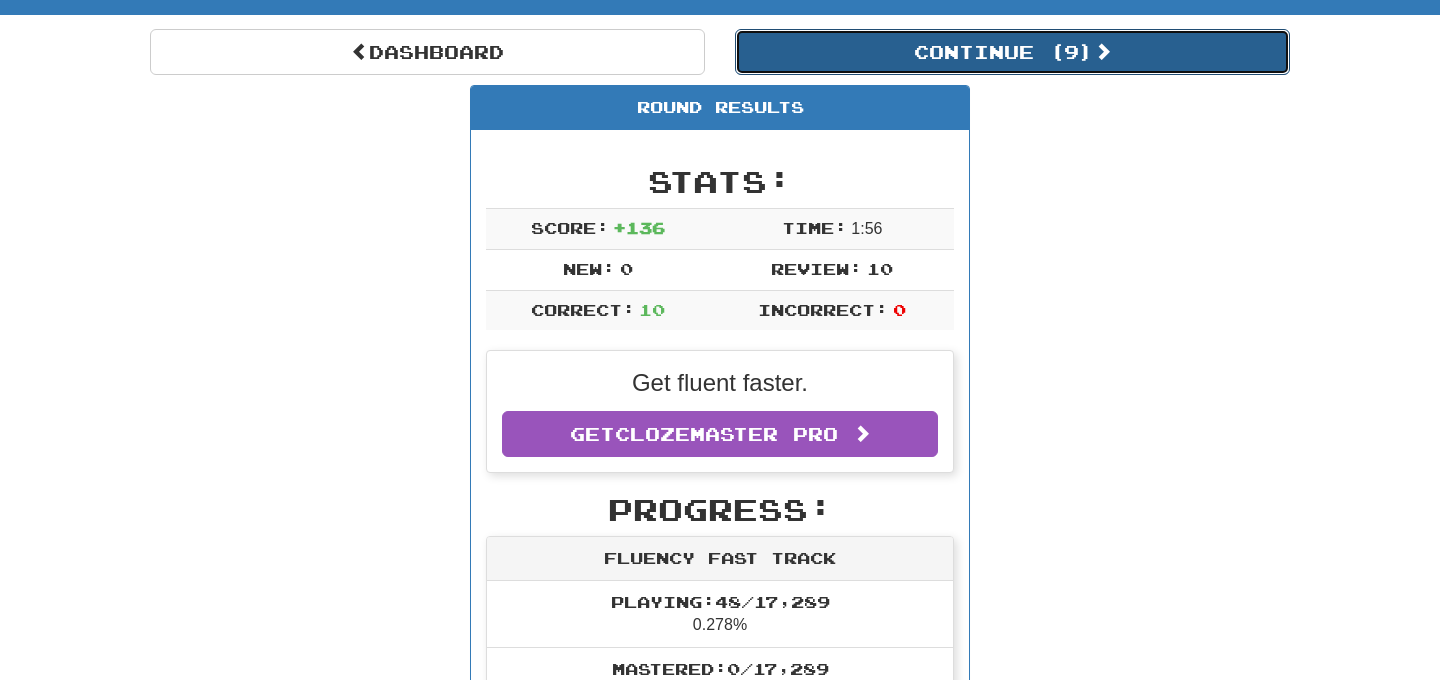 click on "Continue ( 9 )" at bounding box center [1012, 52] 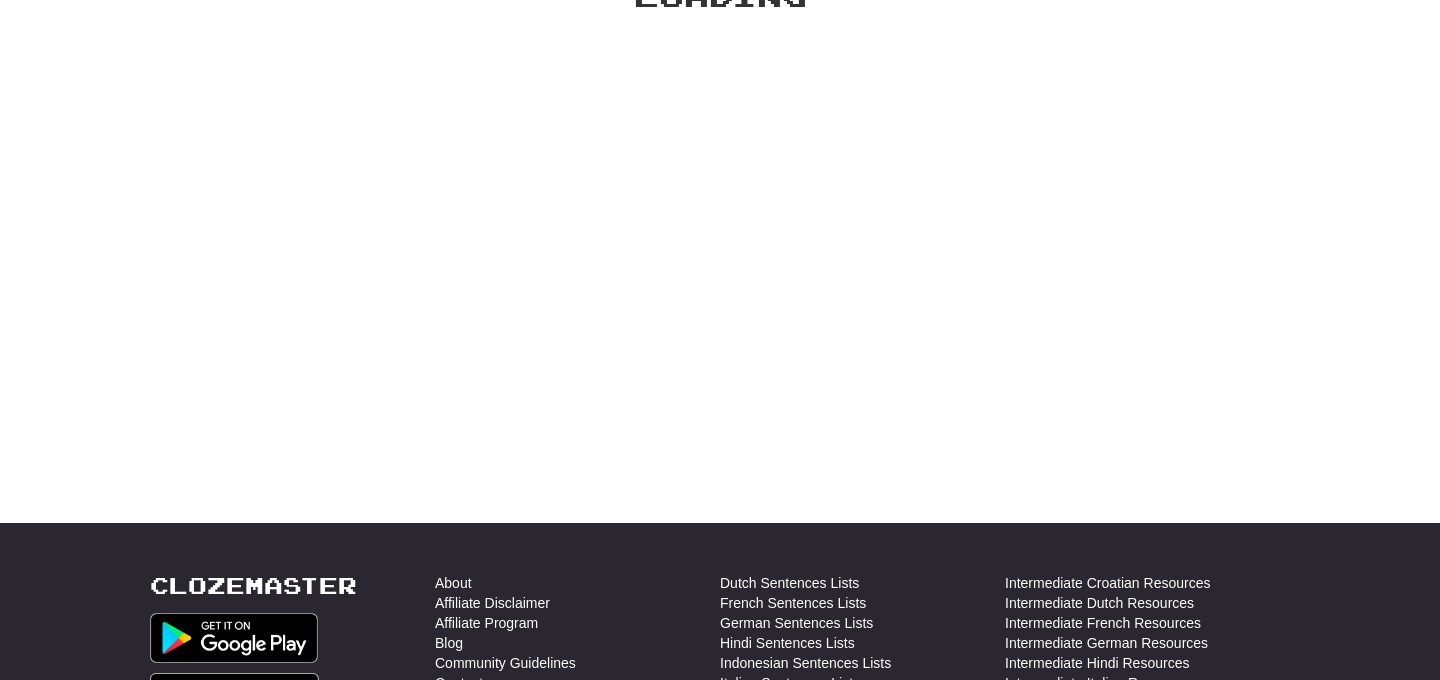 scroll, scrollTop: 167, scrollLeft: 0, axis: vertical 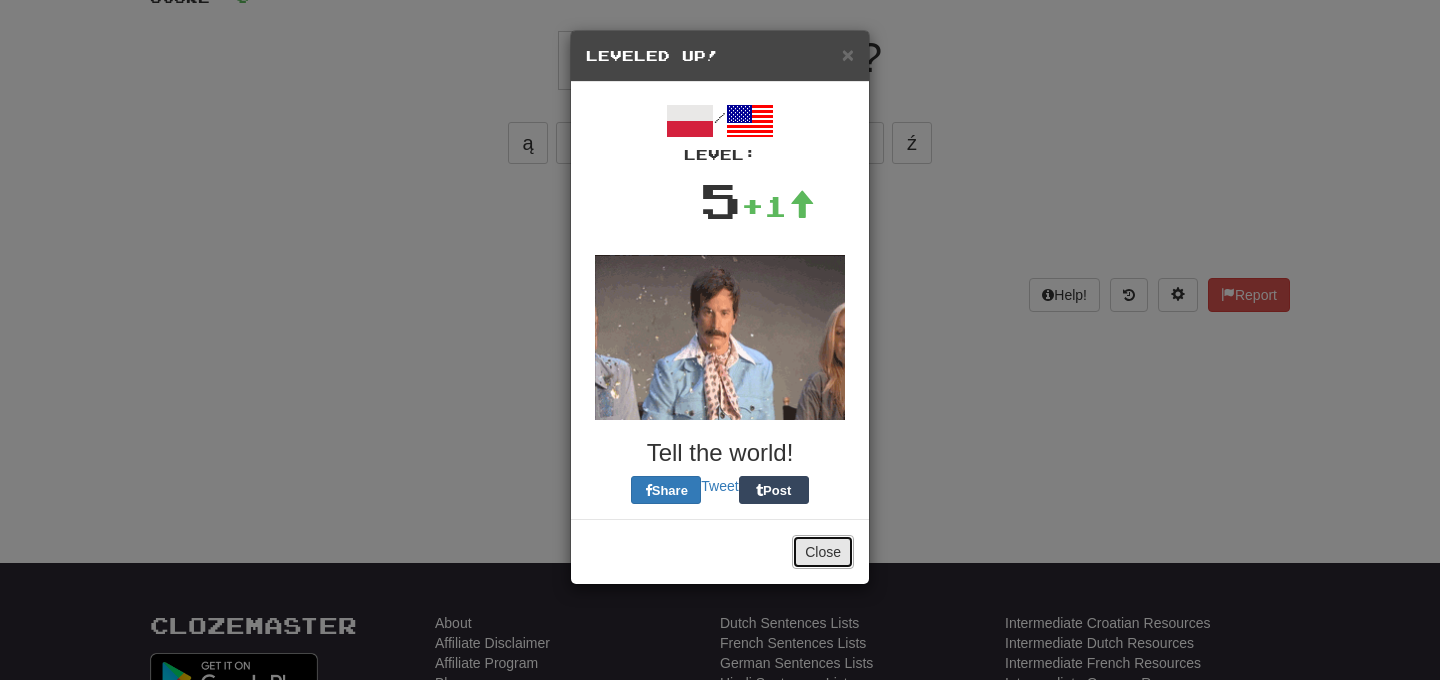 click on "Close" at bounding box center (823, 552) 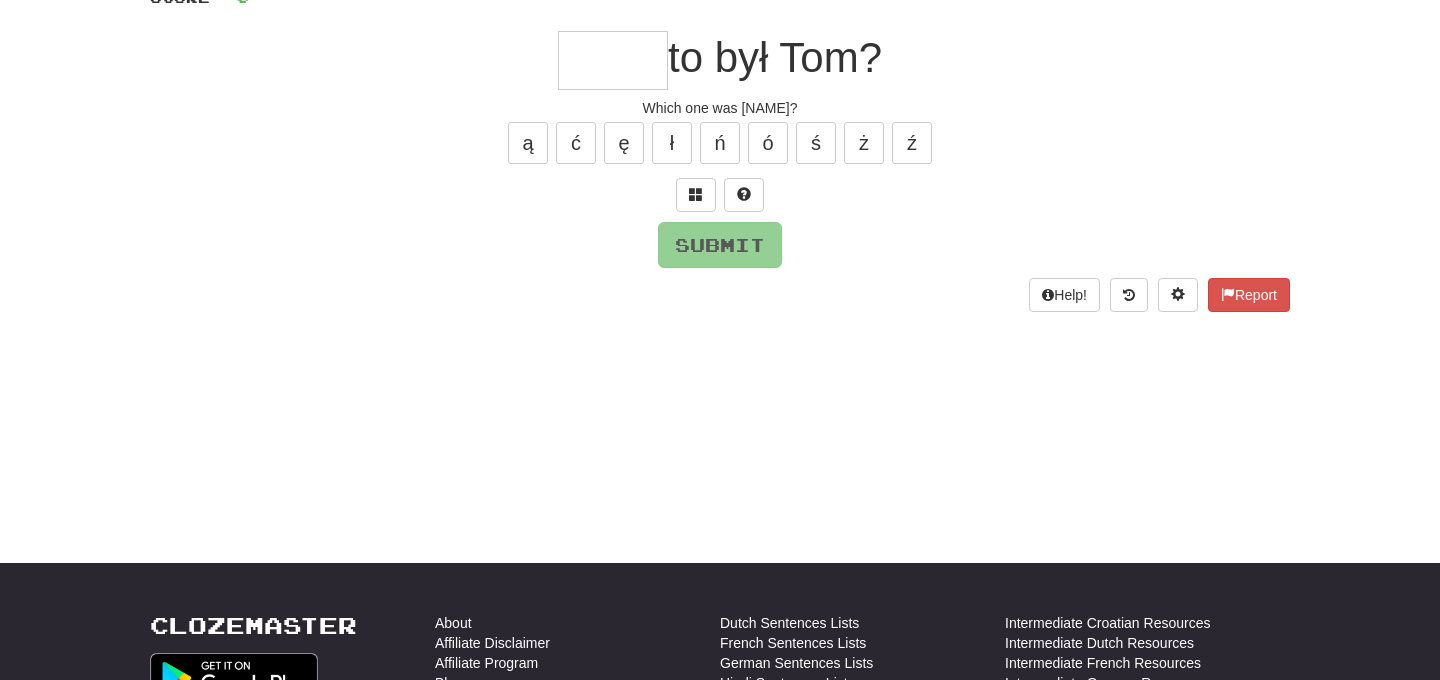 click at bounding box center [613, 60] 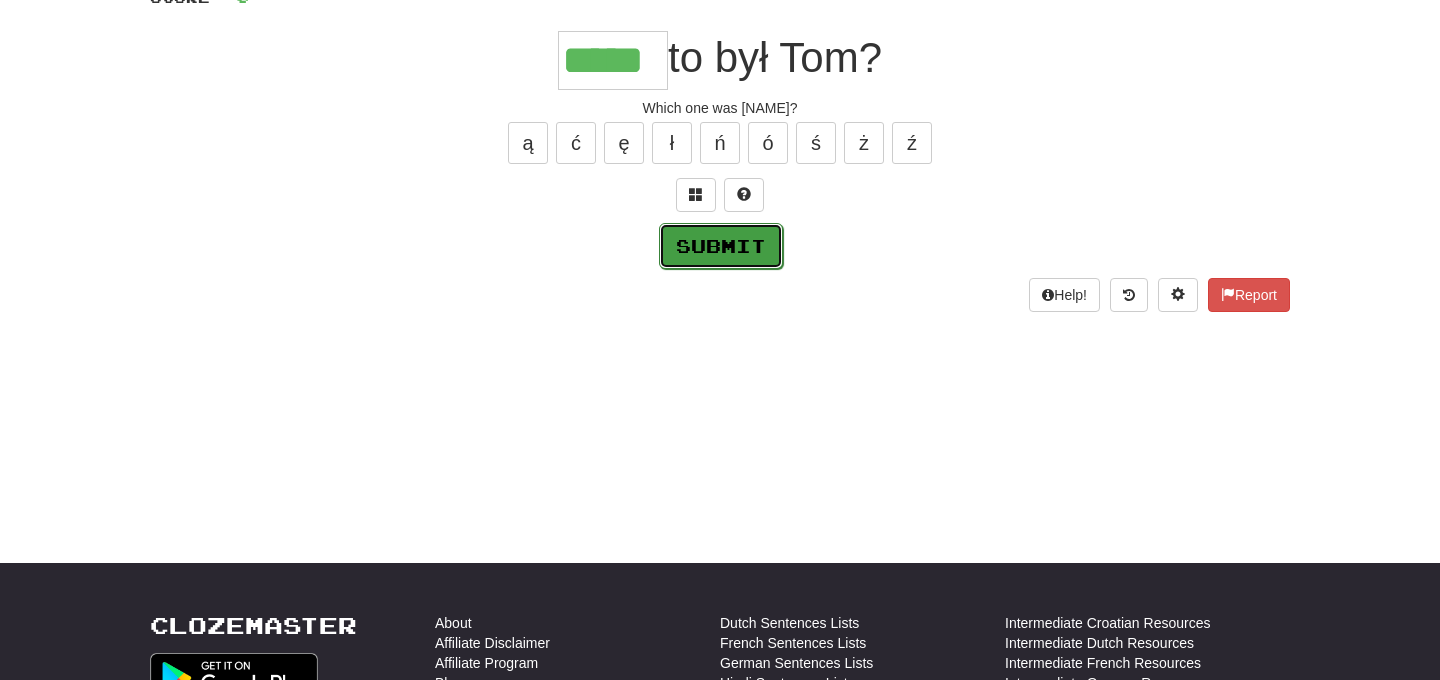 click on "Submit" at bounding box center (721, 246) 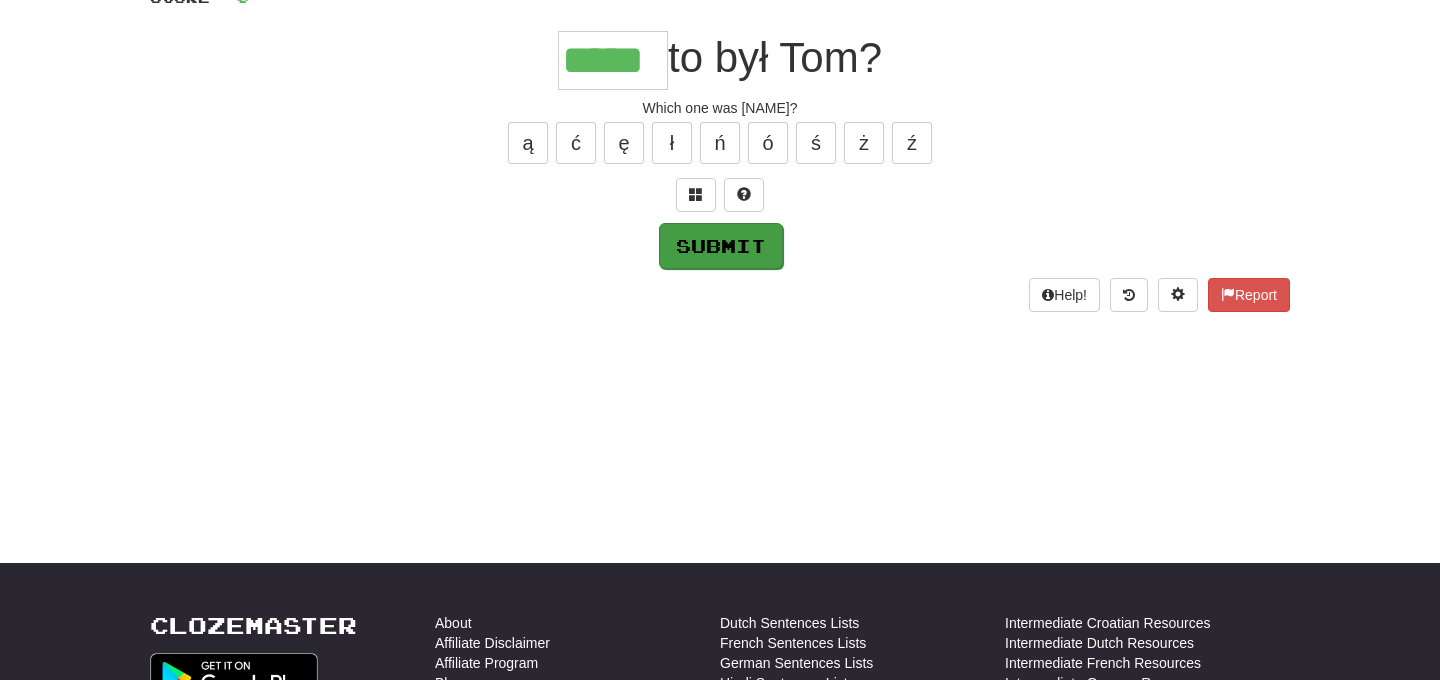 type on "*****" 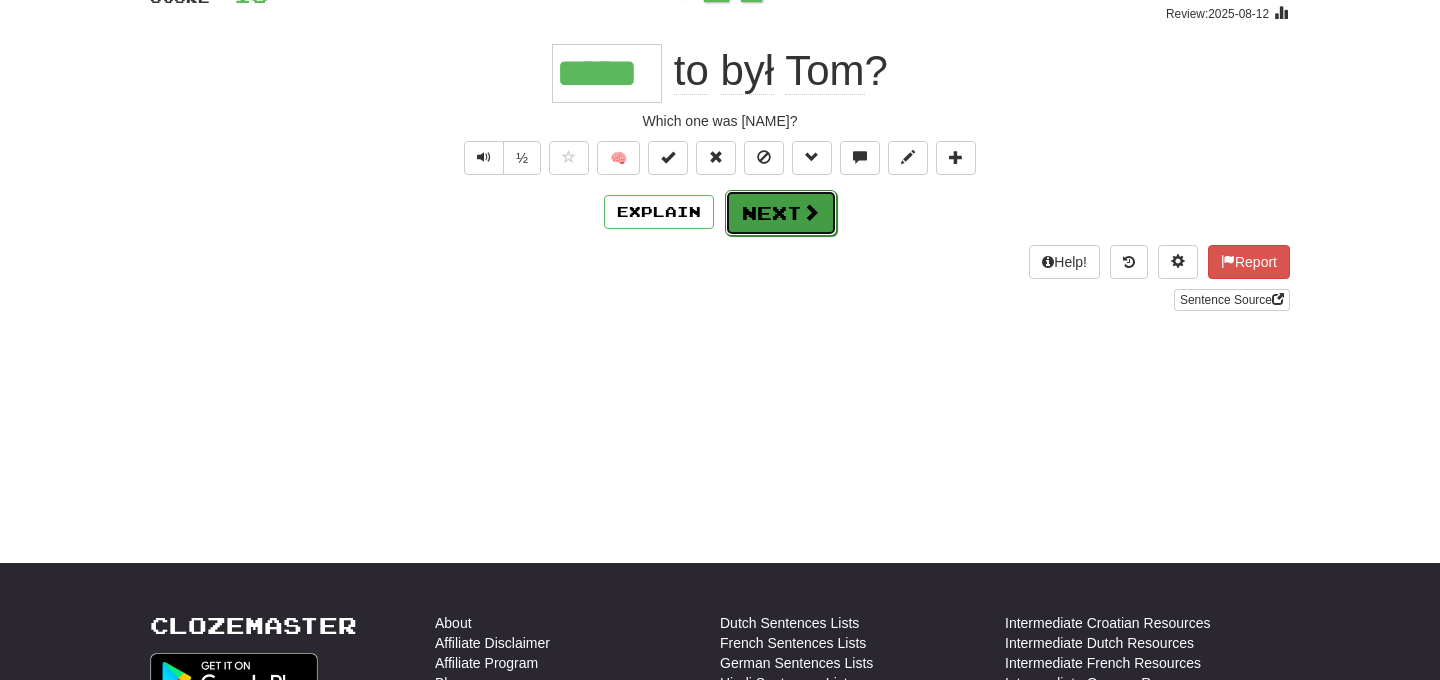 click on "Next" at bounding box center [781, 213] 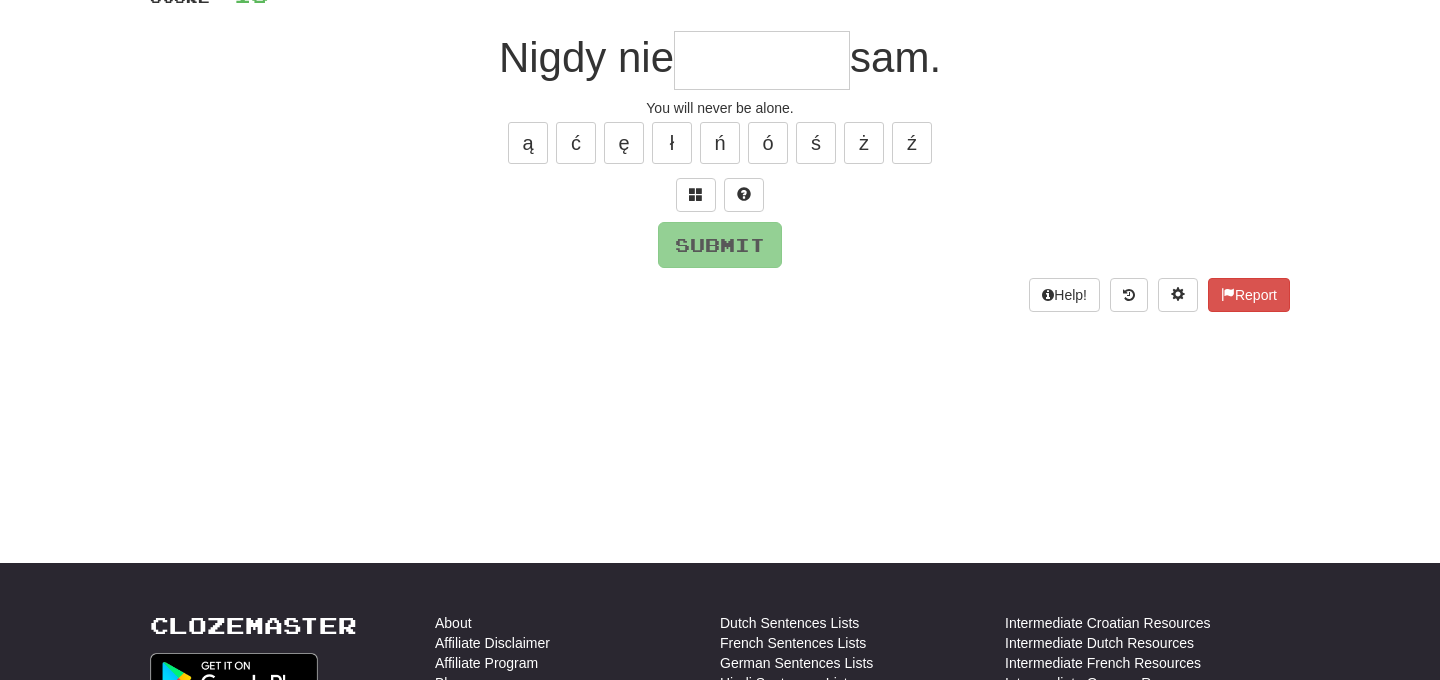 click at bounding box center (762, 60) 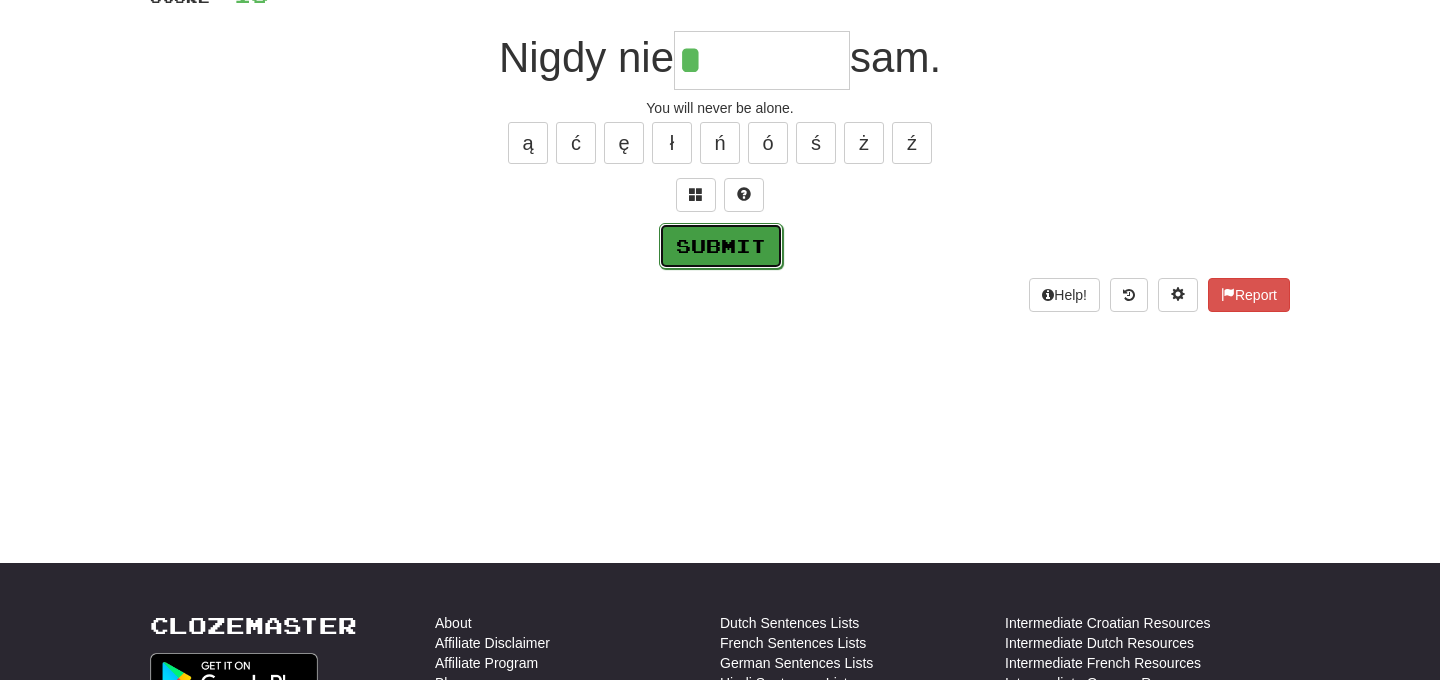 click on "Submit" at bounding box center [721, 246] 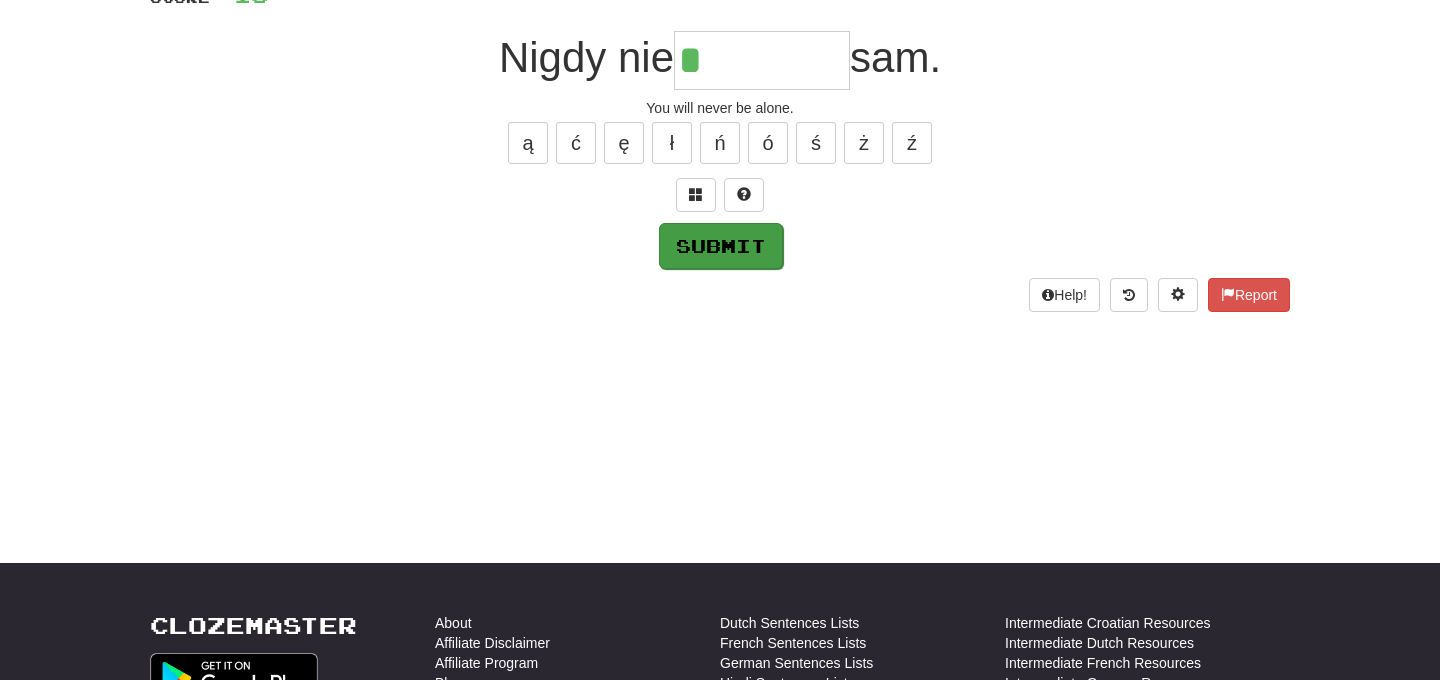 type on "********" 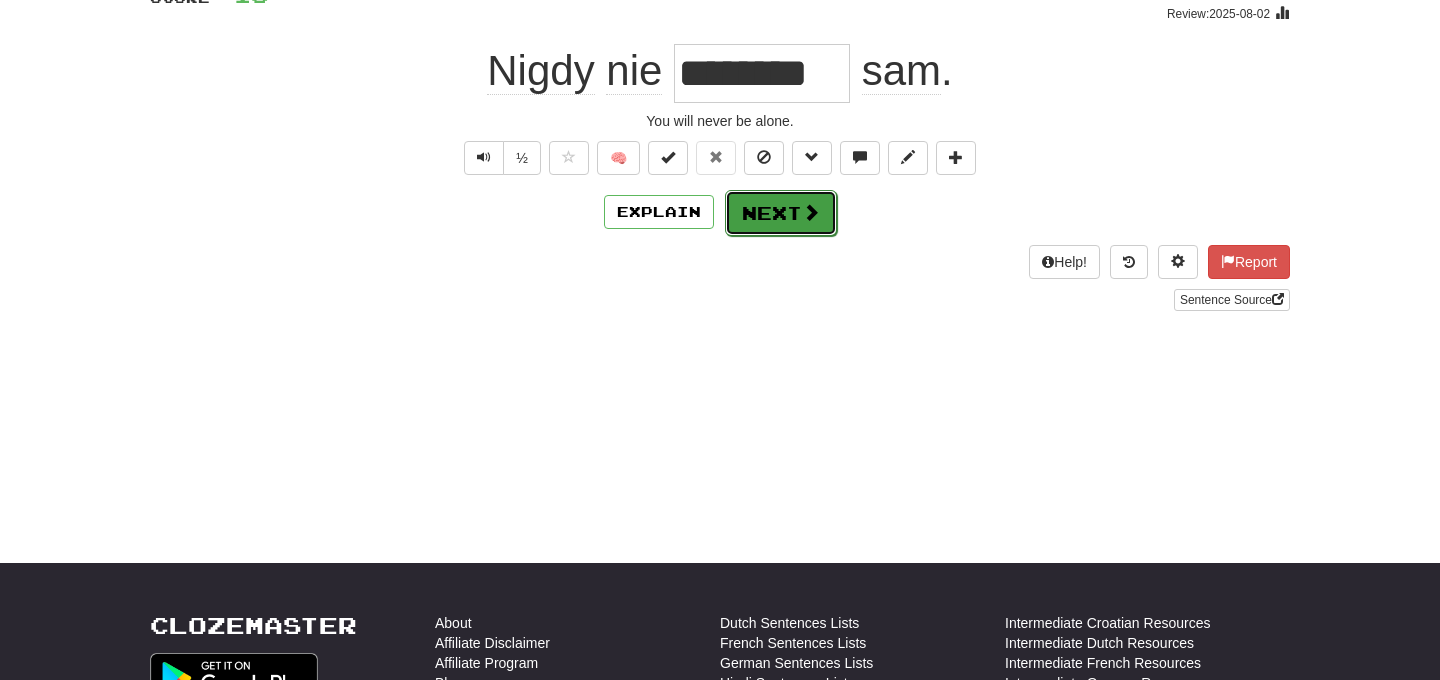 click on "Next" at bounding box center [781, 213] 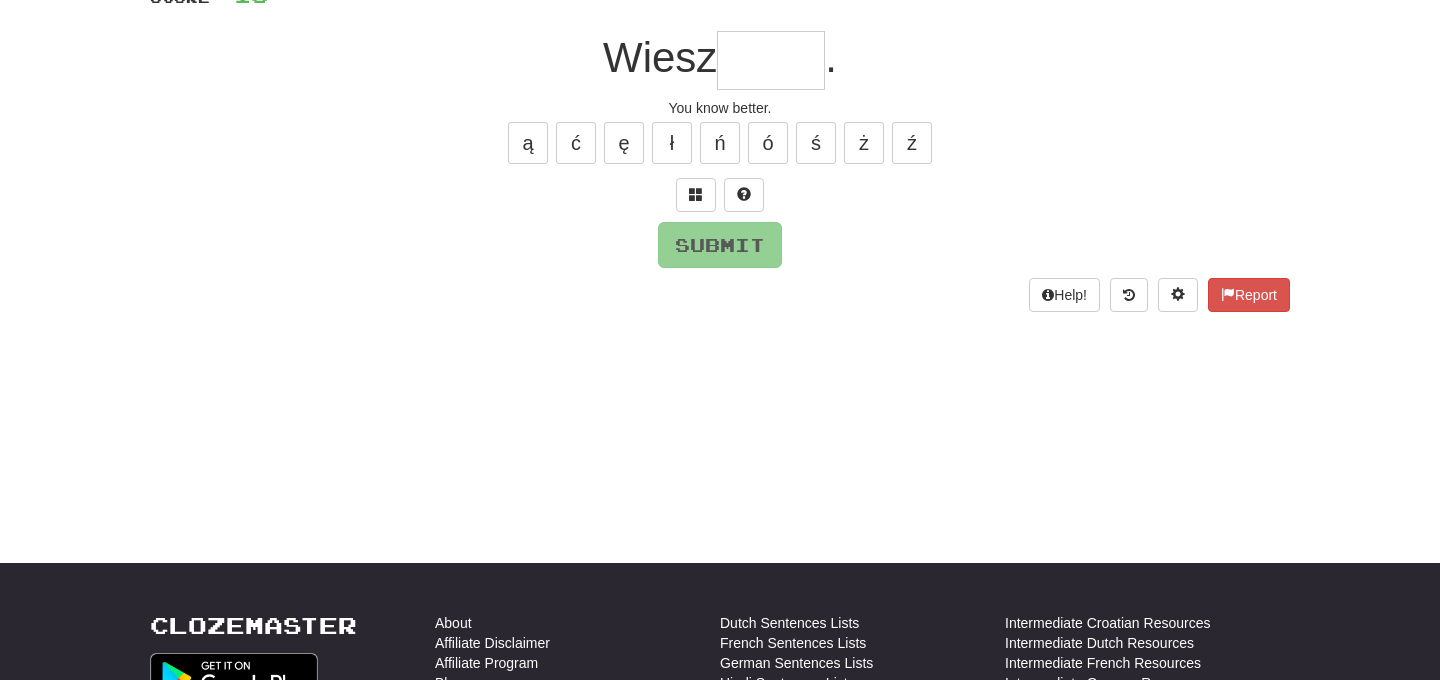 click at bounding box center (771, 60) 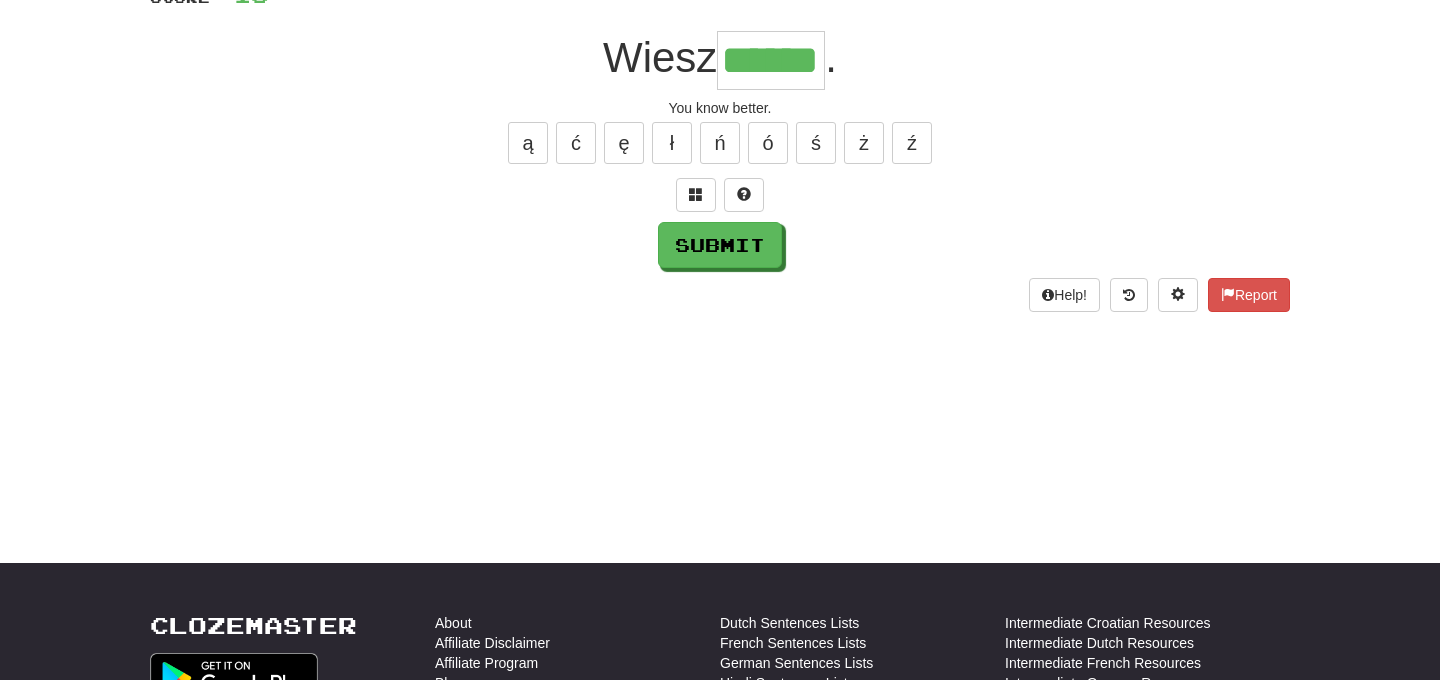 type on "******" 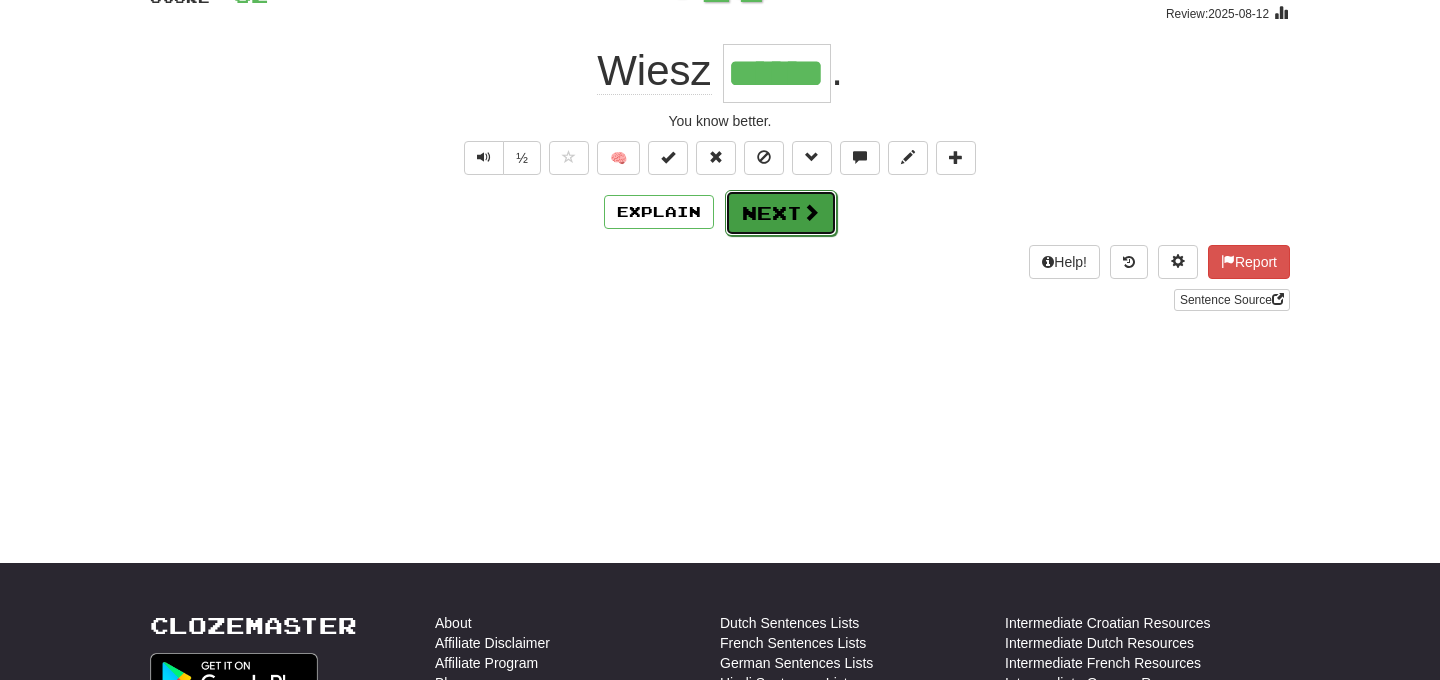click on "Next" at bounding box center [781, 213] 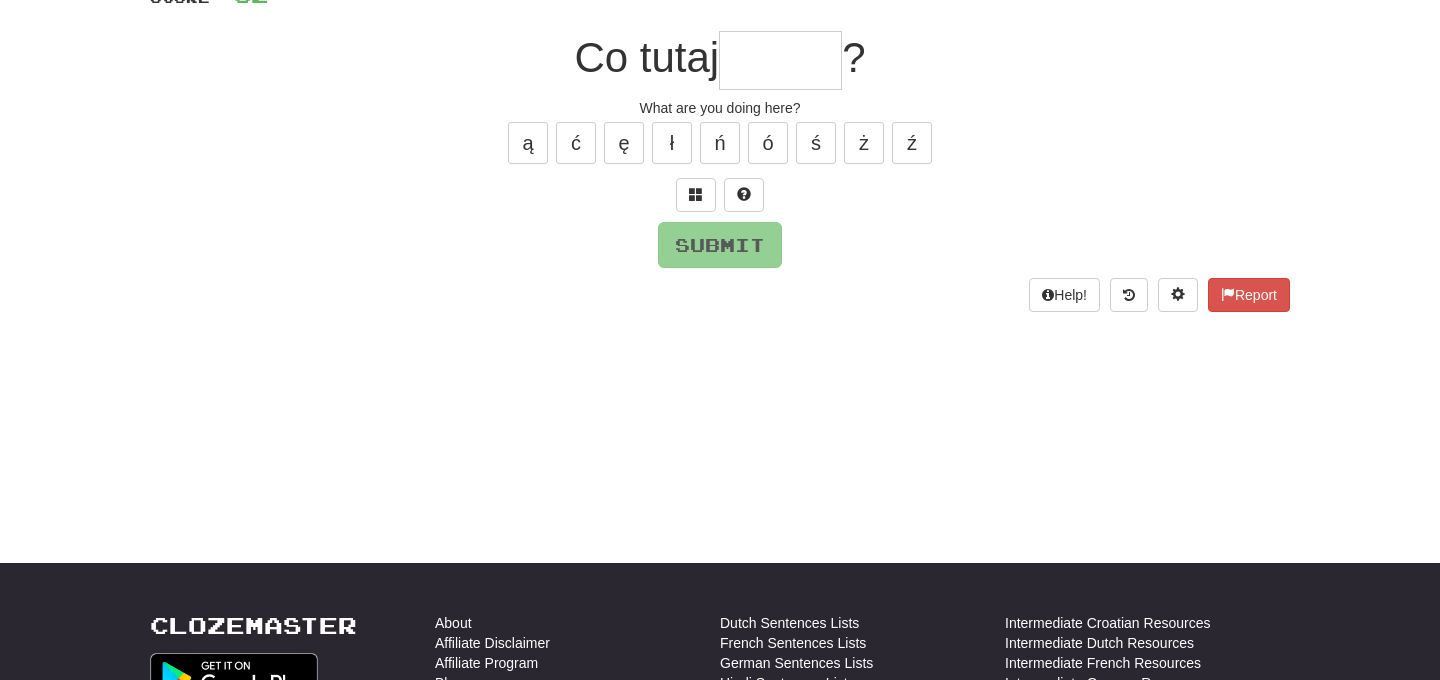 click at bounding box center (780, 60) 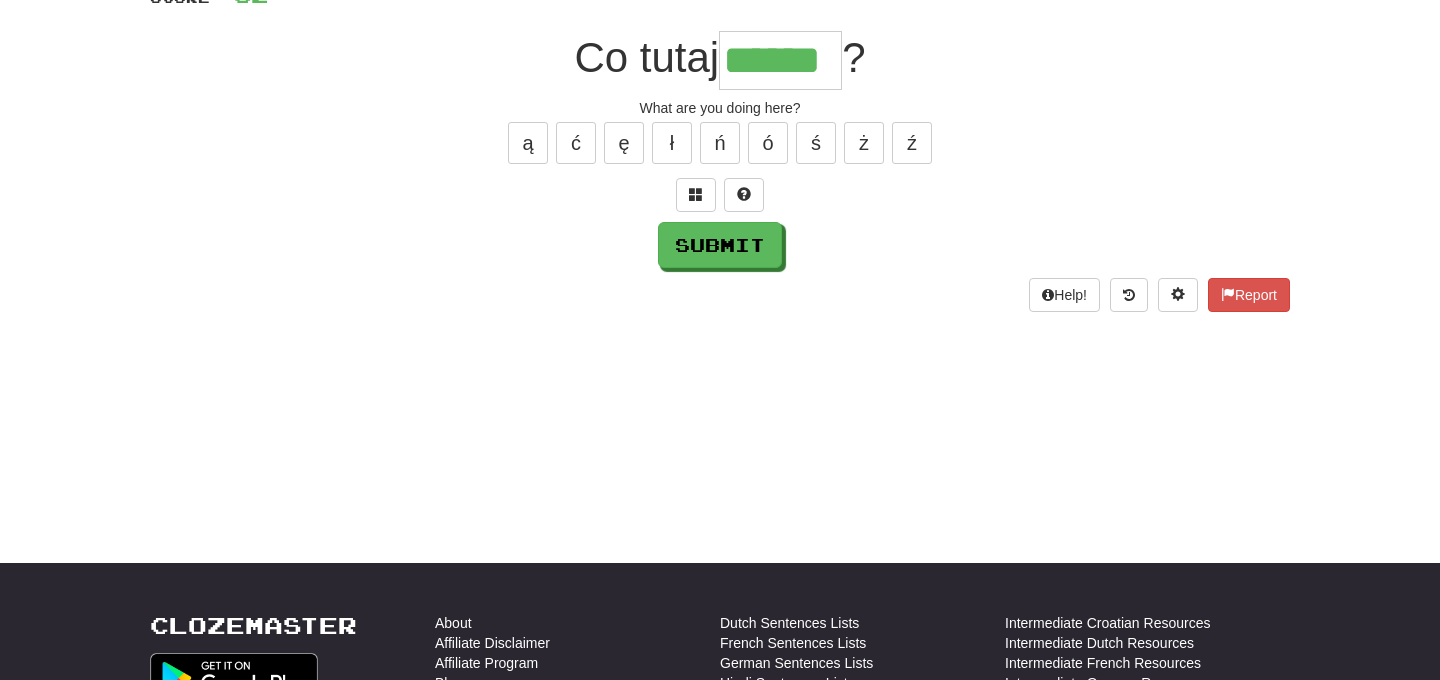 type on "******" 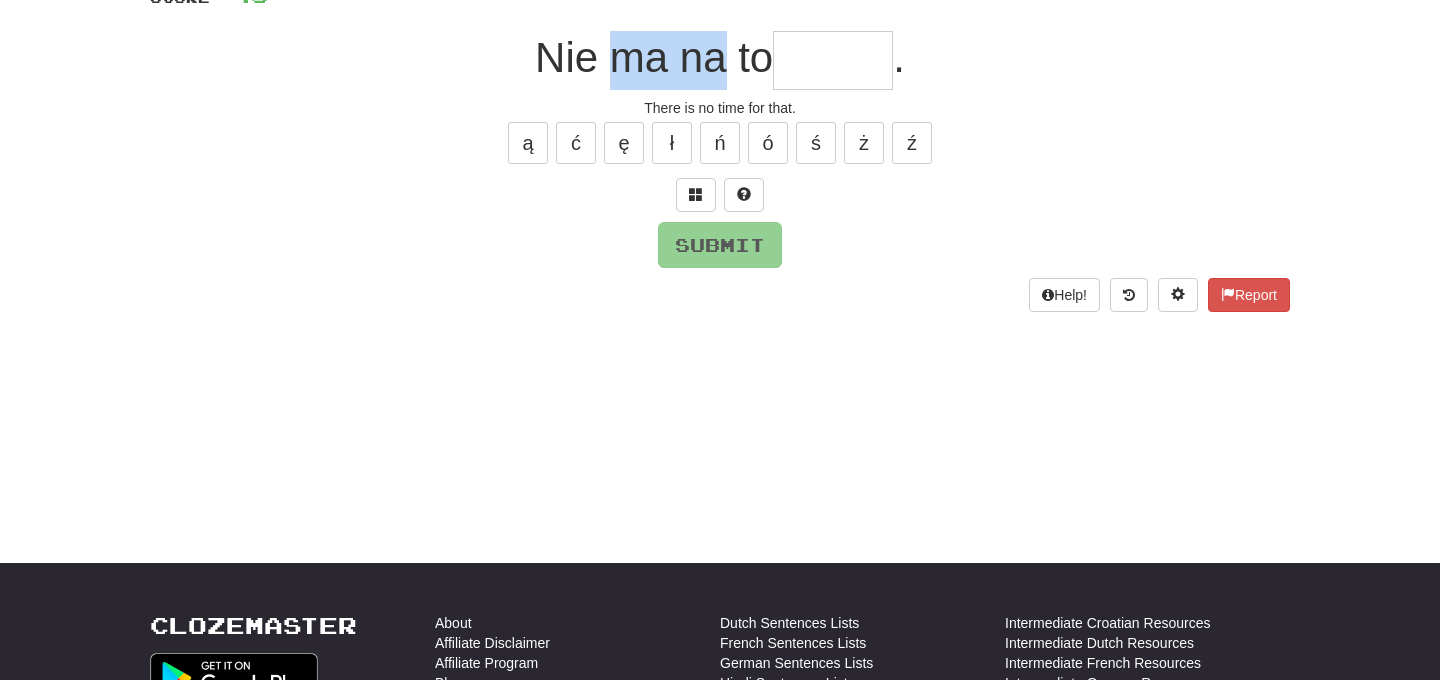 drag, startPoint x: 602, startPoint y: 62, endPoint x: 718, endPoint y: 62, distance: 116 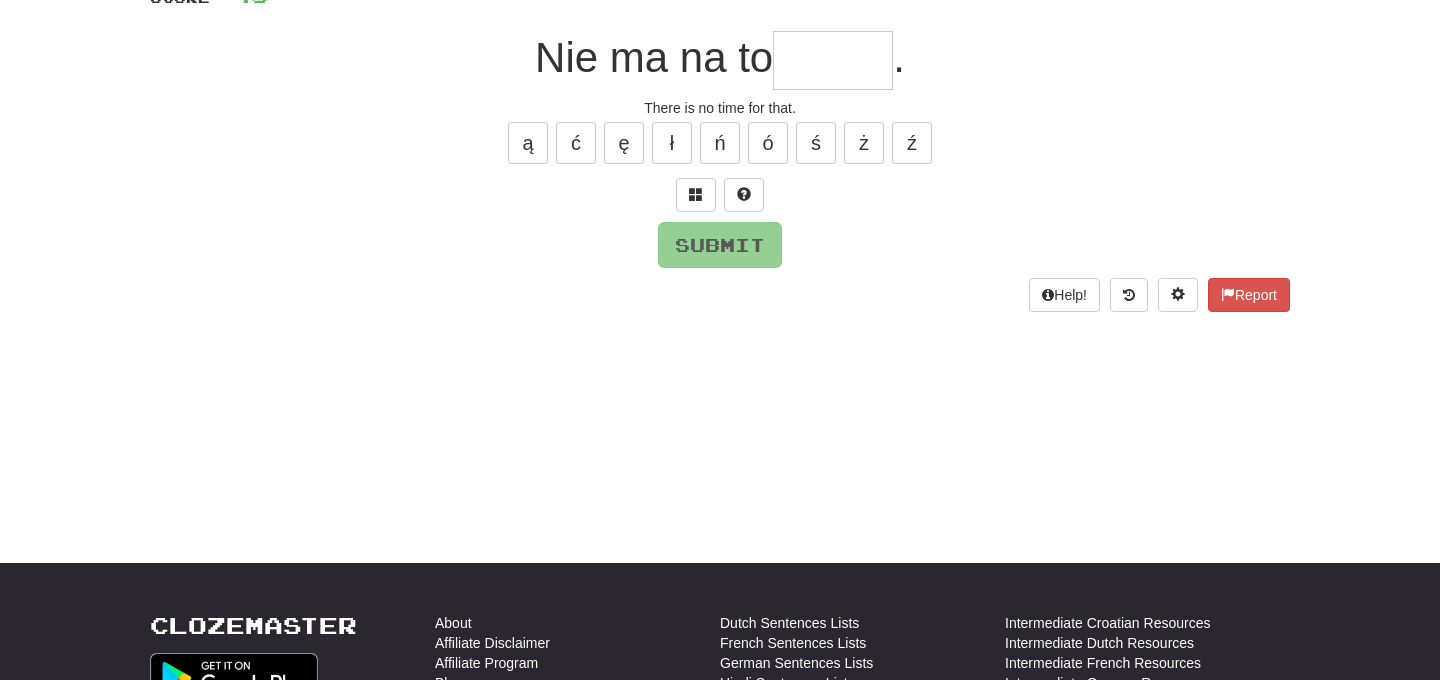 click at bounding box center [833, 60] 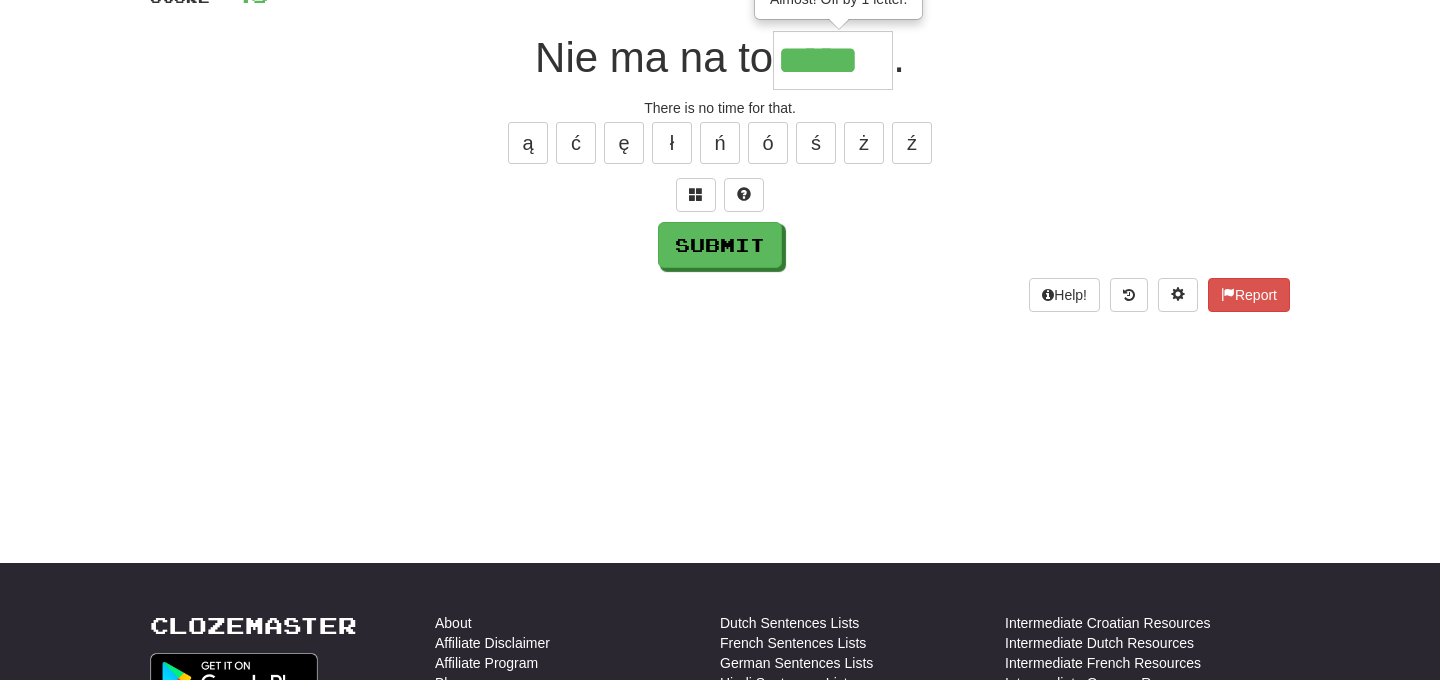 type on "*****" 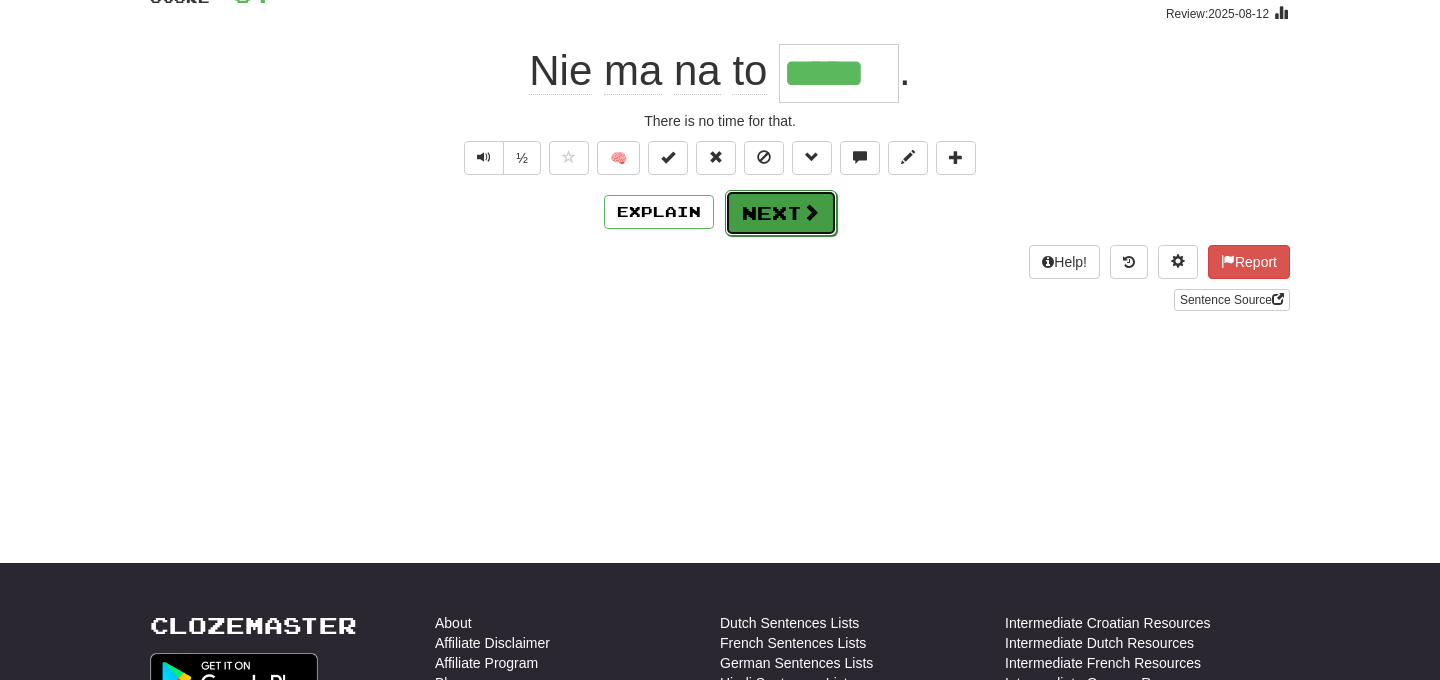 click on "Next" at bounding box center [781, 213] 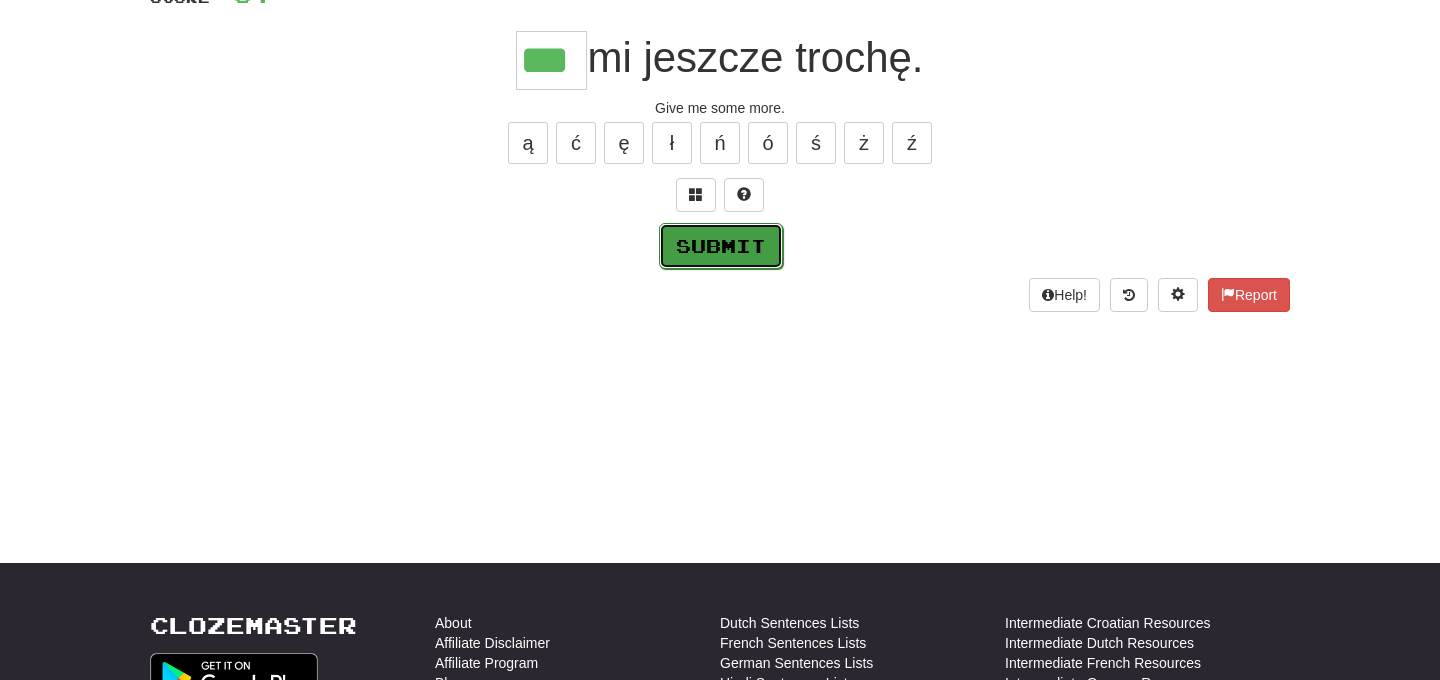 click on "Submit" at bounding box center [721, 246] 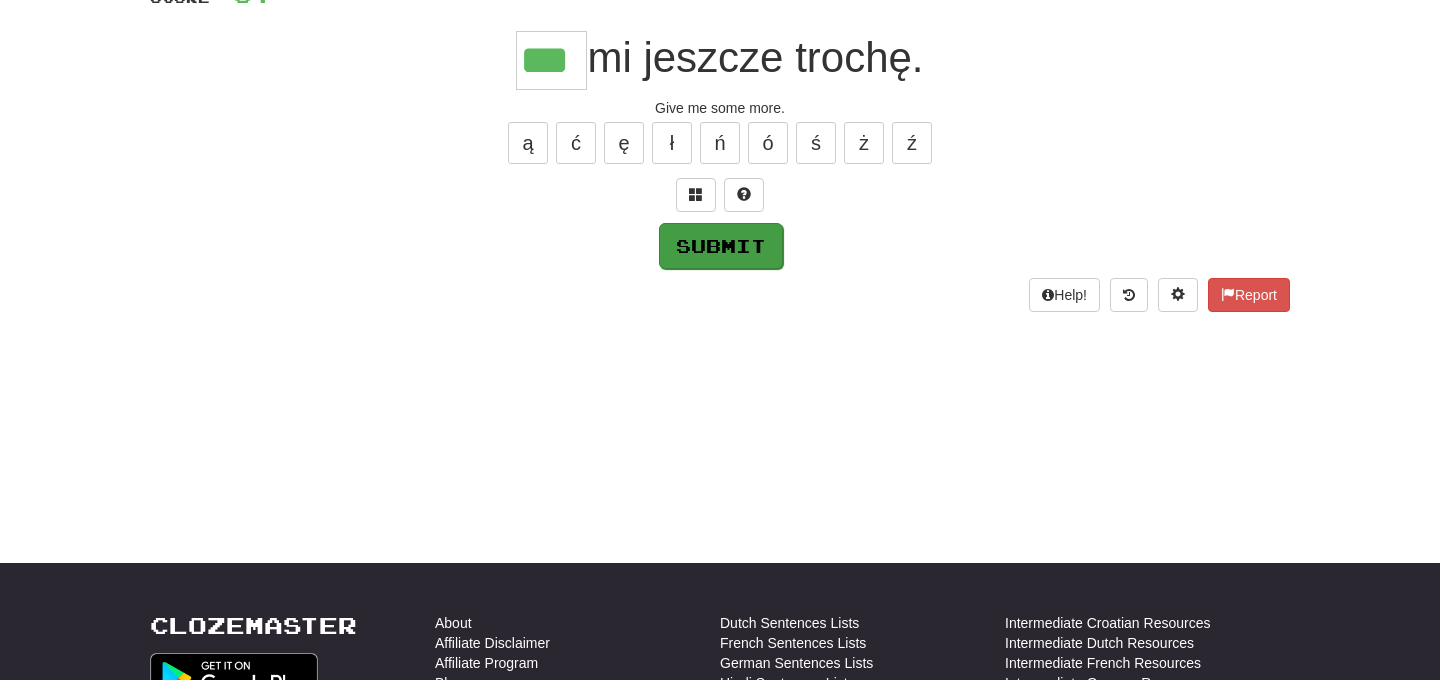 type on "***" 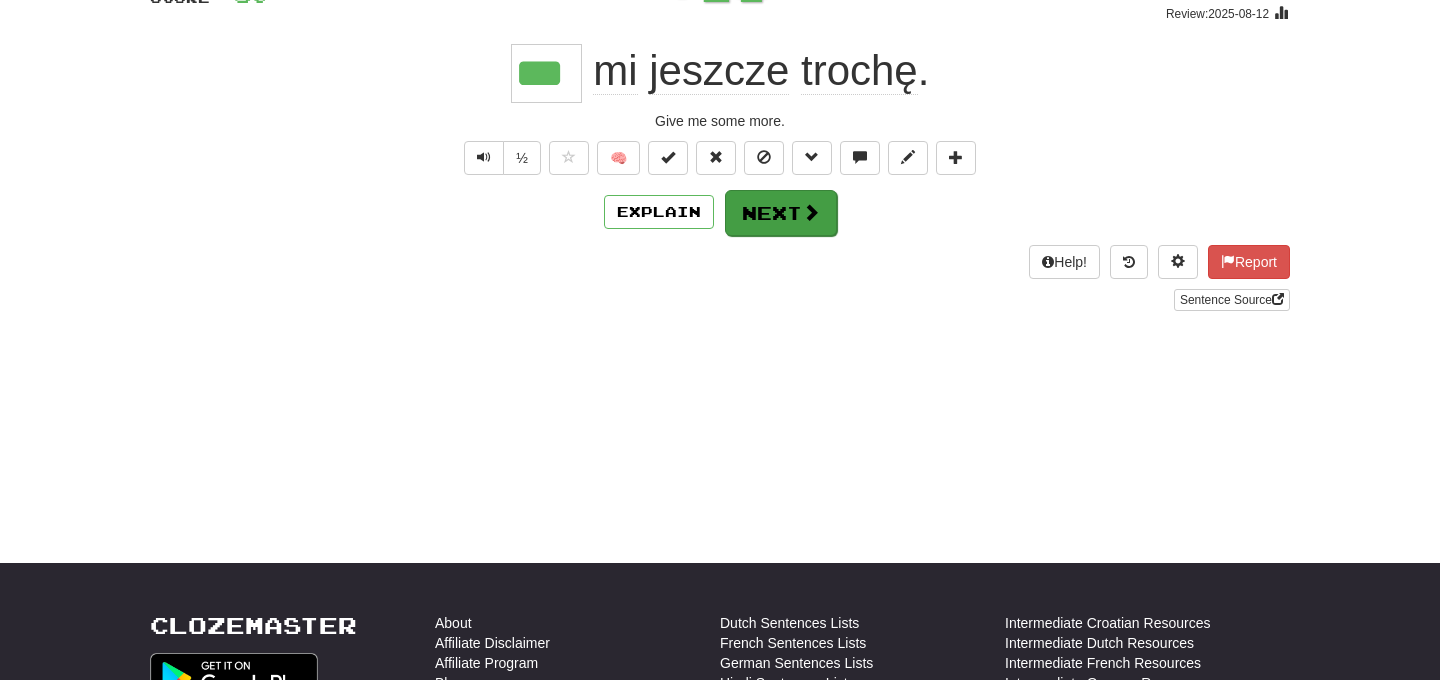 scroll, scrollTop: 0, scrollLeft: 0, axis: both 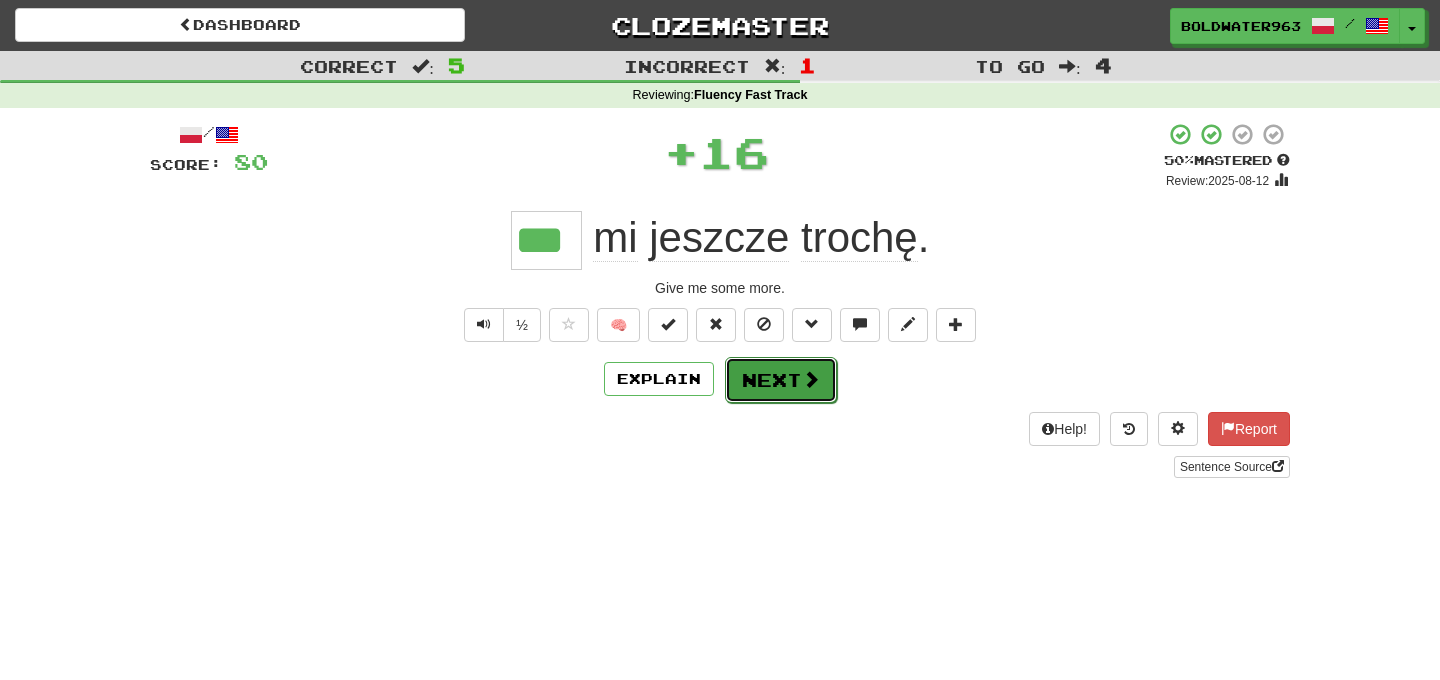 click at bounding box center [811, 379] 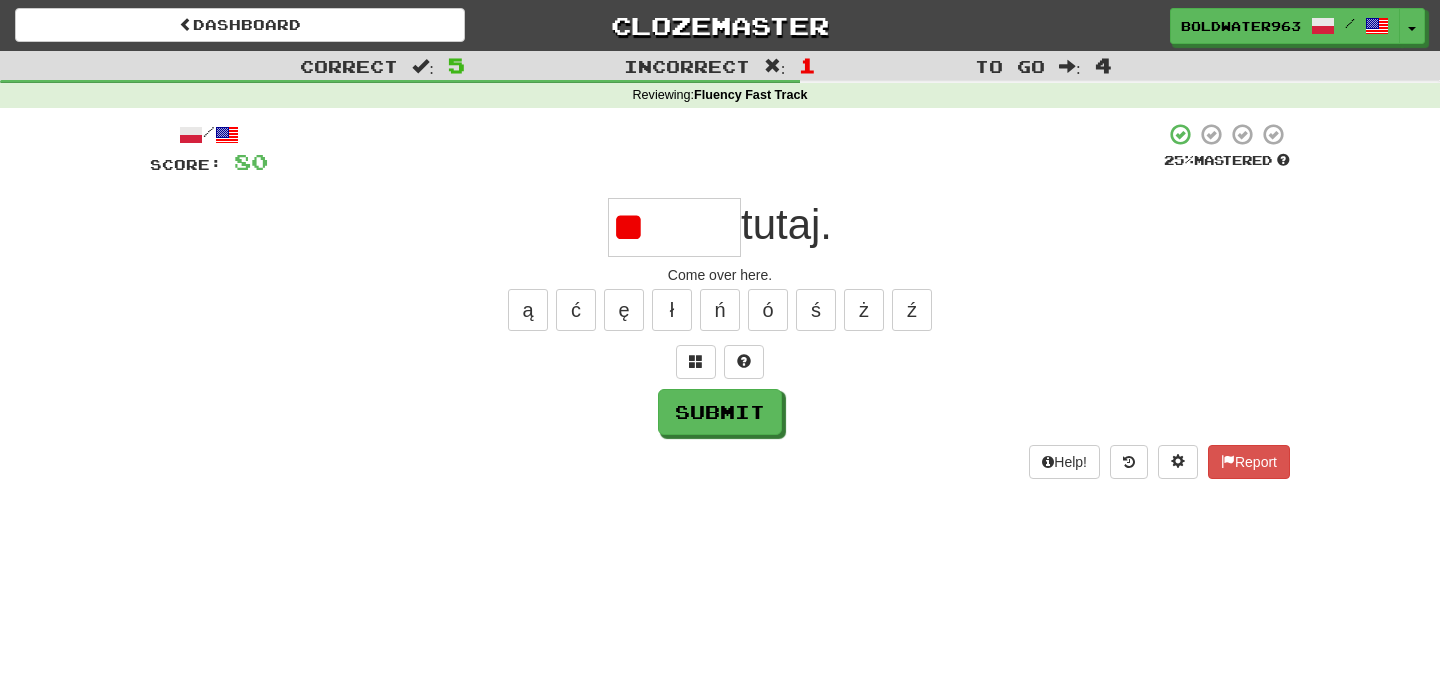 type on "*" 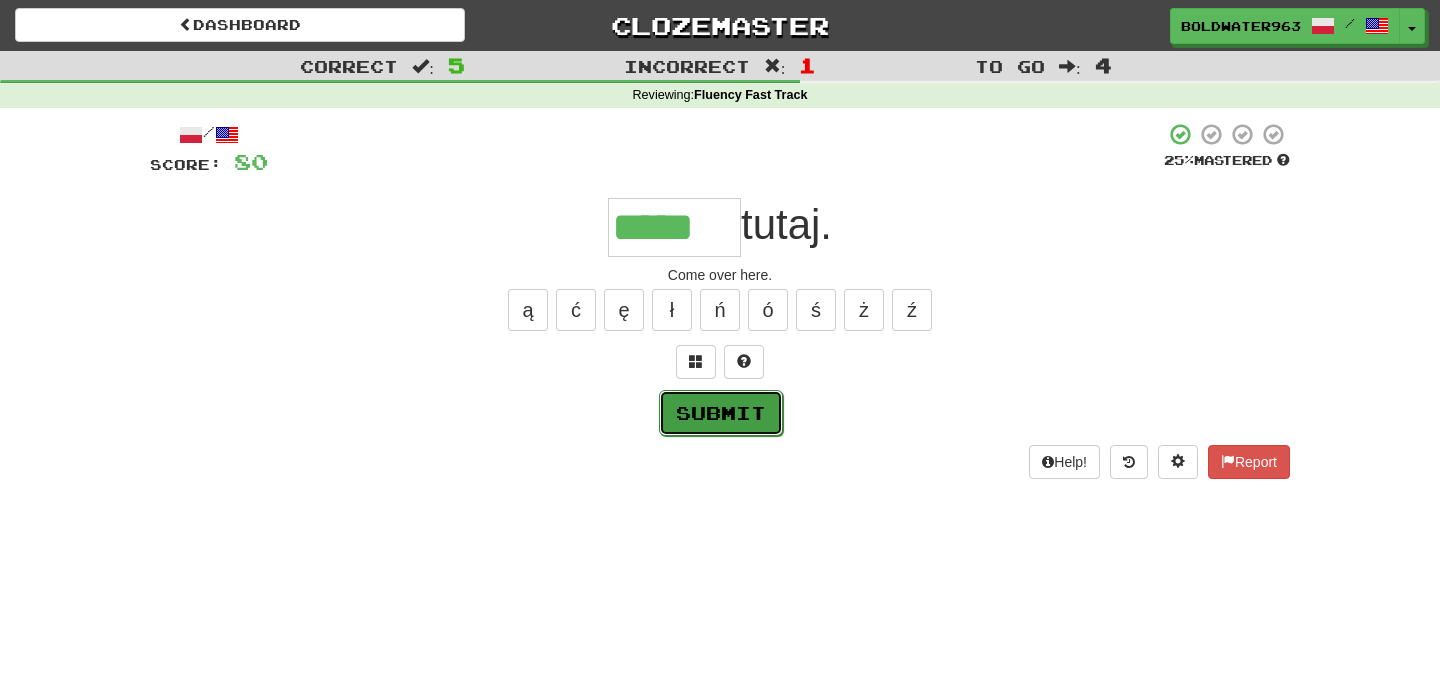click on "Submit" at bounding box center (721, 413) 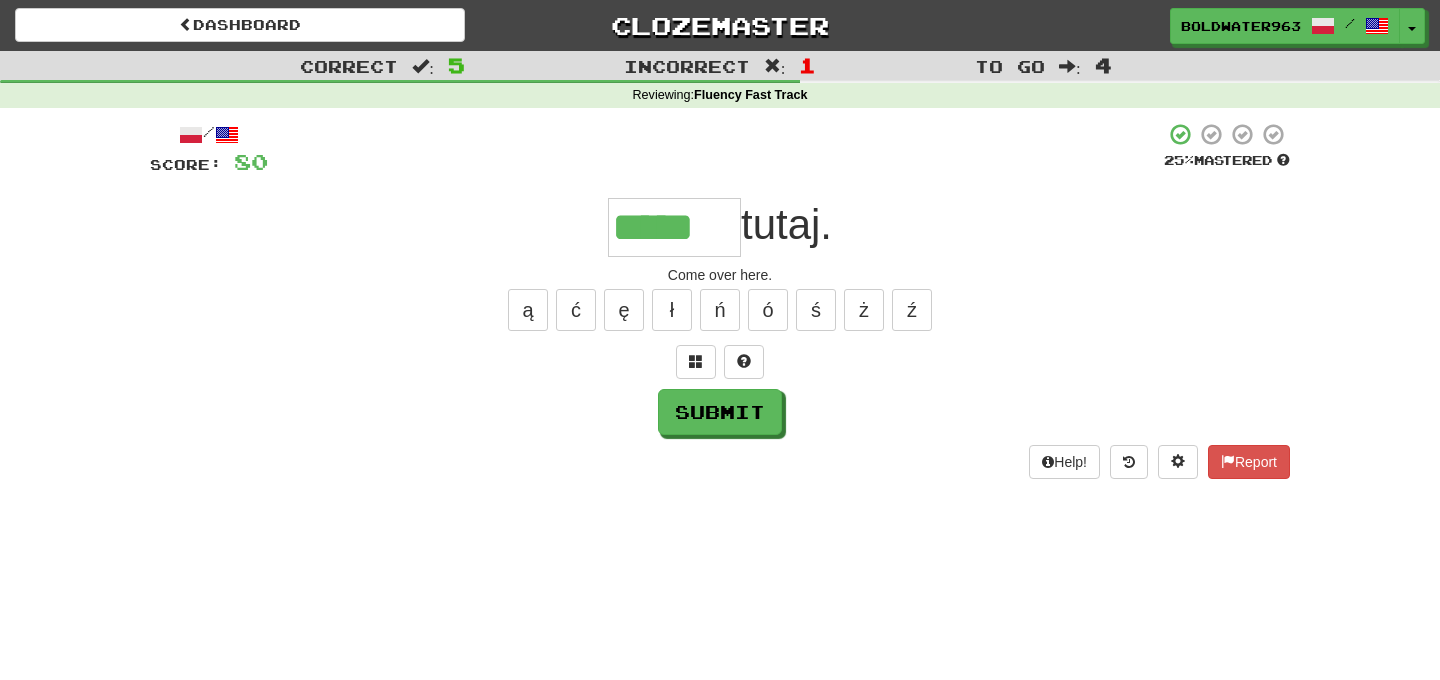 type on "*****" 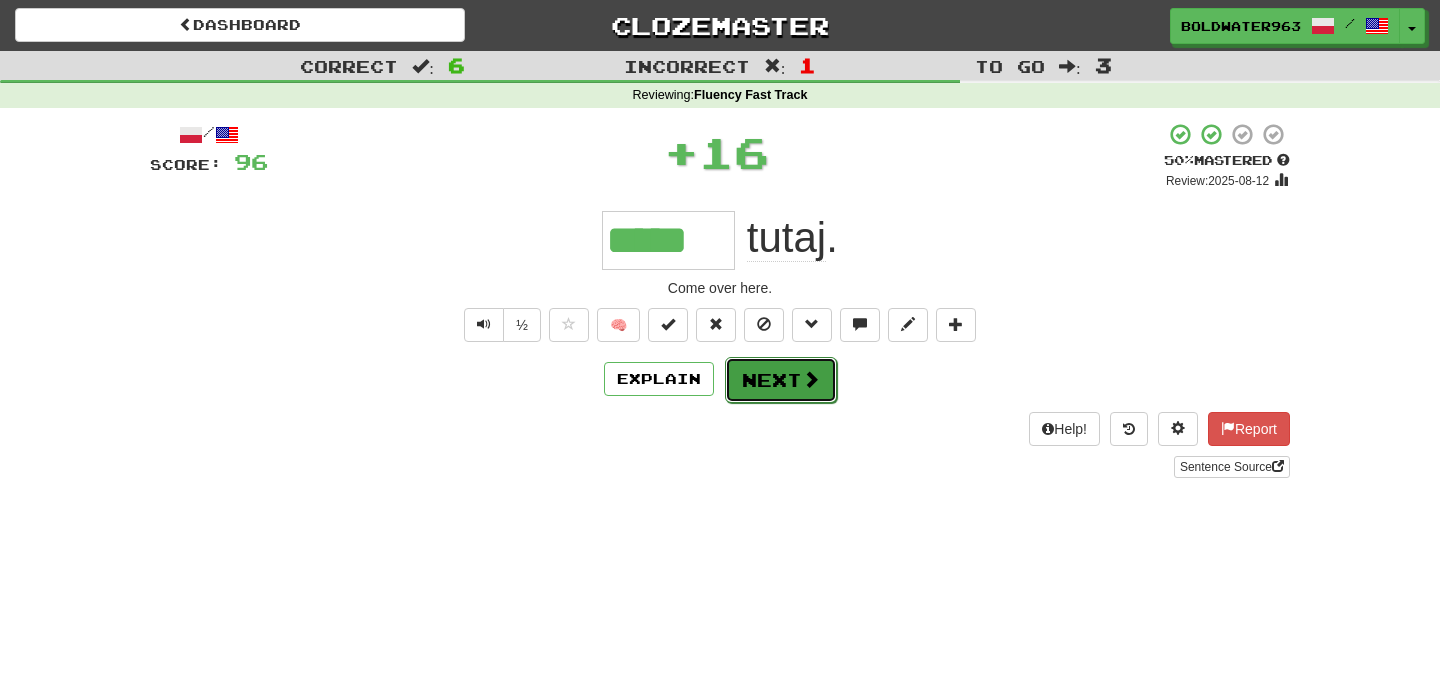 click on "Next" at bounding box center (781, 380) 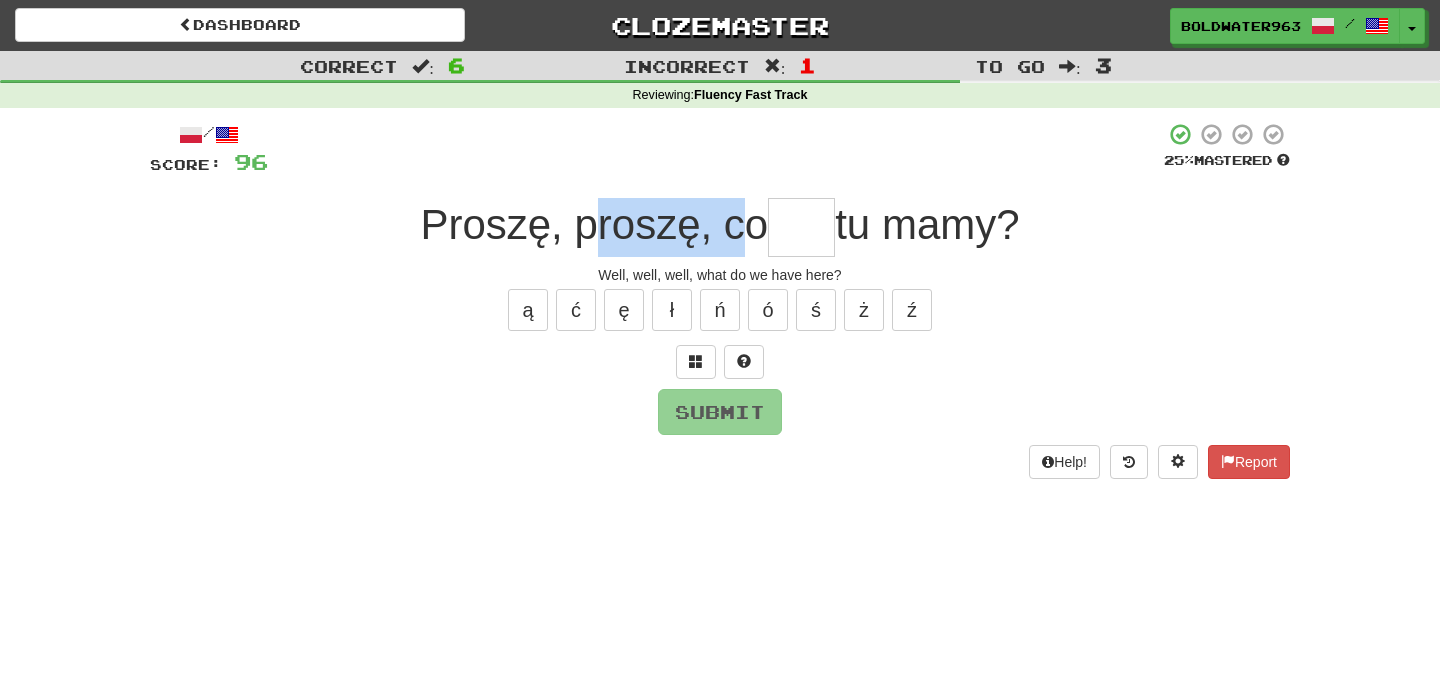 drag, startPoint x: 583, startPoint y: 225, endPoint x: 732, endPoint y: 237, distance: 149.48244 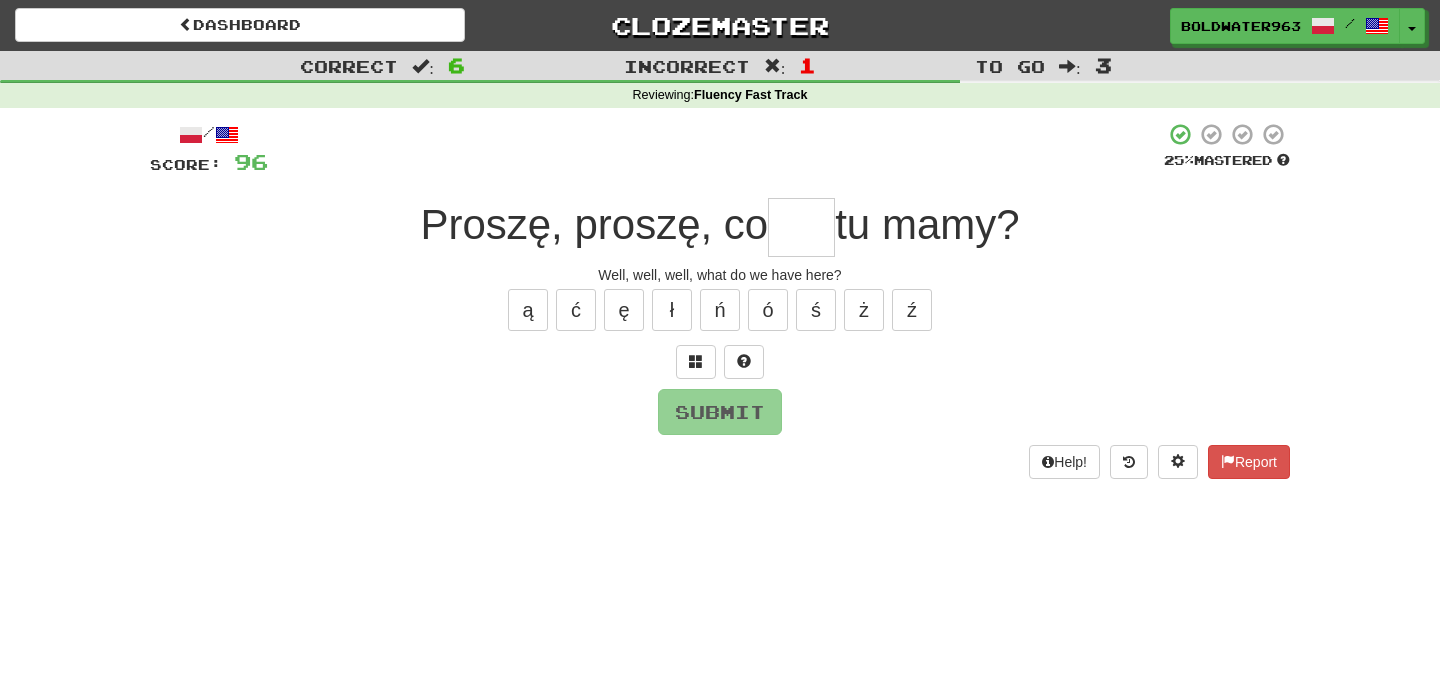click on "tu mamy?" at bounding box center [927, 224] 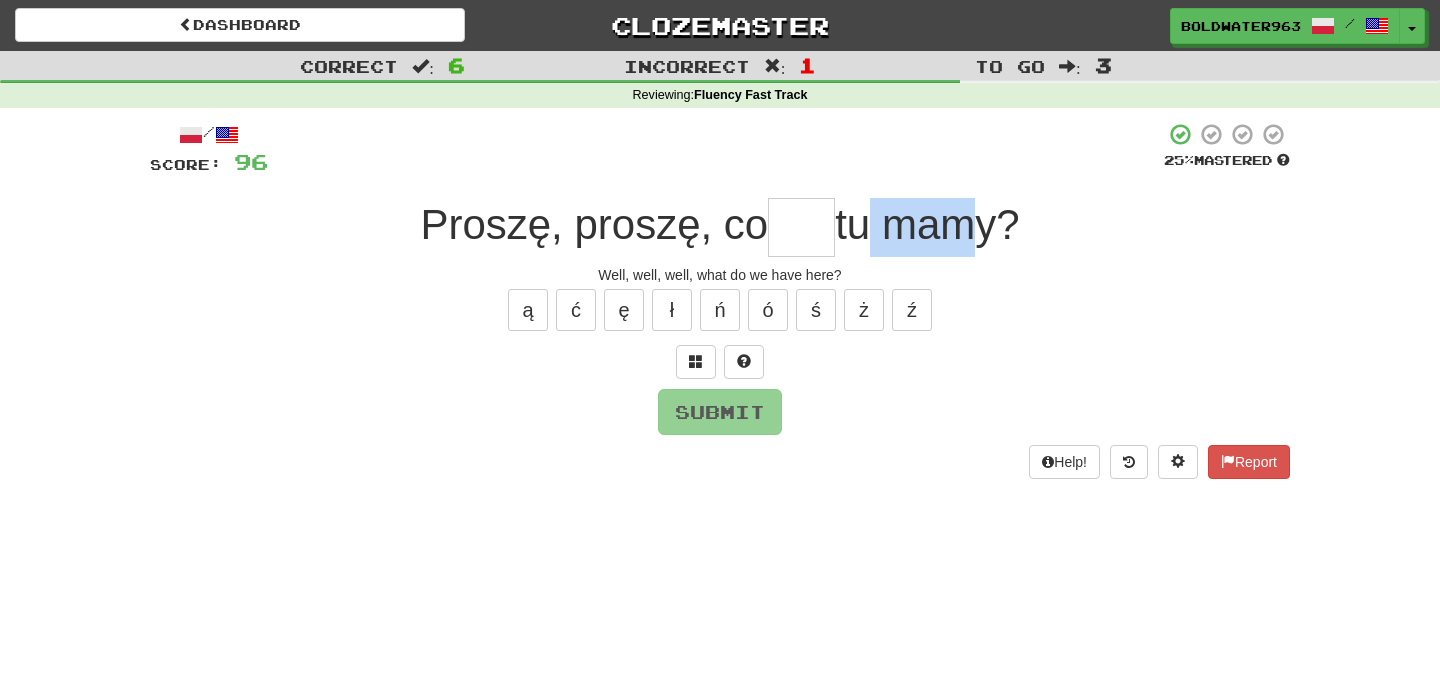drag, startPoint x: 949, startPoint y: 230, endPoint x: 861, endPoint y: 231, distance: 88.005684 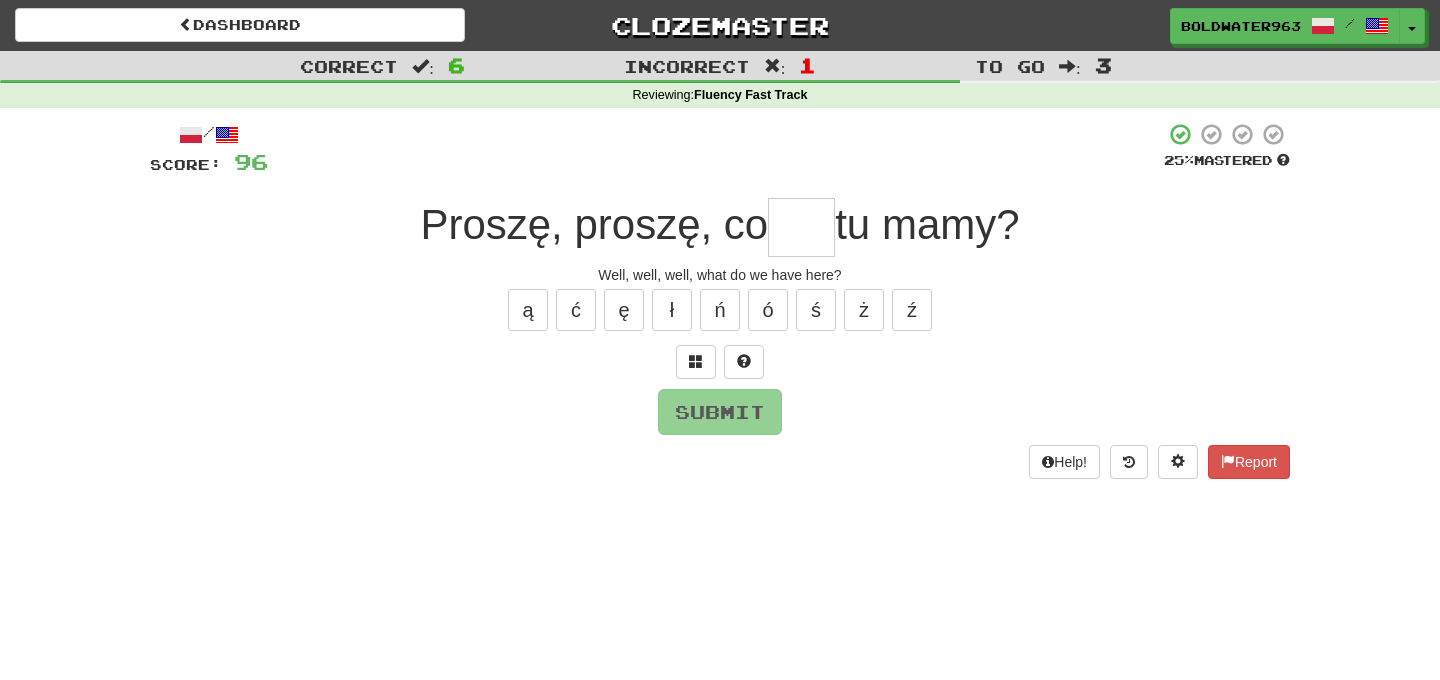 click at bounding box center [801, 227] 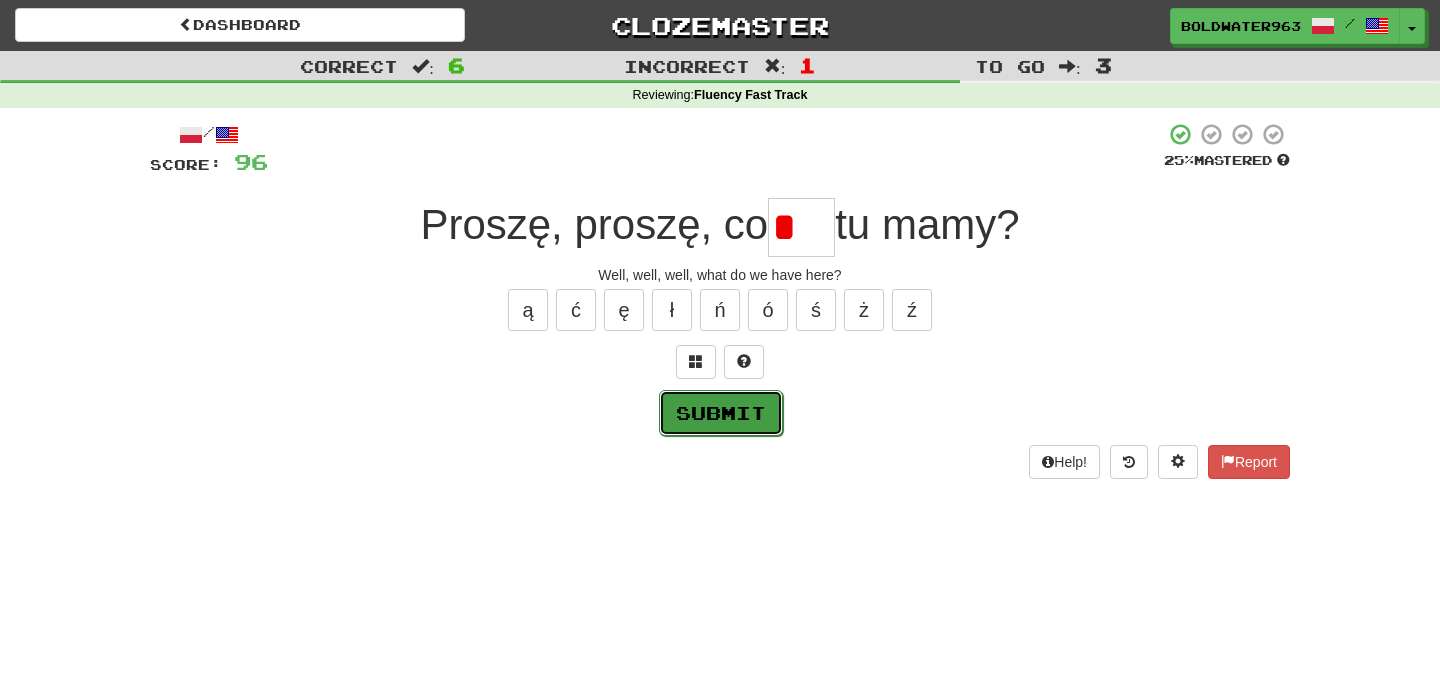 click on "Submit" at bounding box center [721, 413] 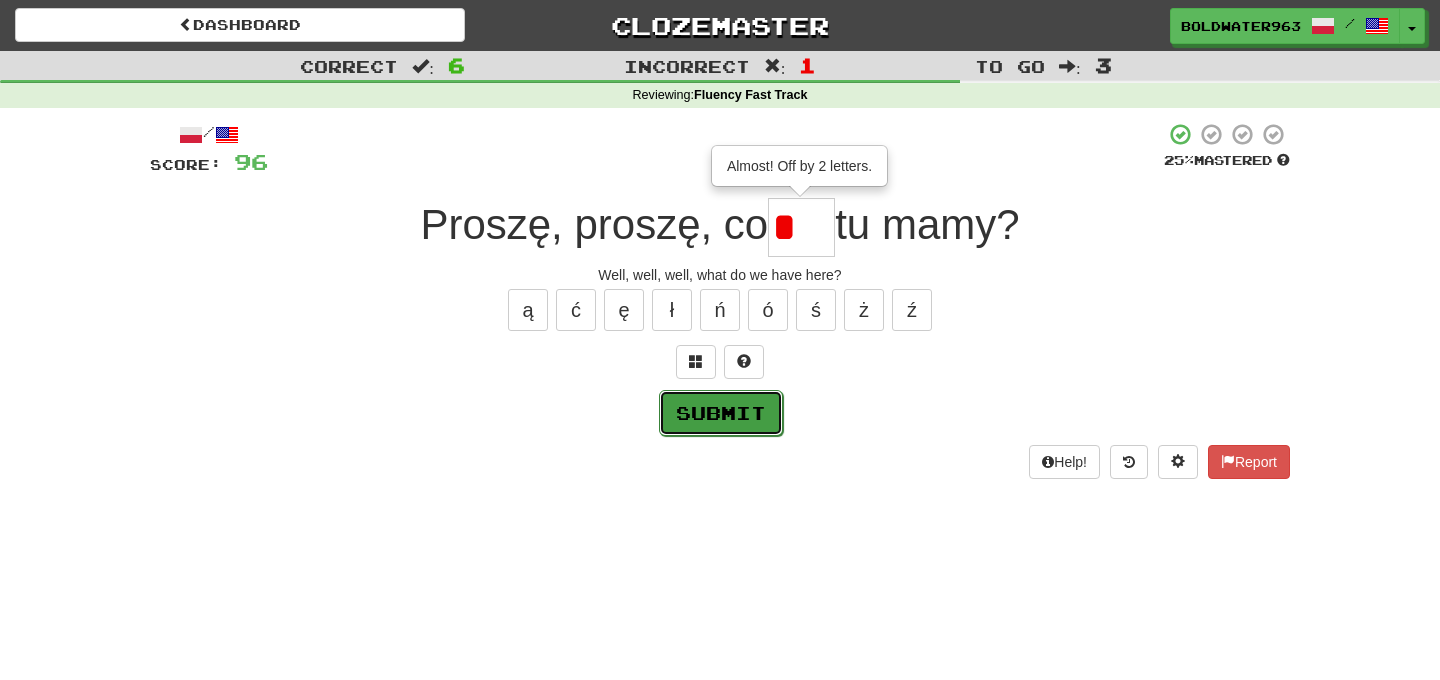 click on "Submit" at bounding box center [721, 413] 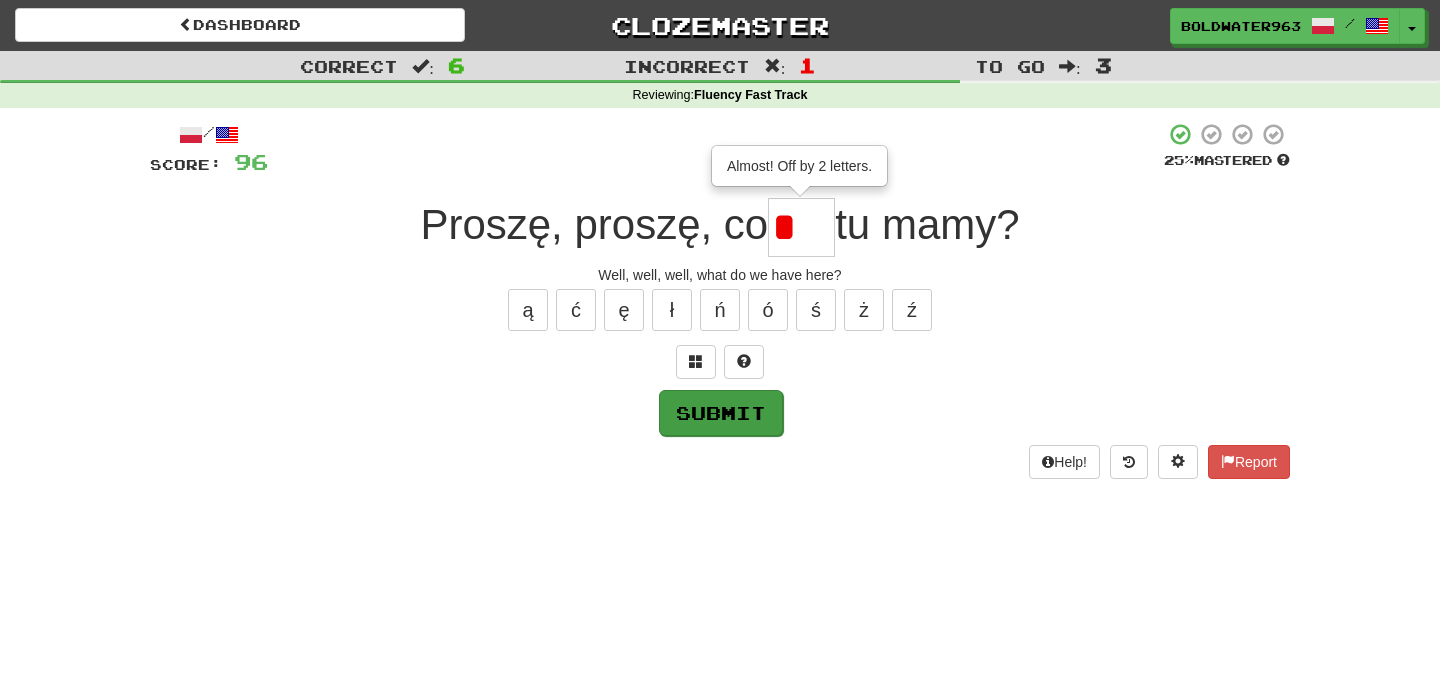 type on "**" 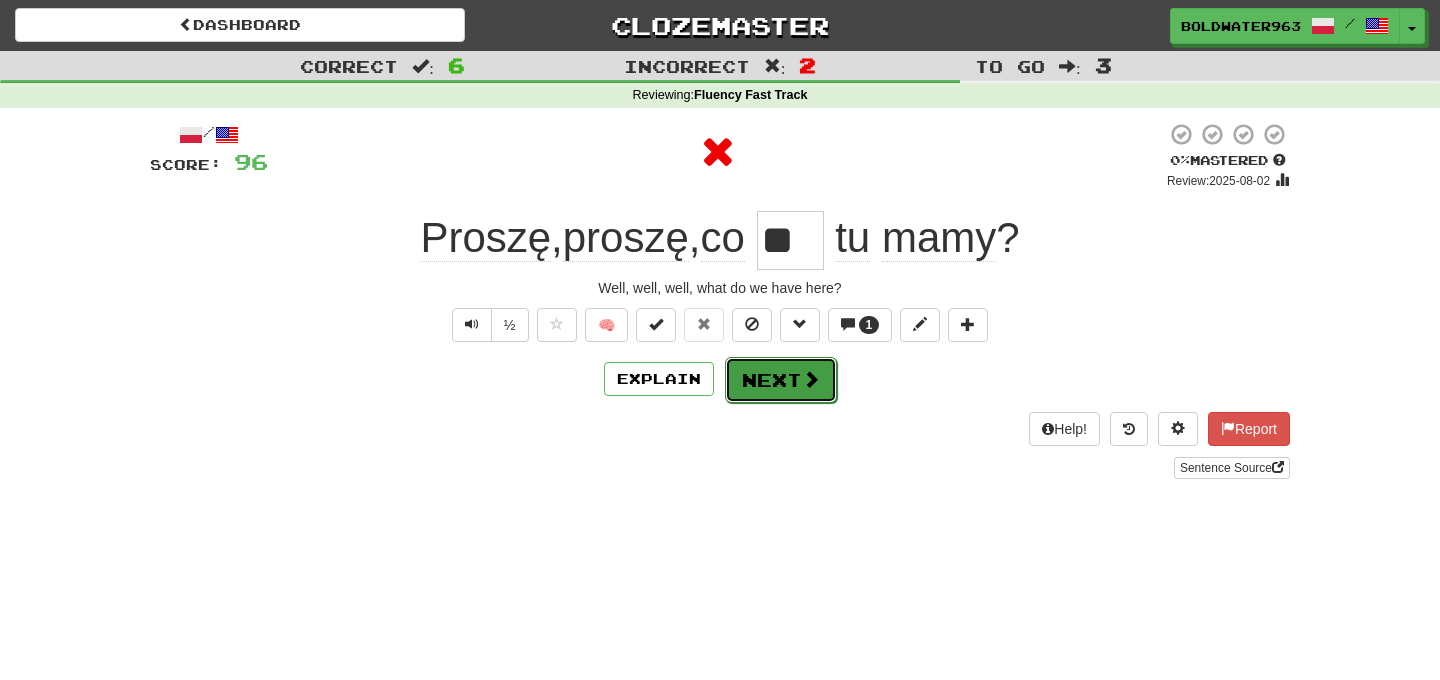 click on "Next" at bounding box center (781, 380) 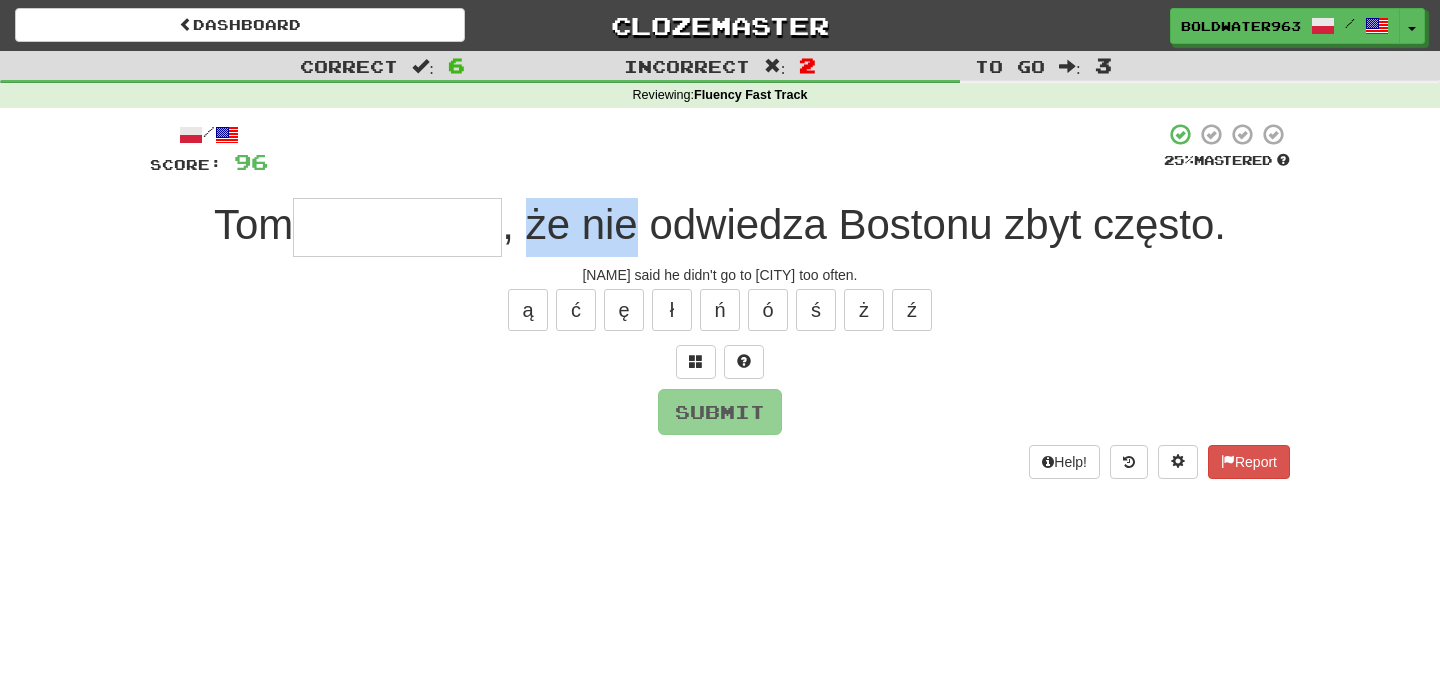 drag, startPoint x: 527, startPoint y: 227, endPoint x: 628, endPoint y: 220, distance: 101.24229 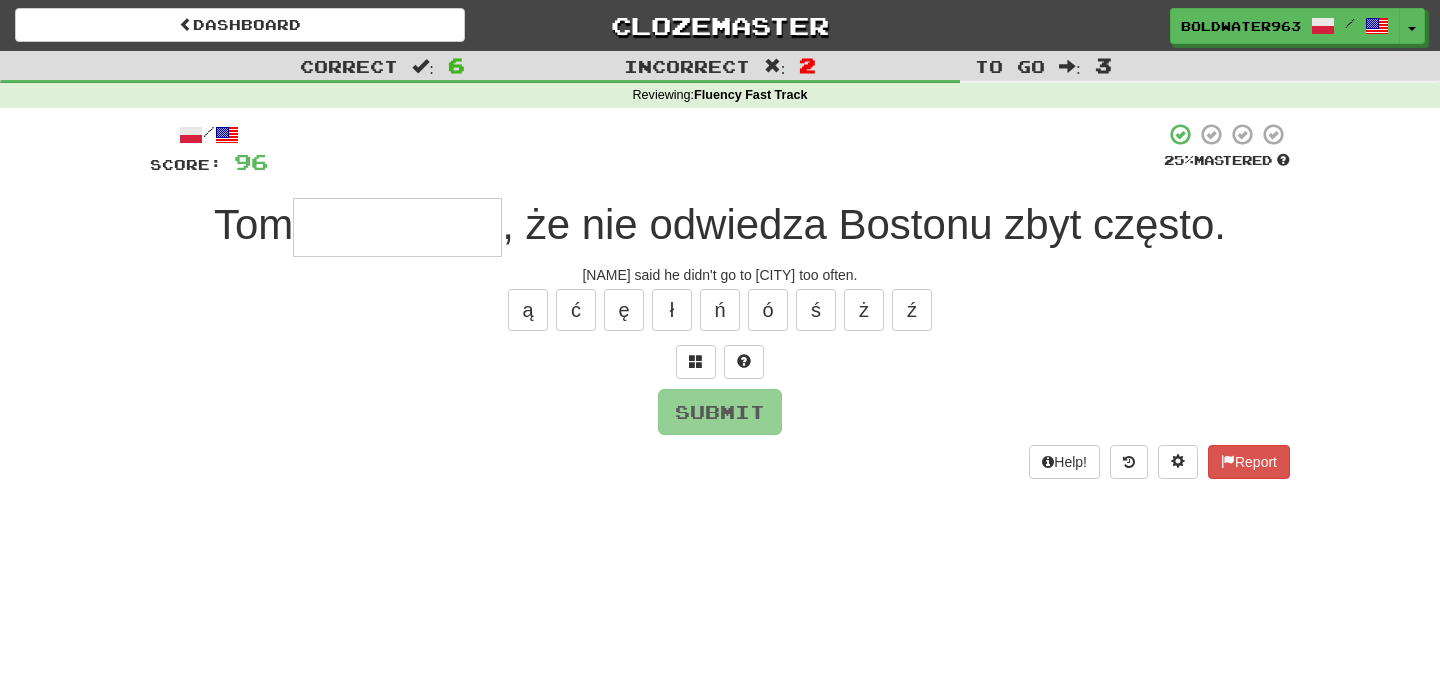click at bounding box center [397, 227] 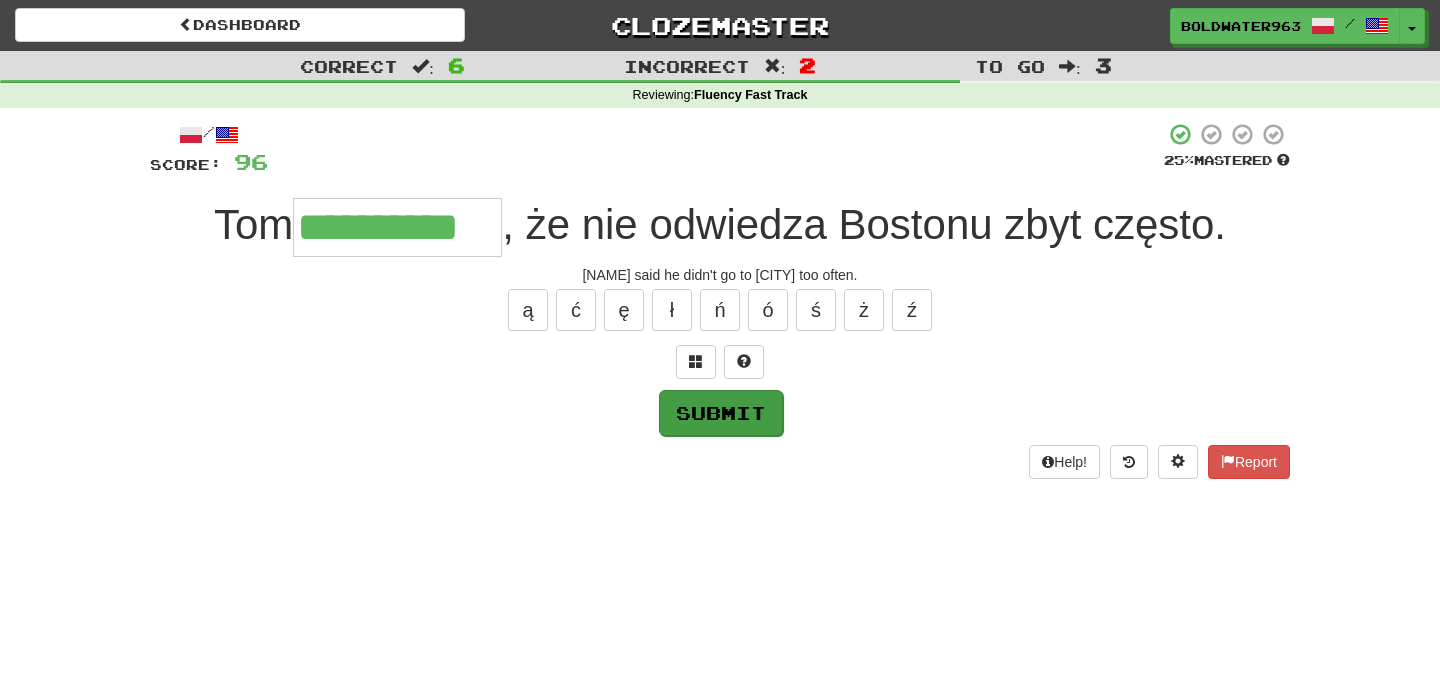 type on "**********" 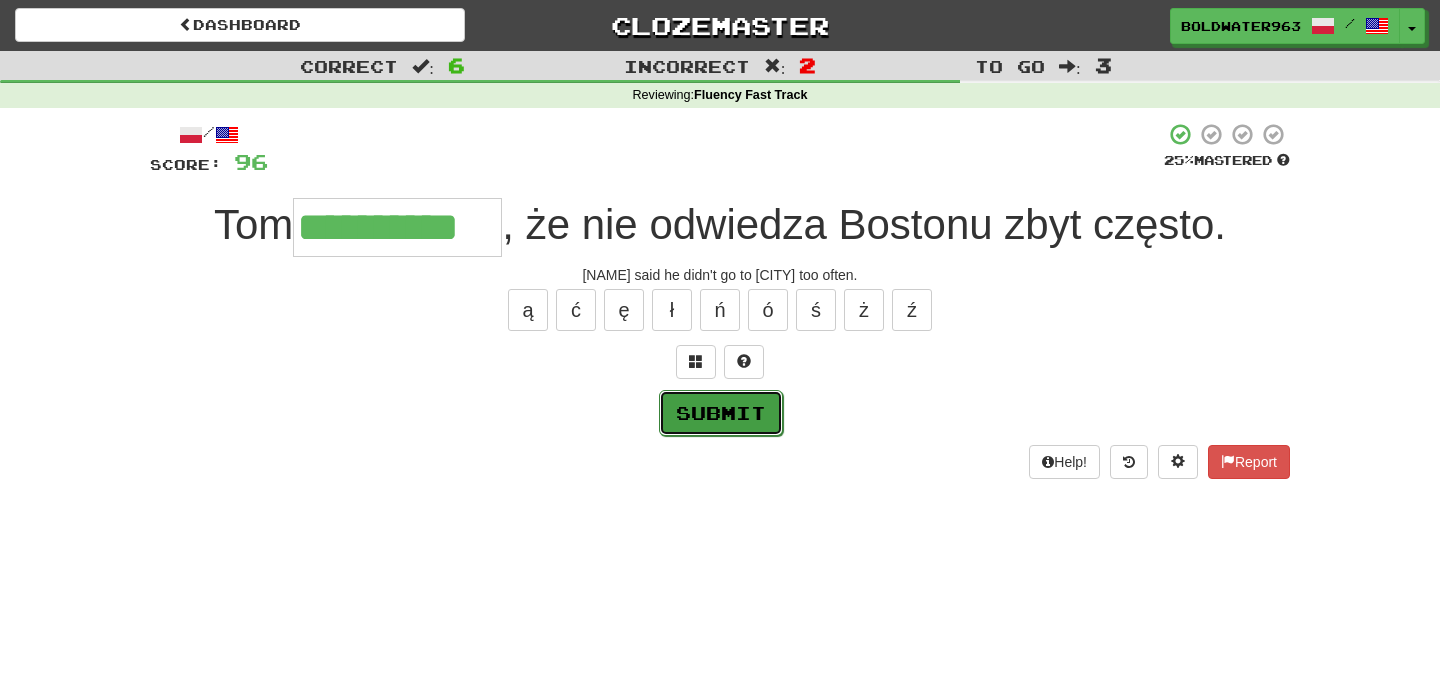 click on "Submit" at bounding box center (721, 413) 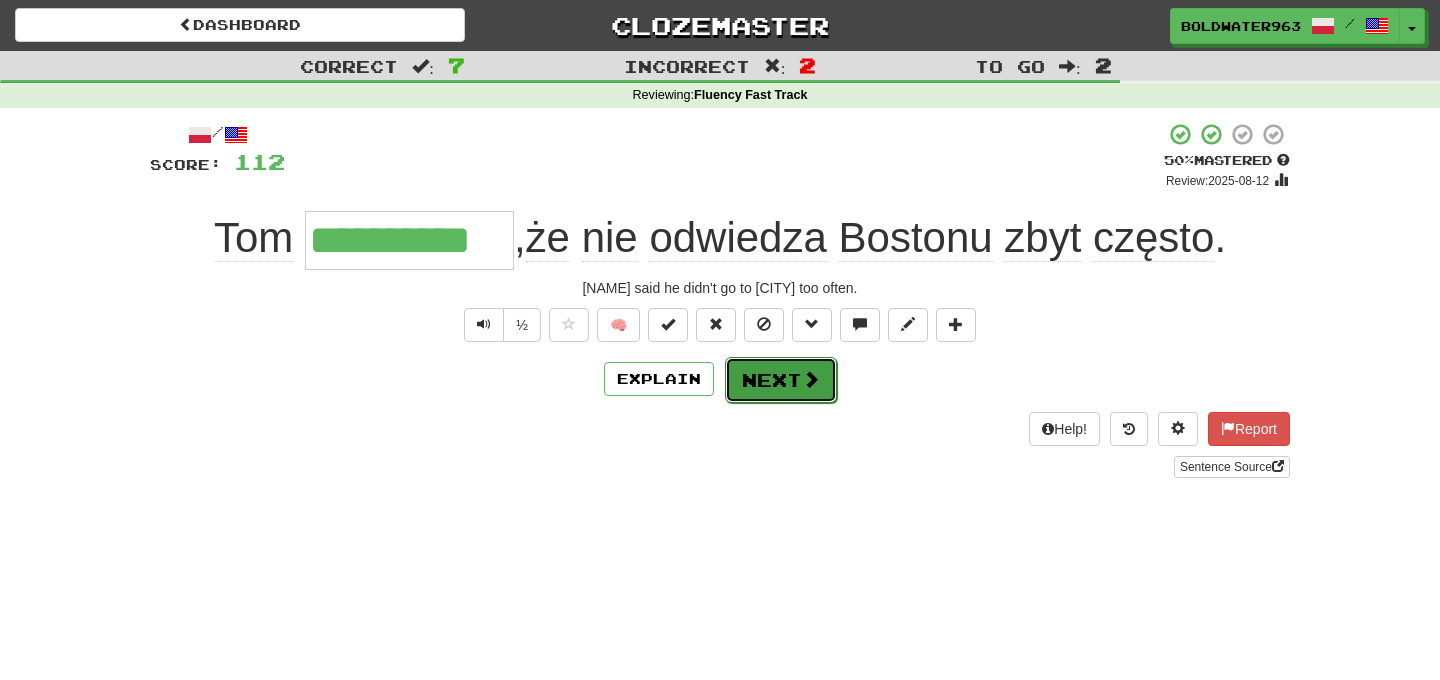 click on "Next" at bounding box center (781, 380) 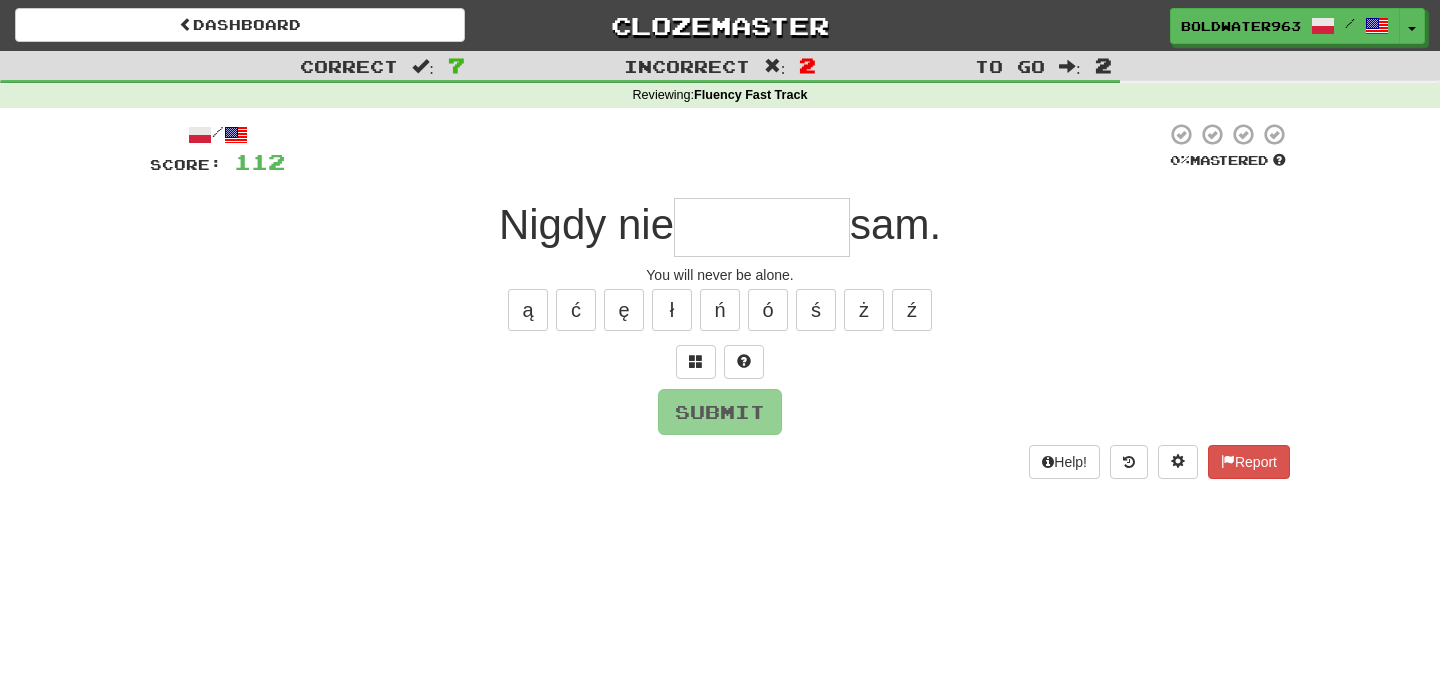click at bounding box center (762, 227) 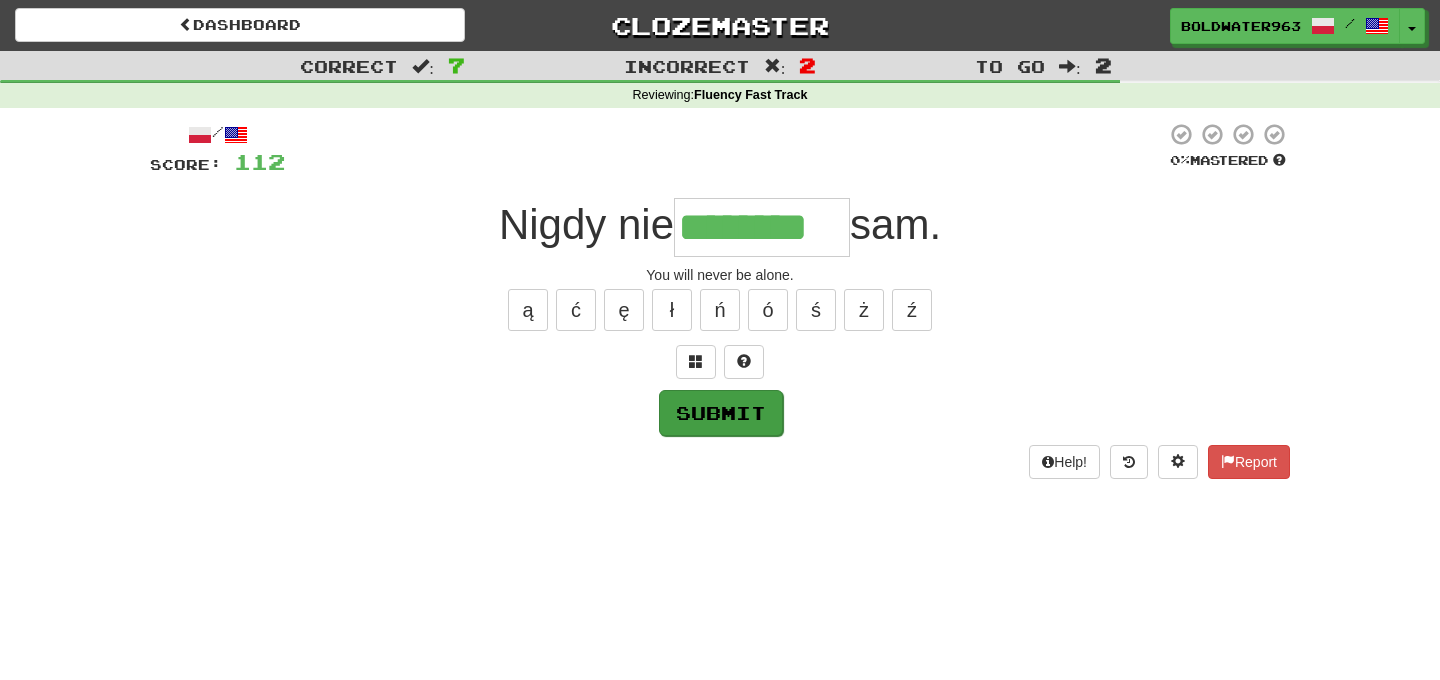 type on "********" 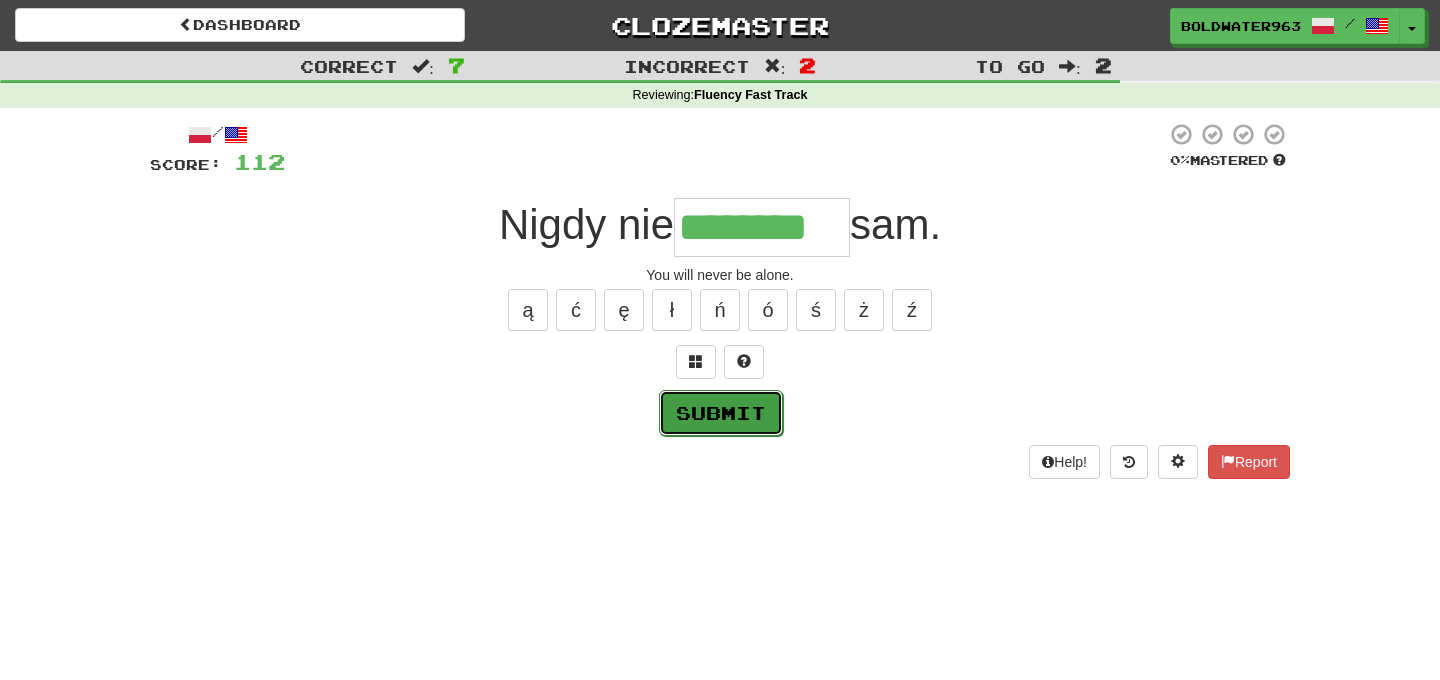 click on "Submit" at bounding box center [721, 413] 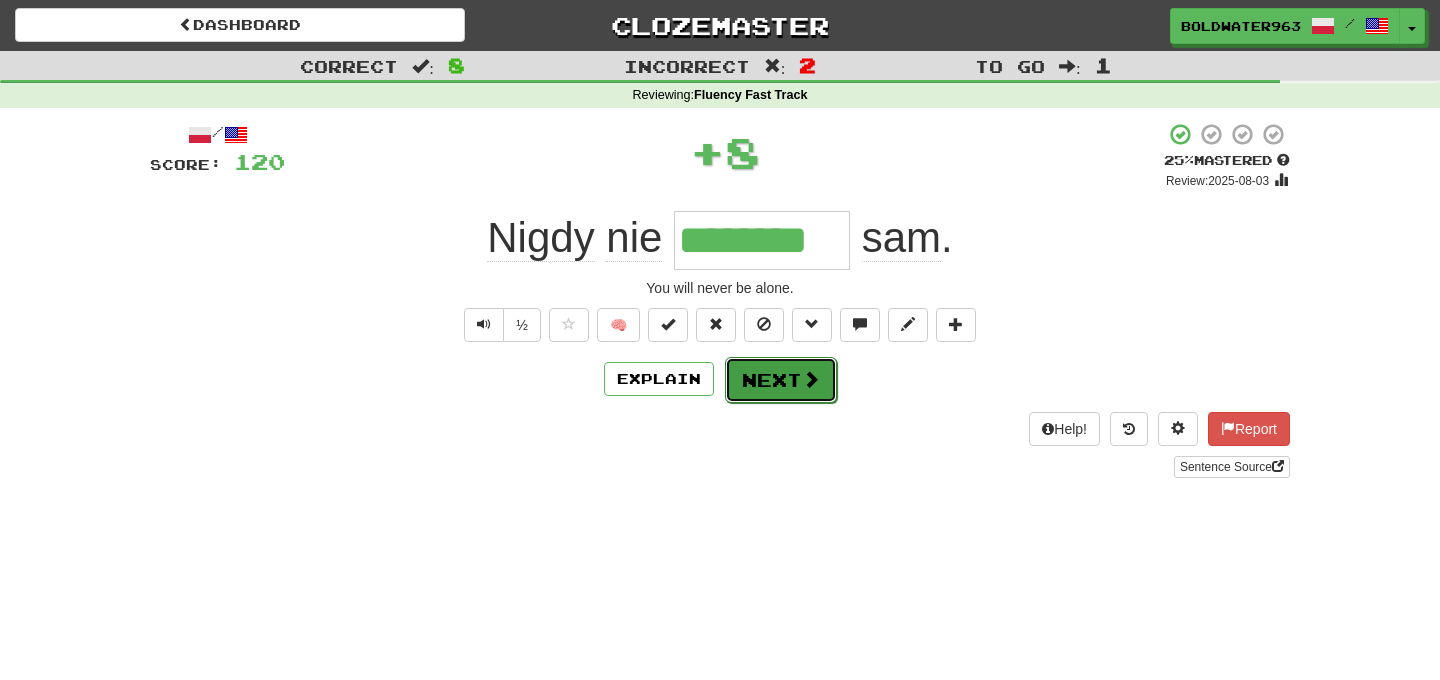 click on "Next" at bounding box center (781, 380) 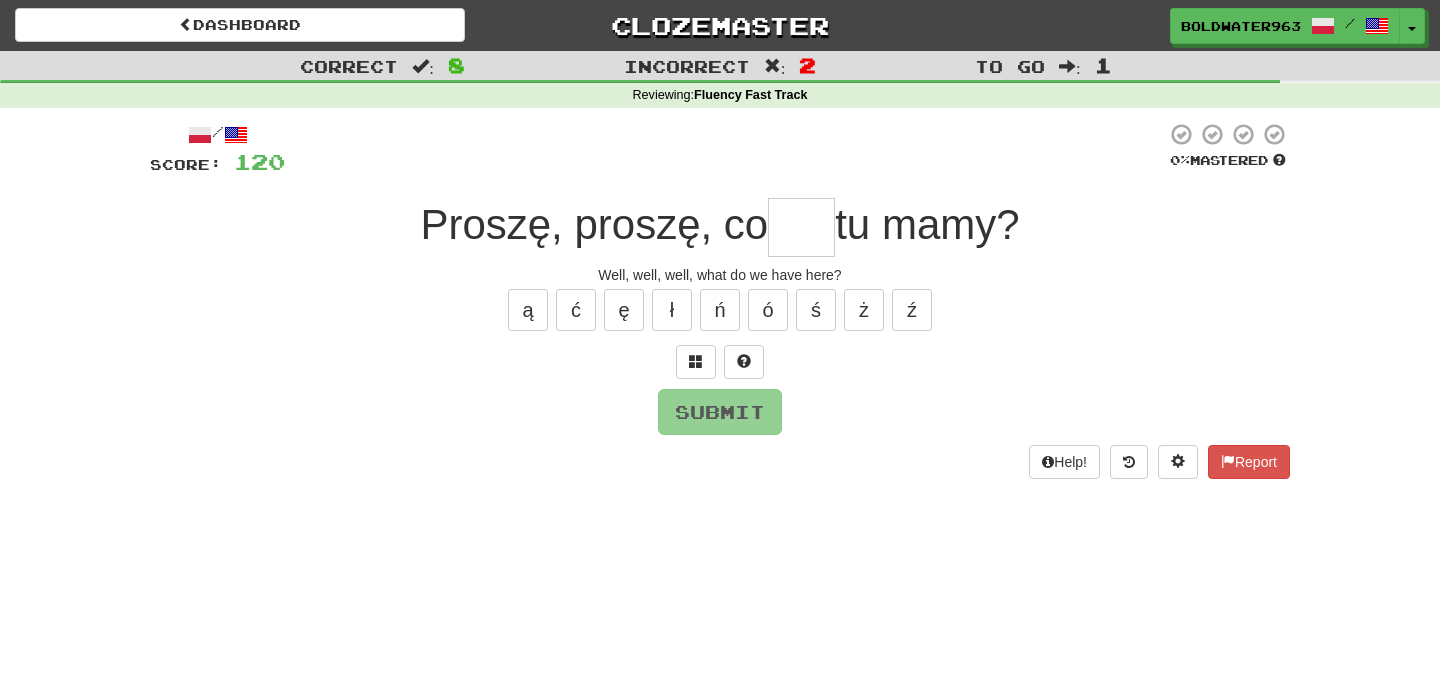 click at bounding box center [801, 227] 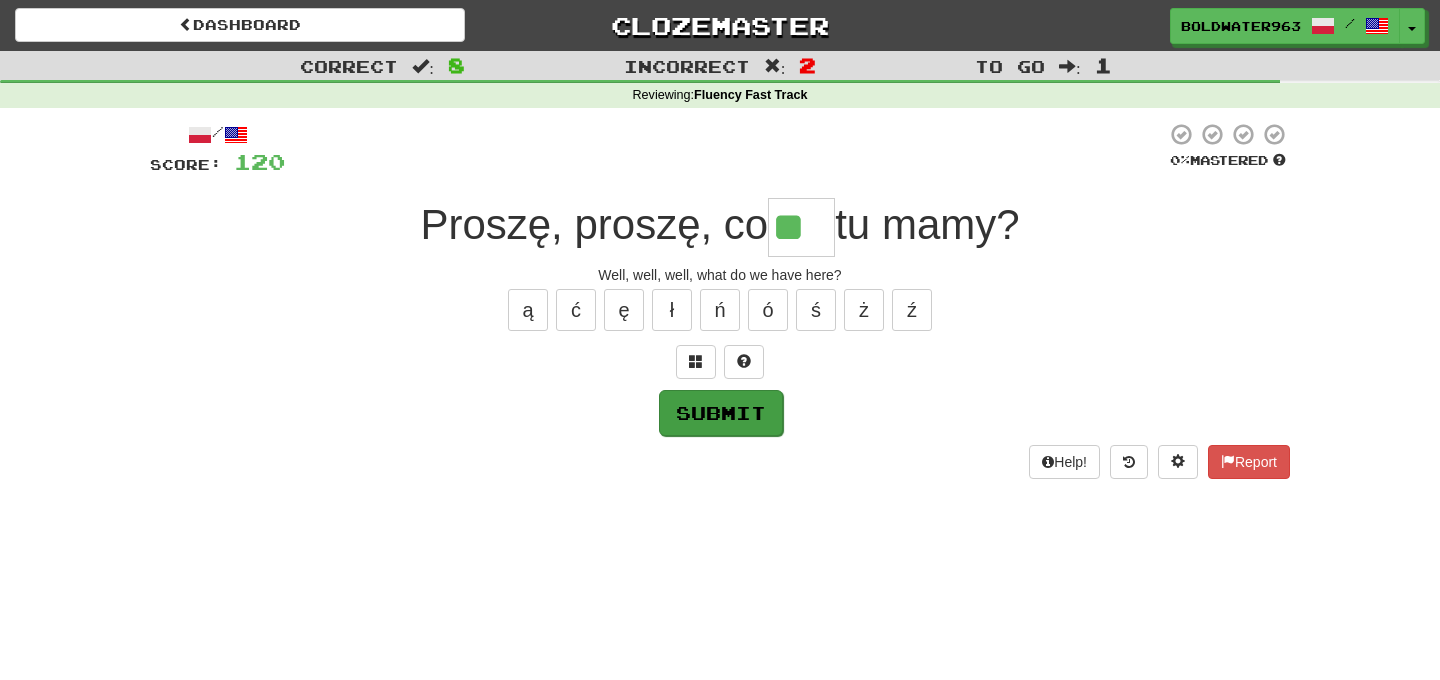 type on "**" 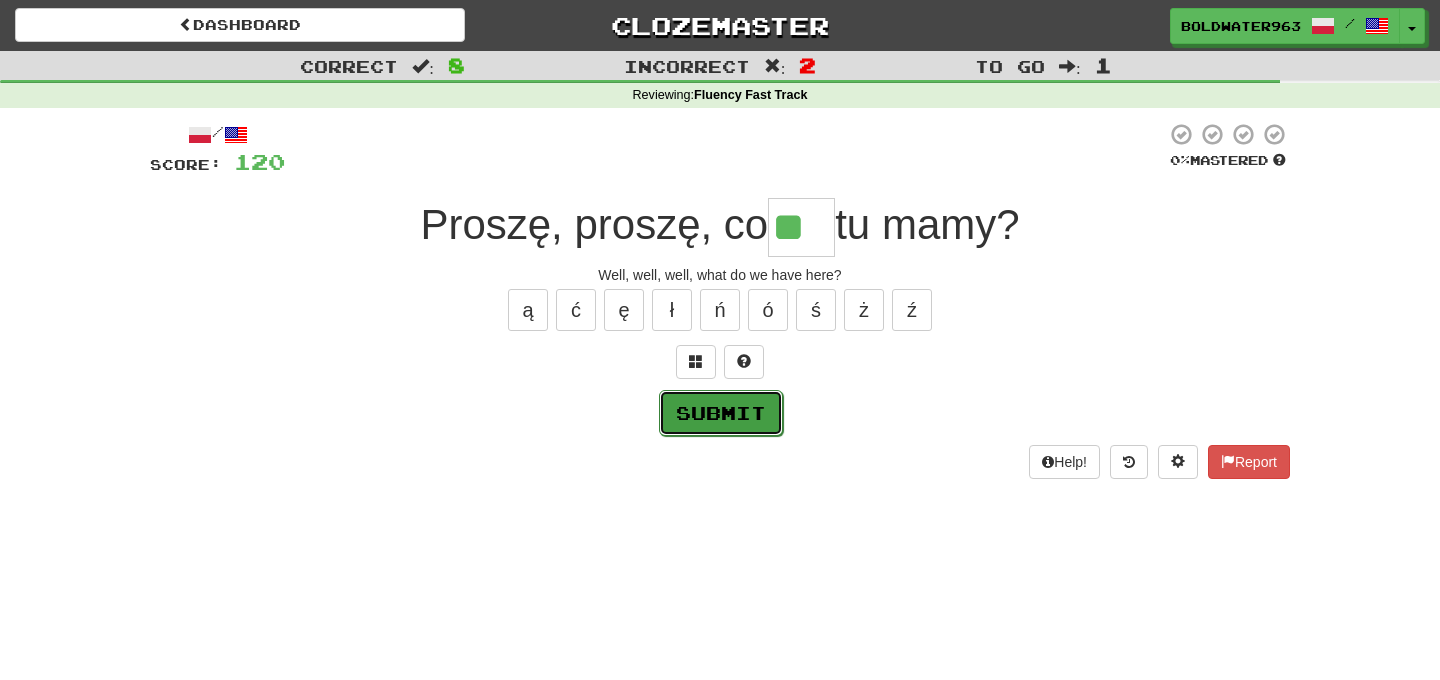click on "Submit" at bounding box center [721, 413] 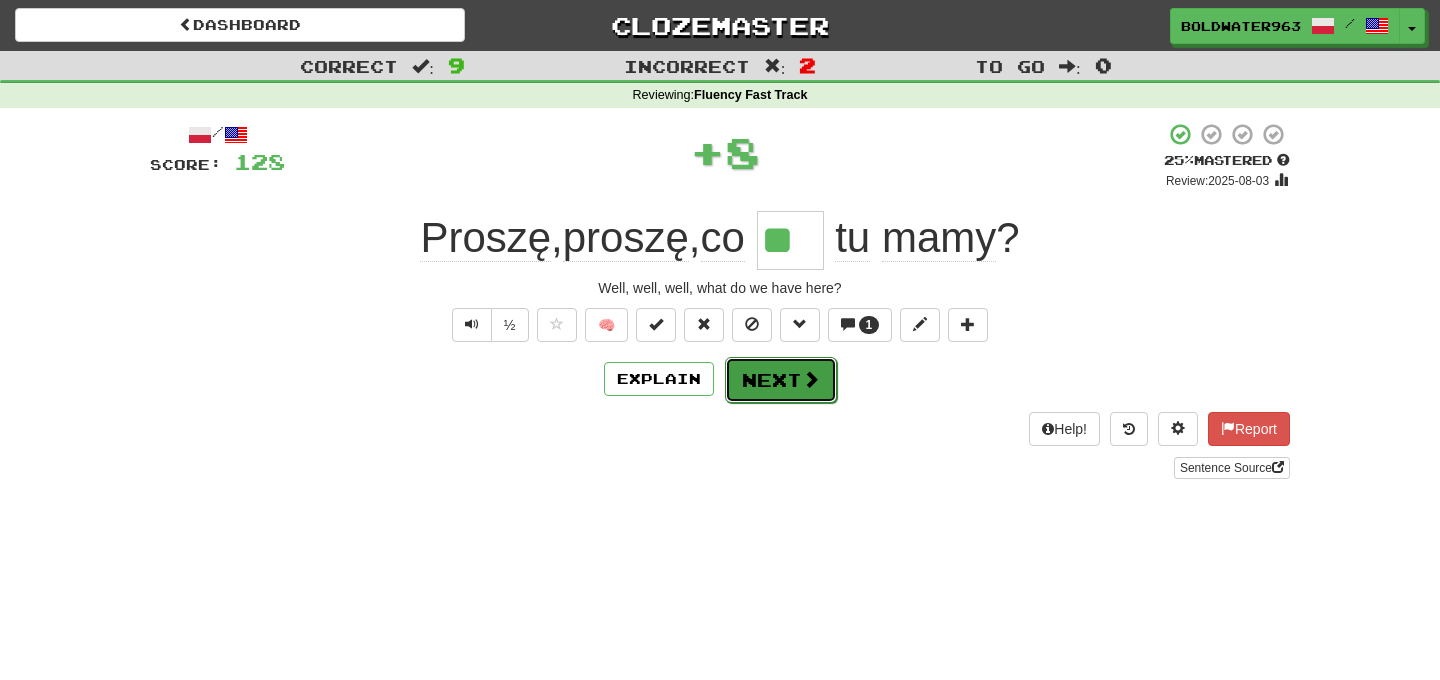 click on "Next" at bounding box center [781, 380] 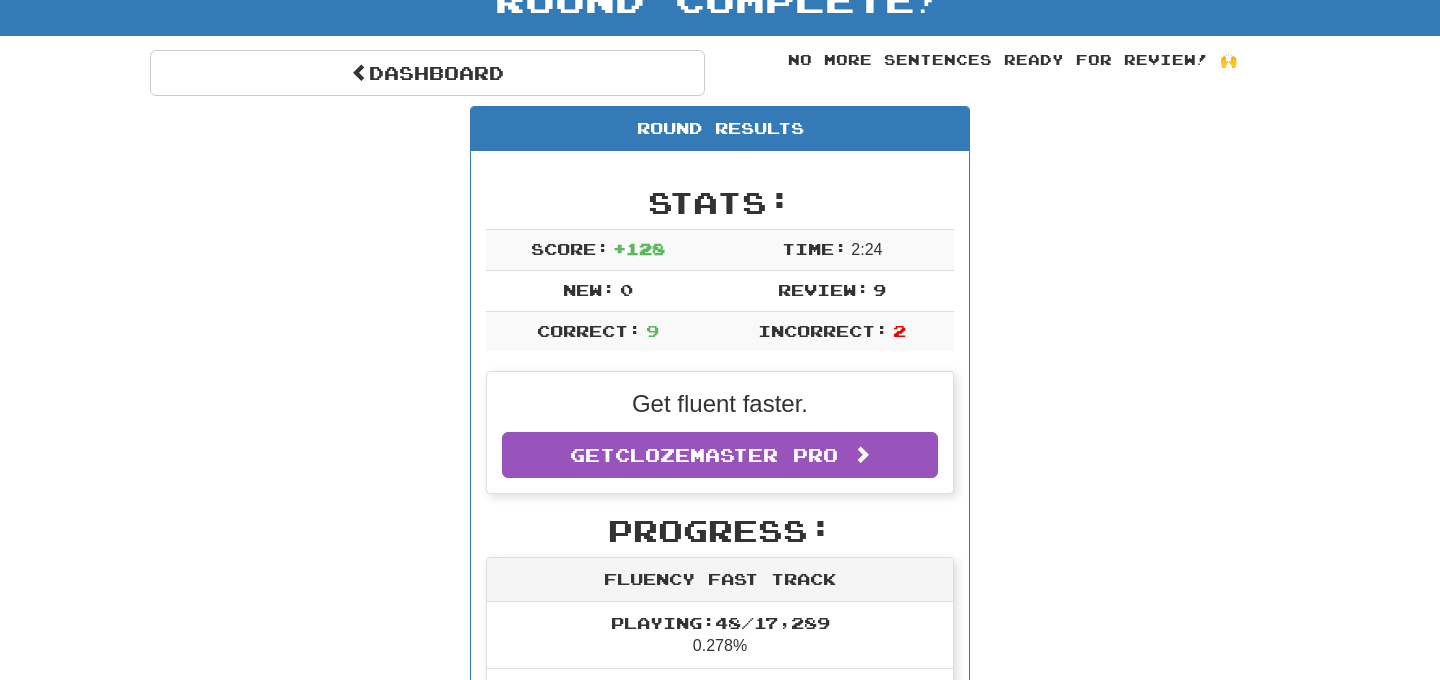 scroll, scrollTop: 0, scrollLeft: 0, axis: both 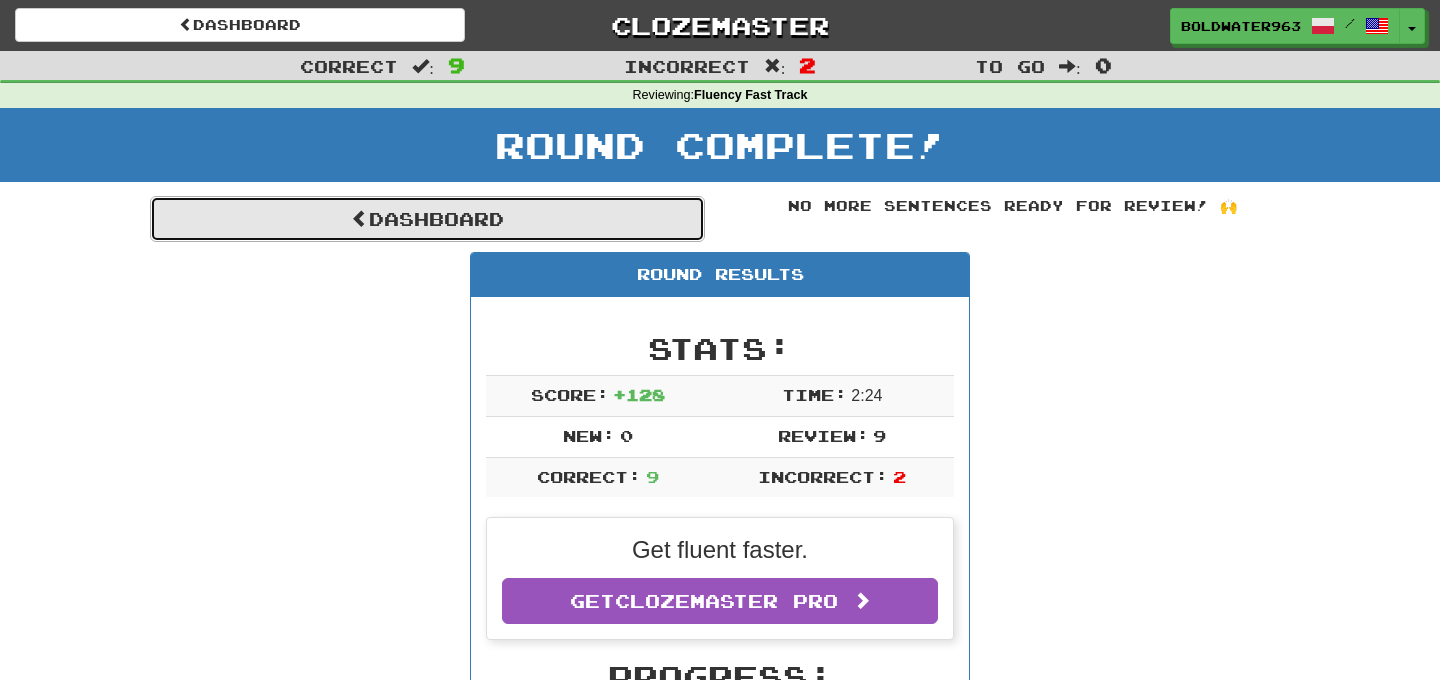 click on "Dashboard" at bounding box center (427, 219) 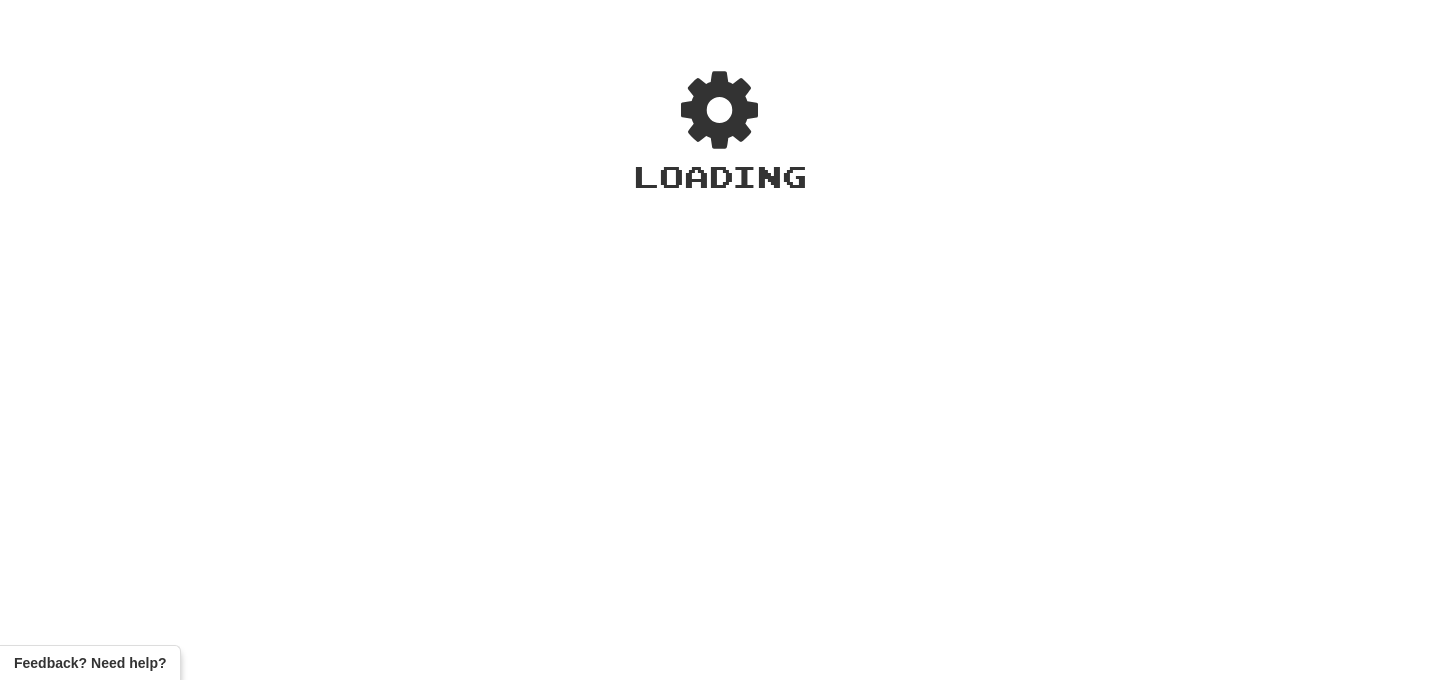 scroll, scrollTop: 0, scrollLeft: 0, axis: both 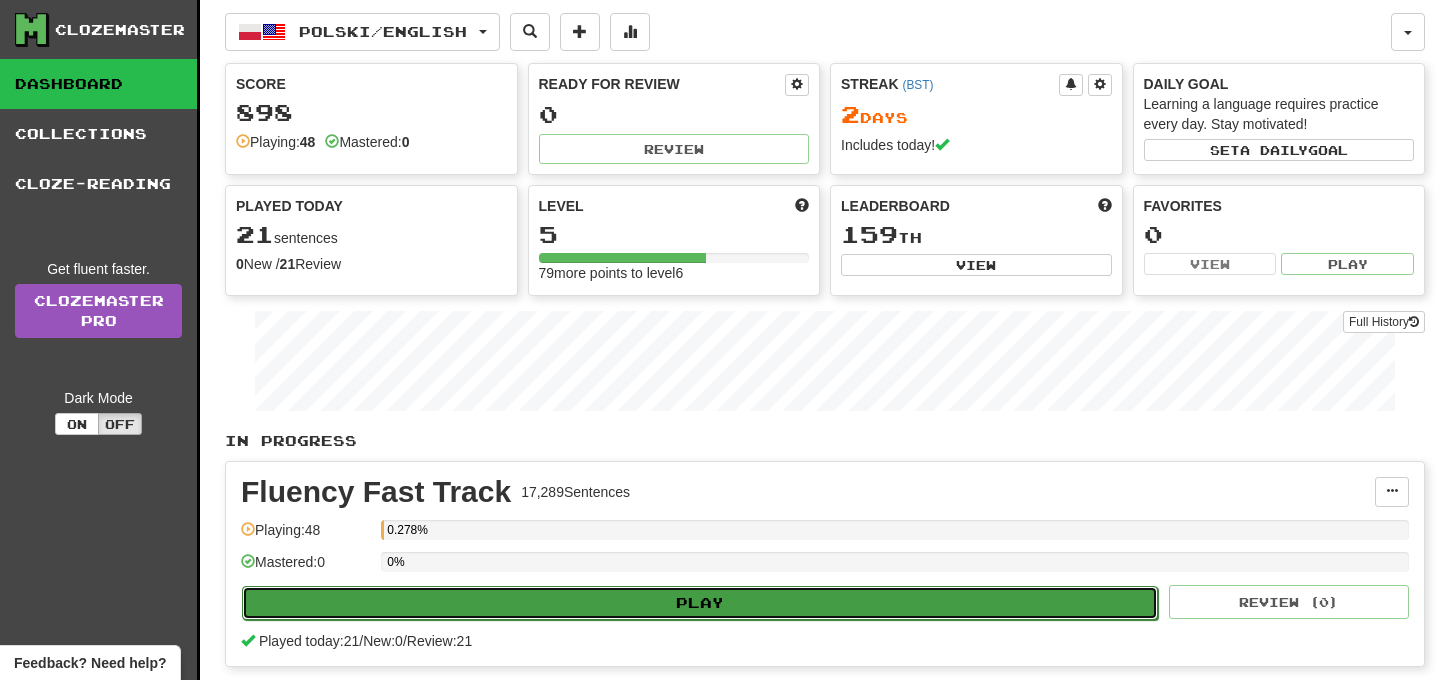 click on "Play" at bounding box center (700, 603) 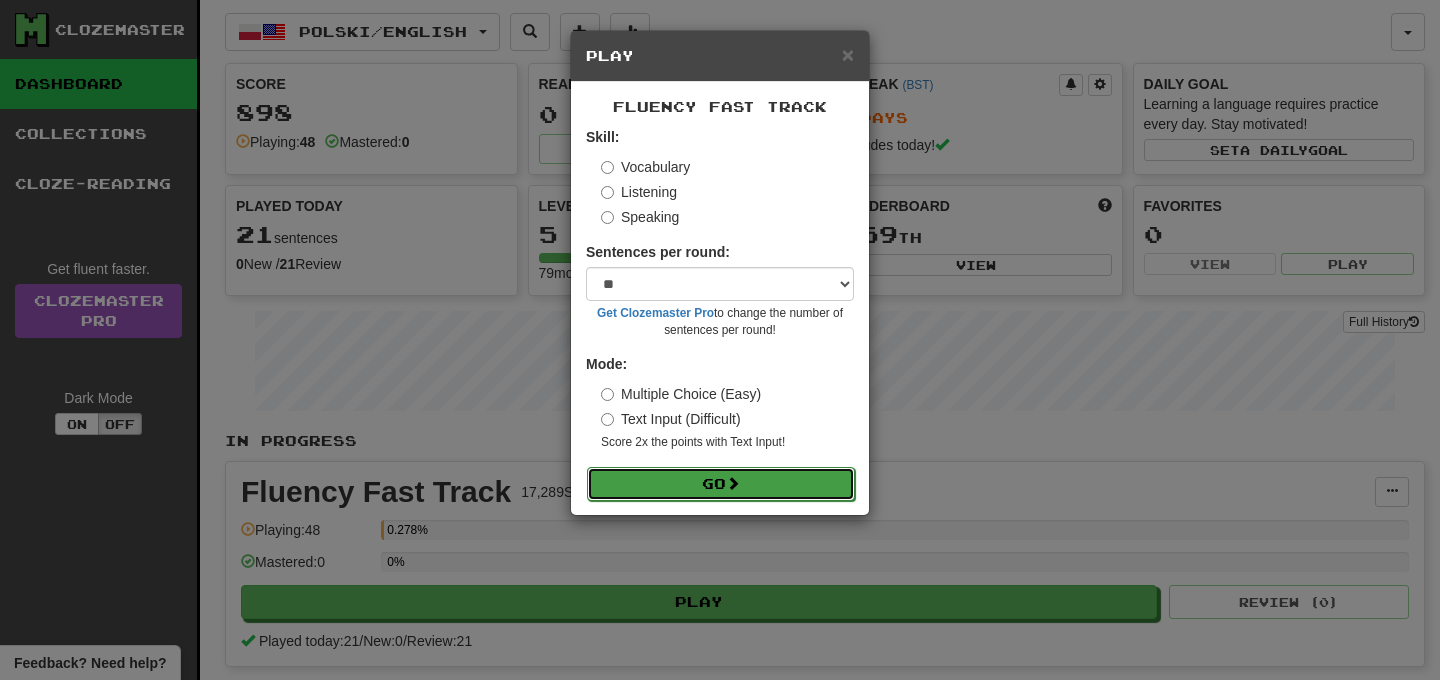 click on "Go" at bounding box center (721, 484) 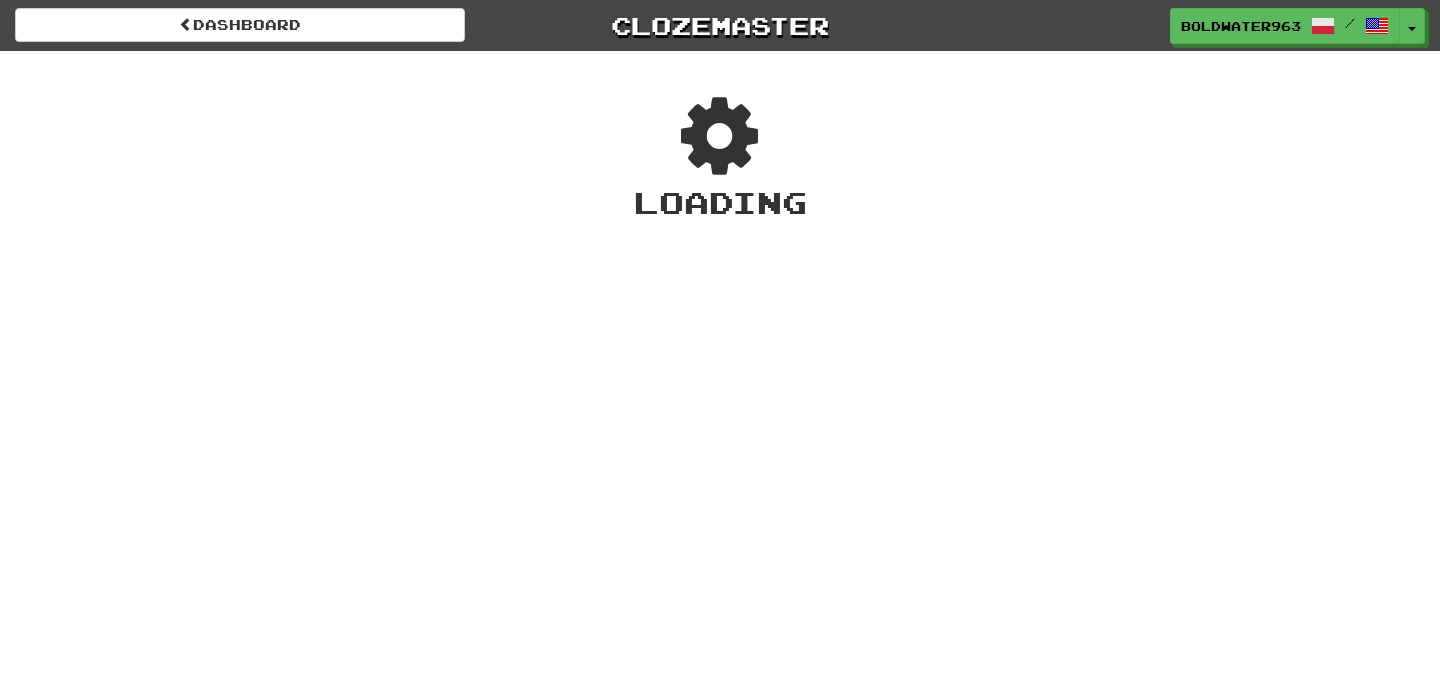 scroll, scrollTop: 0, scrollLeft: 0, axis: both 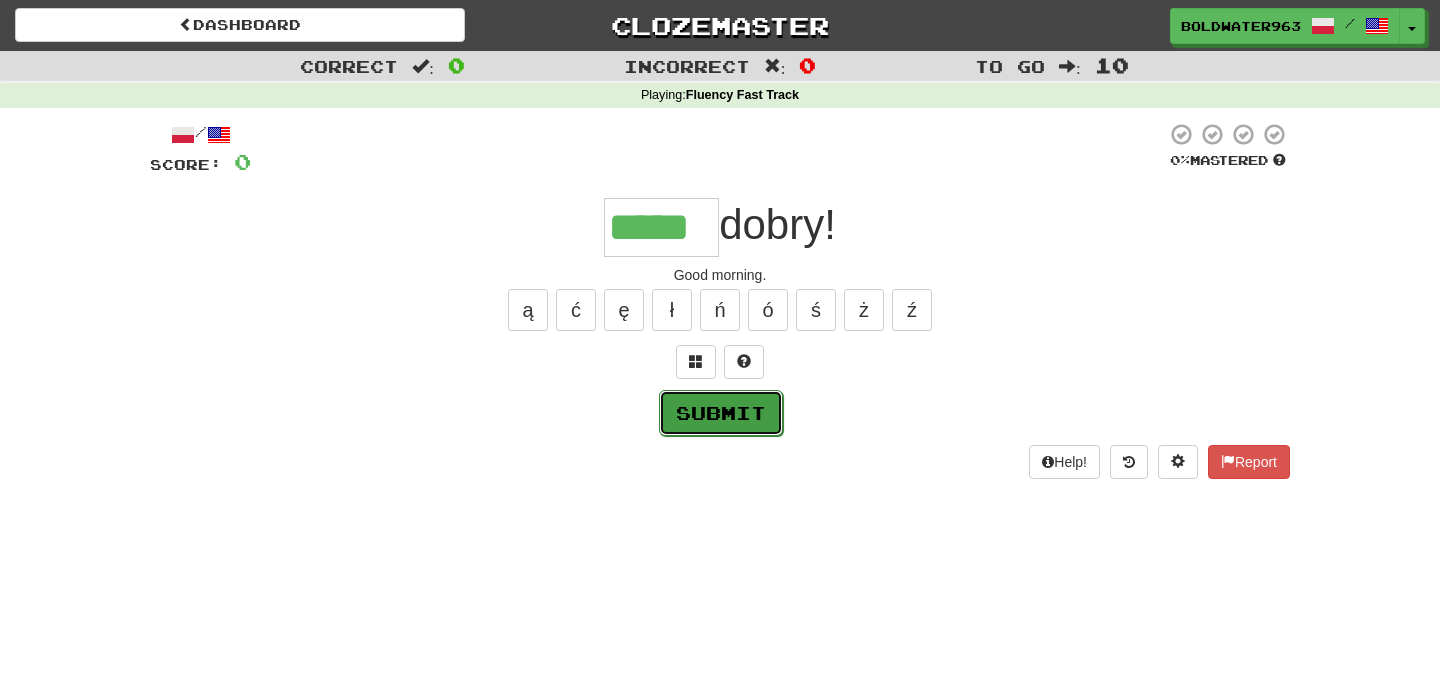 click on "Submit" at bounding box center [721, 413] 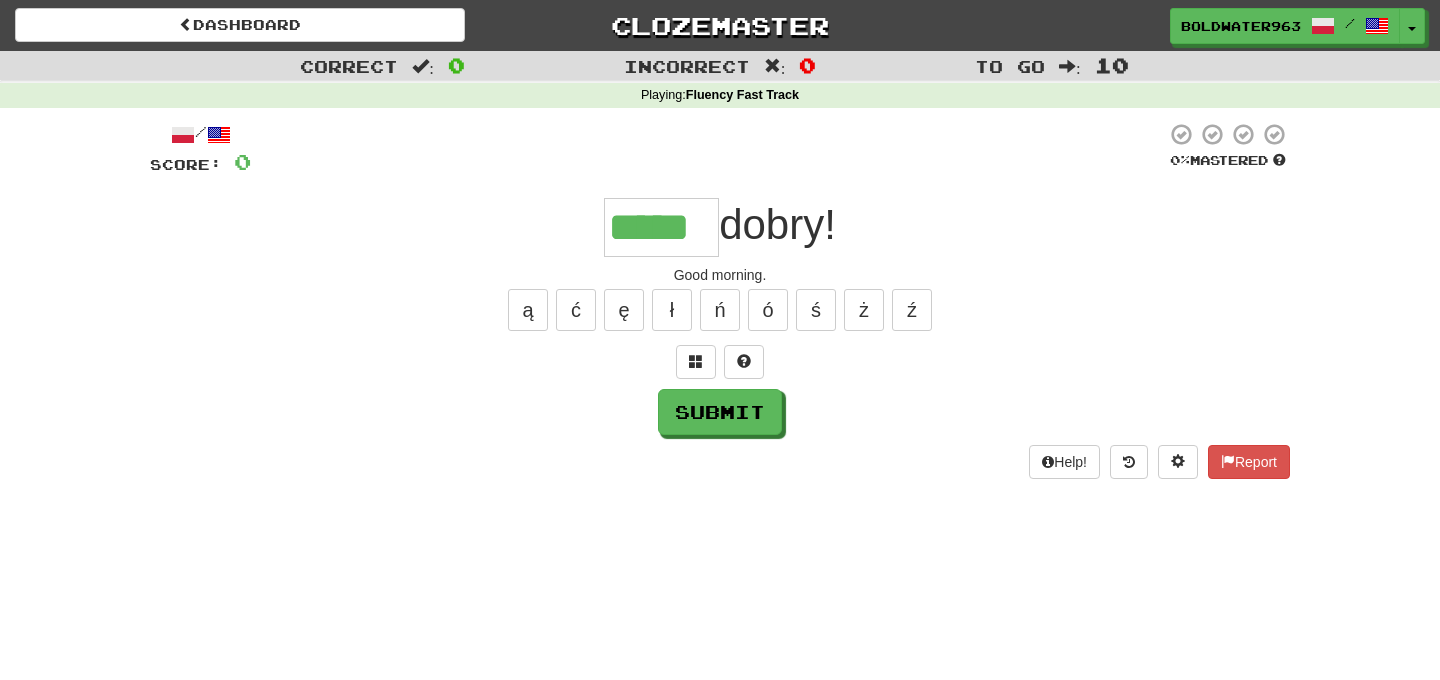 type on "*****" 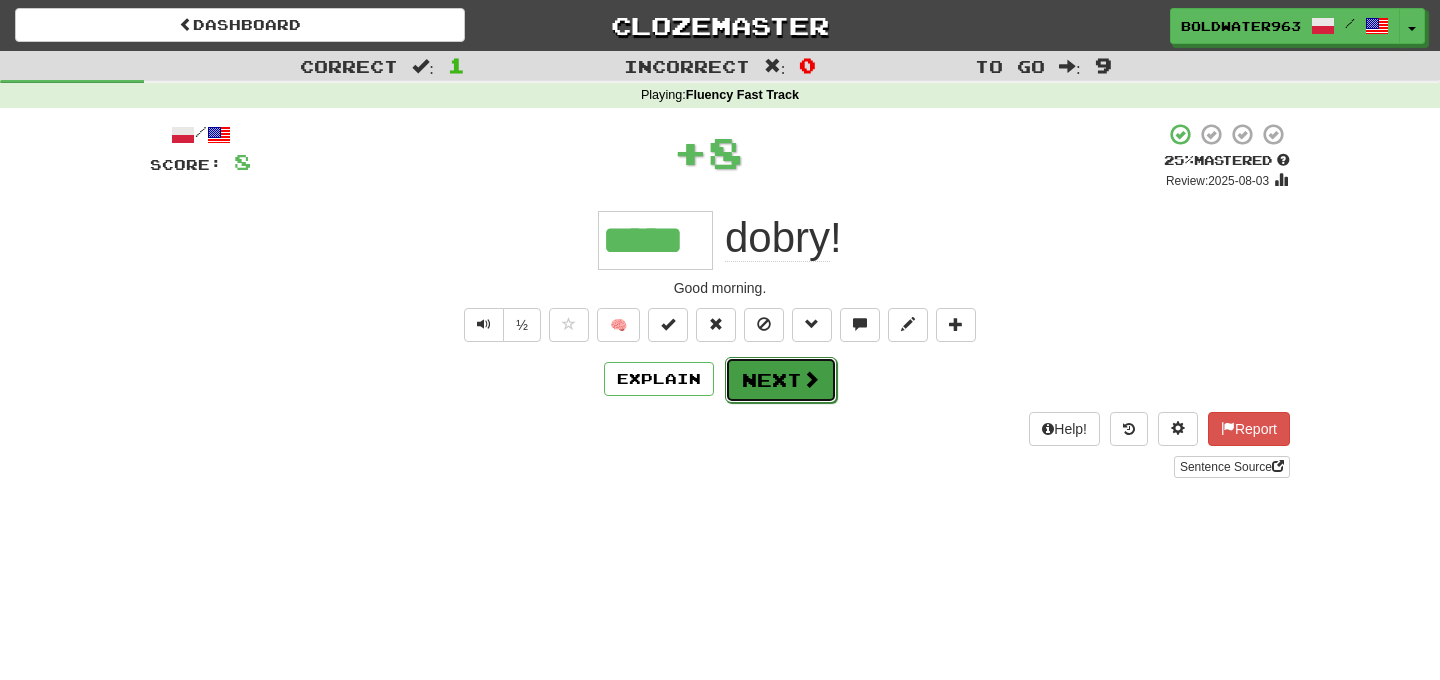 click on "Next" at bounding box center [781, 380] 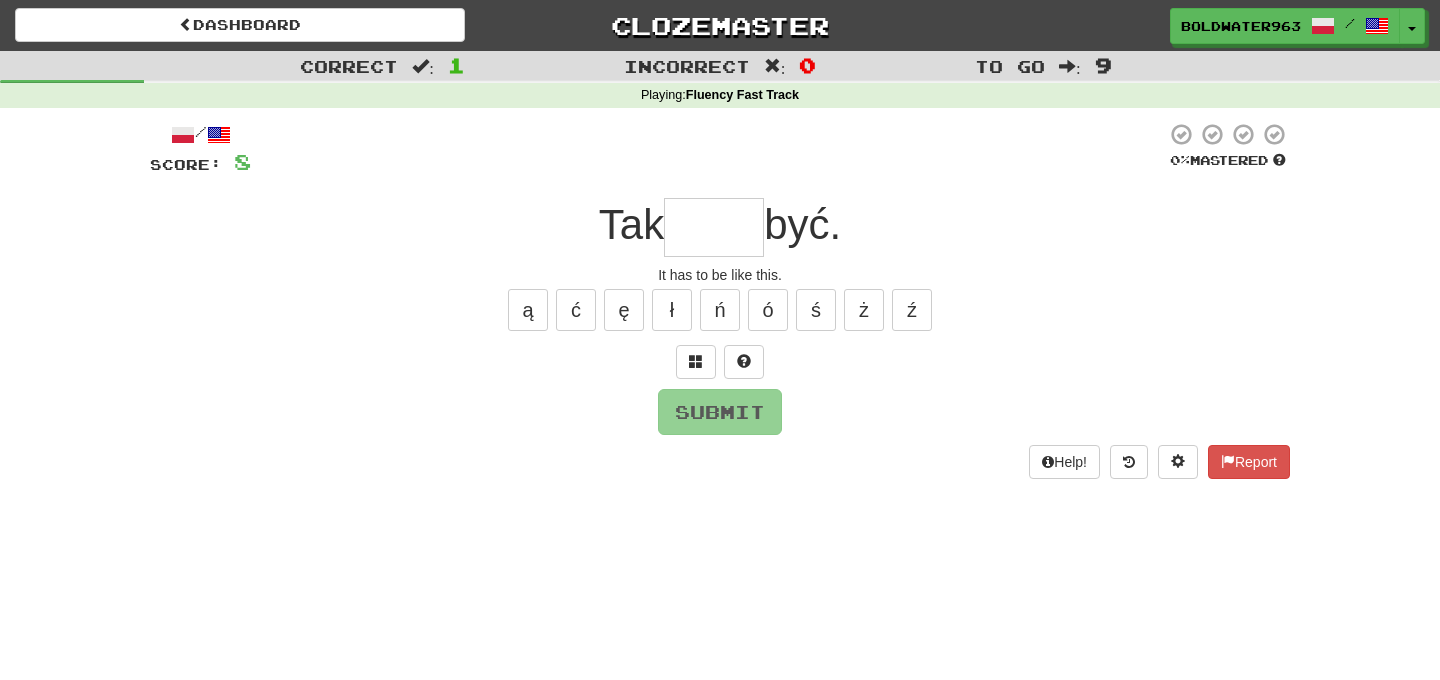 click at bounding box center (714, 227) 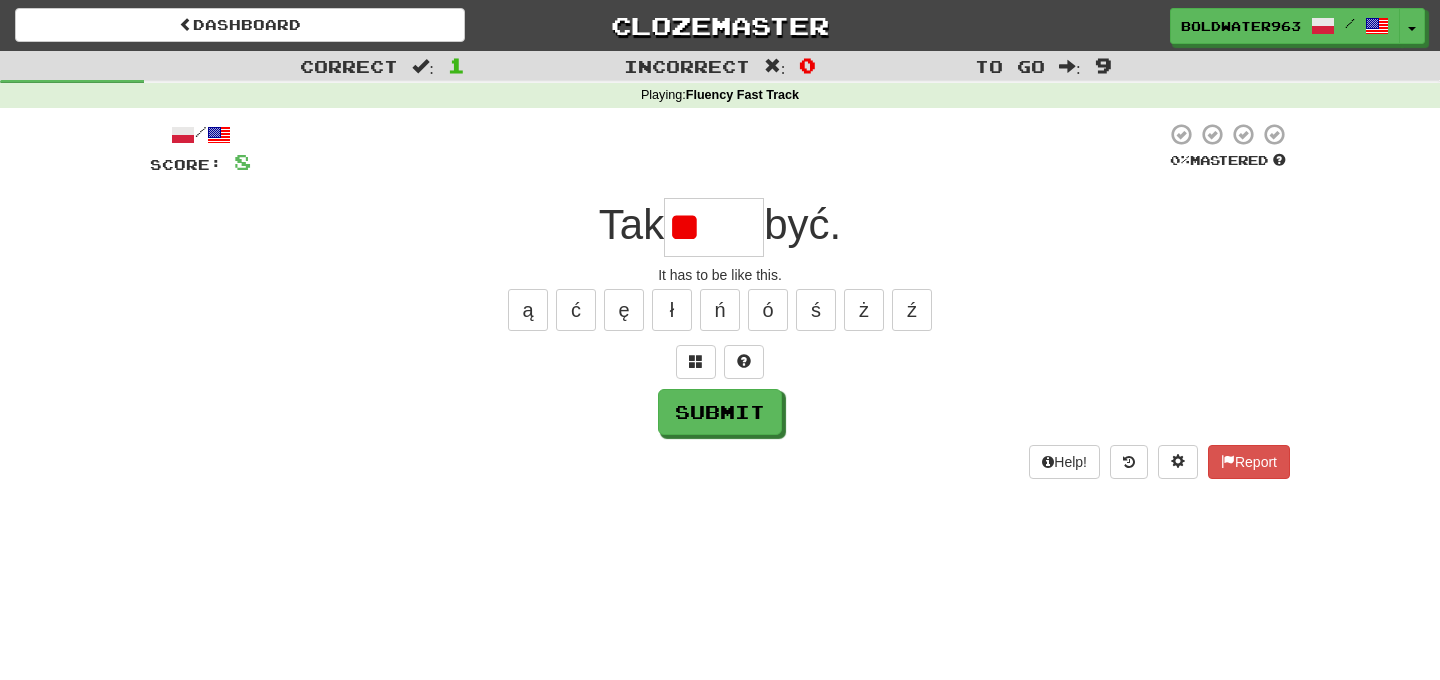 type on "*" 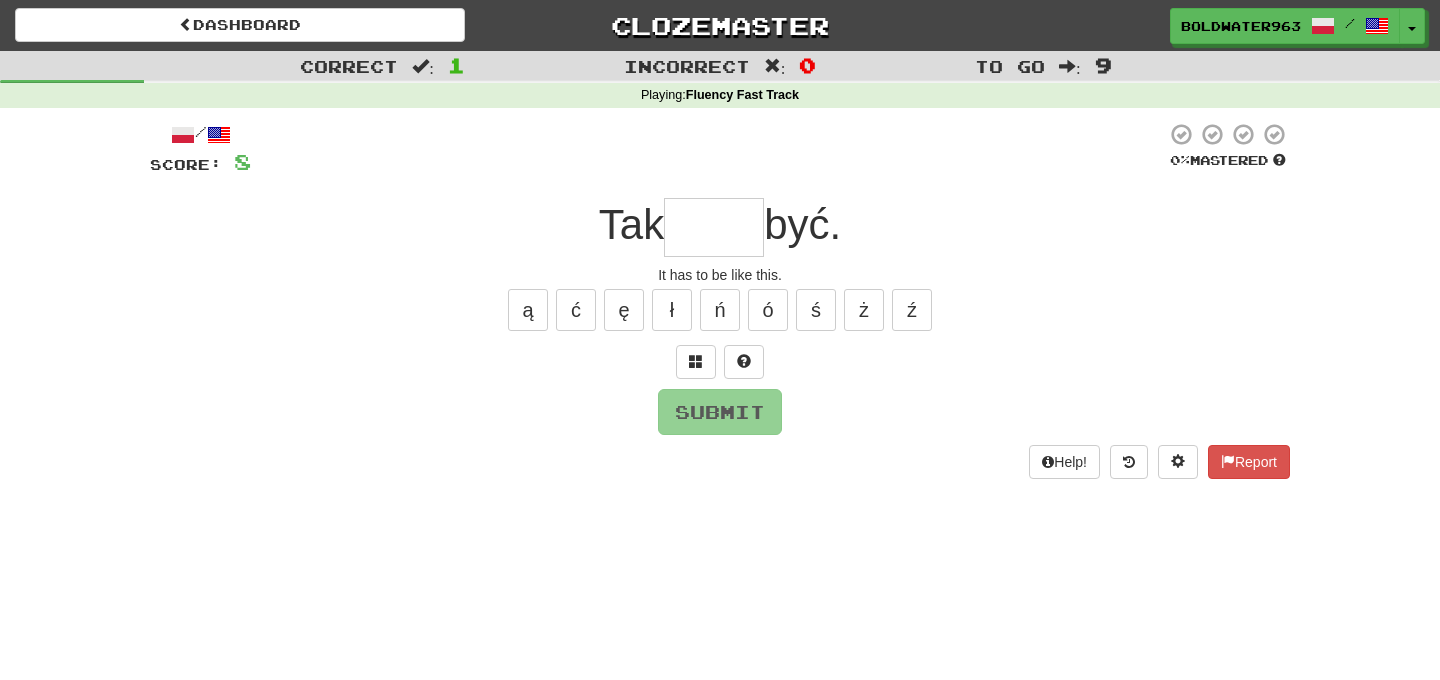 type on "*" 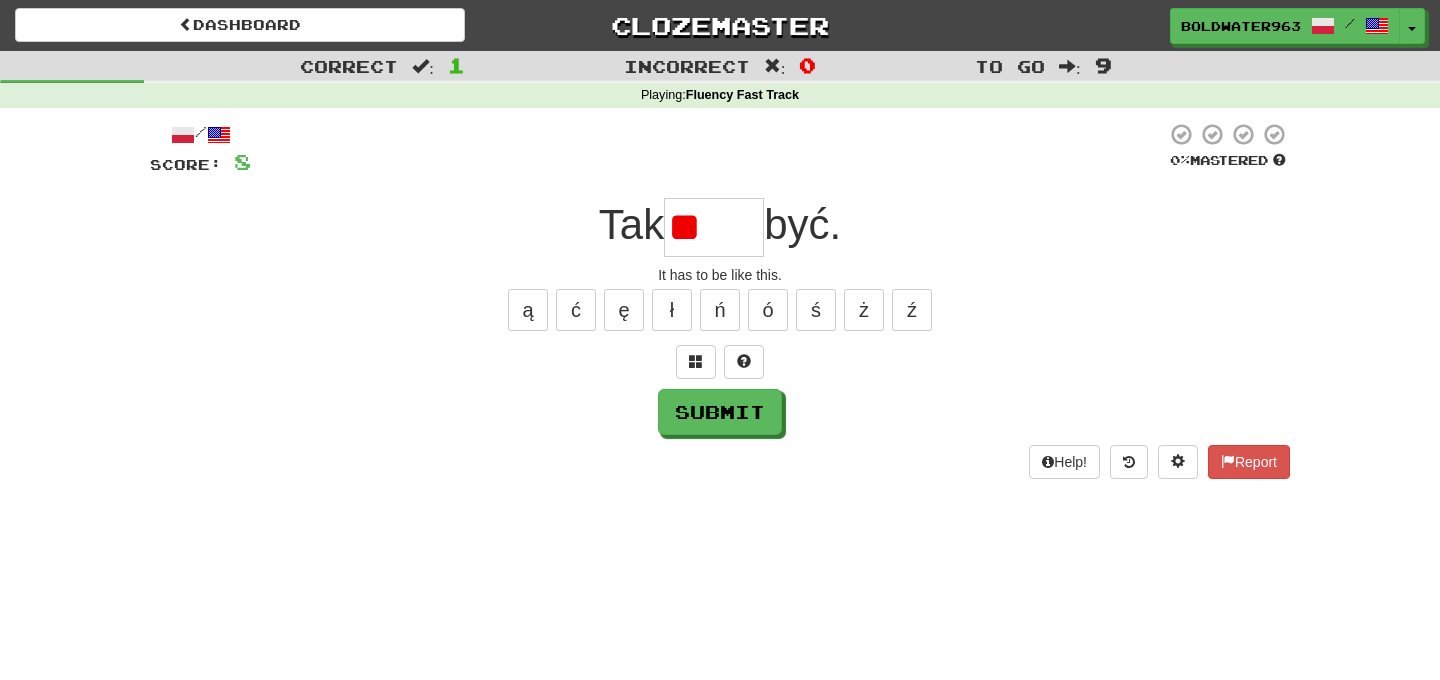 type on "*" 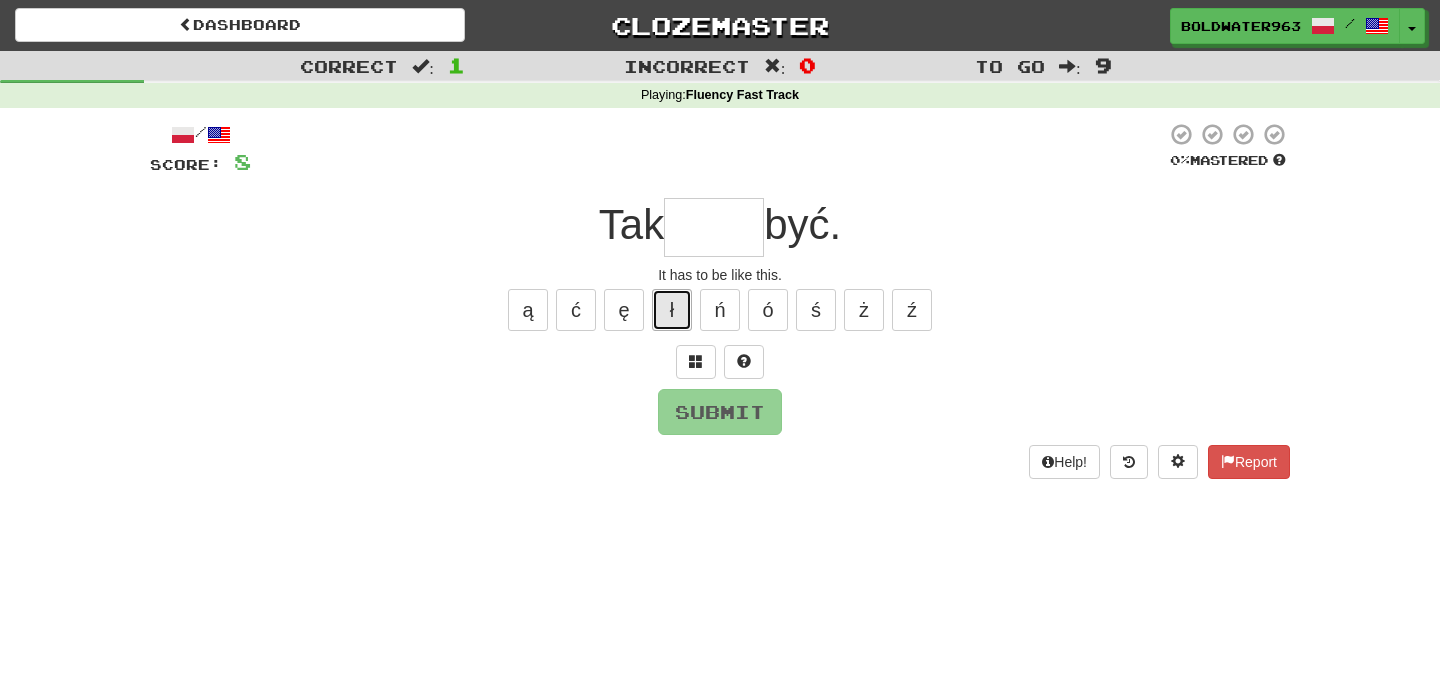 click on "ł" at bounding box center [672, 310] 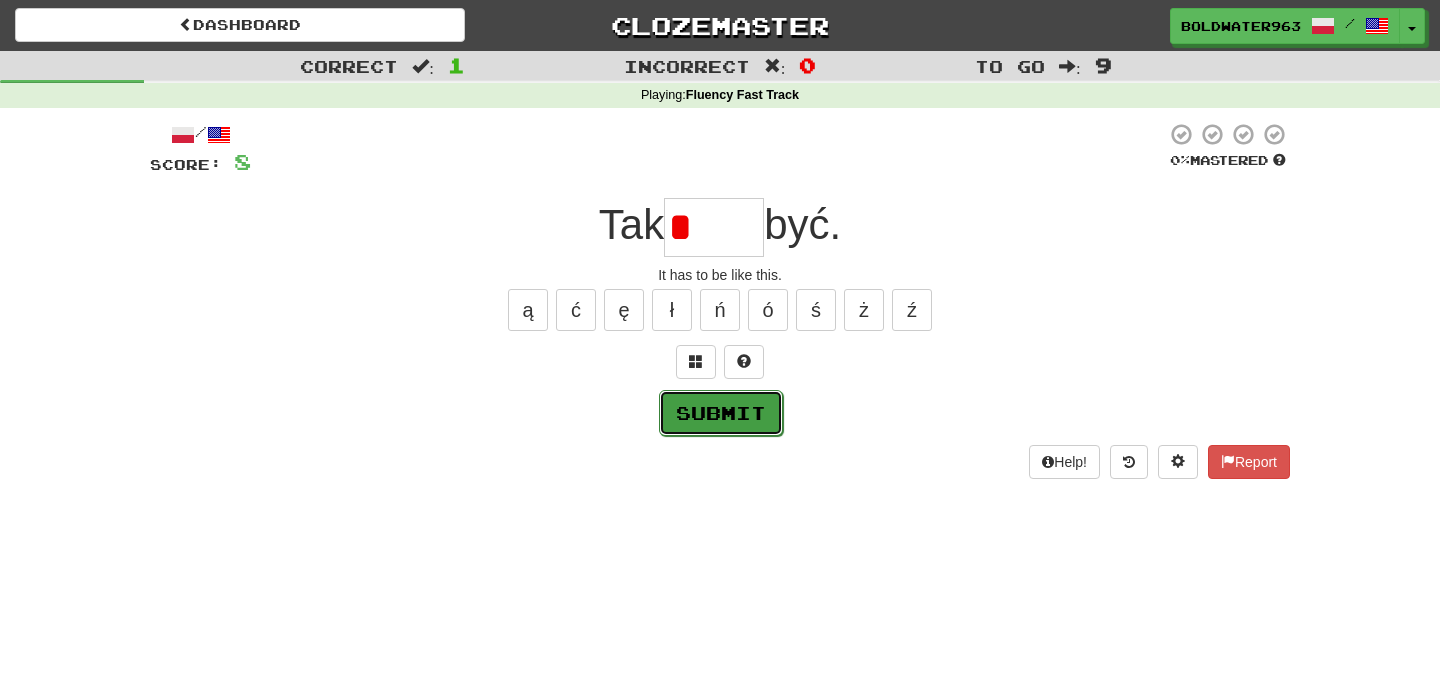 click on "Submit" at bounding box center [721, 413] 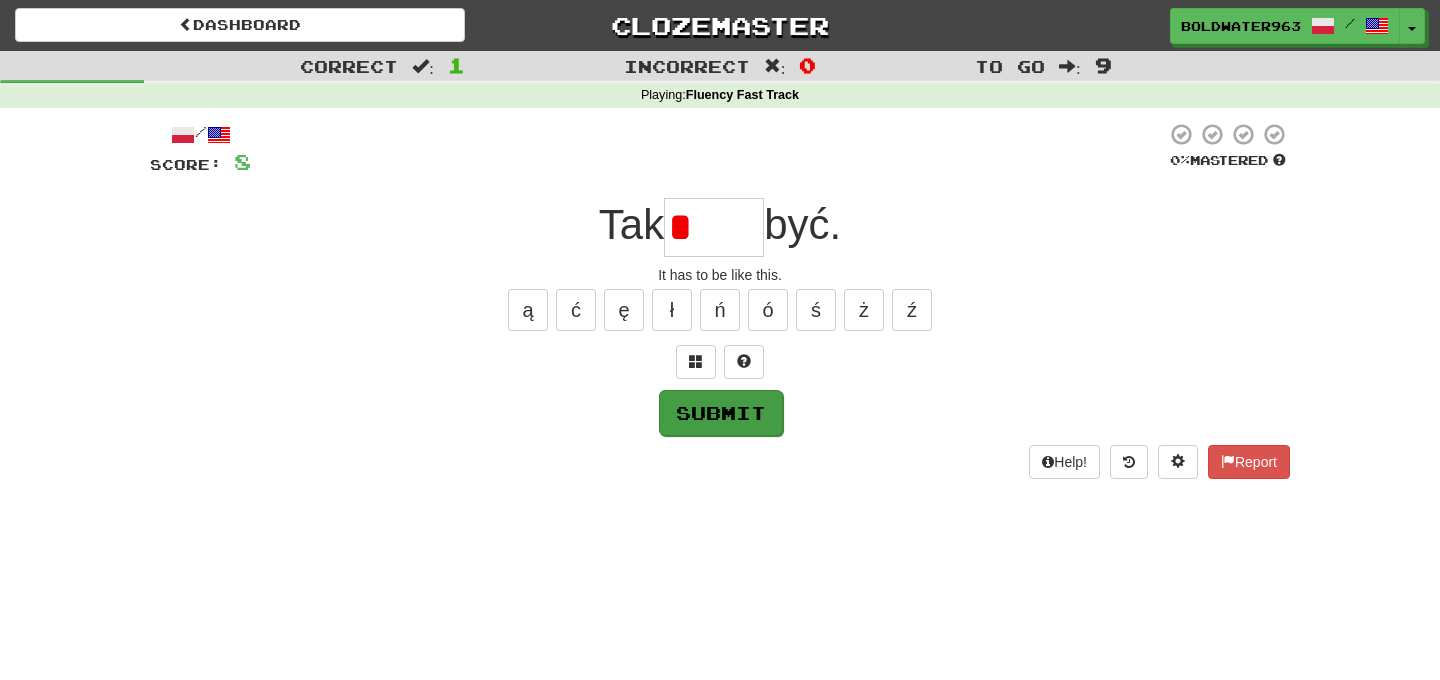 type on "****" 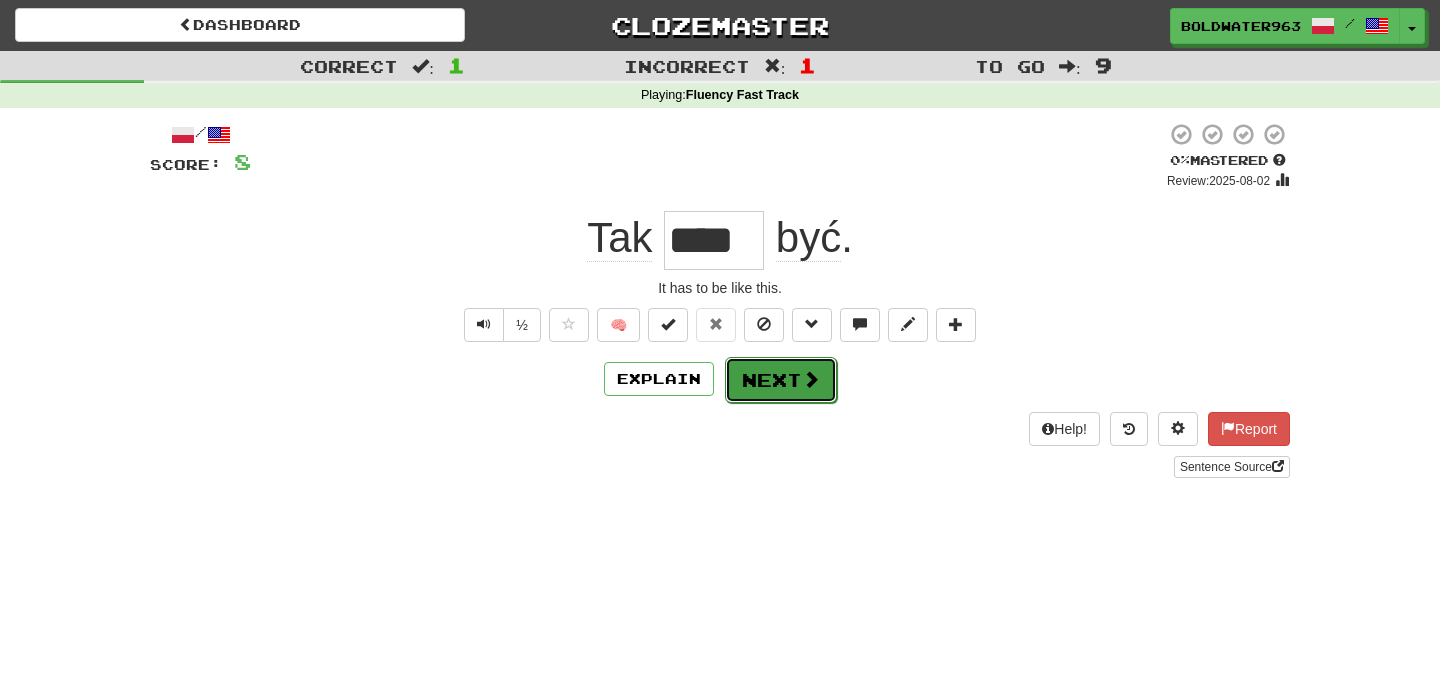 click on "Next" at bounding box center [781, 380] 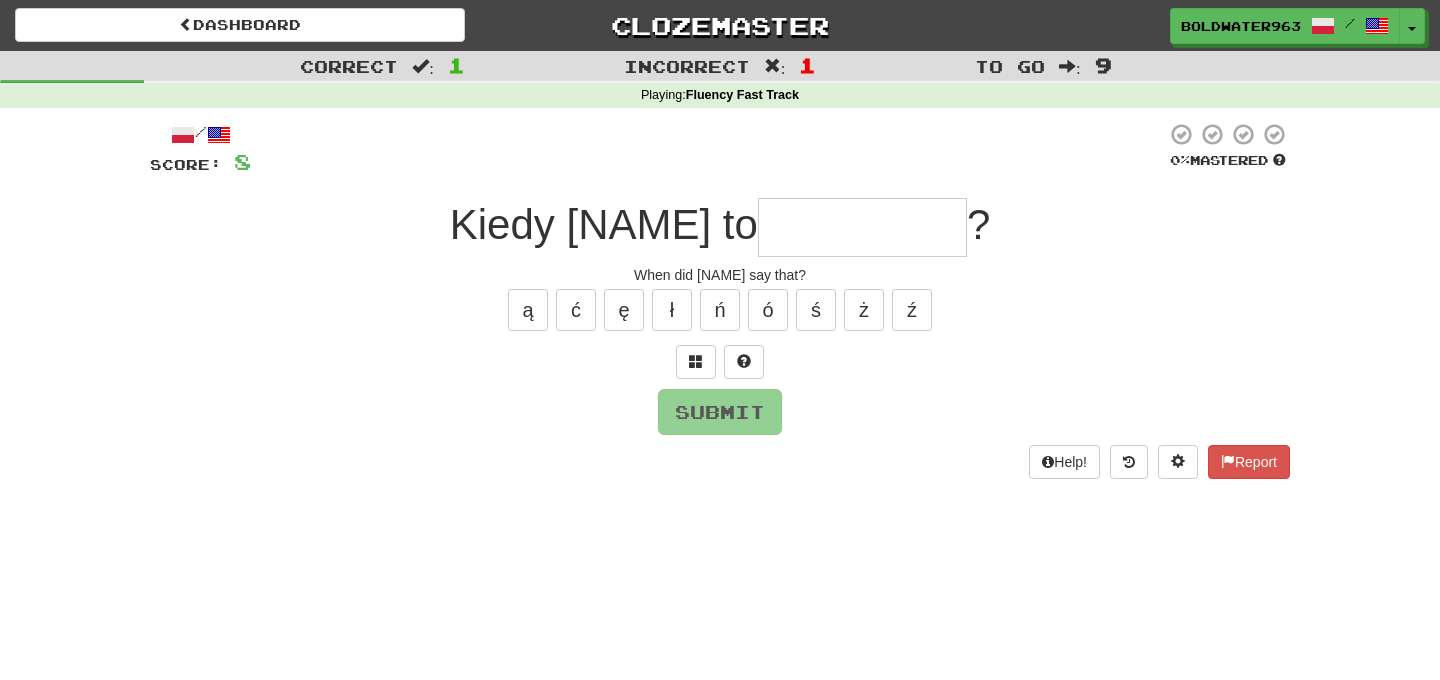 click at bounding box center [862, 227] 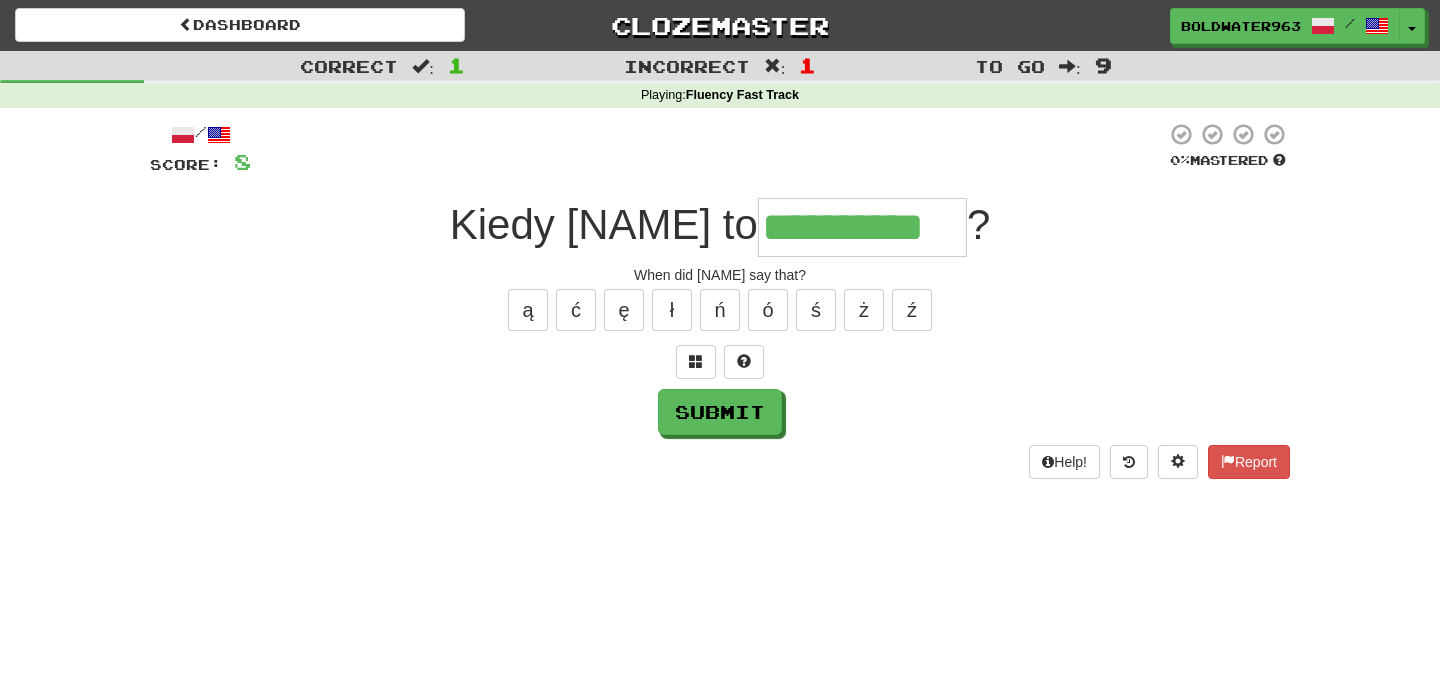 type on "**********" 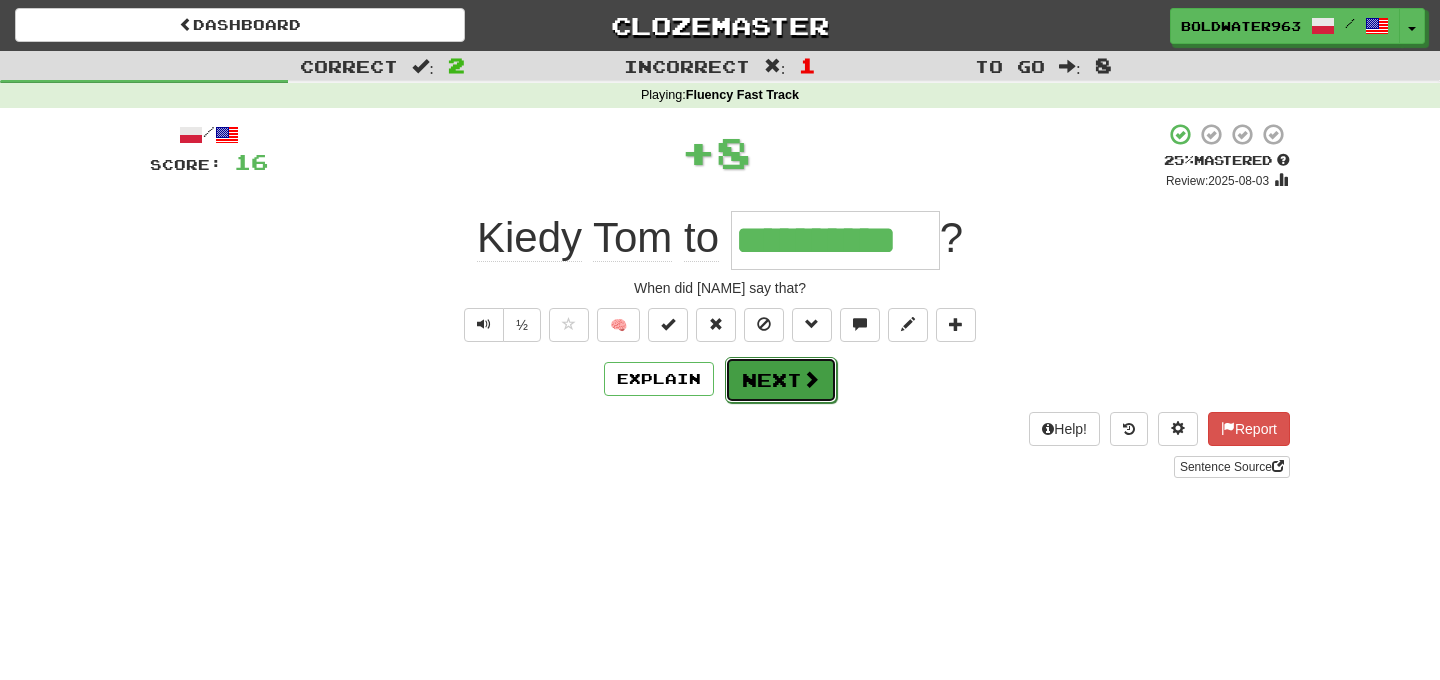 click on "Next" at bounding box center (781, 380) 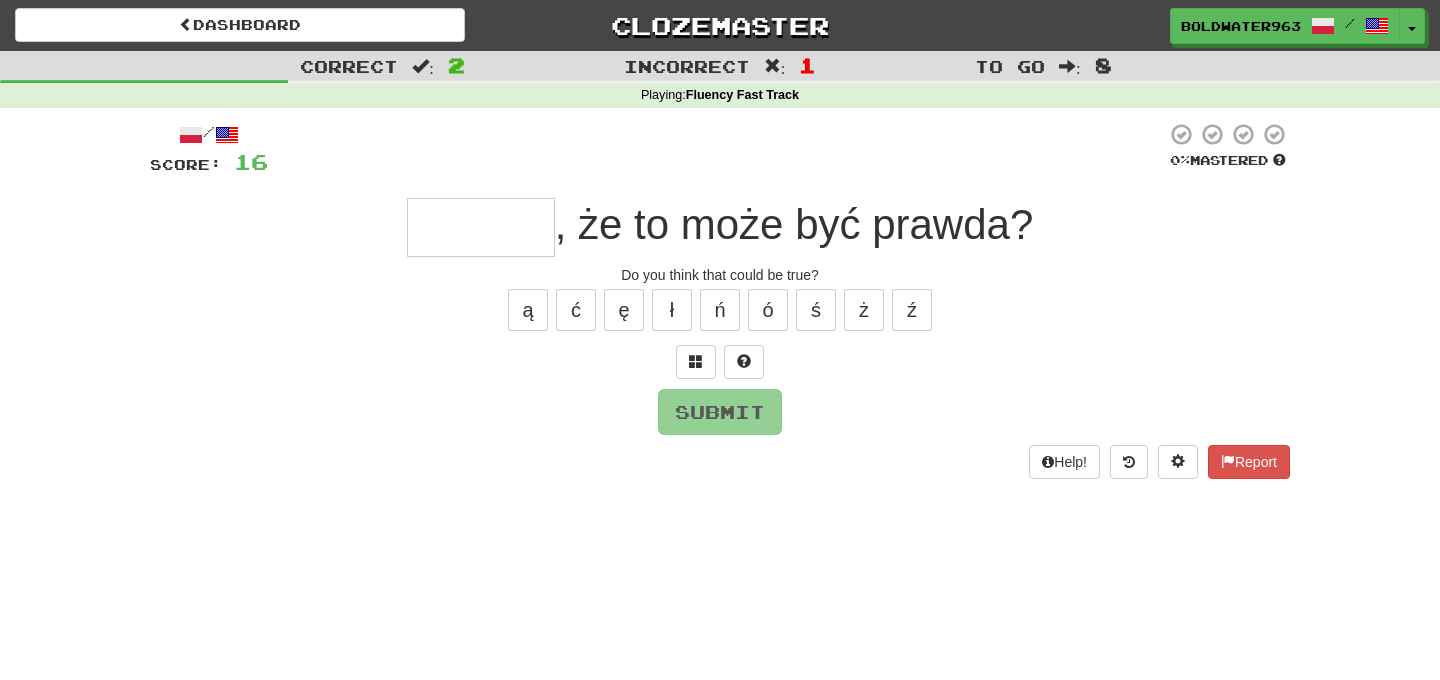 click at bounding box center (481, 227) 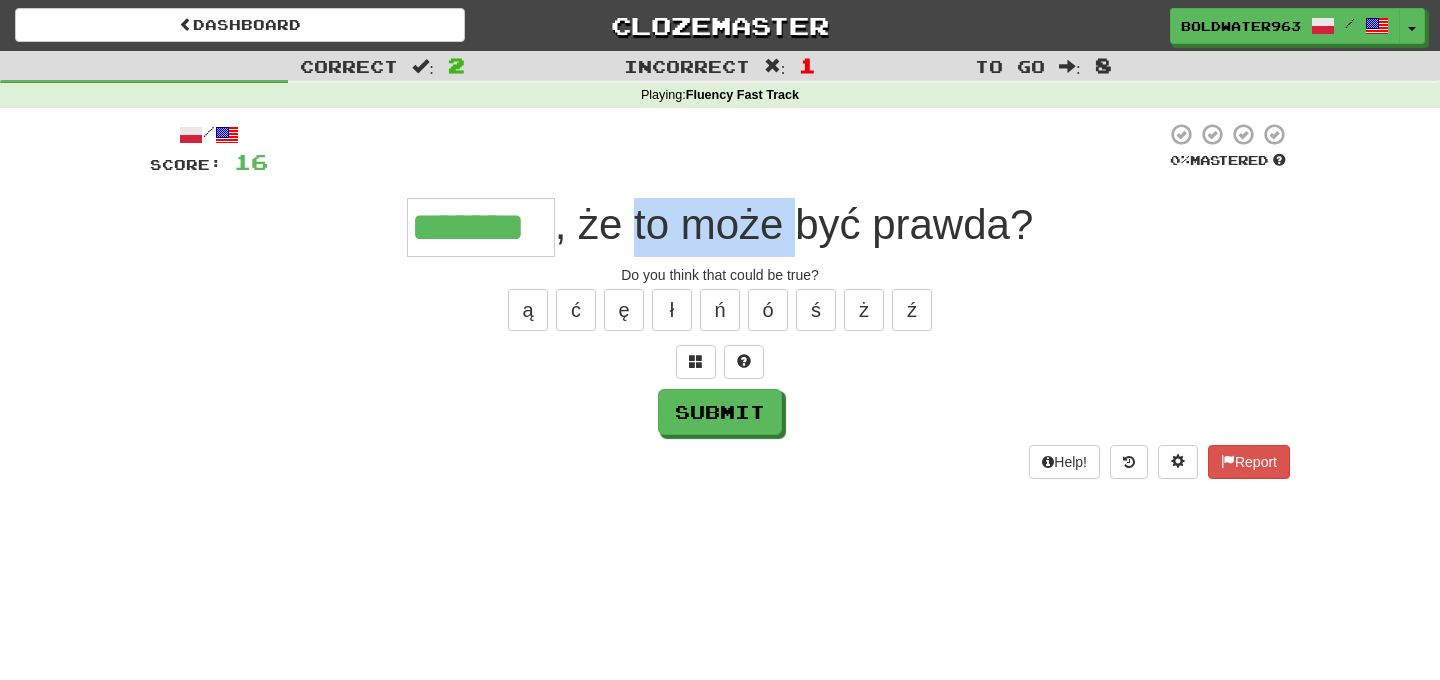 drag, startPoint x: 628, startPoint y: 228, endPoint x: 790, endPoint y: 228, distance: 162 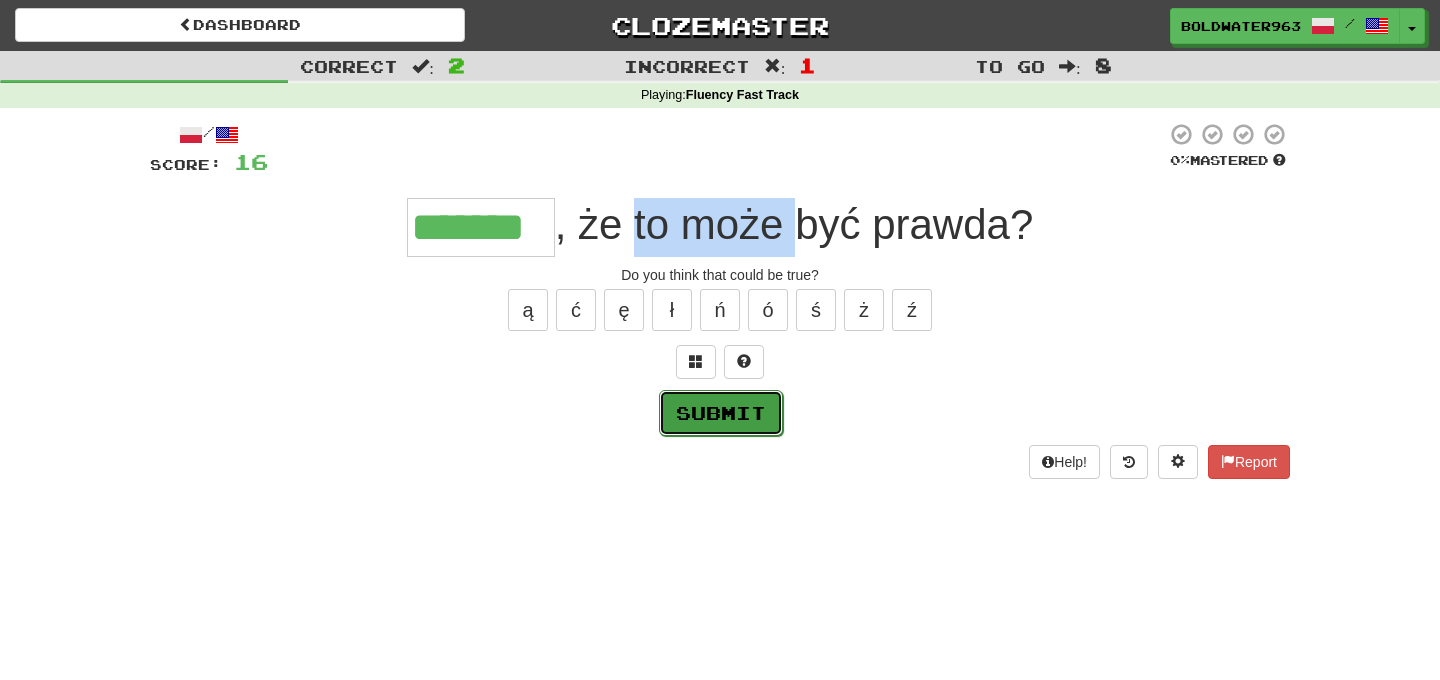 click on "Submit" at bounding box center [721, 413] 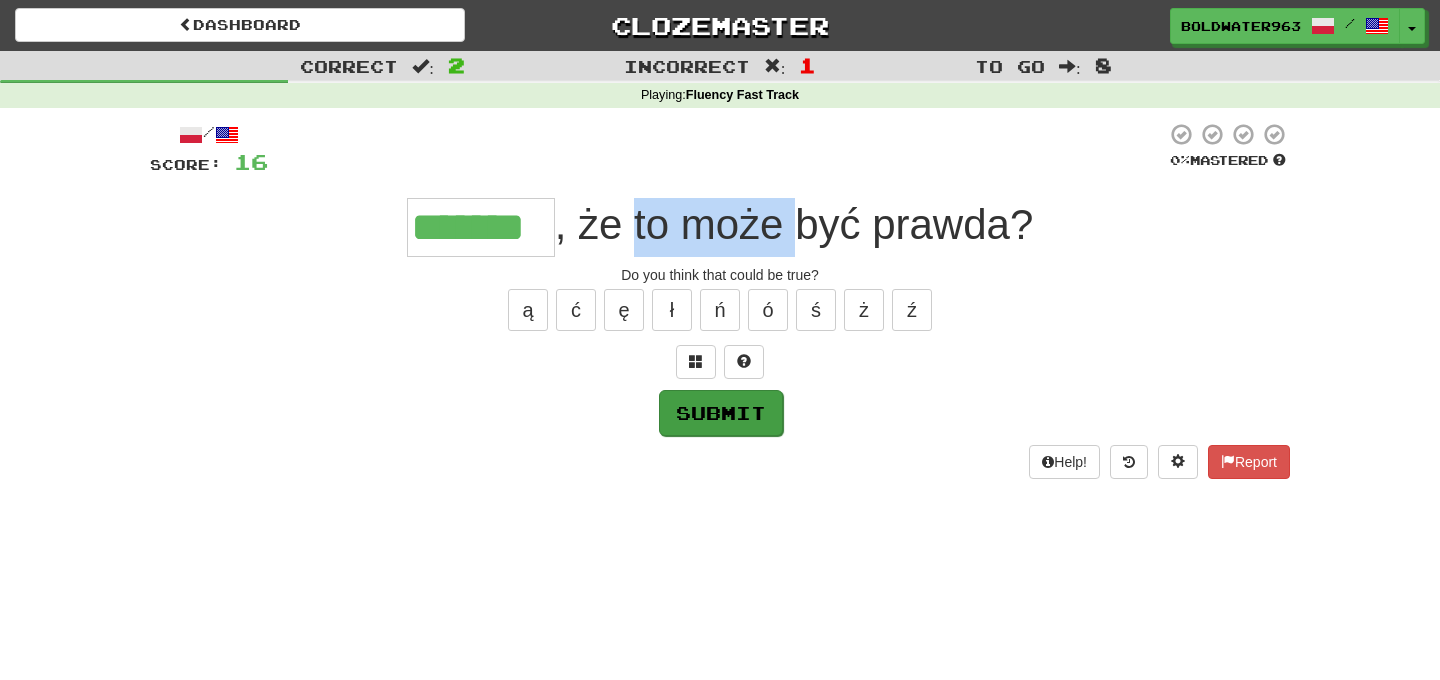 type on "*******" 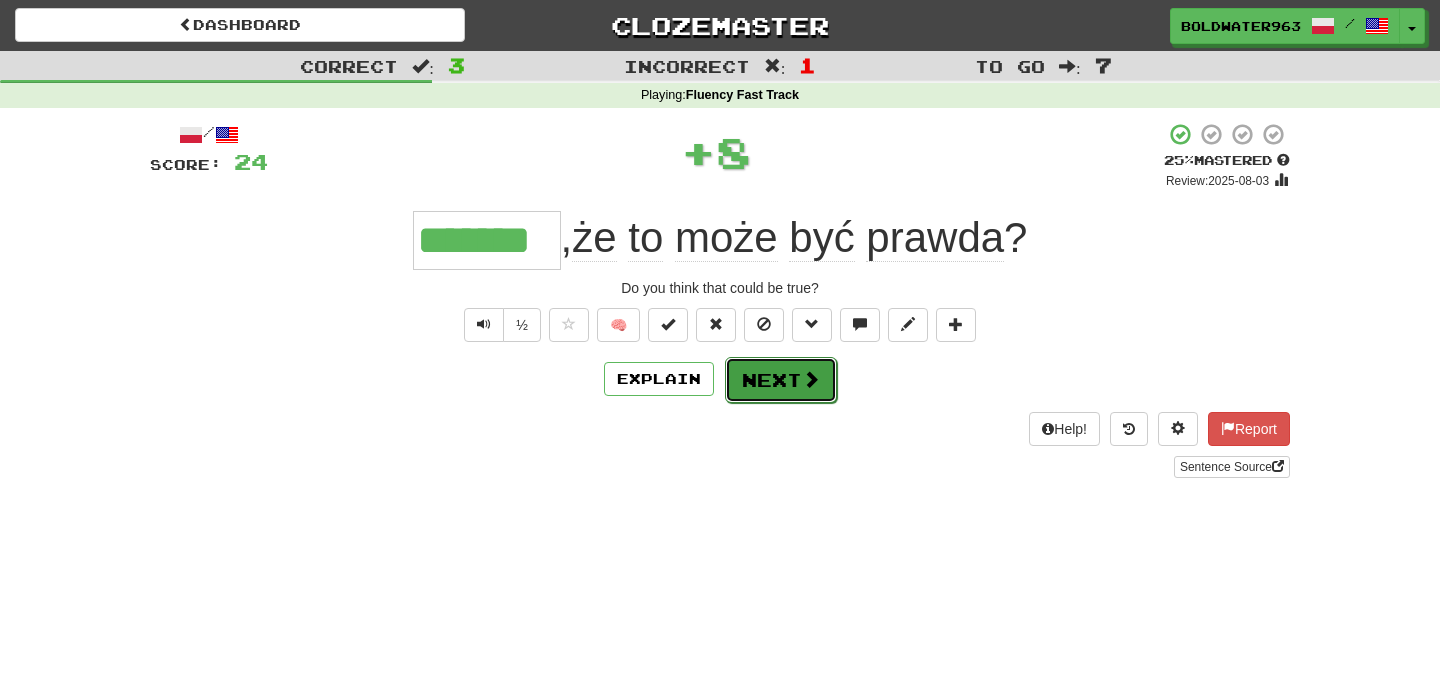click on "Next" at bounding box center (781, 380) 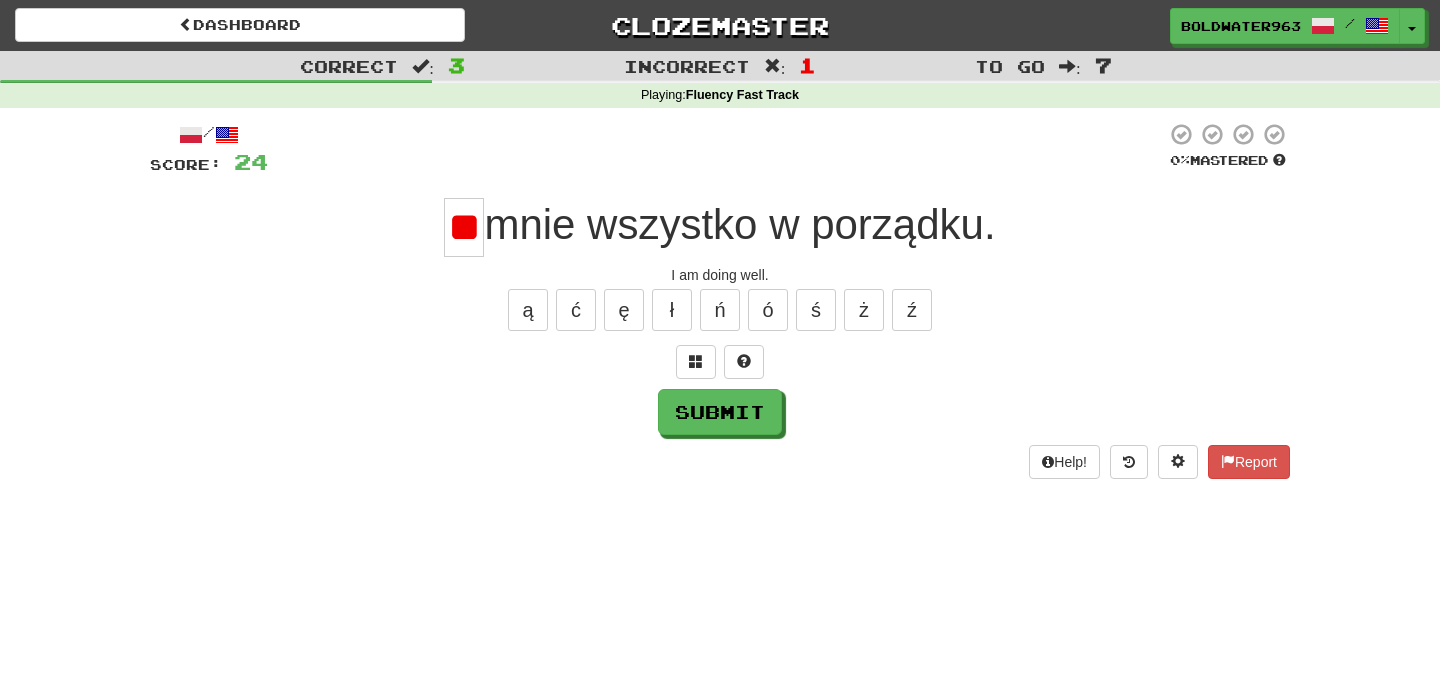 type on "*" 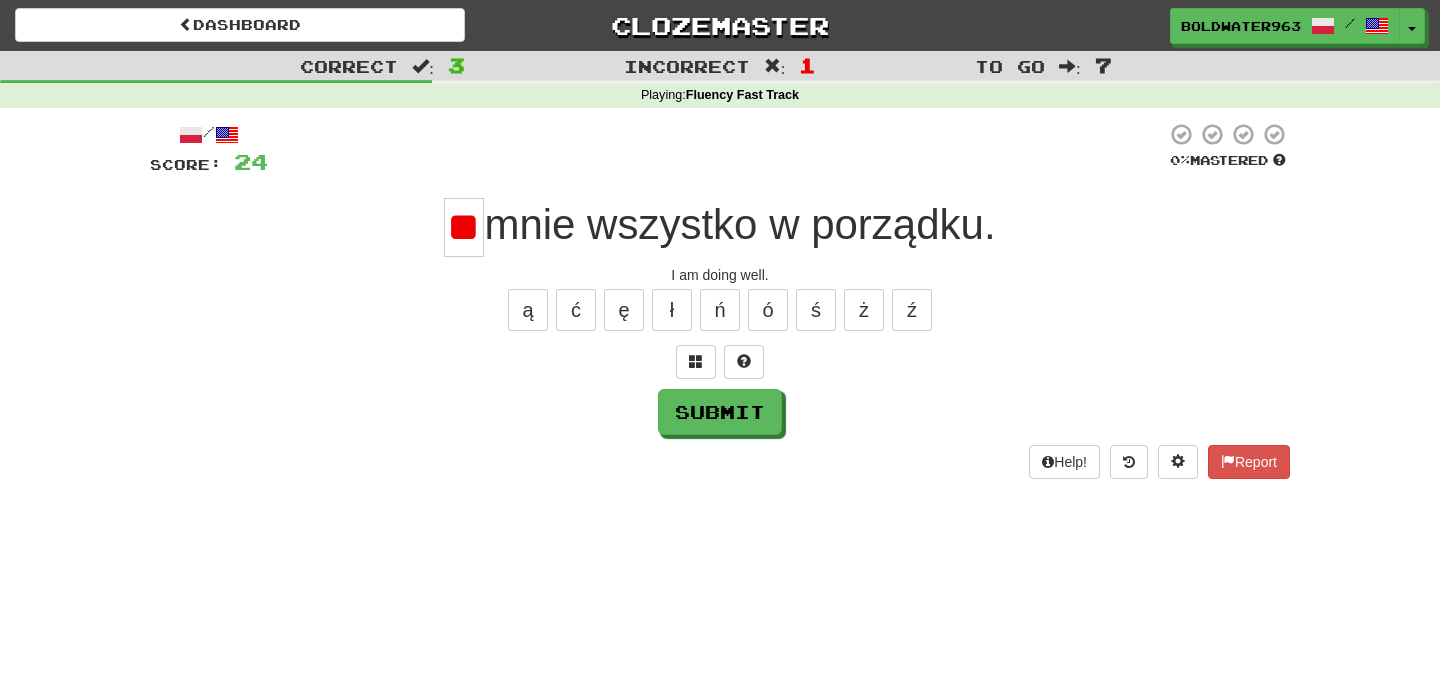 scroll, scrollTop: 0, scrollLeft: 2, axis: horizontal 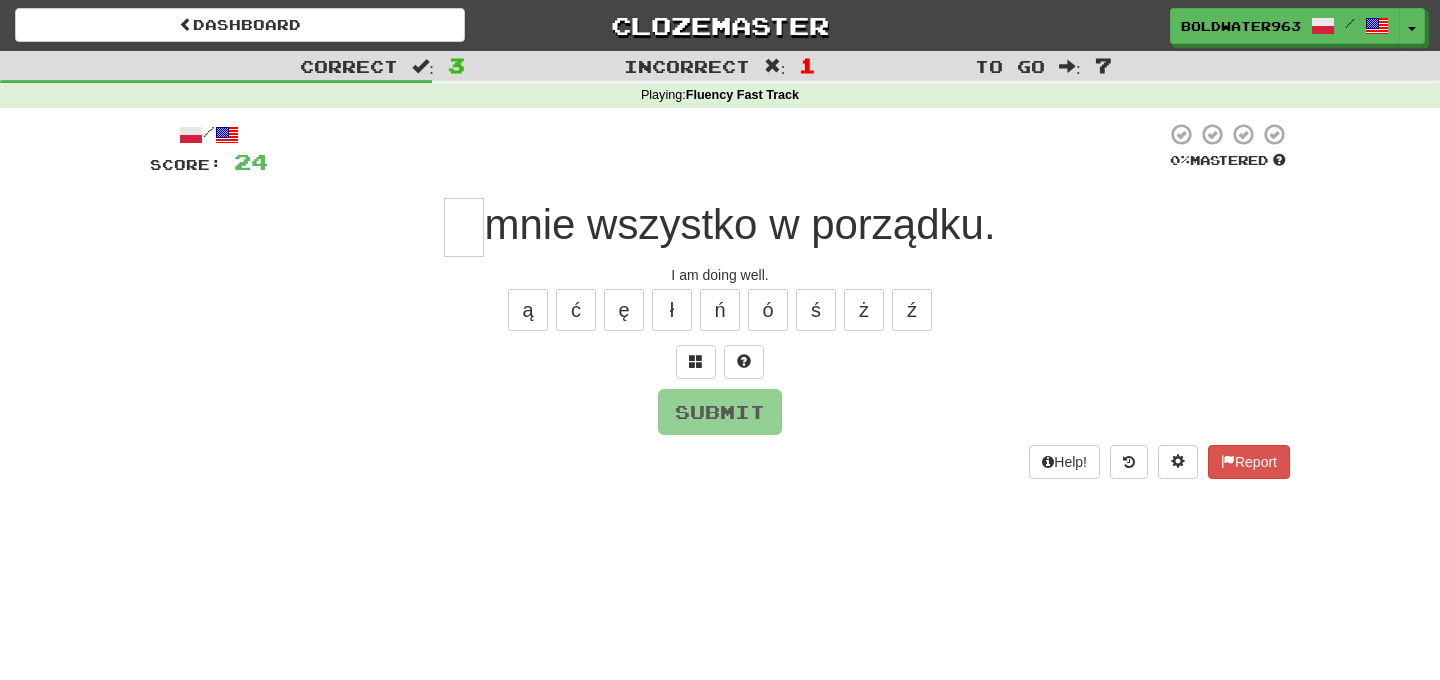 type on "*" 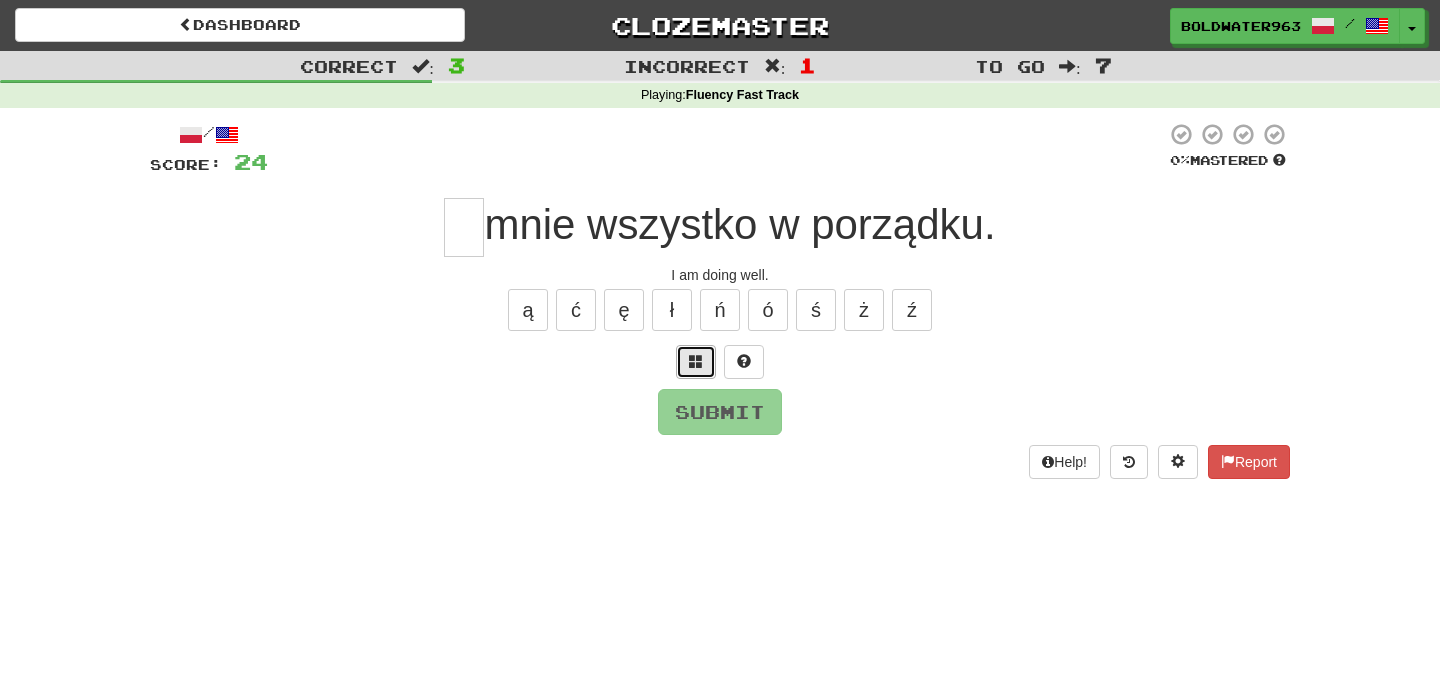 click at bounding box center [696, 361] 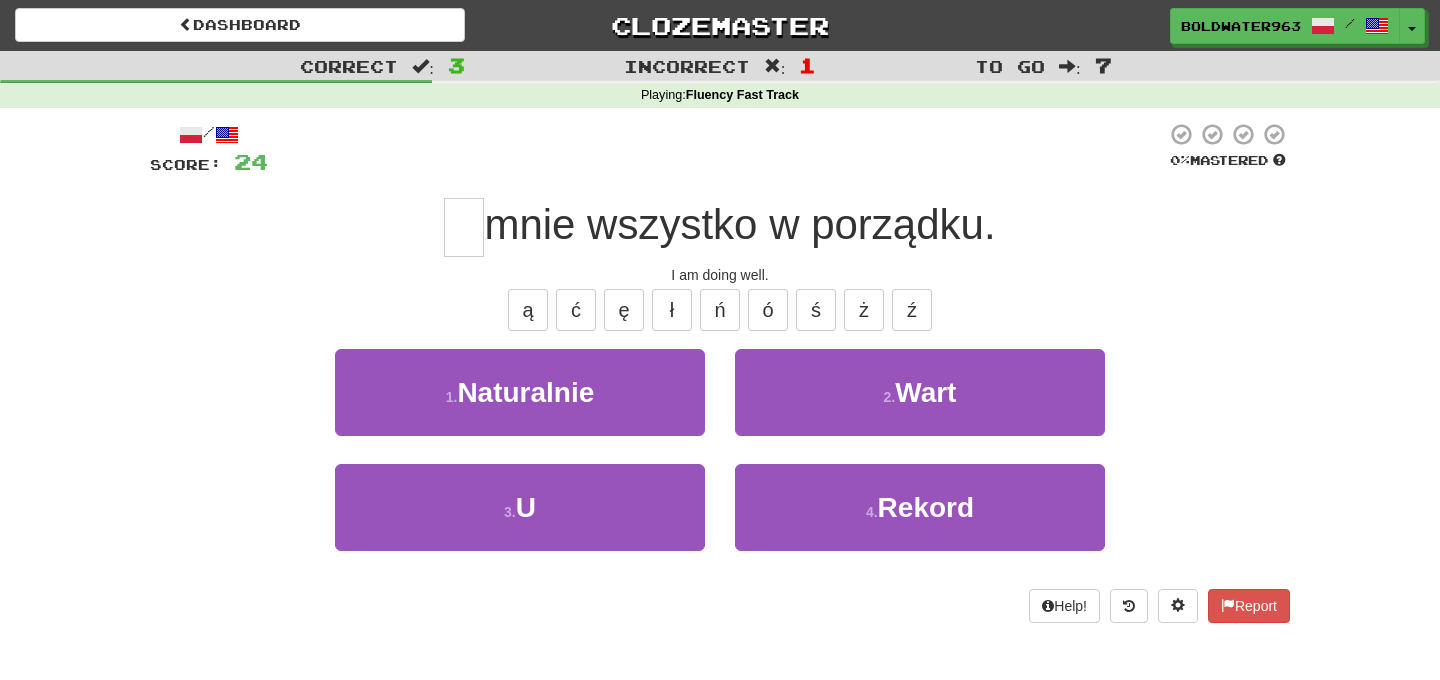click on "ą ć ę ł ń ó ś ż ź" at bounding box center [720, 310] 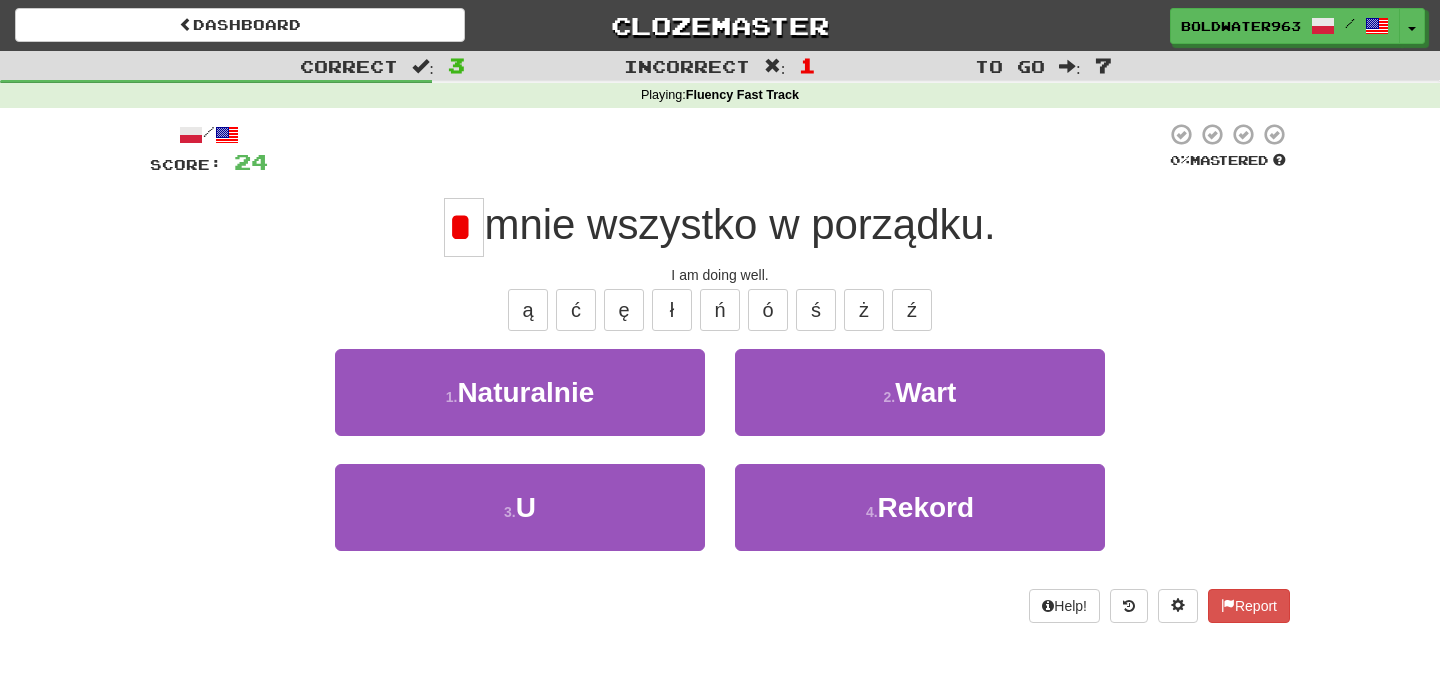 type on "*" 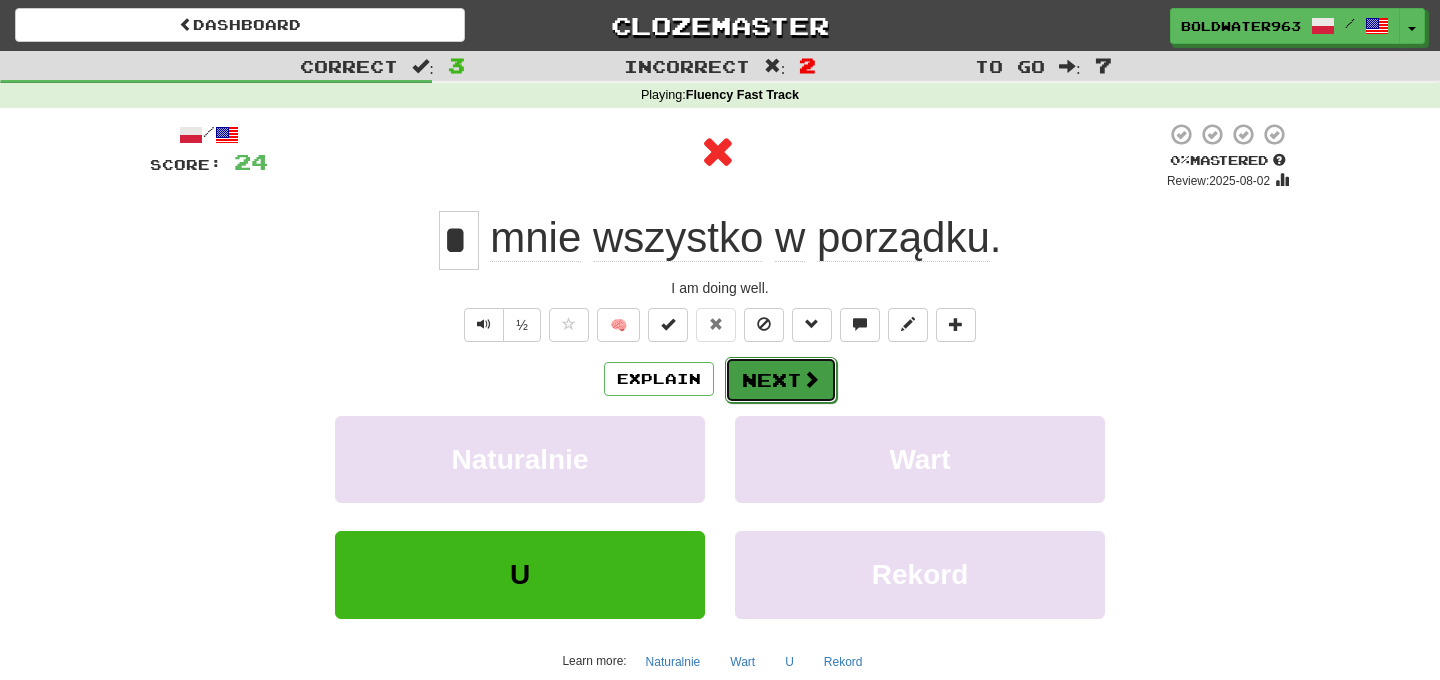 click on "Next" at bounding box center [781, 380] 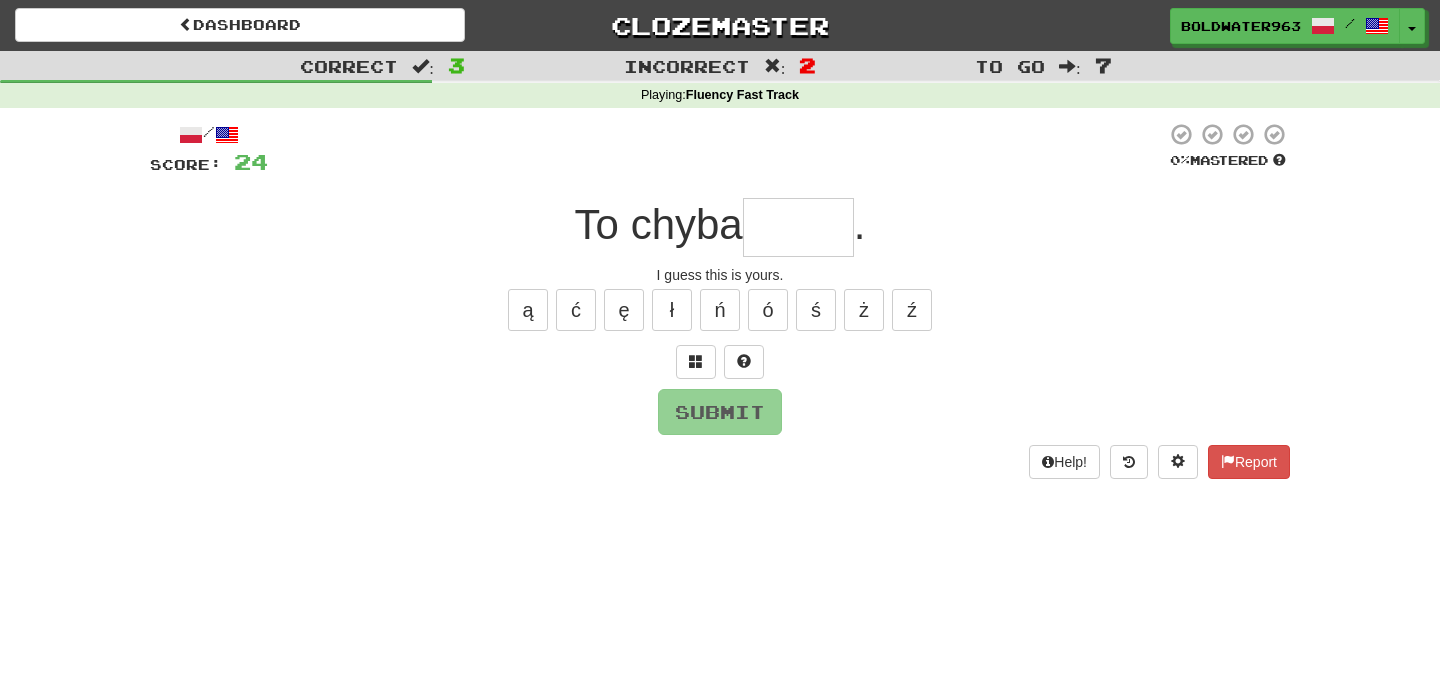 drag, startPoint x: 663, startPoint y: 230, endPoint x: 810, endPoint y: 230, distance: 147 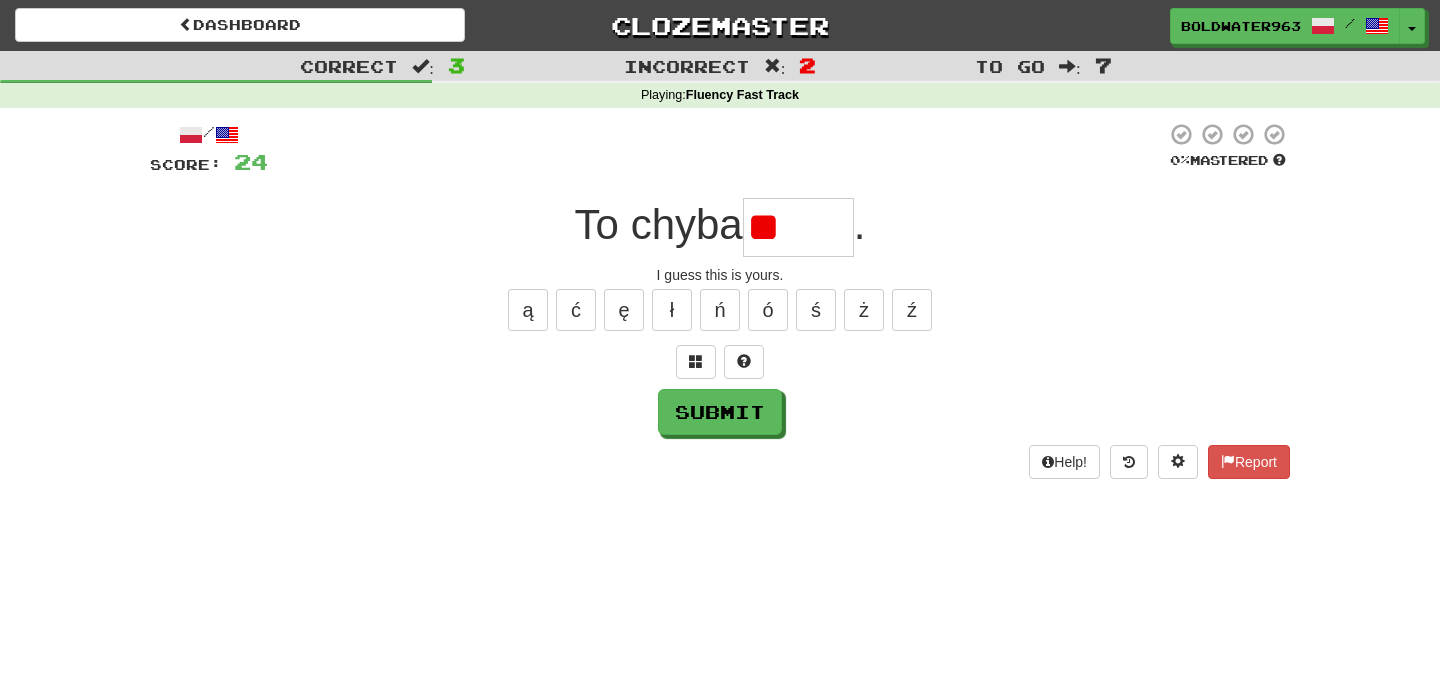 type on "*" 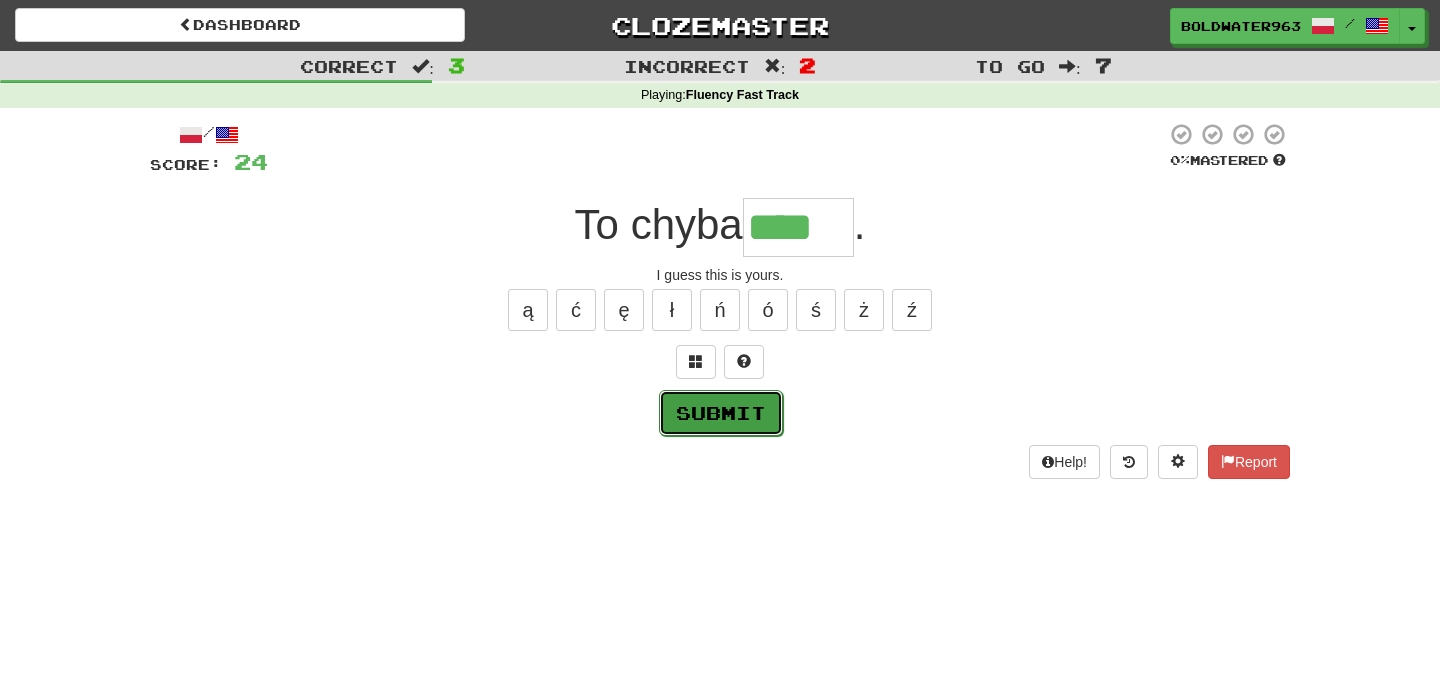 click on "Submit" at bounding box center (721, 413) 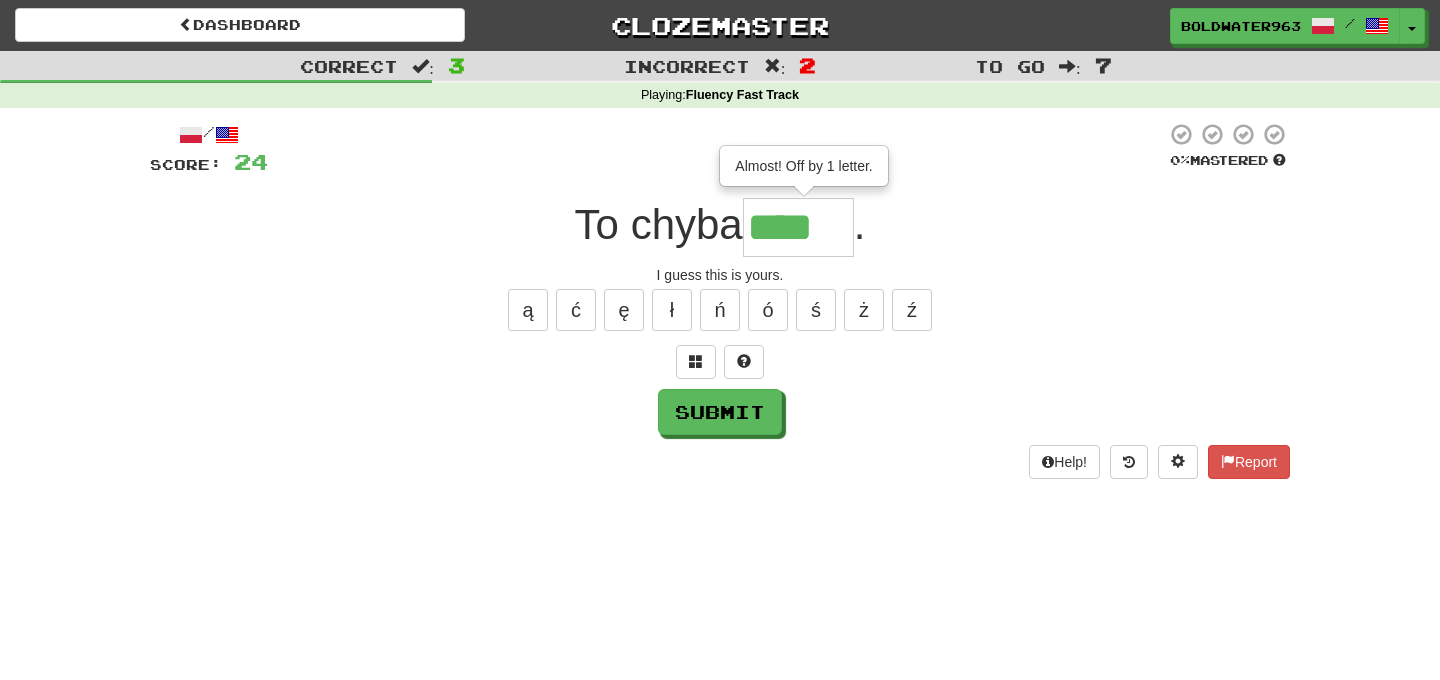 click on "/  Score:   24 0 %  Mastered To chyba  **** Almost! Off by 1 letter. . I guess this is yours. ą ć ę ł ń ó ś ż ź Submit  Help!  Report" at bounding box center (720, 300) 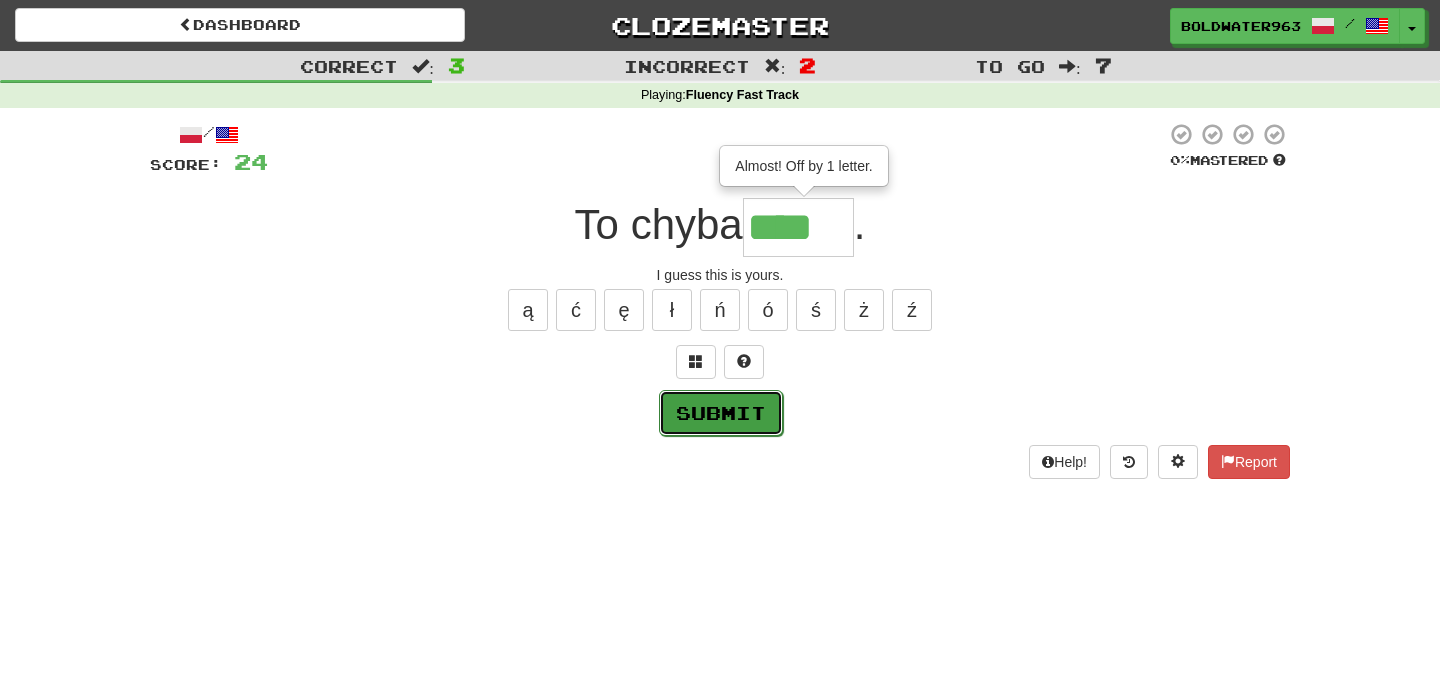 click on "Submit" at bounding box center (721, 413) 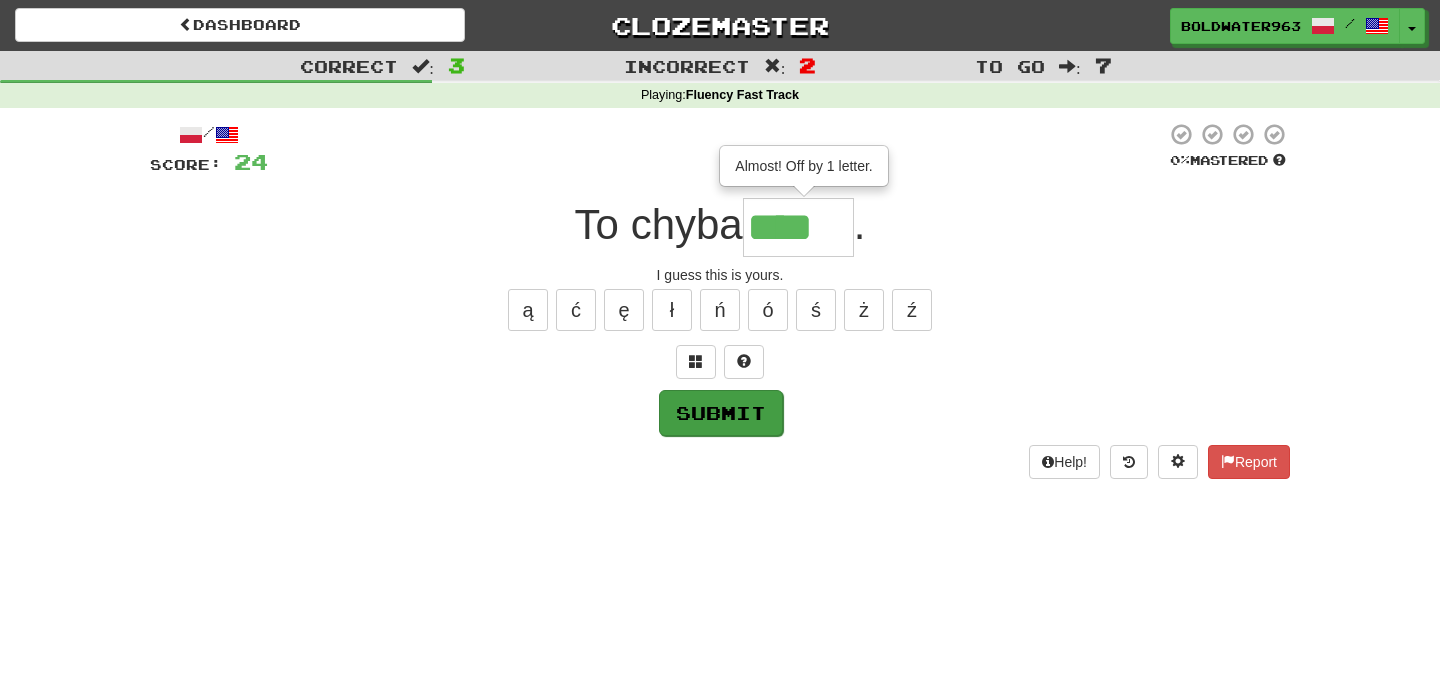 type on "*****" 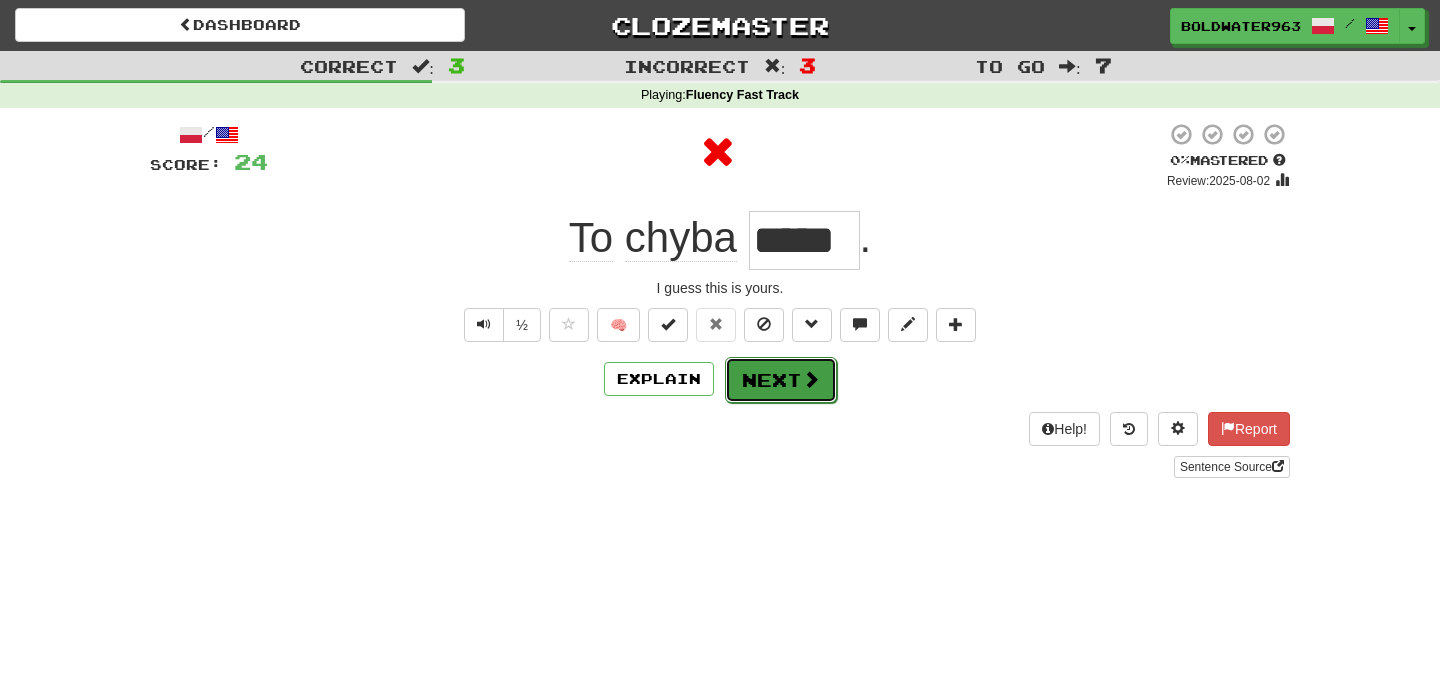 click on "Next" at bounding box center [781, 380] 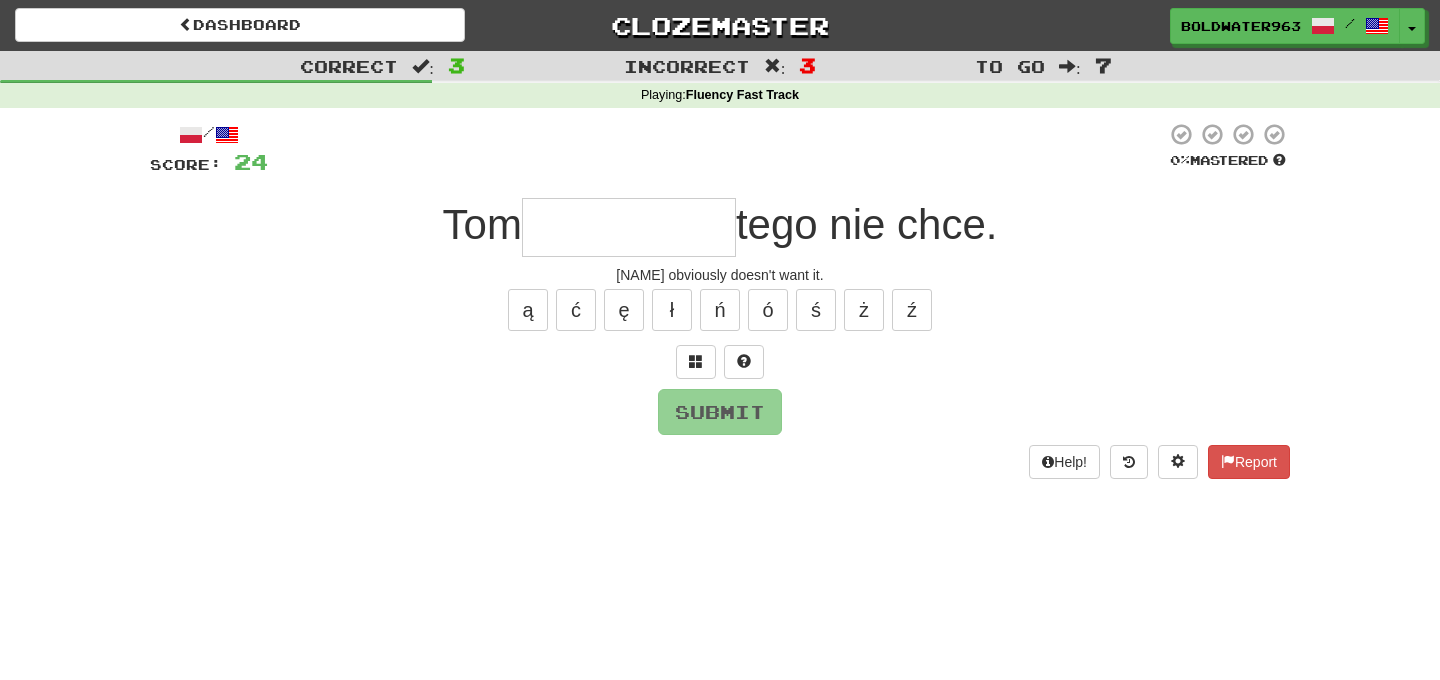click at bounding box center (629, 227) 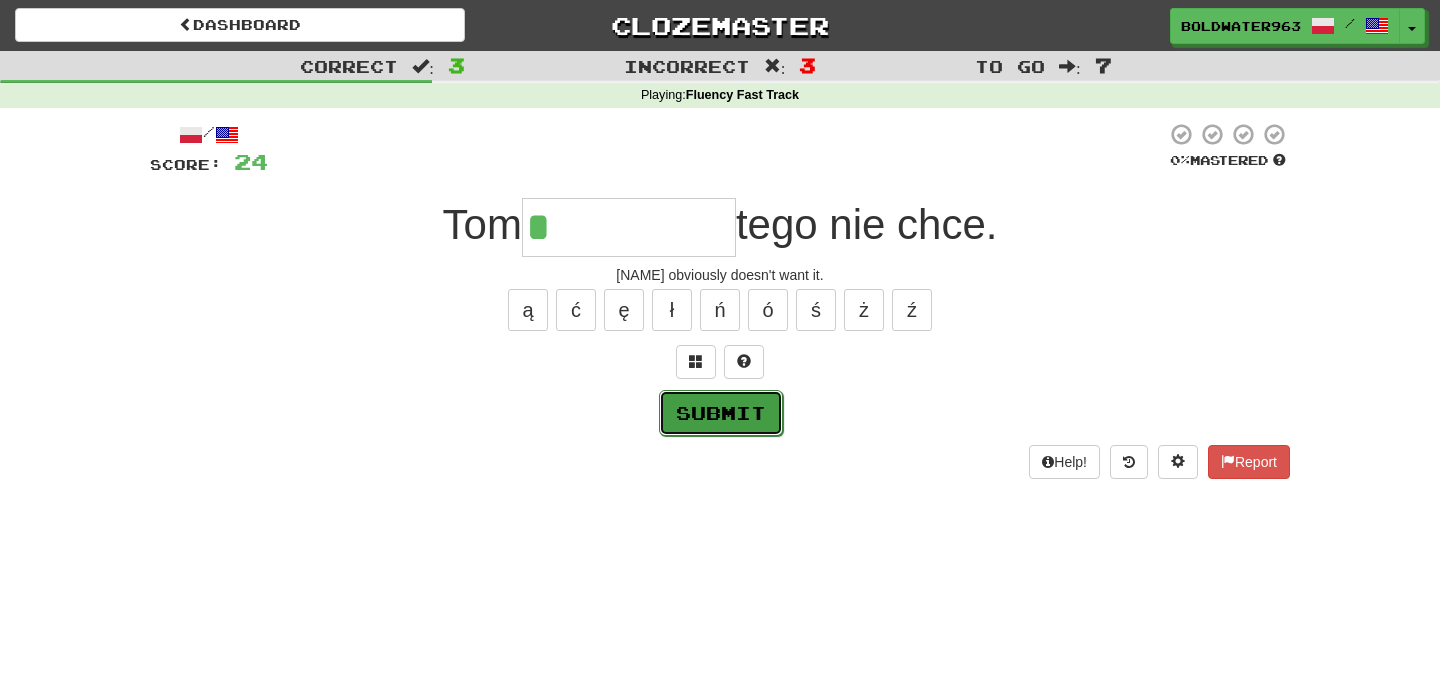 click on "Submit" at bounding box center (721, 413) 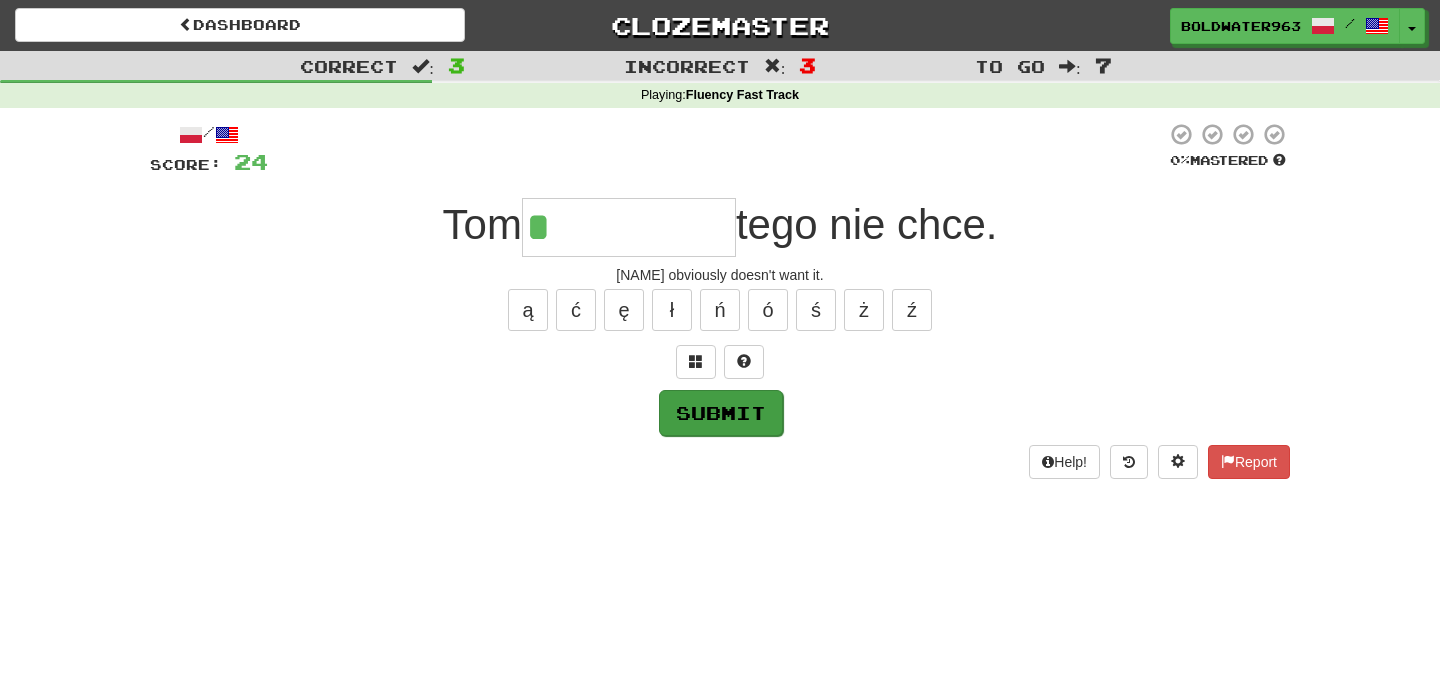 type on "**********" 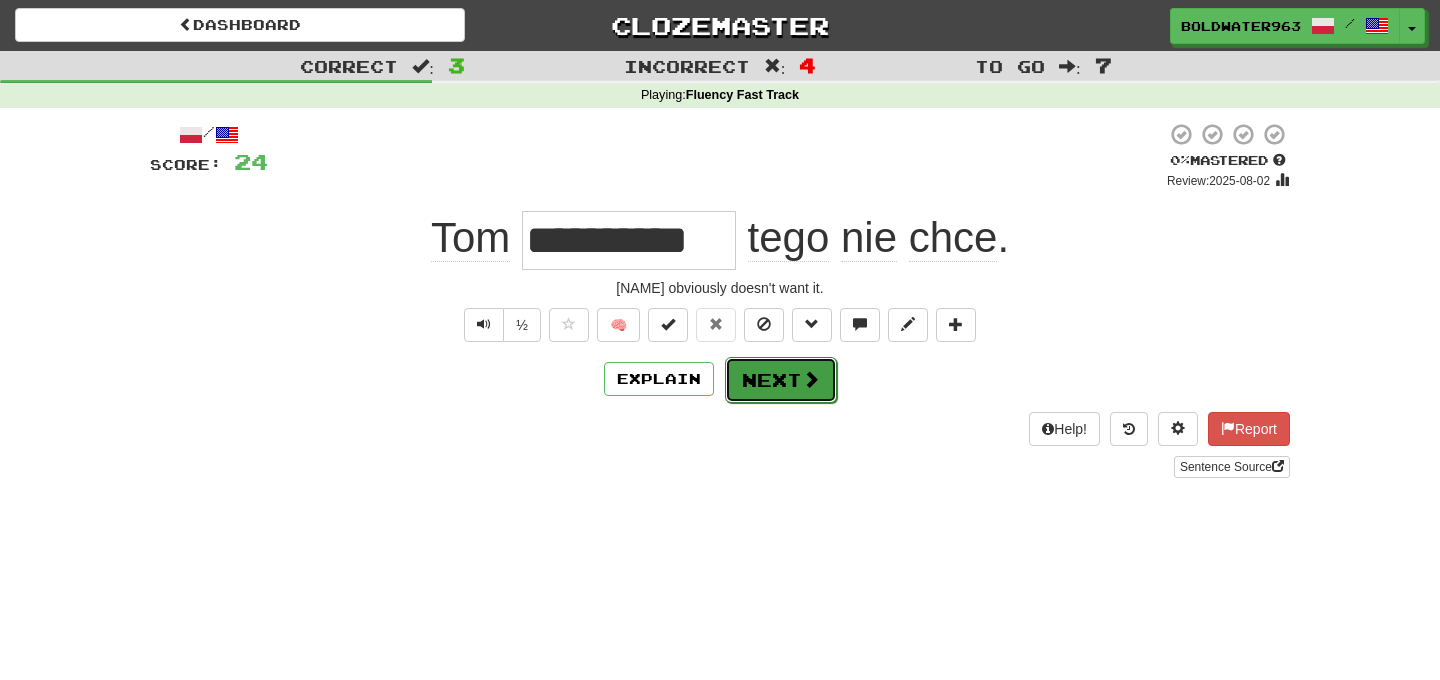 click on "Next" at bounding box center (781, 380) 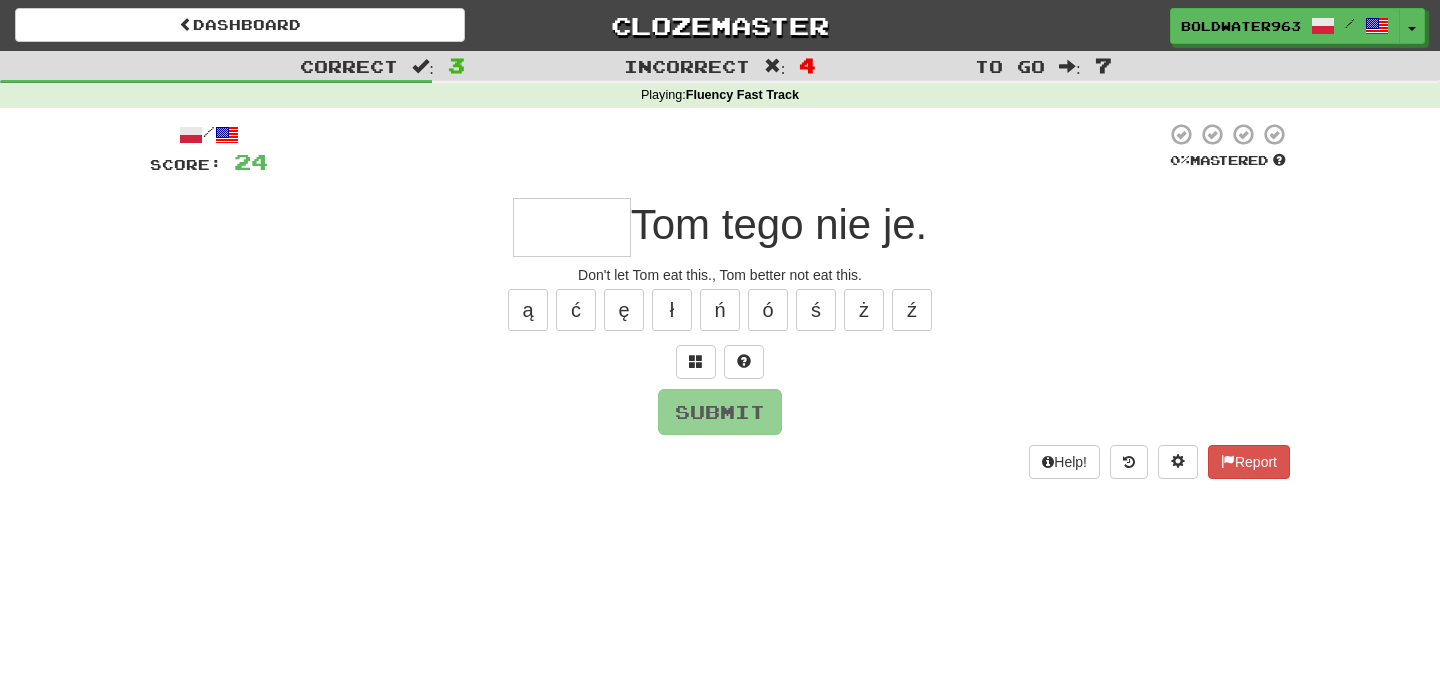 click at bounding box center [572, 227] 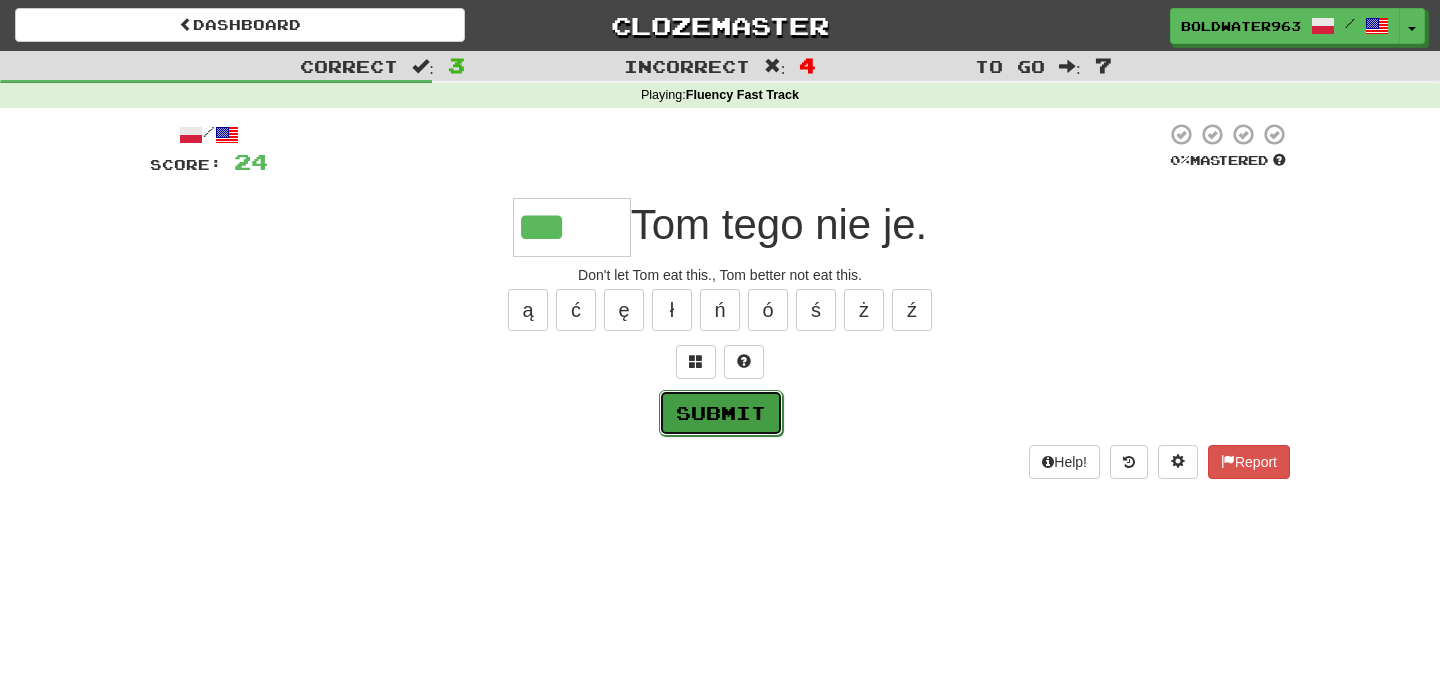 click on "Submit" at bounding box center (721, 413) 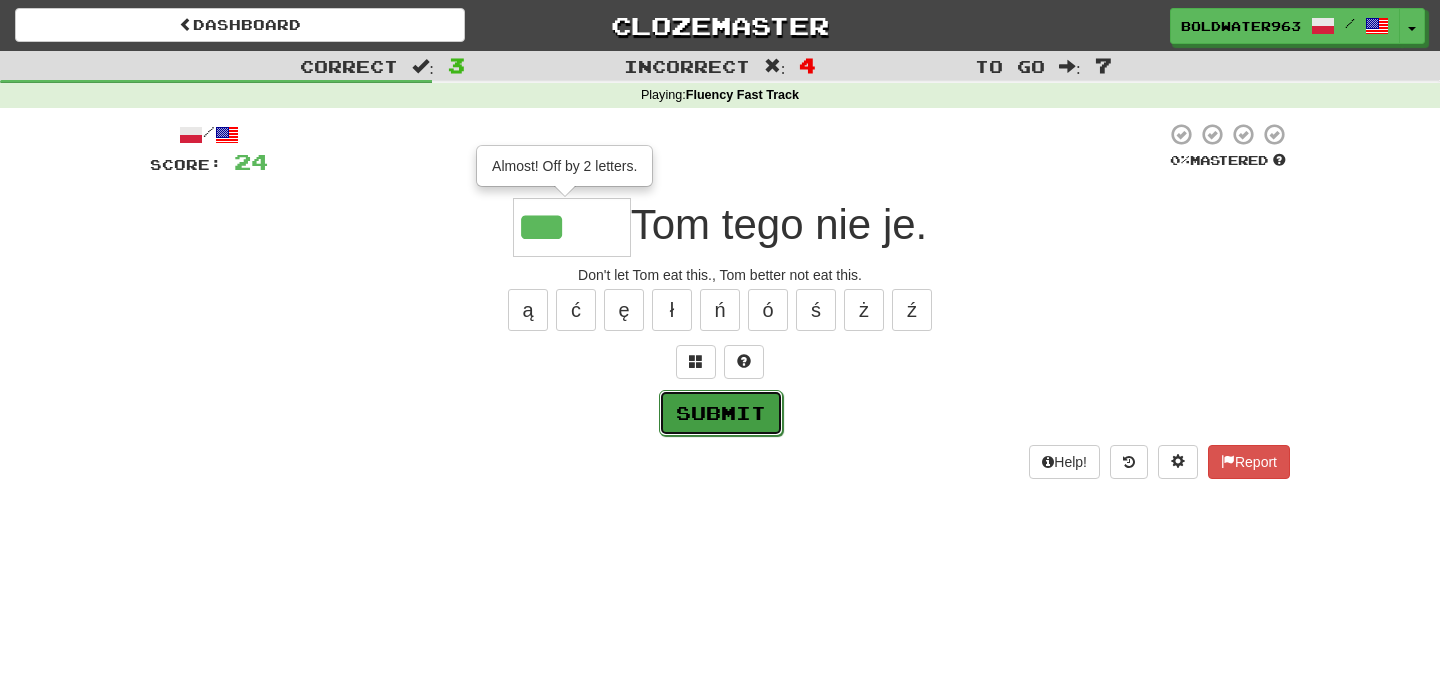 click on "Submit" at bounding box center (721, 413) 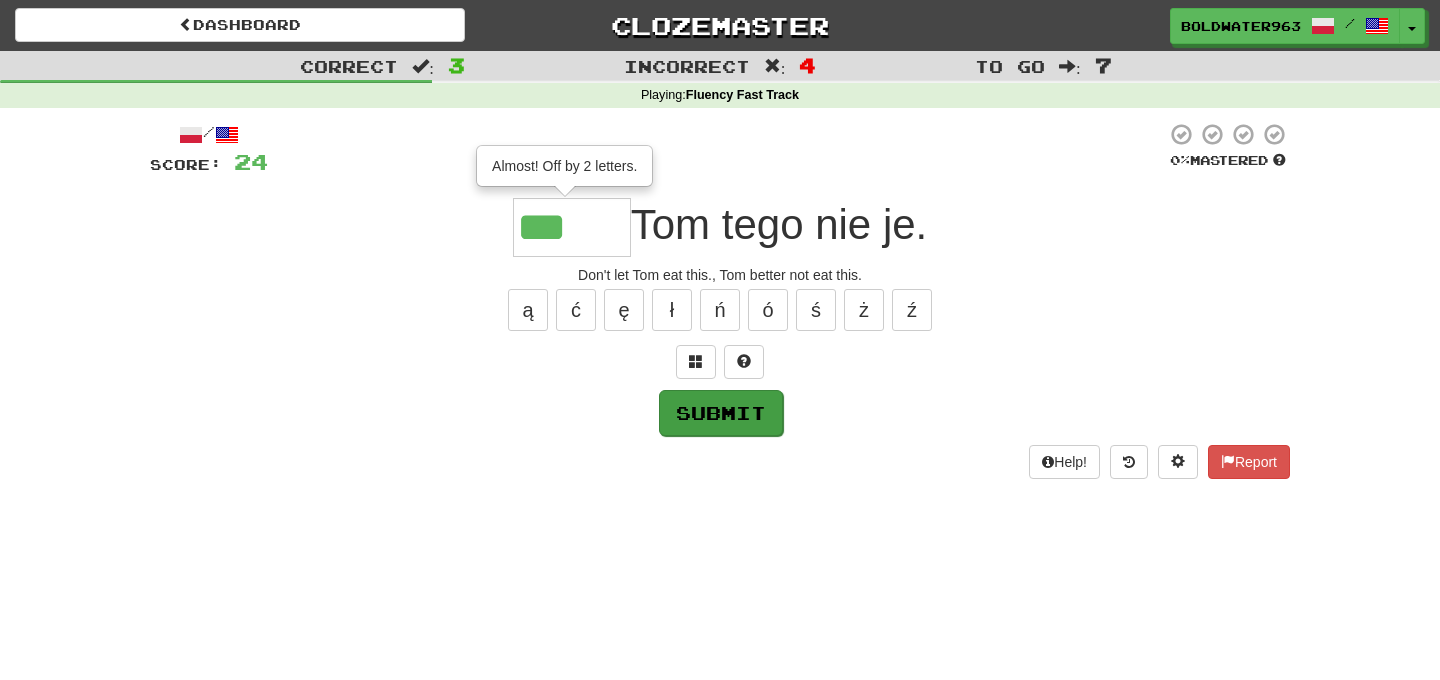 type on "*****" 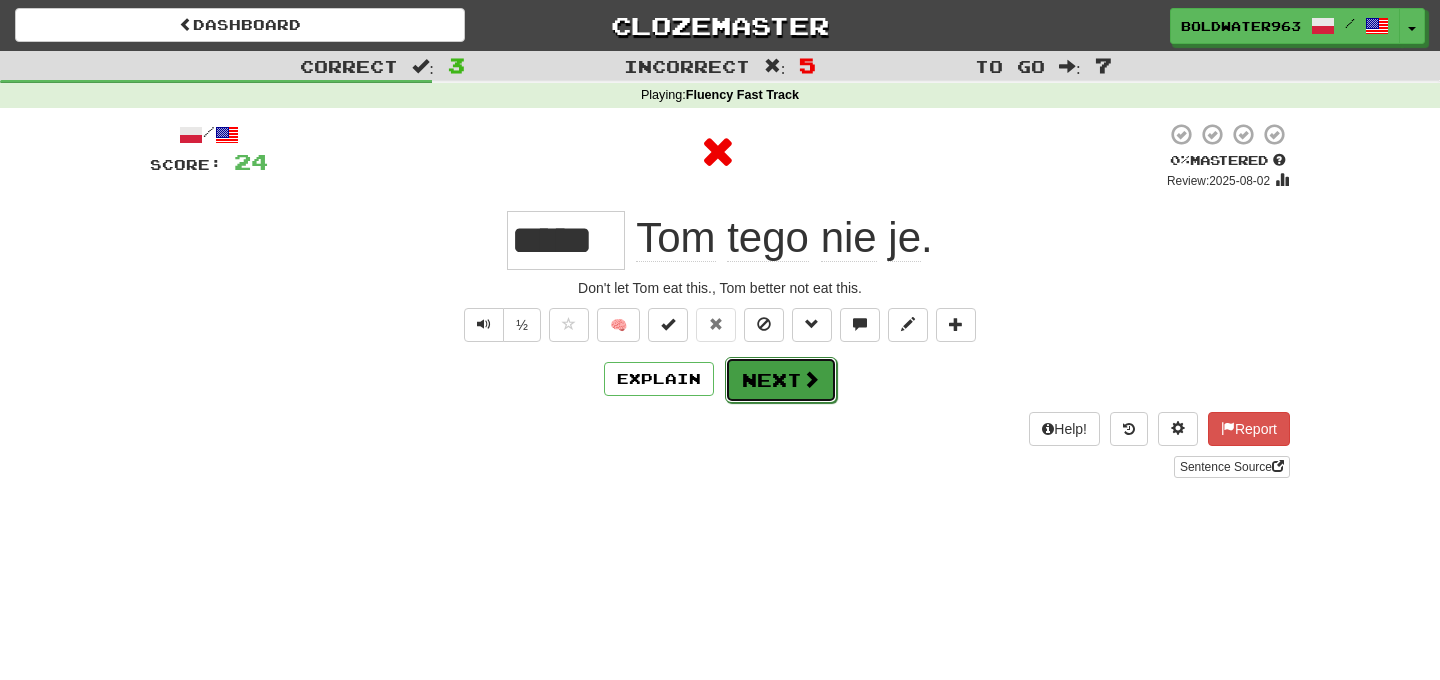 click on "Next" at bounding box center (781, 380) 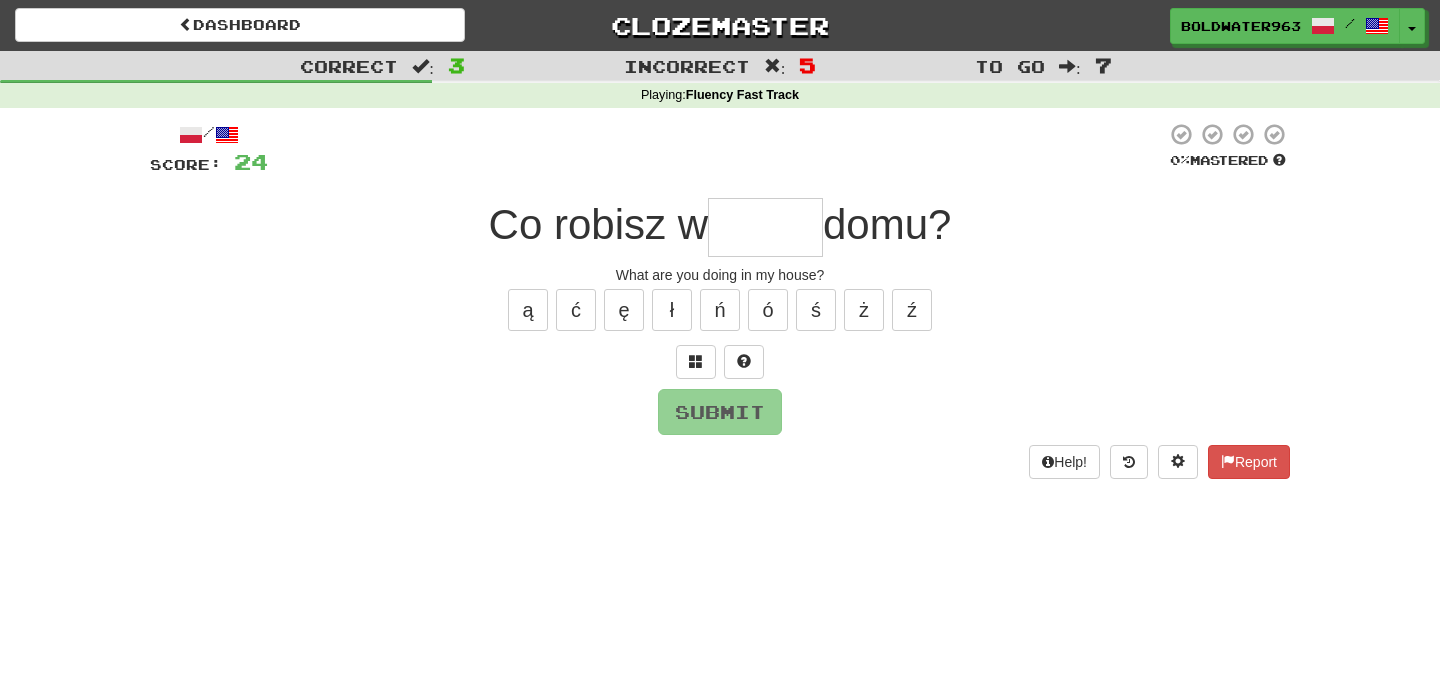 click at bounding box center [765, 227] 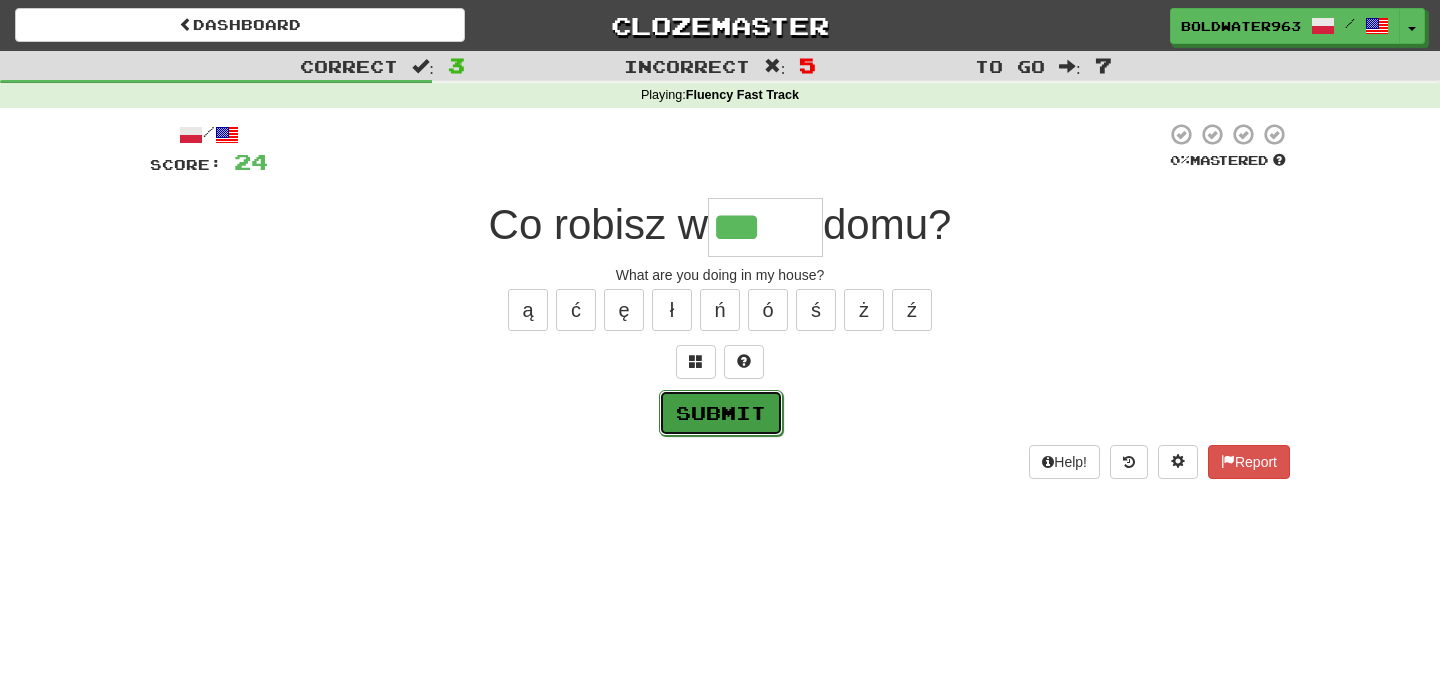 click on "Submit" at bounding box center [721, 413] 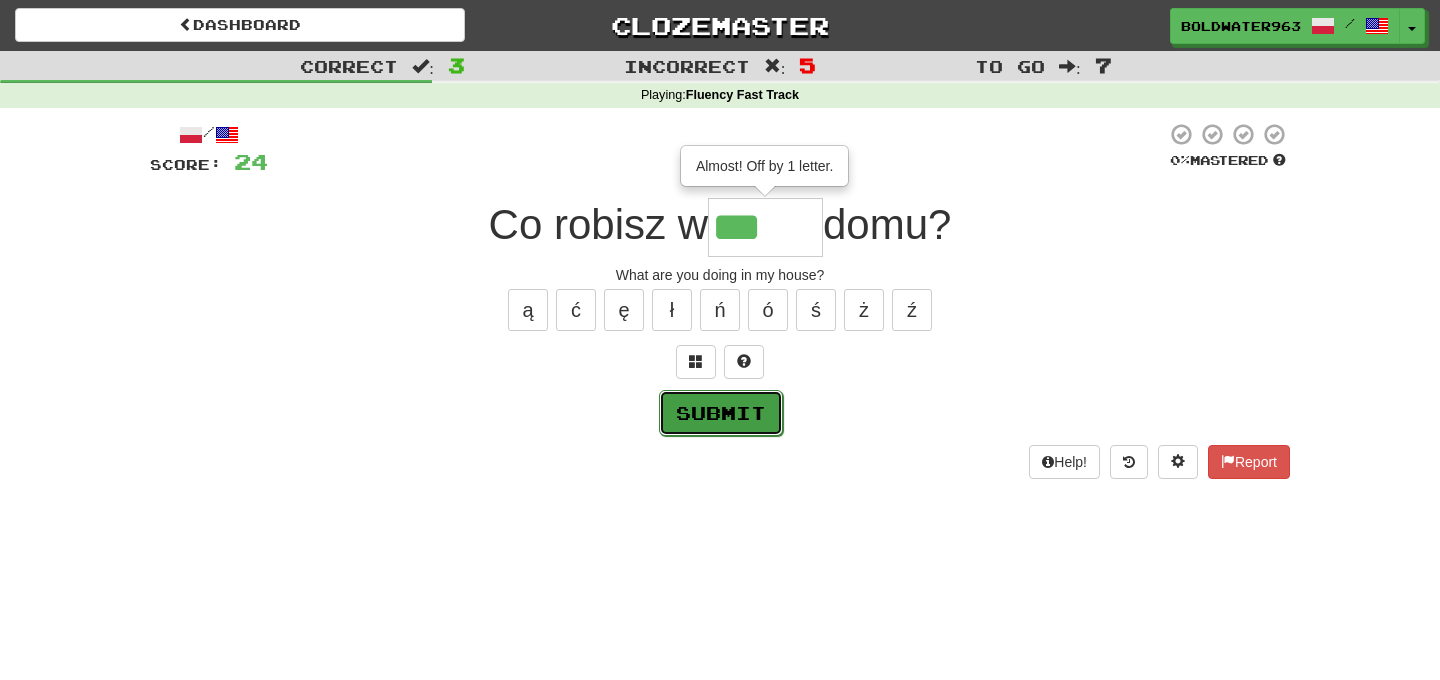 click on "Submit" at bounding box center (721, 413) 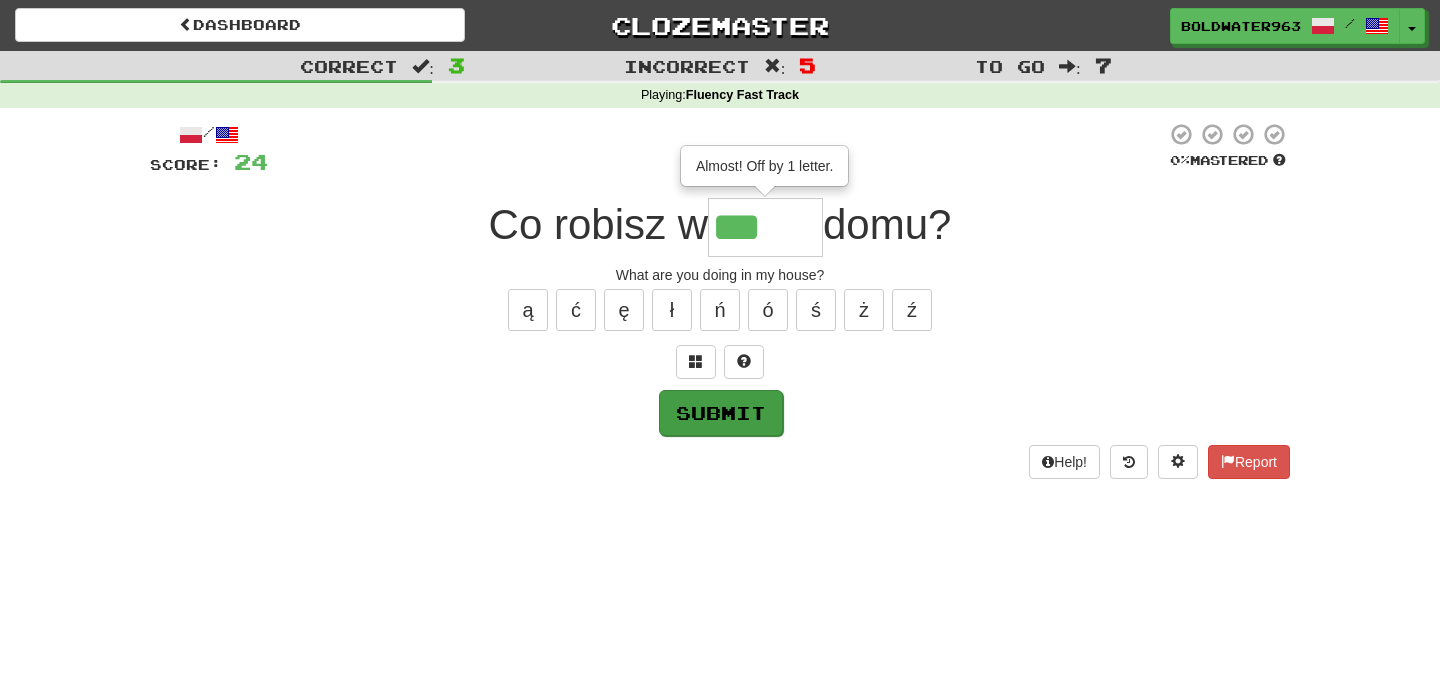 type on "****" 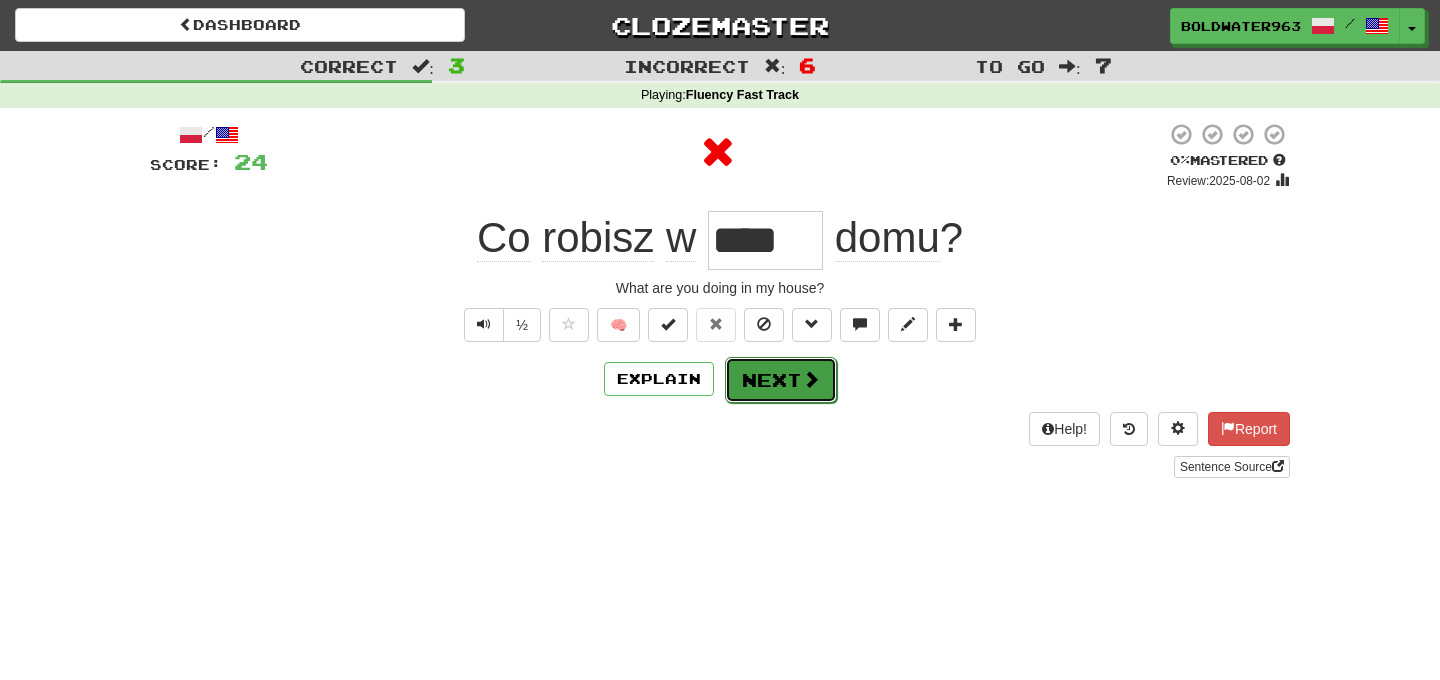 click on "Next" at bounding box center (781, 380) 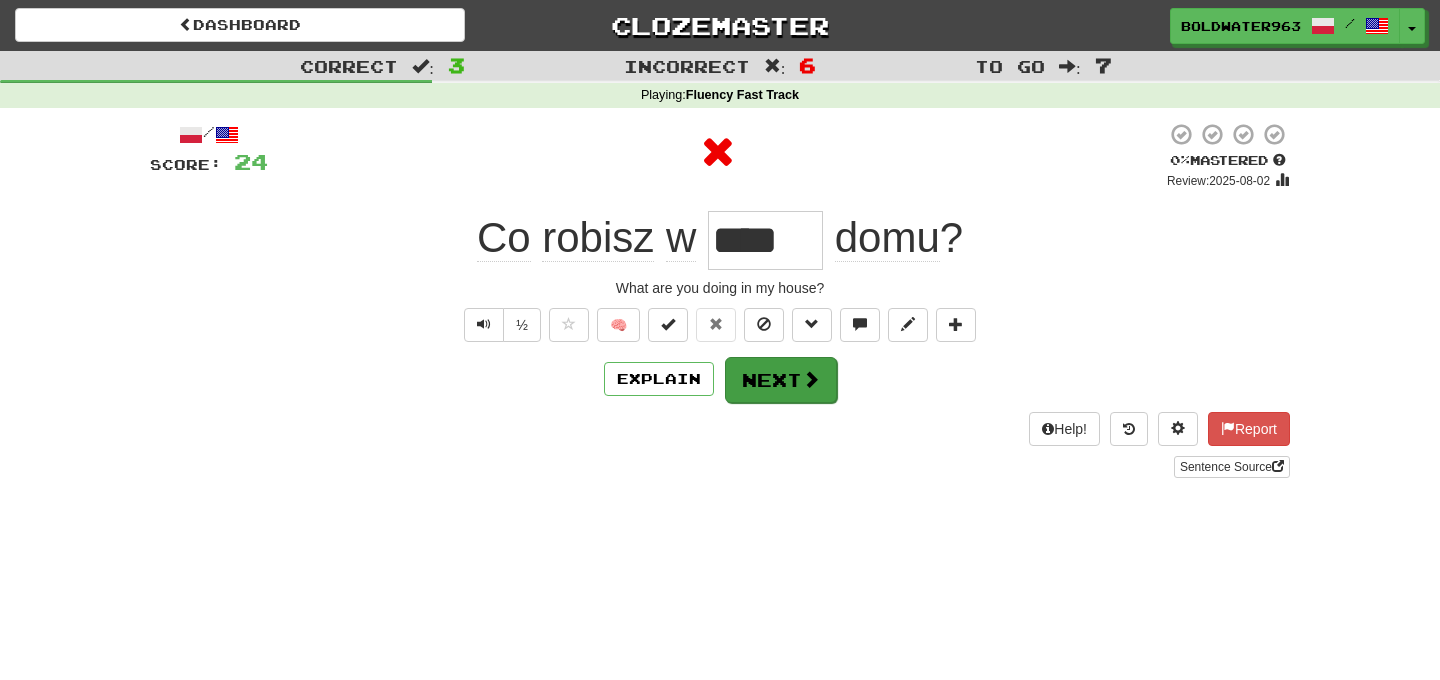 type 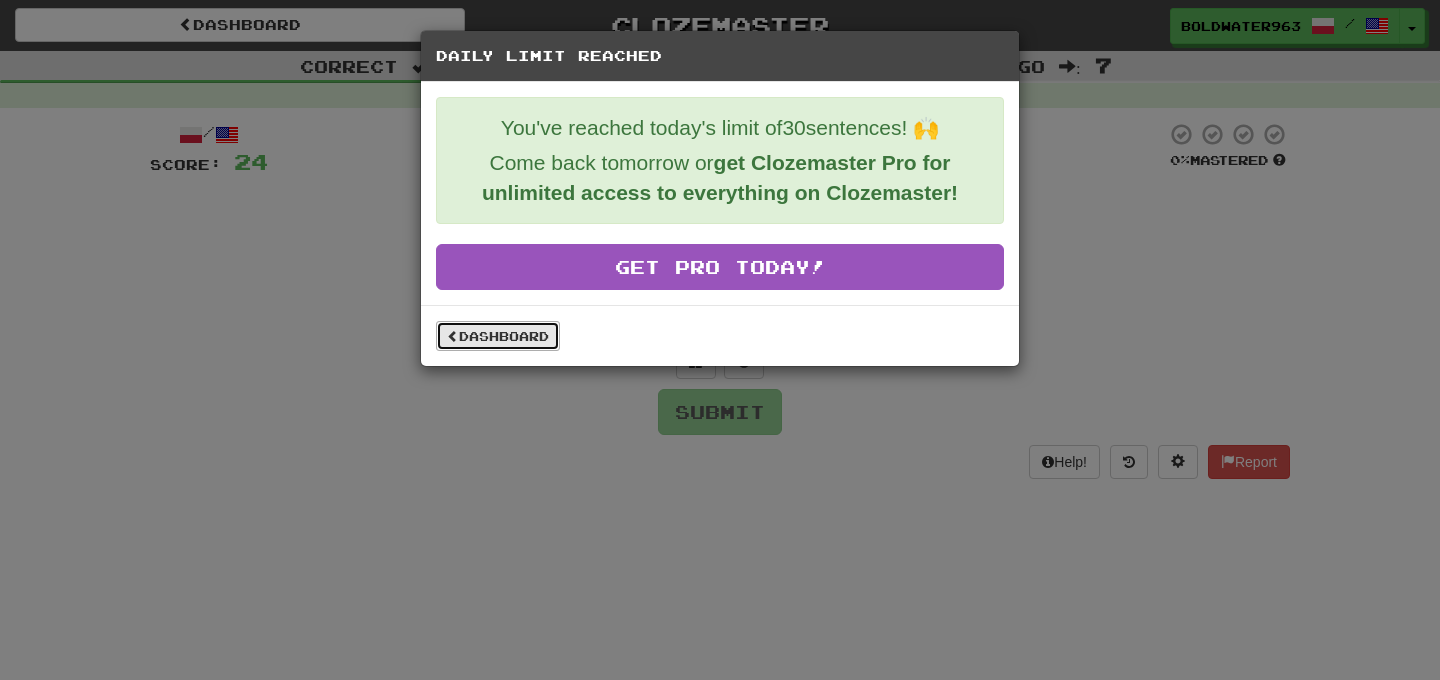 click on "Dashboard" at bounding box center (498, 336) 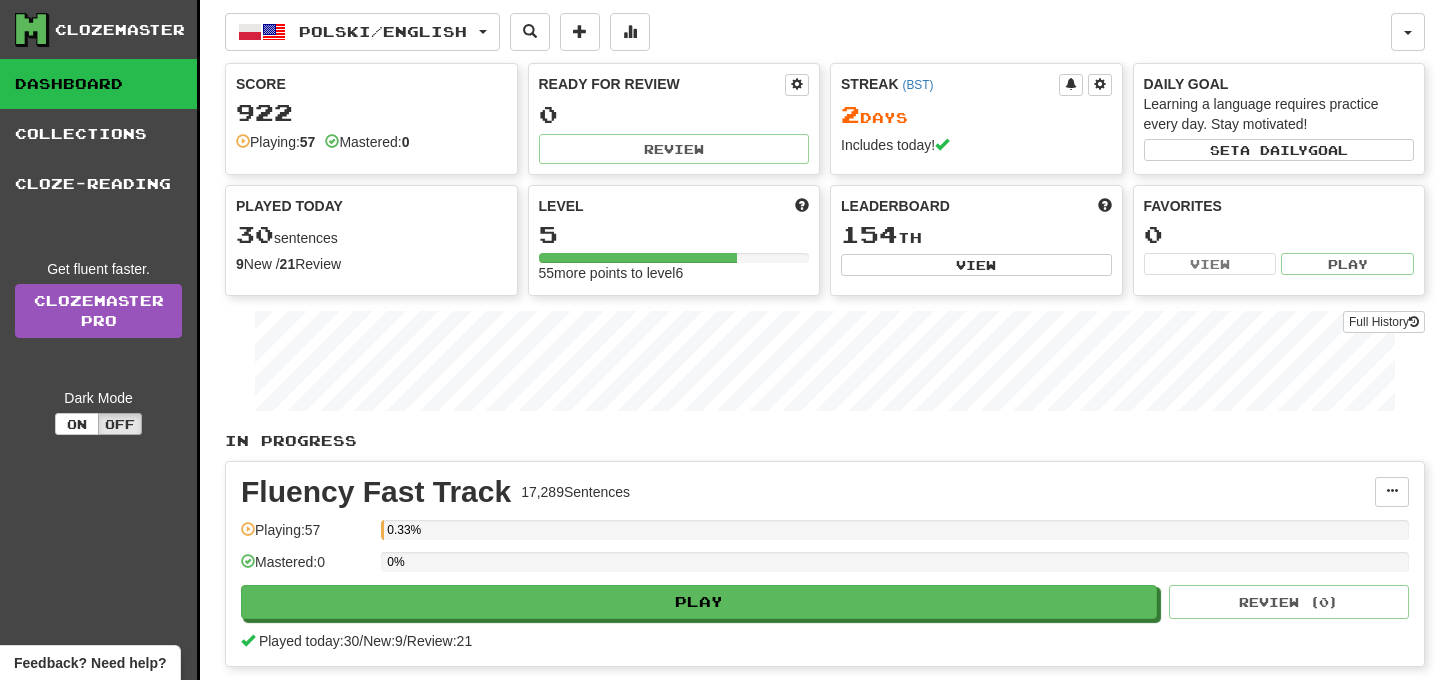 scroll, scrollTop: 0, scrollLeft: 0, axis: both 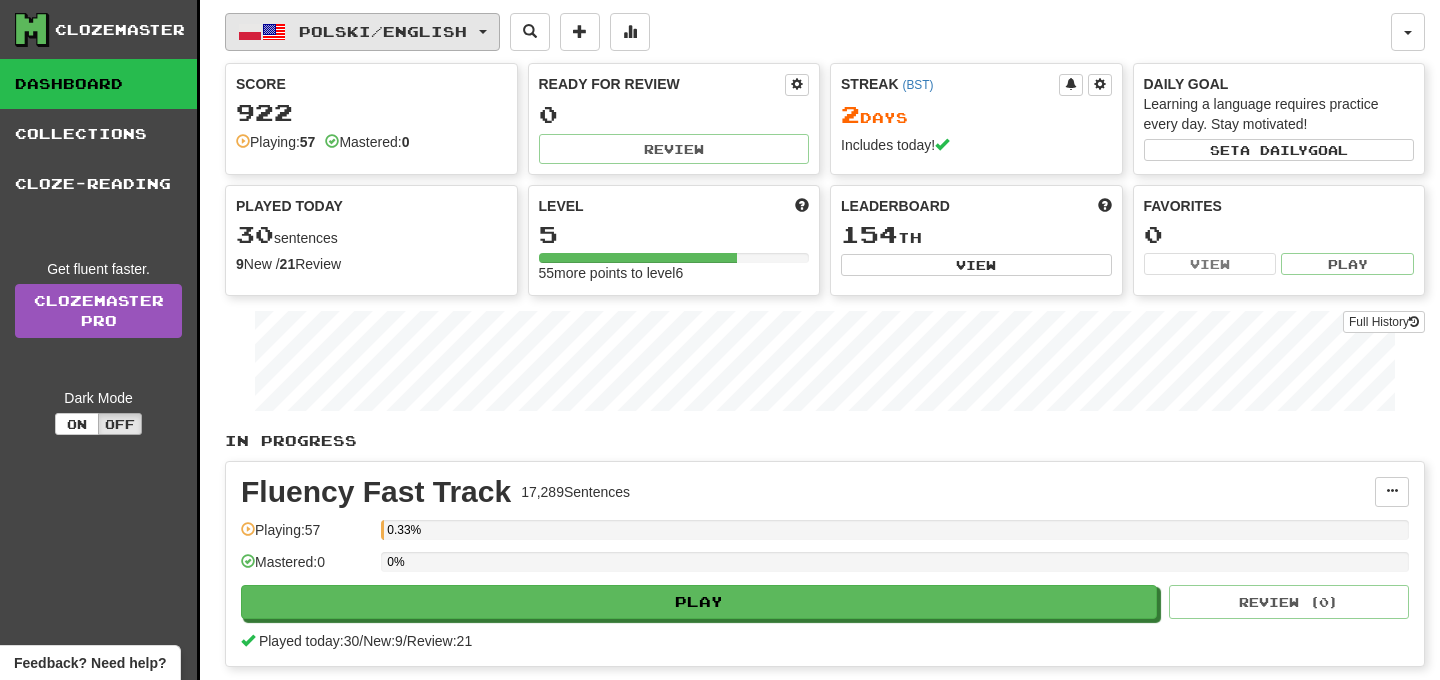 click at bounding box center (483, 32) 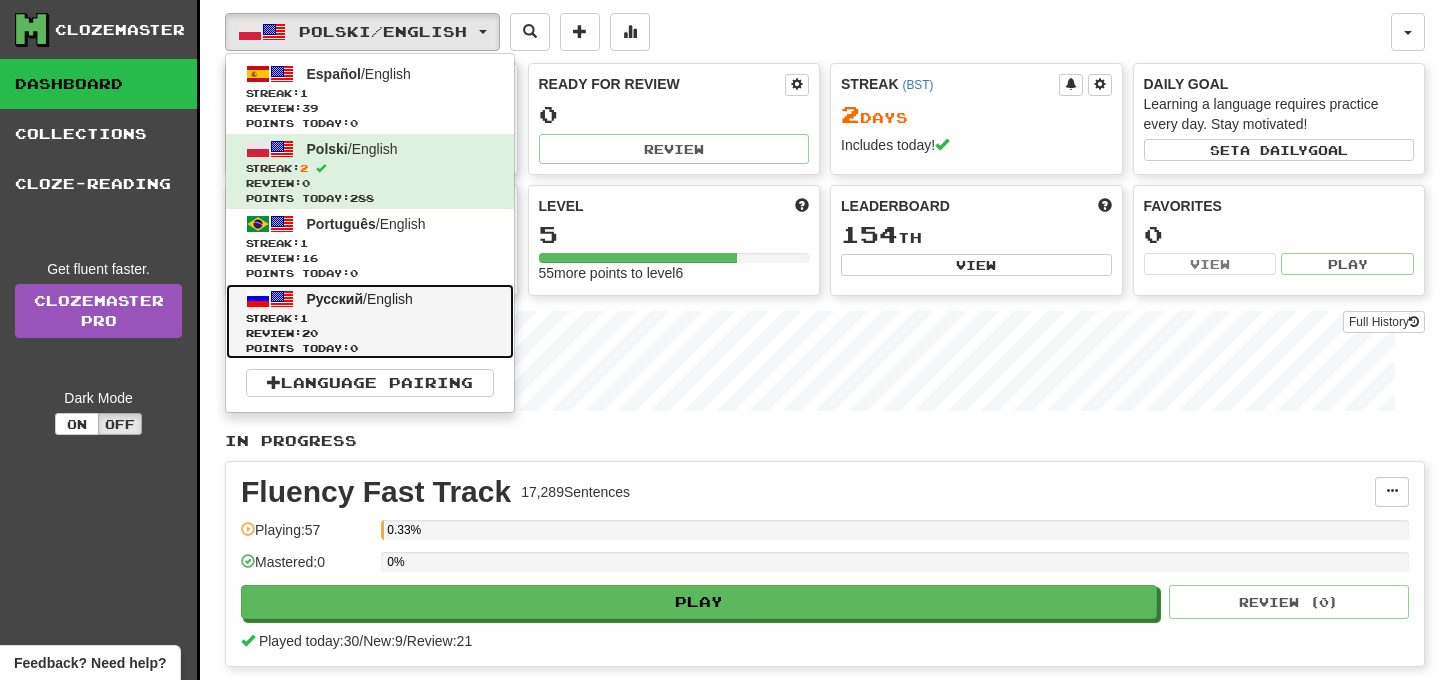 click on "Streak:  1" at bounding box center [370, 318] 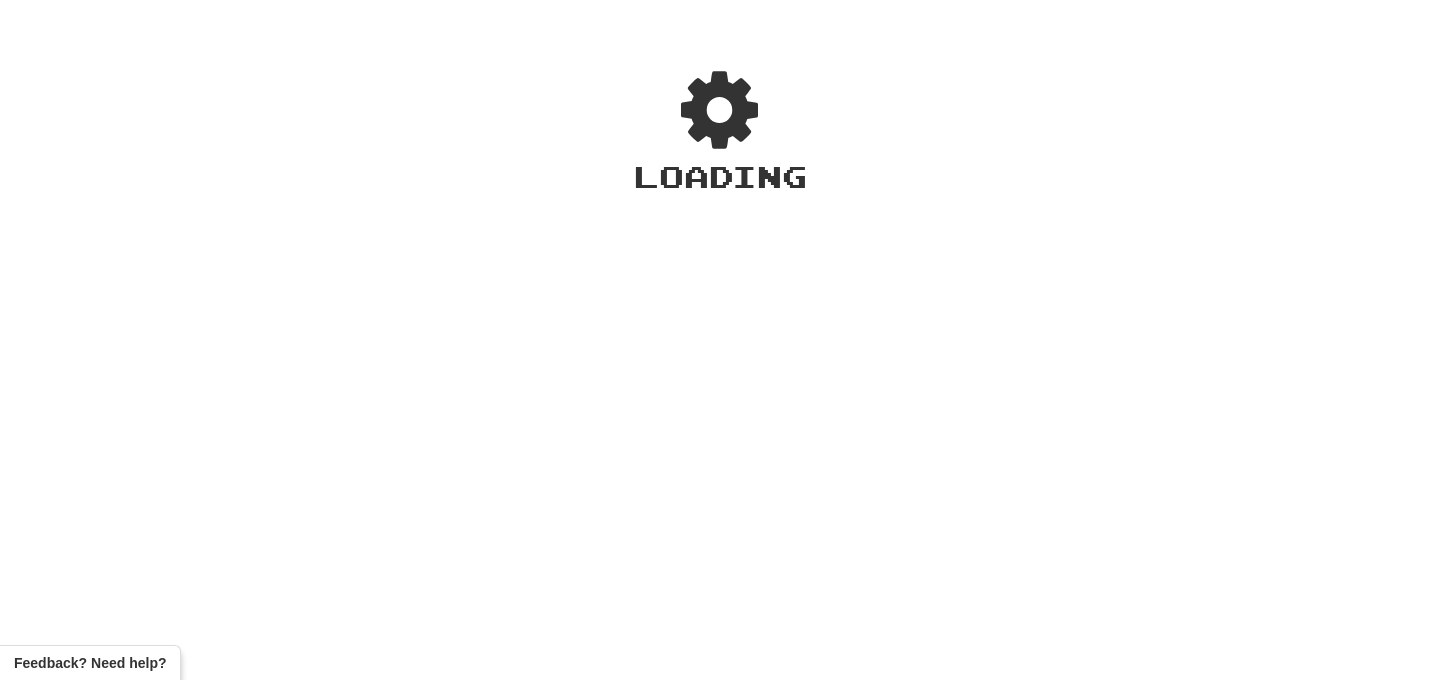 scroll, scrollTop: 0, scrollLeft: 0, axis: both 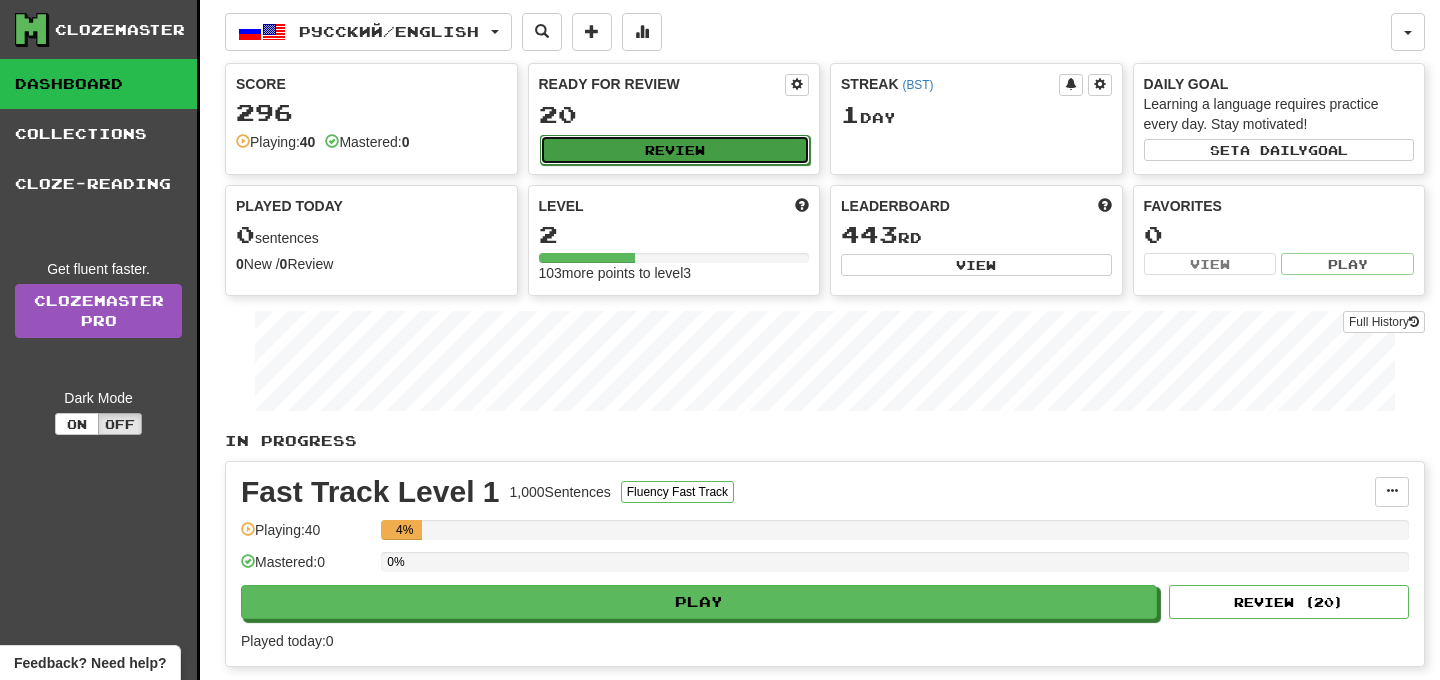 click on "Review" at bounding box center (675, 150) 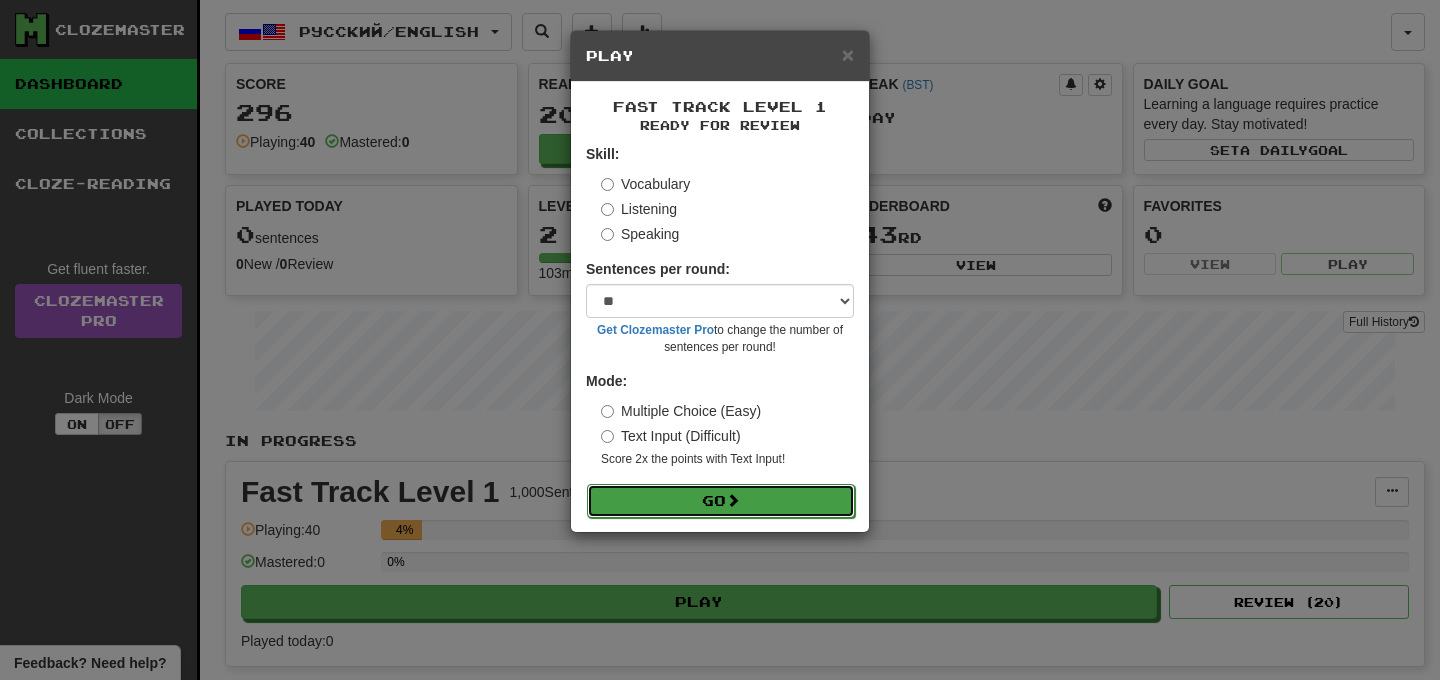 click on "Go" at bounding box center [721, 501] 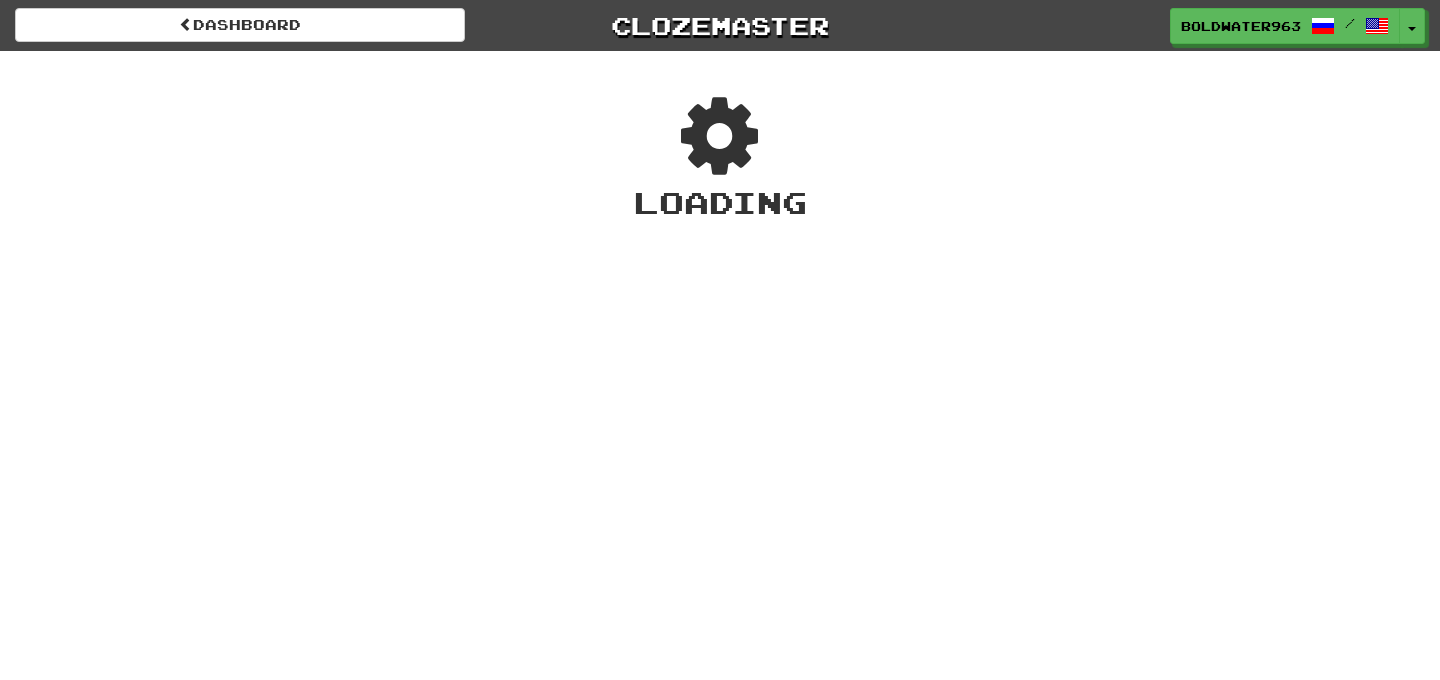 scroll, scrollTop: 0, scrollLeft: 0, axis: both 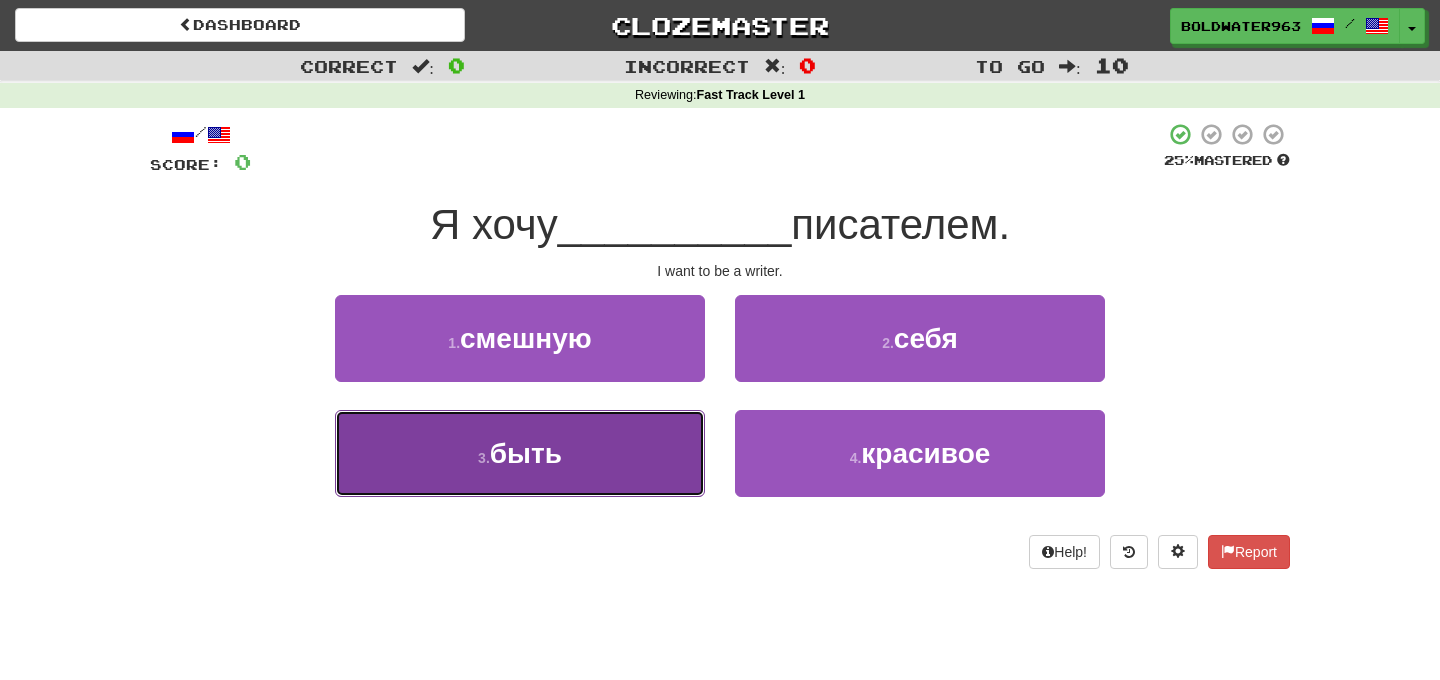 click on "быть" at bounding box center [526, 453] 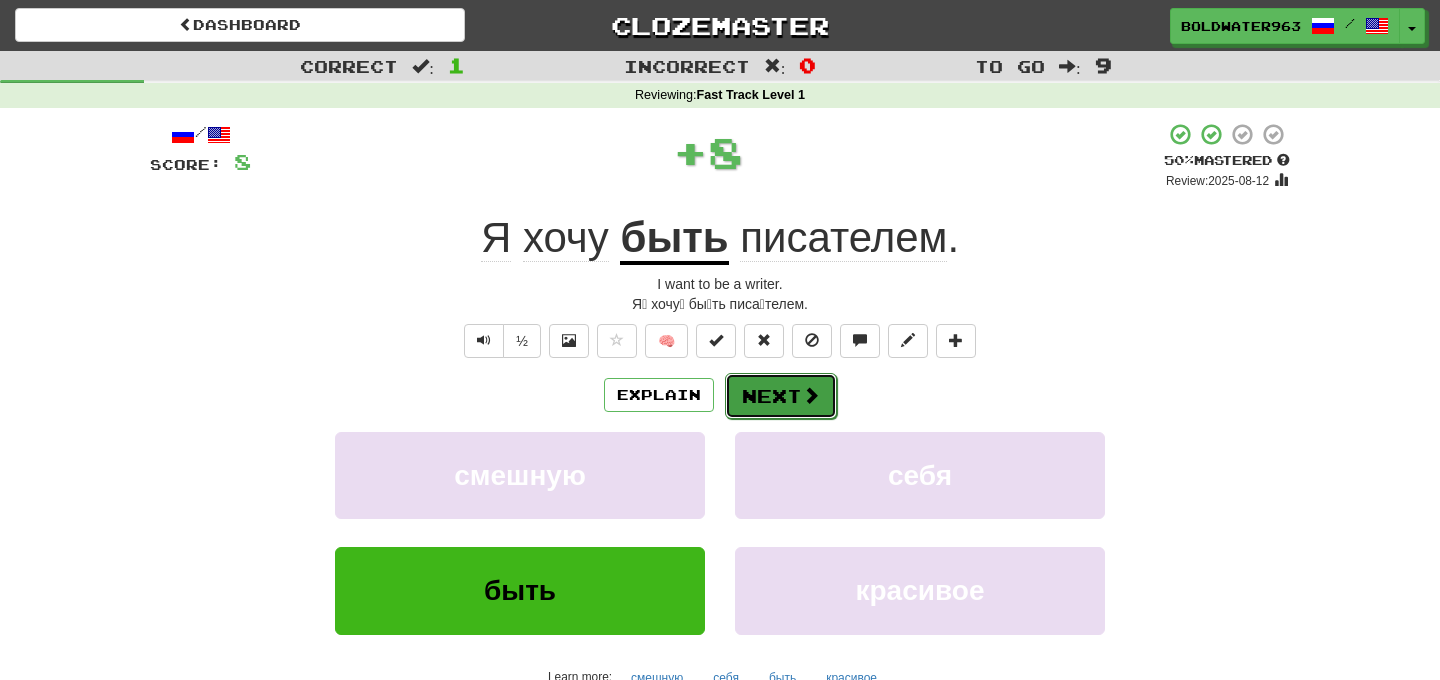 click on "Next" at bounding box center (781, 396) 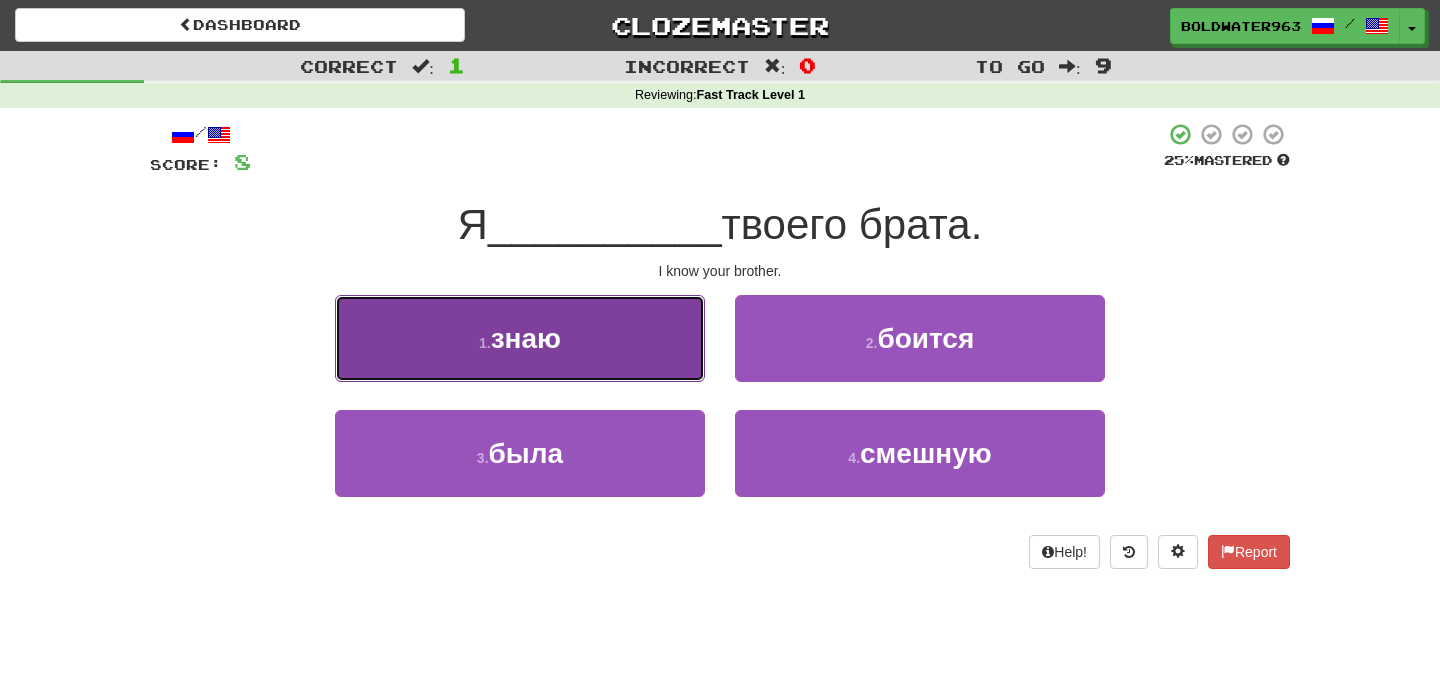click on "1 .  знаю" at bounding box center (520, 338) 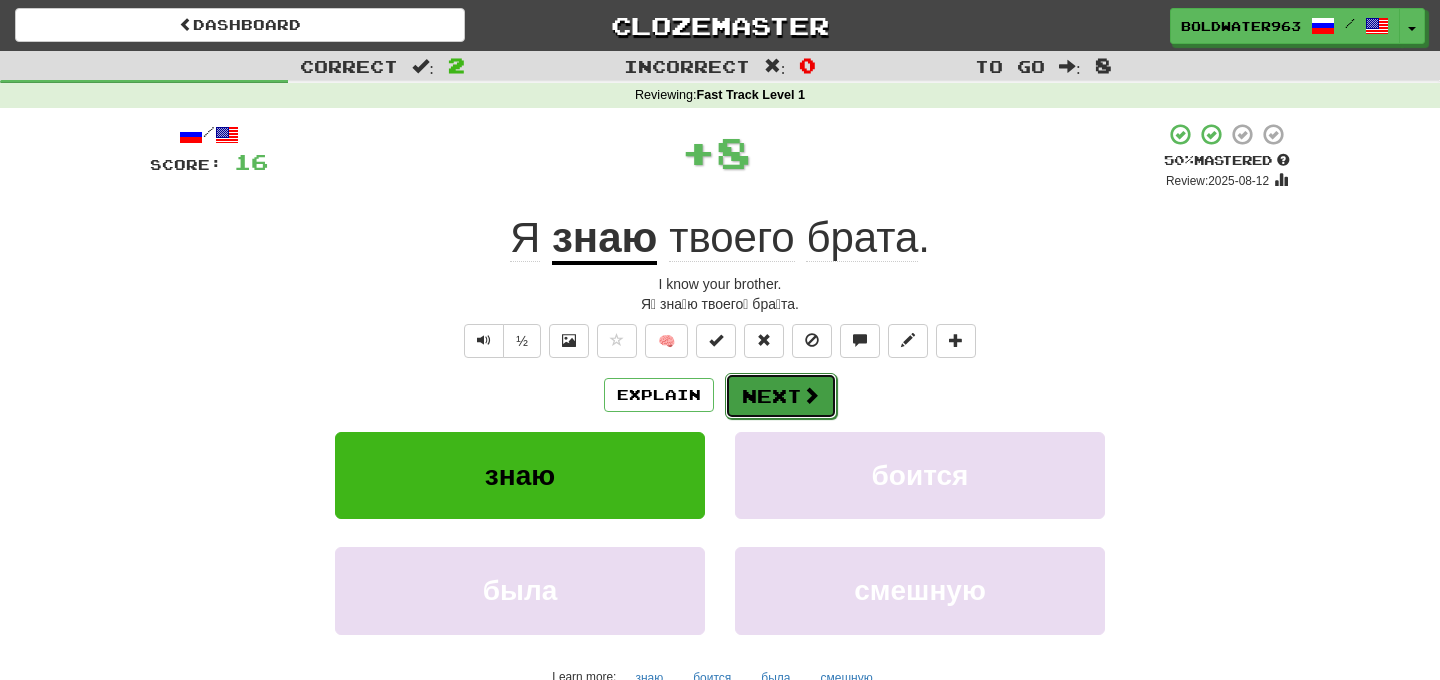 click on "Next" at bounding box center [781, 396] 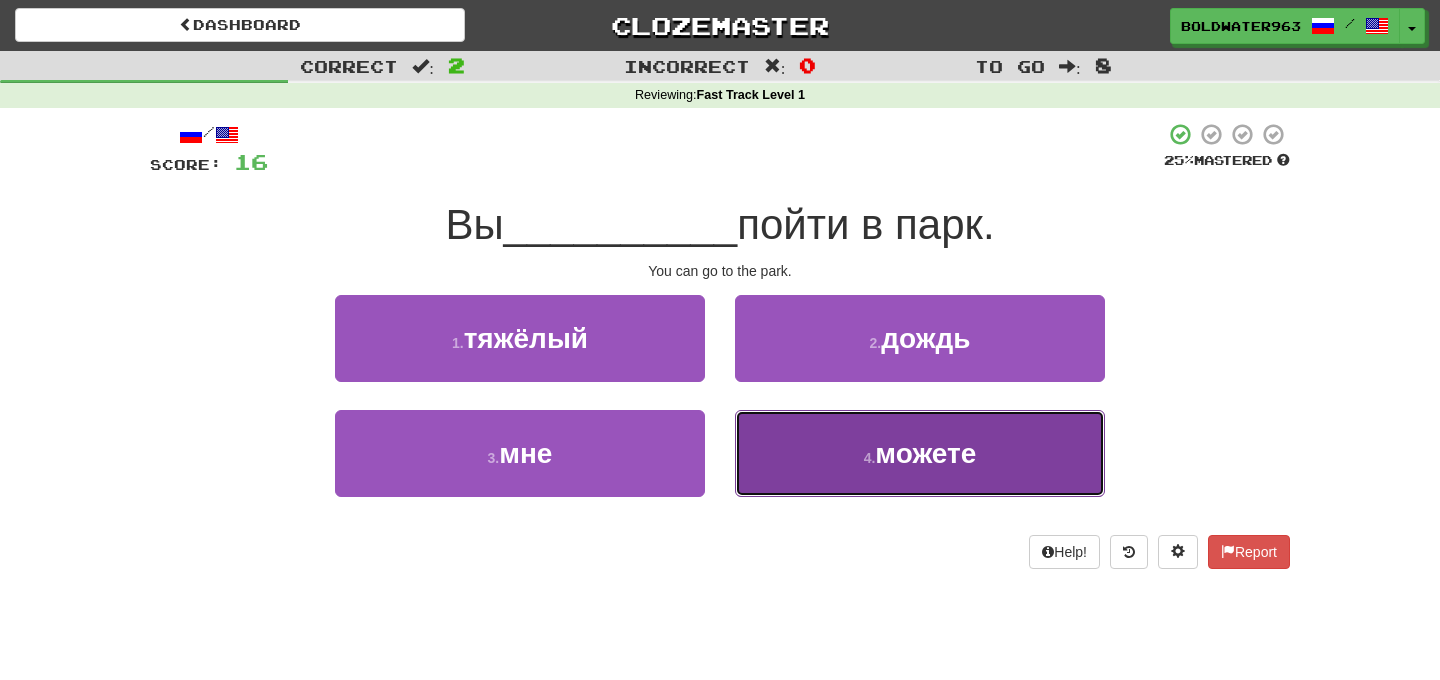 click on "можете" at bounding box center [925, 453] 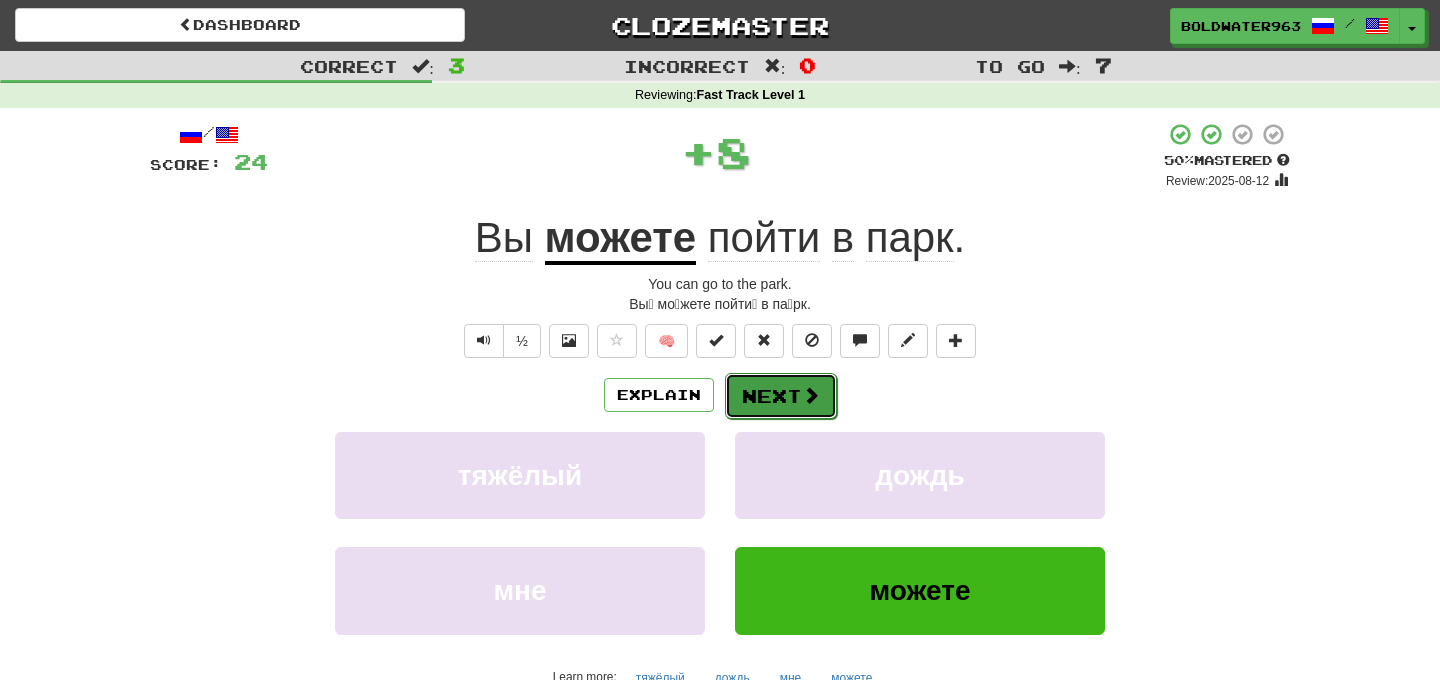 click on "Next" at bounding box center [781, 396] 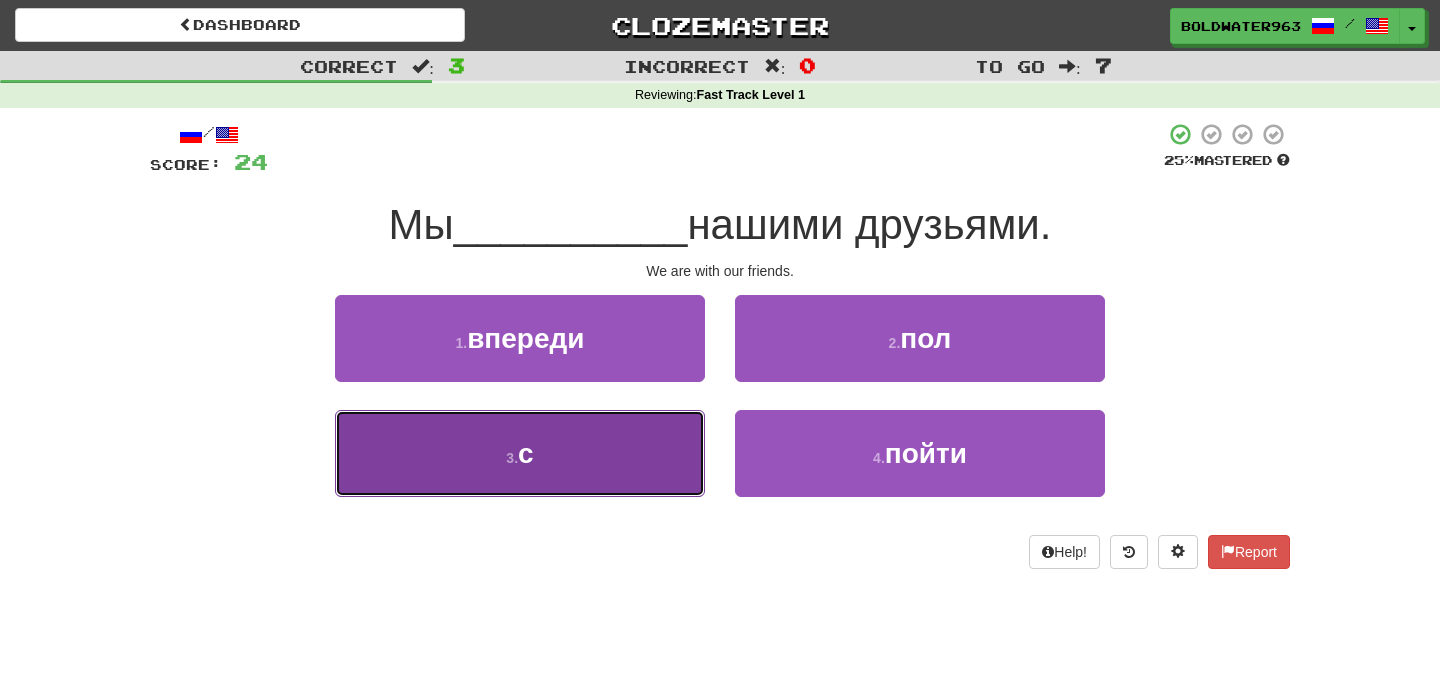 click on "3 .  с" at bounding box center [520, 453] 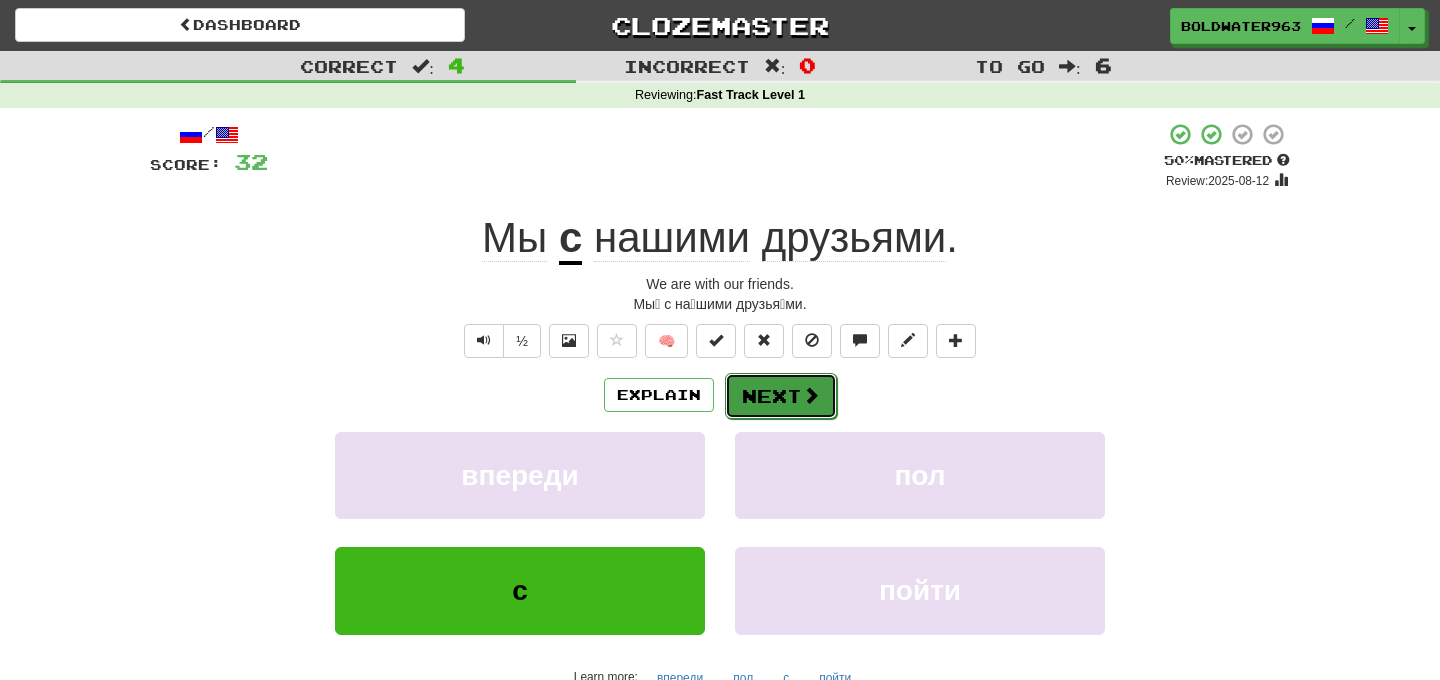 click on "Next" at bounding box center [781, 396] 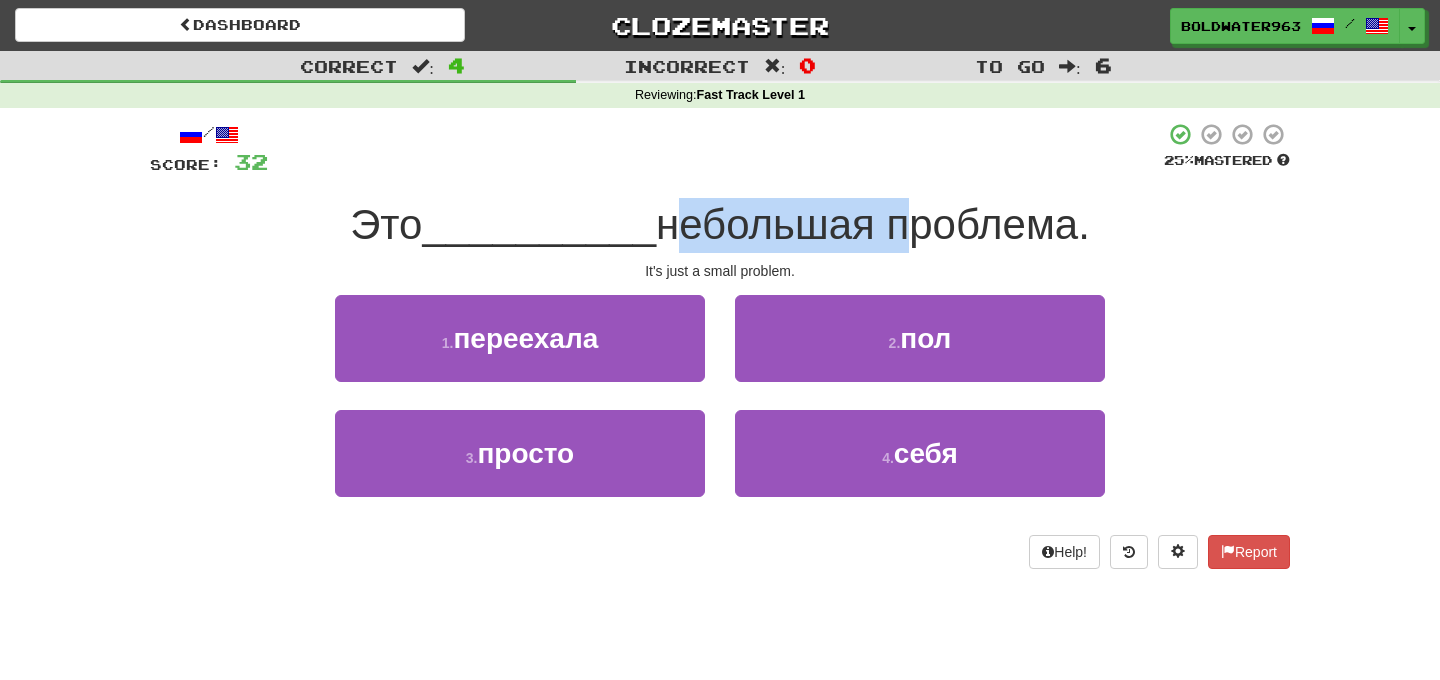 drag, startPoint x: 657, startPoint y: 226, endPoint x: 892, endPoint y: 226, distance: 235 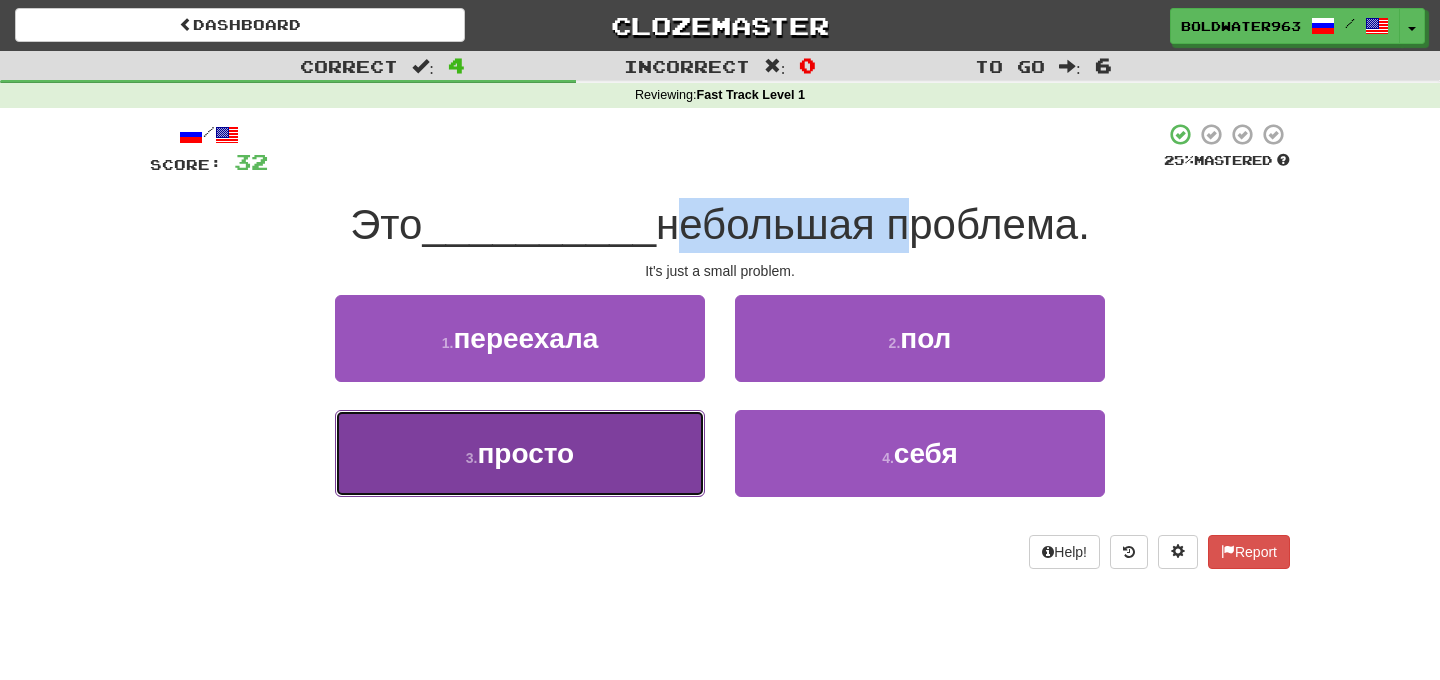 click on "3 .  просто" at bounding box center [520, 453] 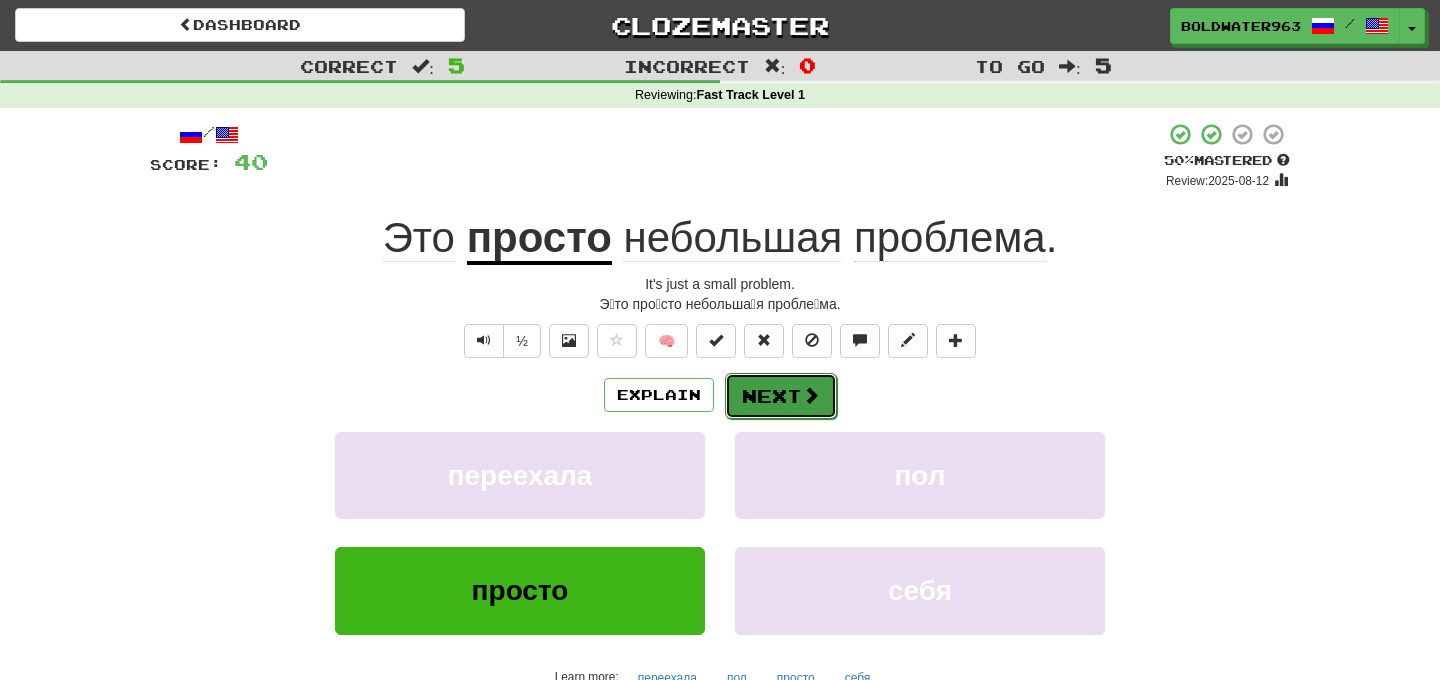 click on "Next" at bounding box center [781, 396] 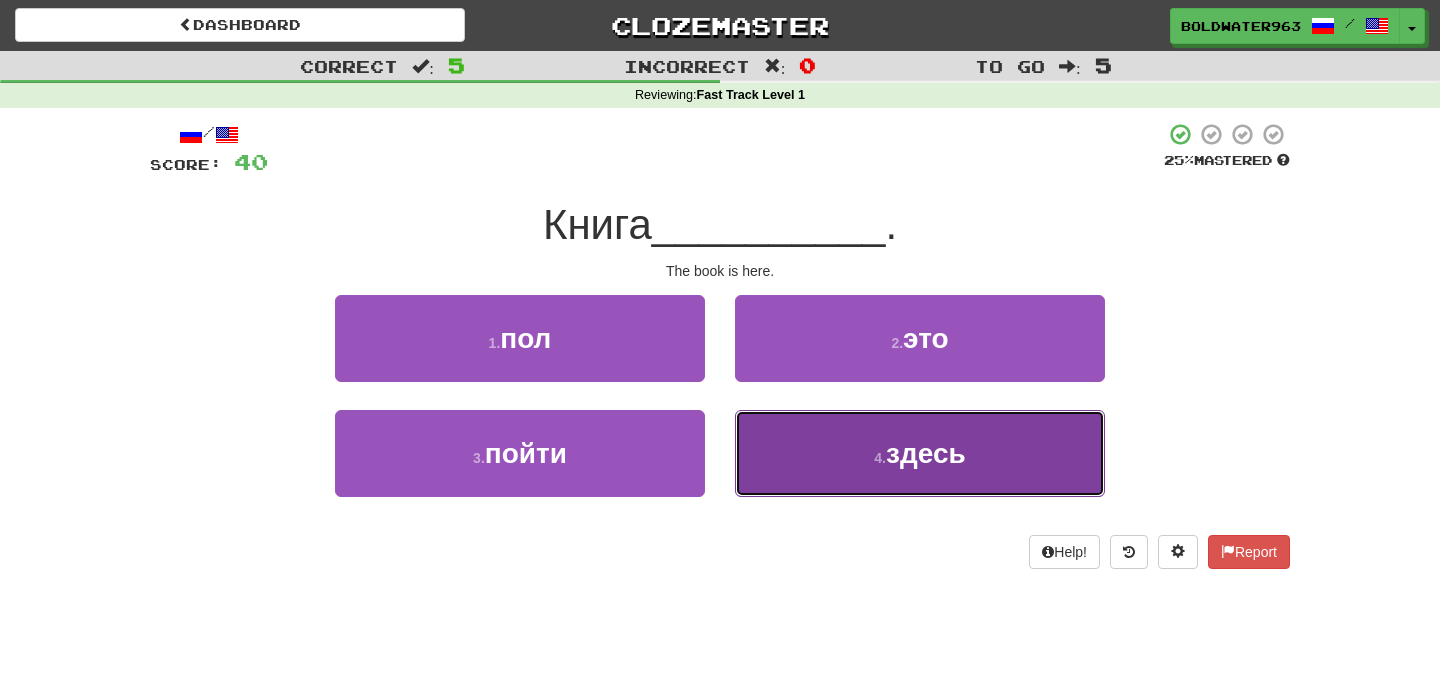 click on "здесь" at bounding box center (926, 453) 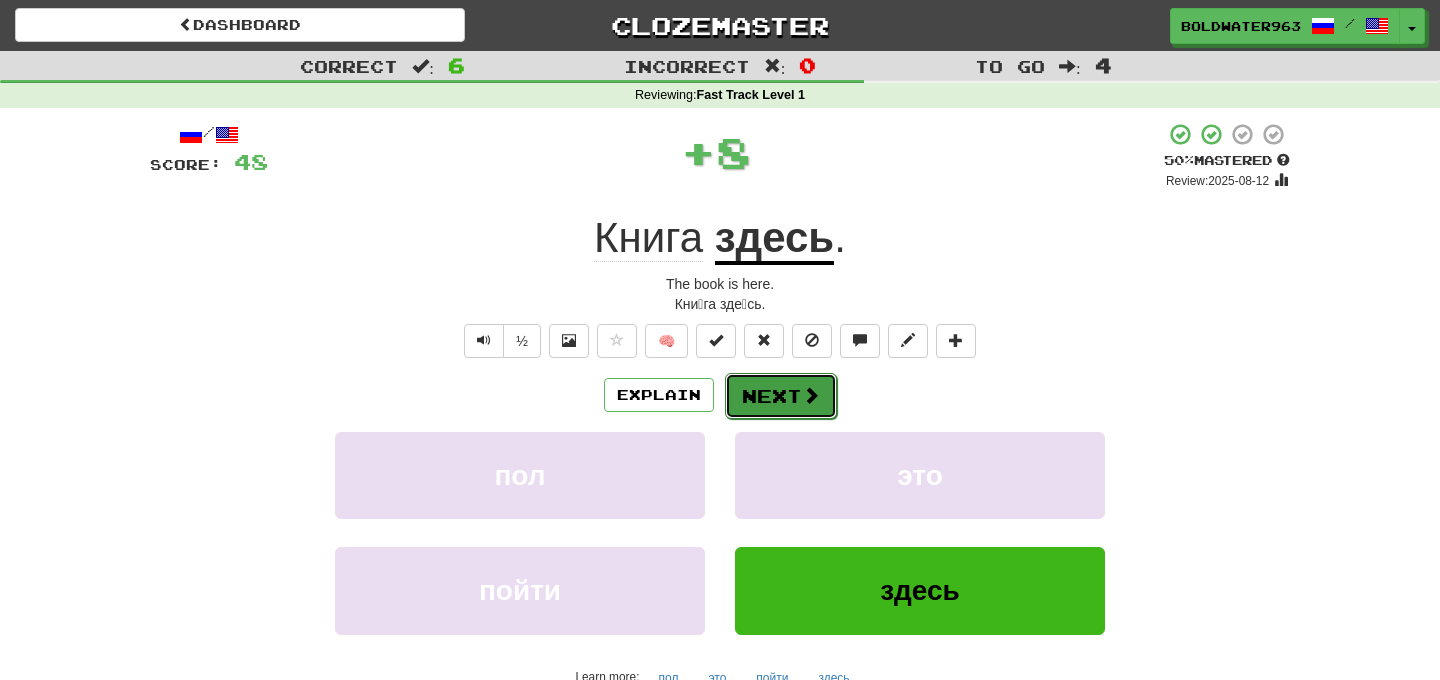click on "Next" at bounding box center (781, 396) 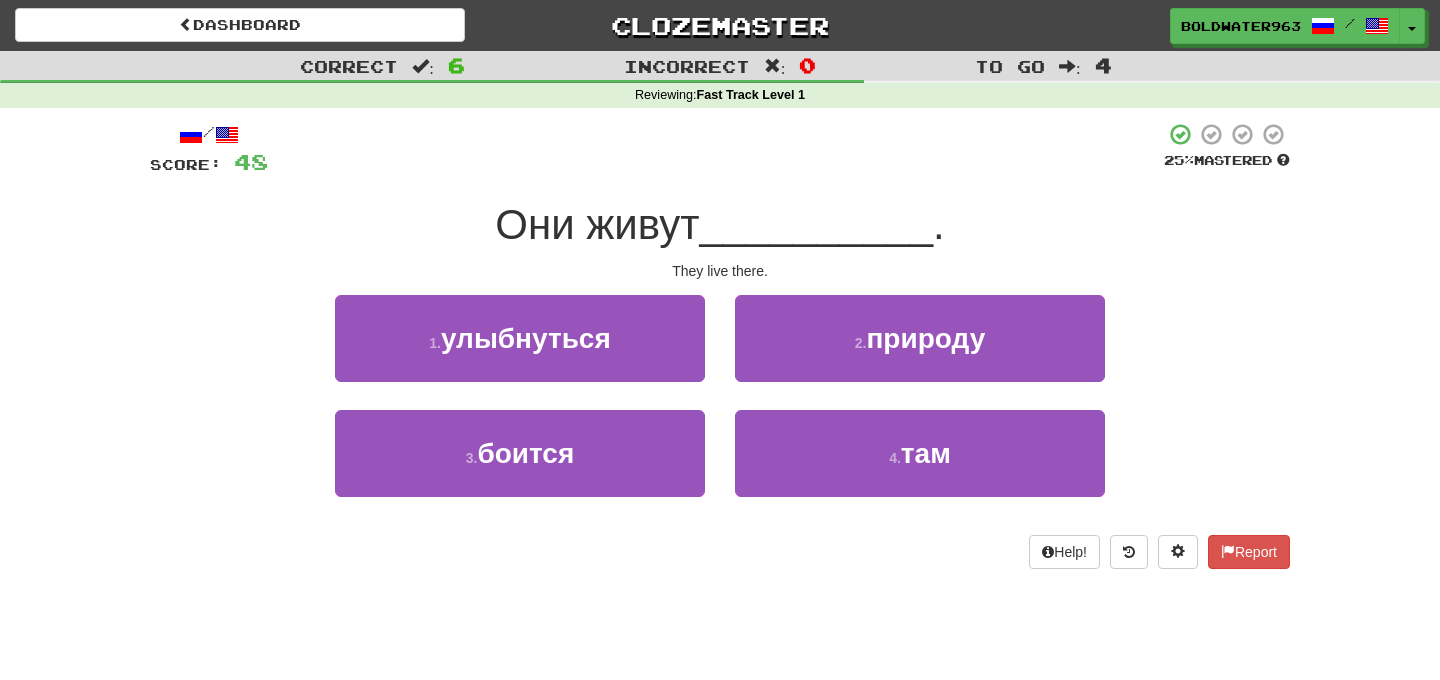 drag, startPoint x: 506, startPoint y: 224, endPoint x: 719, endPoint y: 223, distance: 213.00235 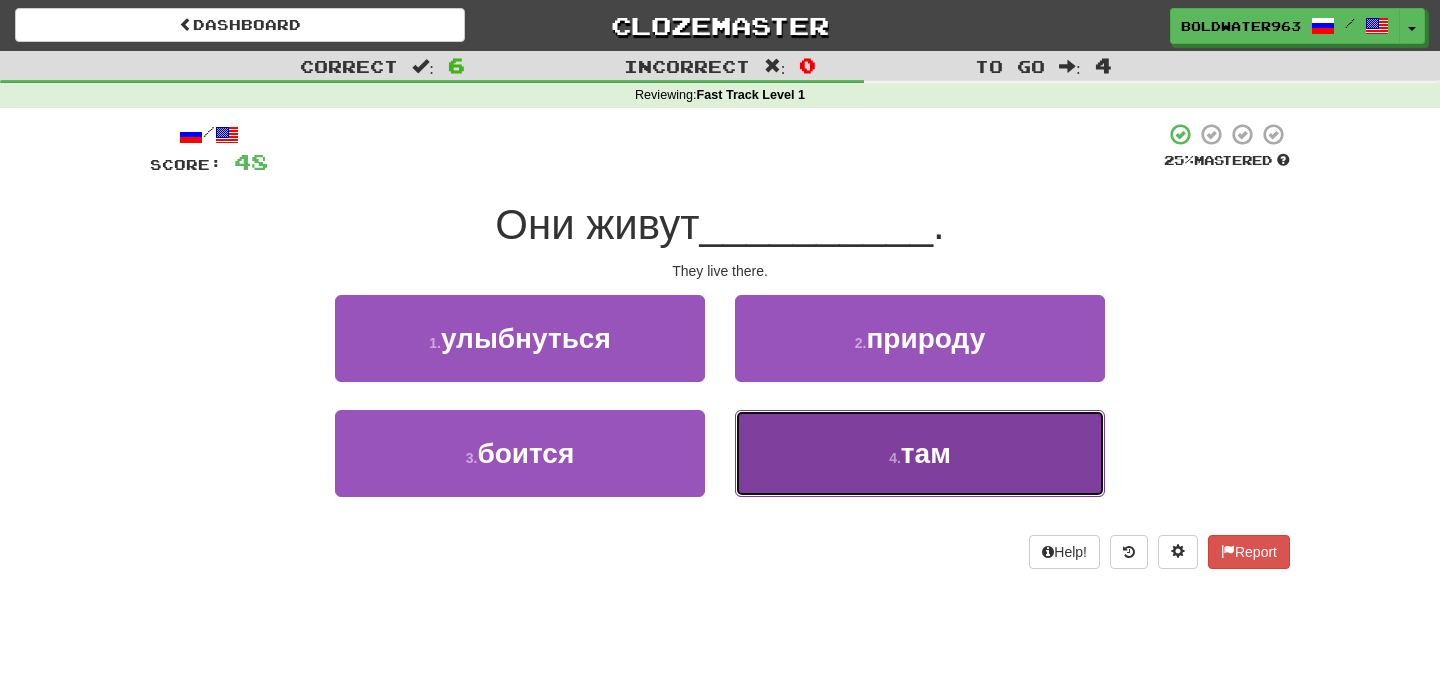 click on "4 .  там" at bounding box center [920, 453] 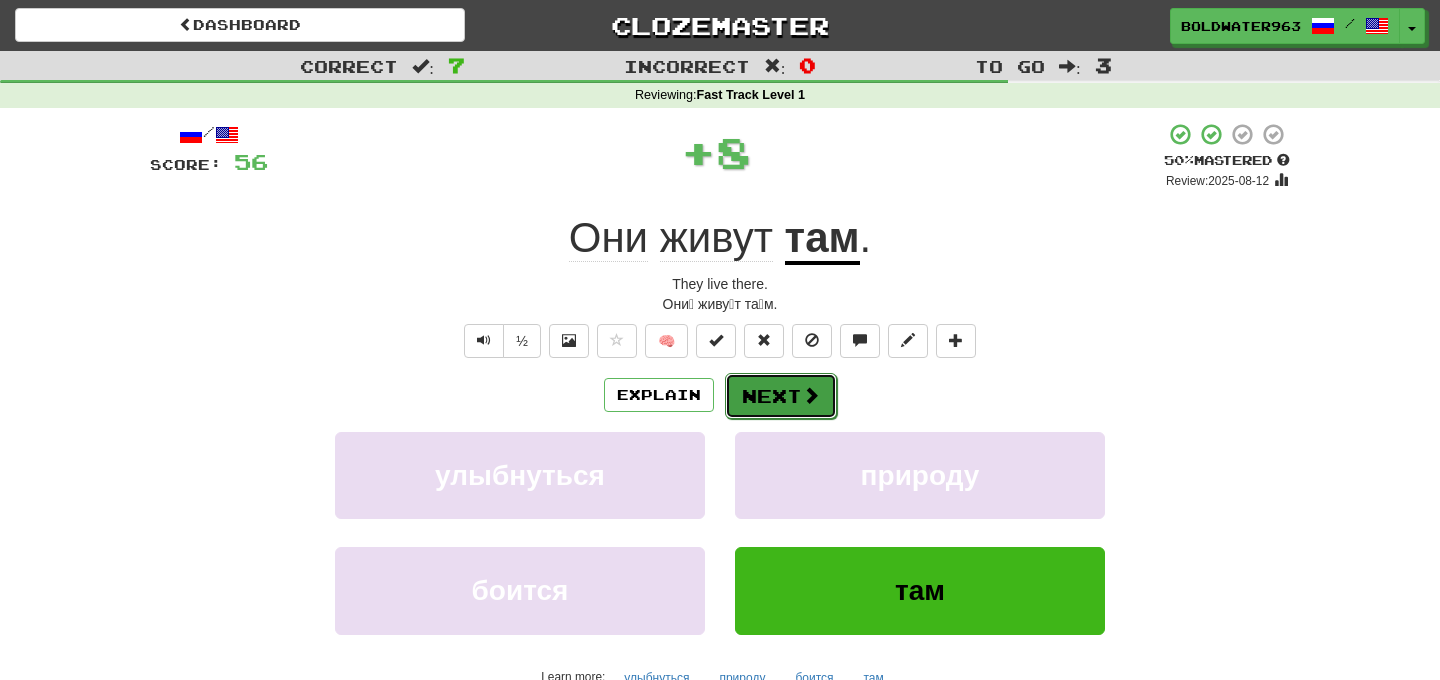 click on "Next" at bounding box center [781, 396] 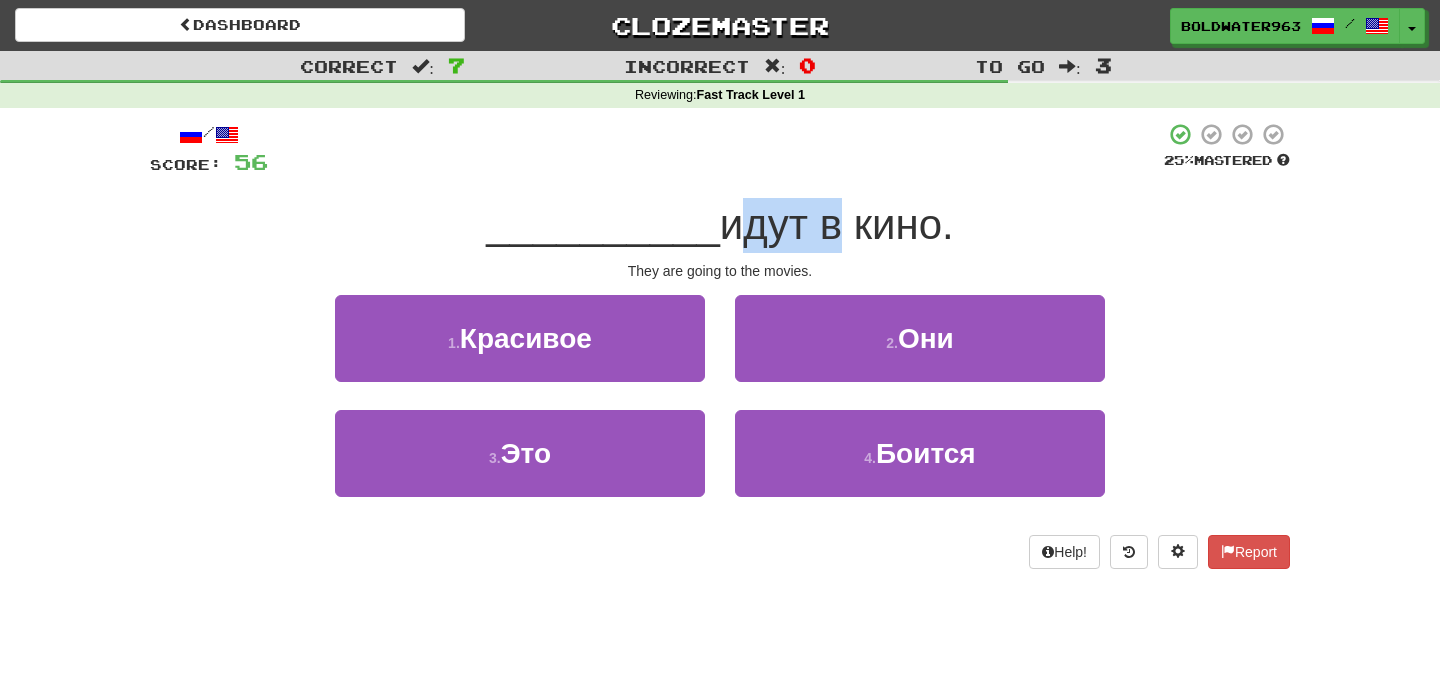 drag, startPoint x: 717, startPoint y: 224, endPoint x: 821, endPoint y: 232, distance: 104.307236 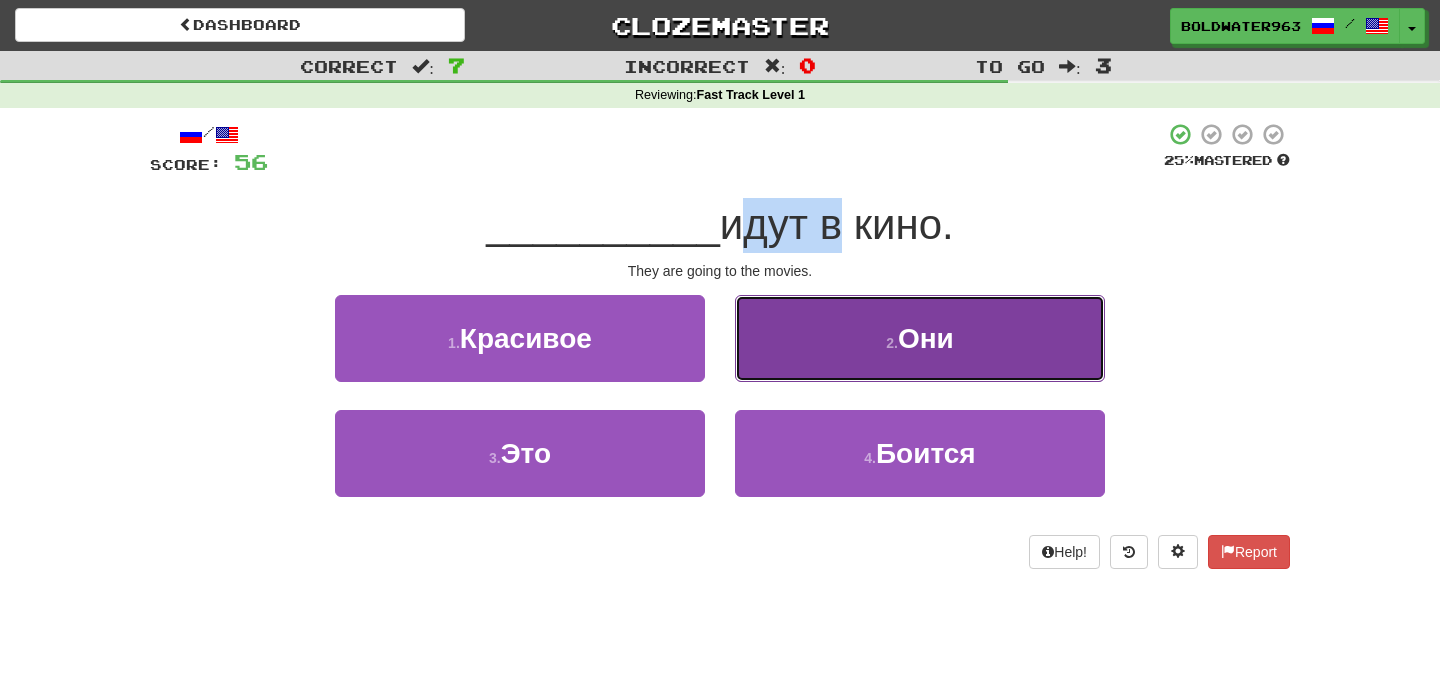 click on "2 .  Они" at bounding box center [920, 338] 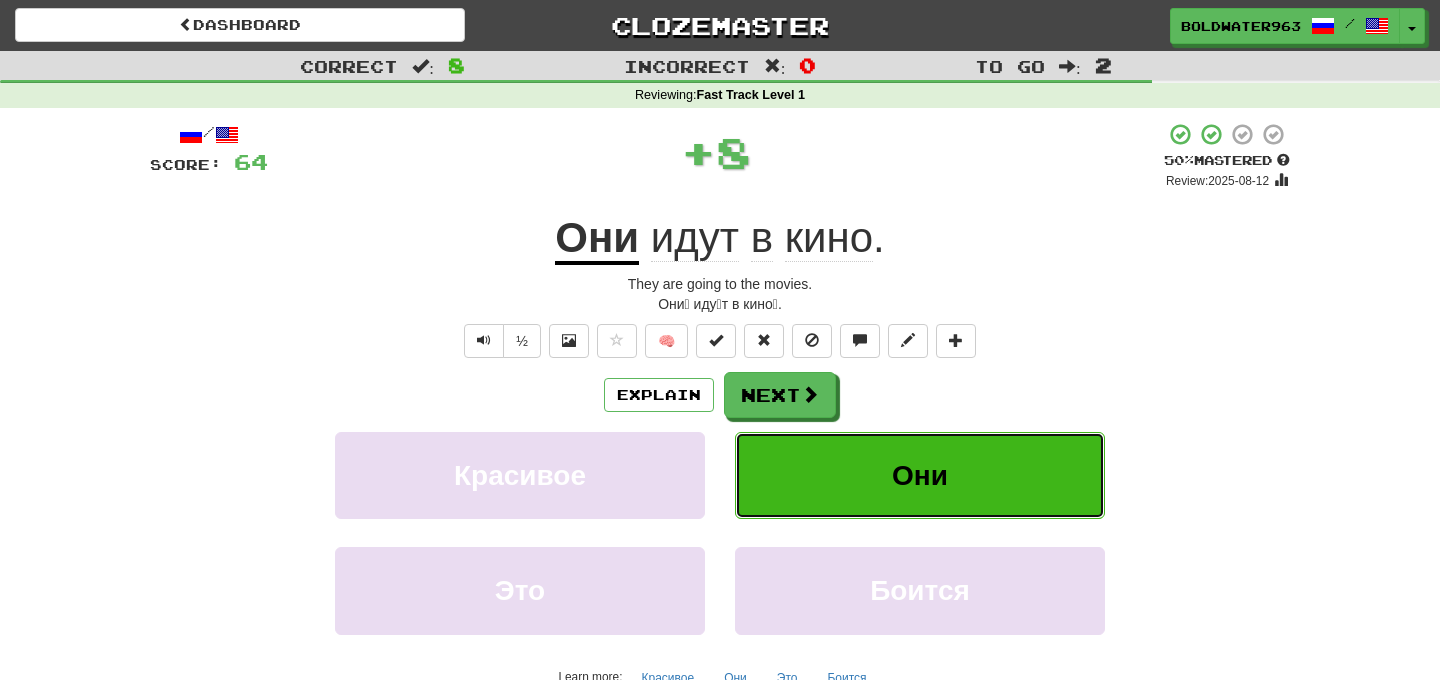 click on "Они" at bounding box center [920, 475] 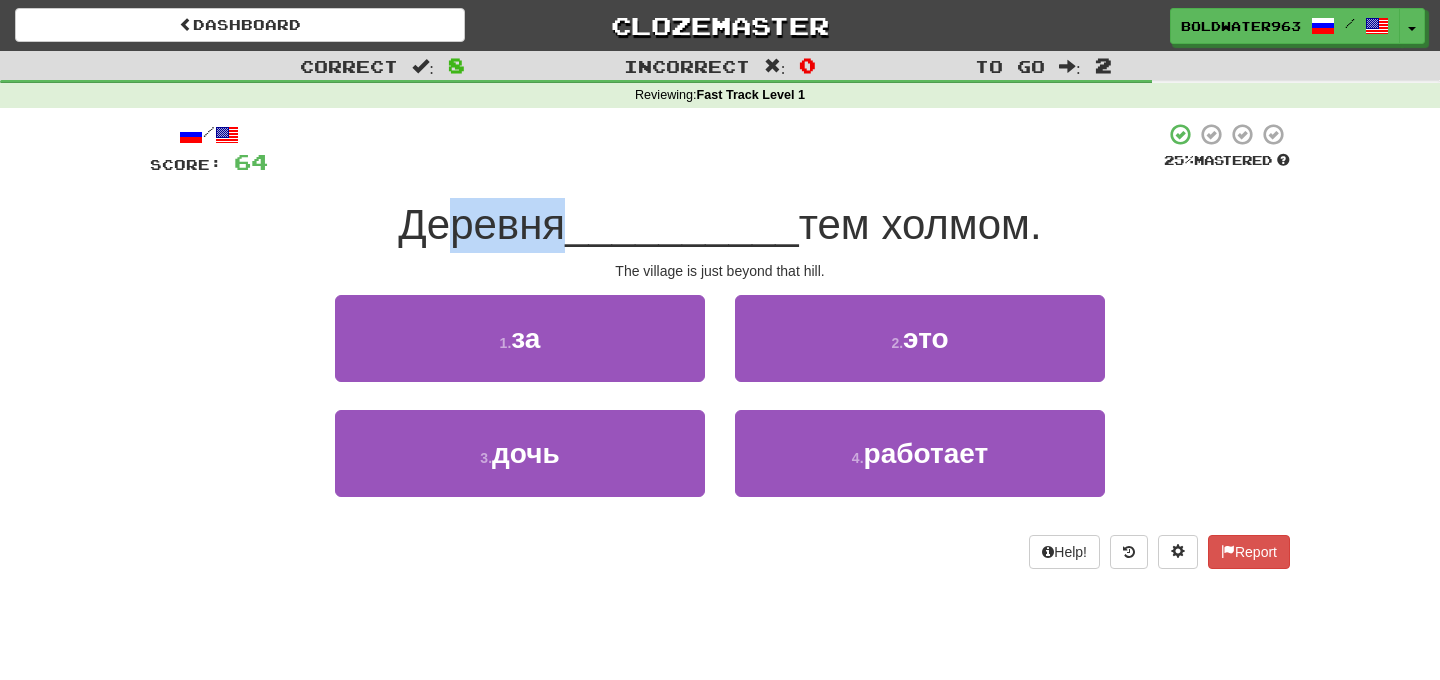 drag, startPoint x: 454, startPoint y: 226, endPoint x: 560, endPoint y: 228, distance: 106.01887 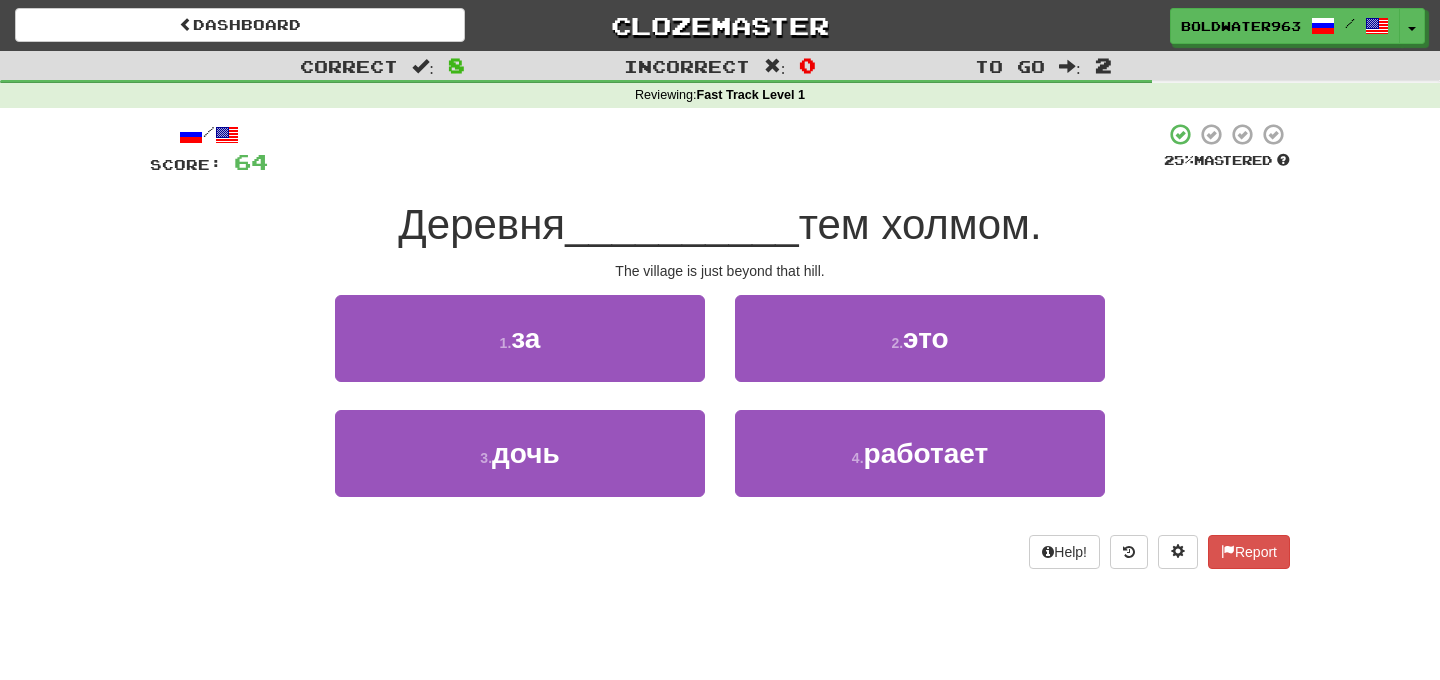 click on "__________" at bounding box center [682, 224] 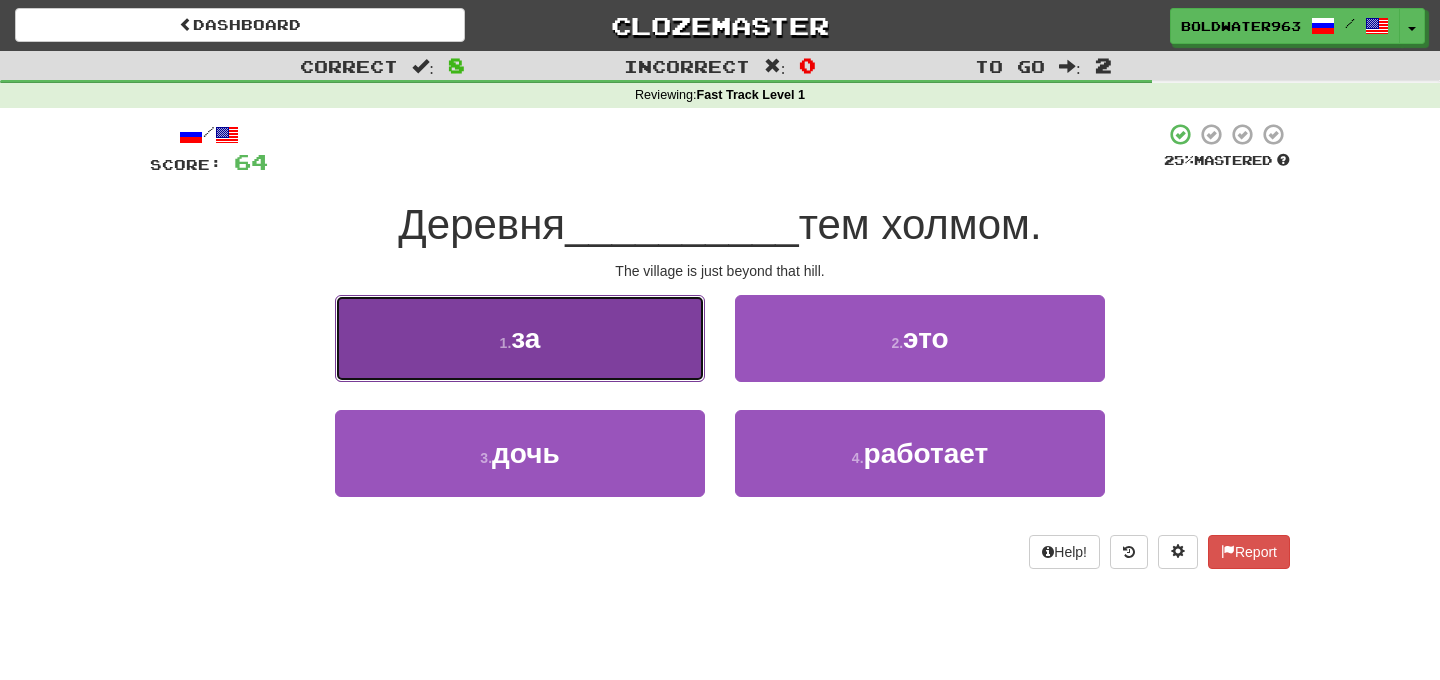 click on "1 .  за" at bounding box center (520, 338) 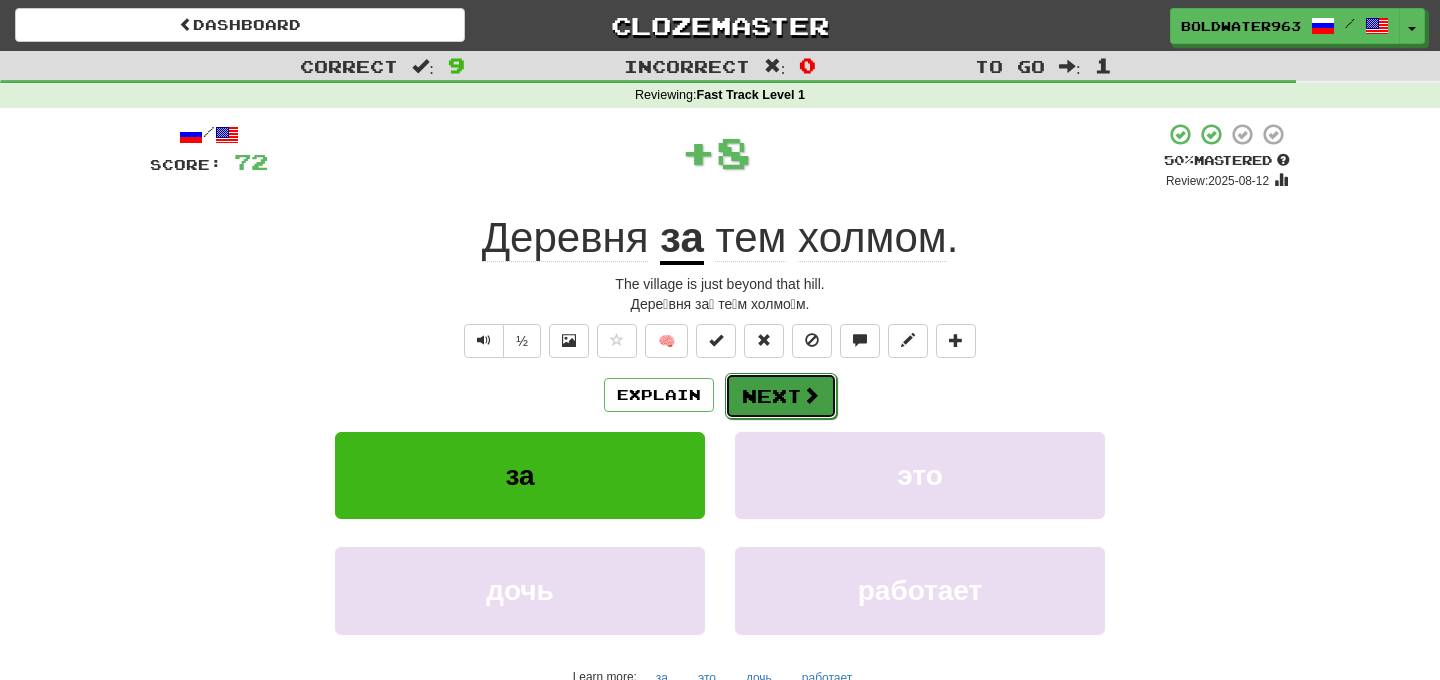 click on "Next" at bounding box center (781, 396) 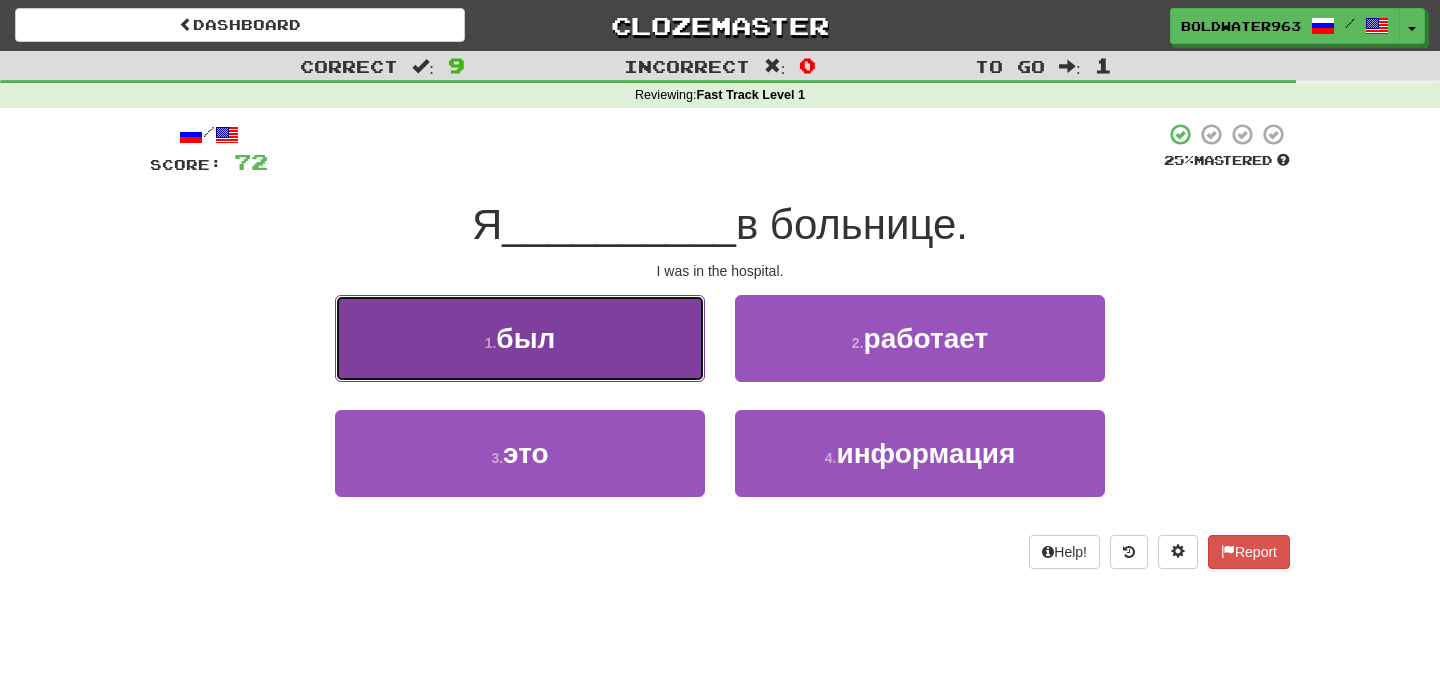 click on "1 .  был" at bounding box center (520, 338) 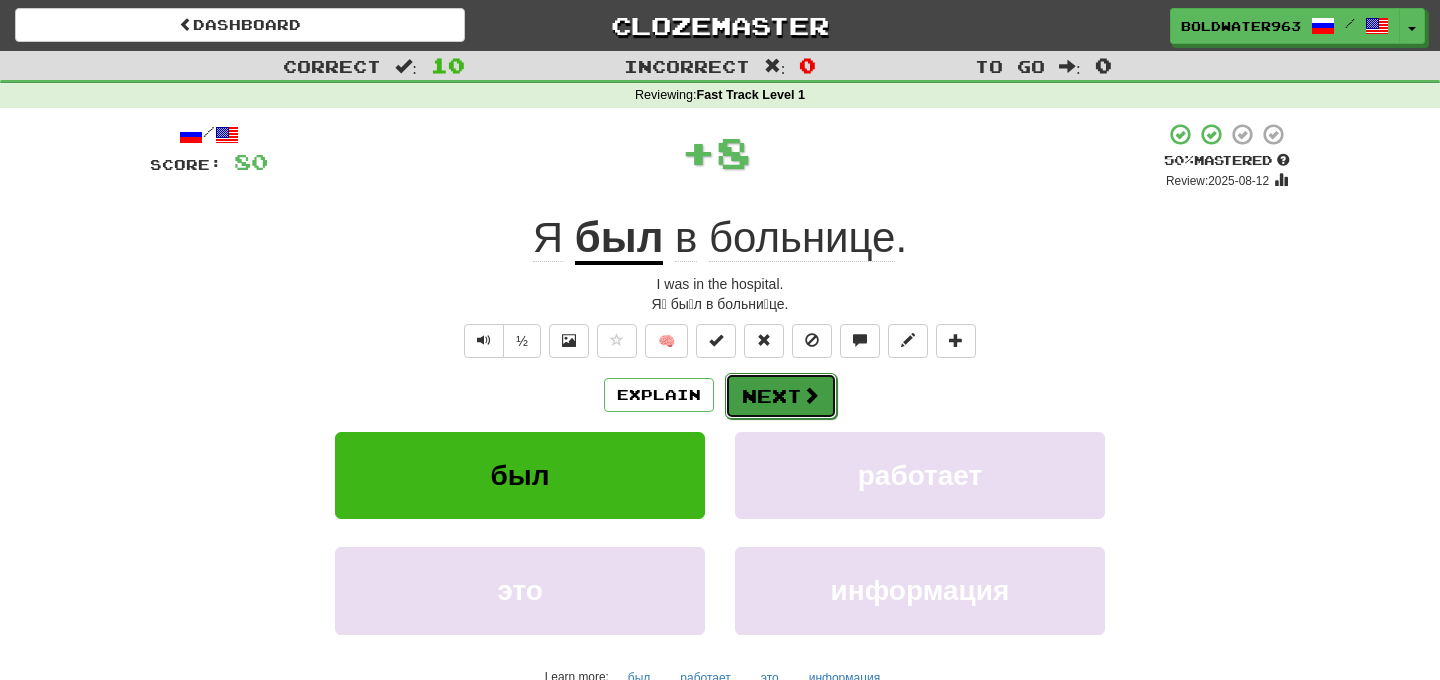 click on "Next" at bounding box center (781, 396) 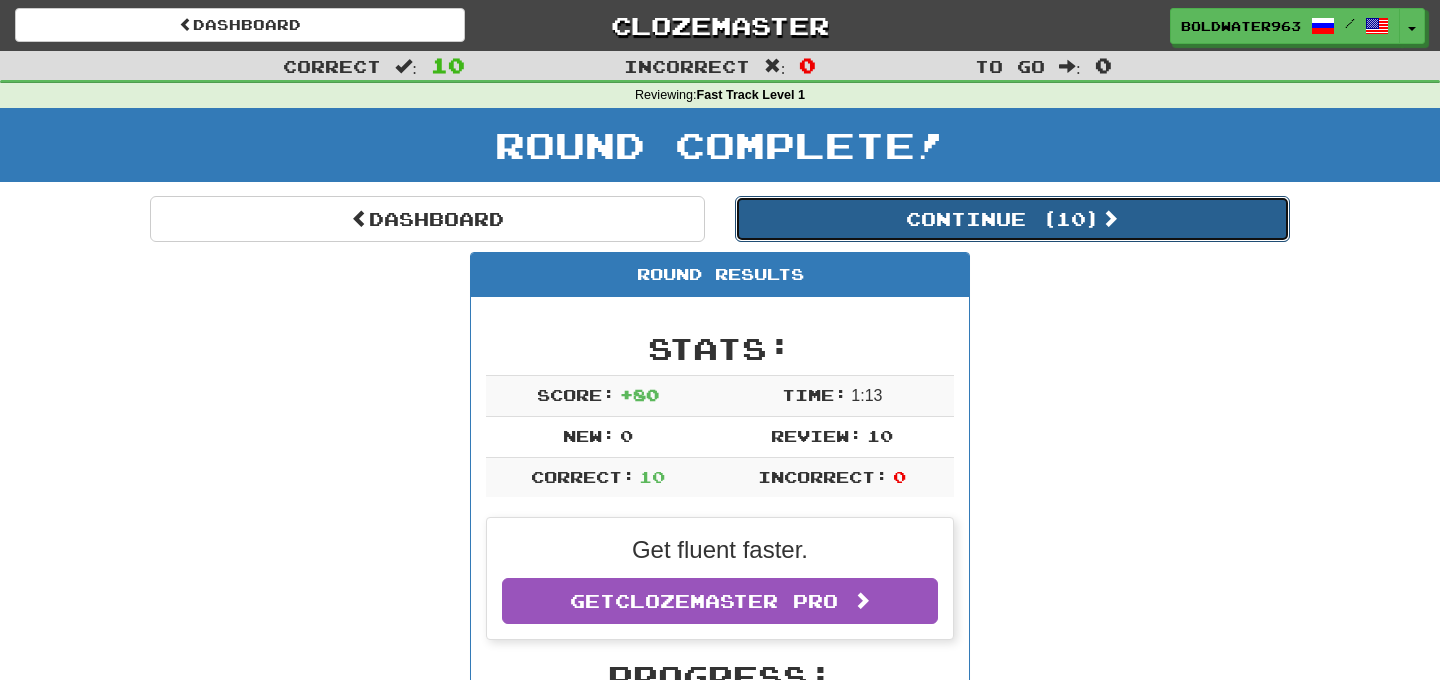 click on "Continue ( 10 )" at bounding box center [1012, 219] 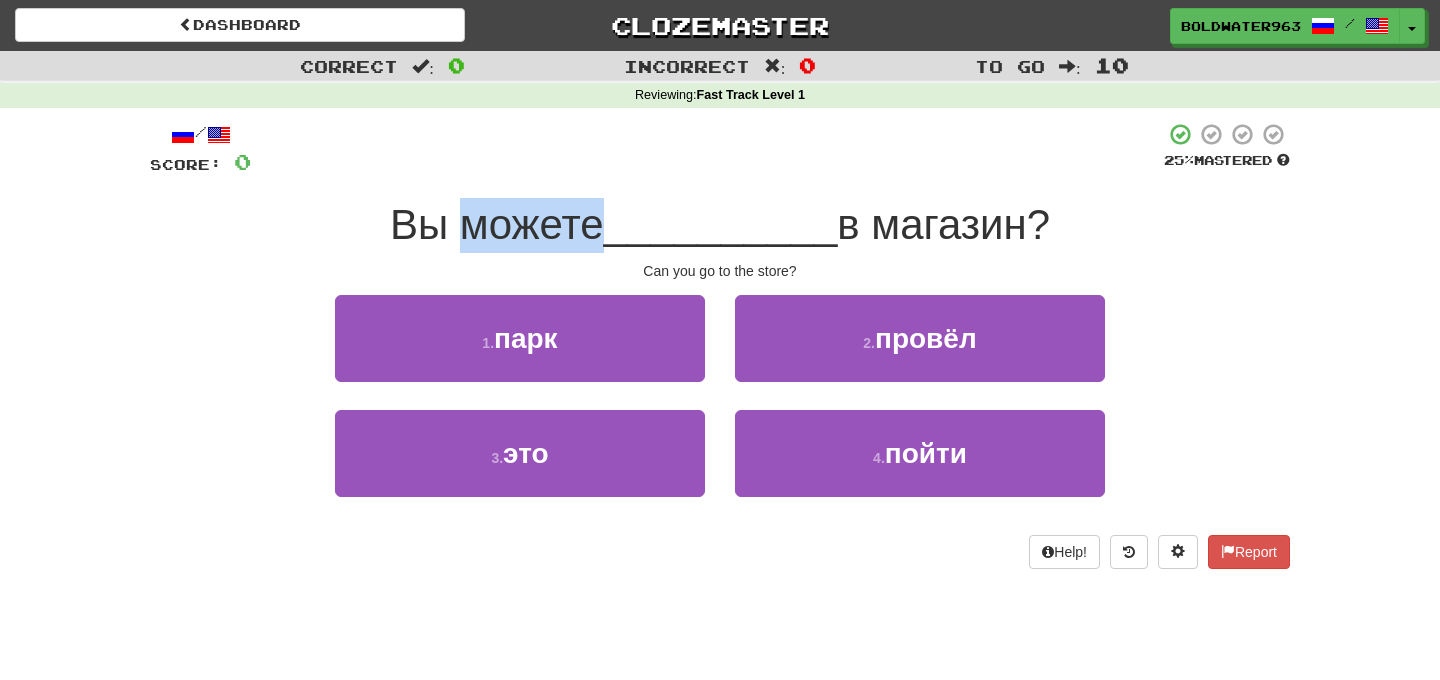 drag, startPoint x: 603, startPoint y: 228, endPoint x: 461, endPoint y: 228, distance: 142 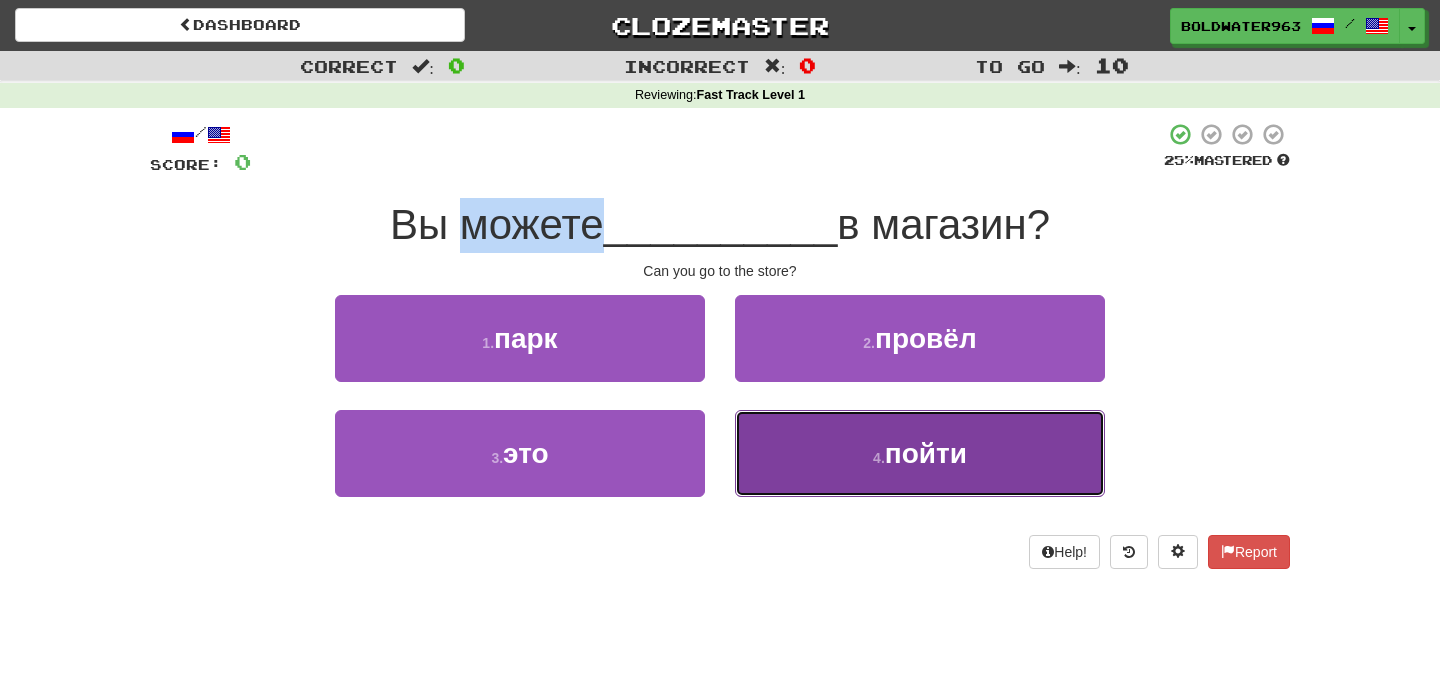 click on "4 .  пойти" at bounding box center [920, 453] 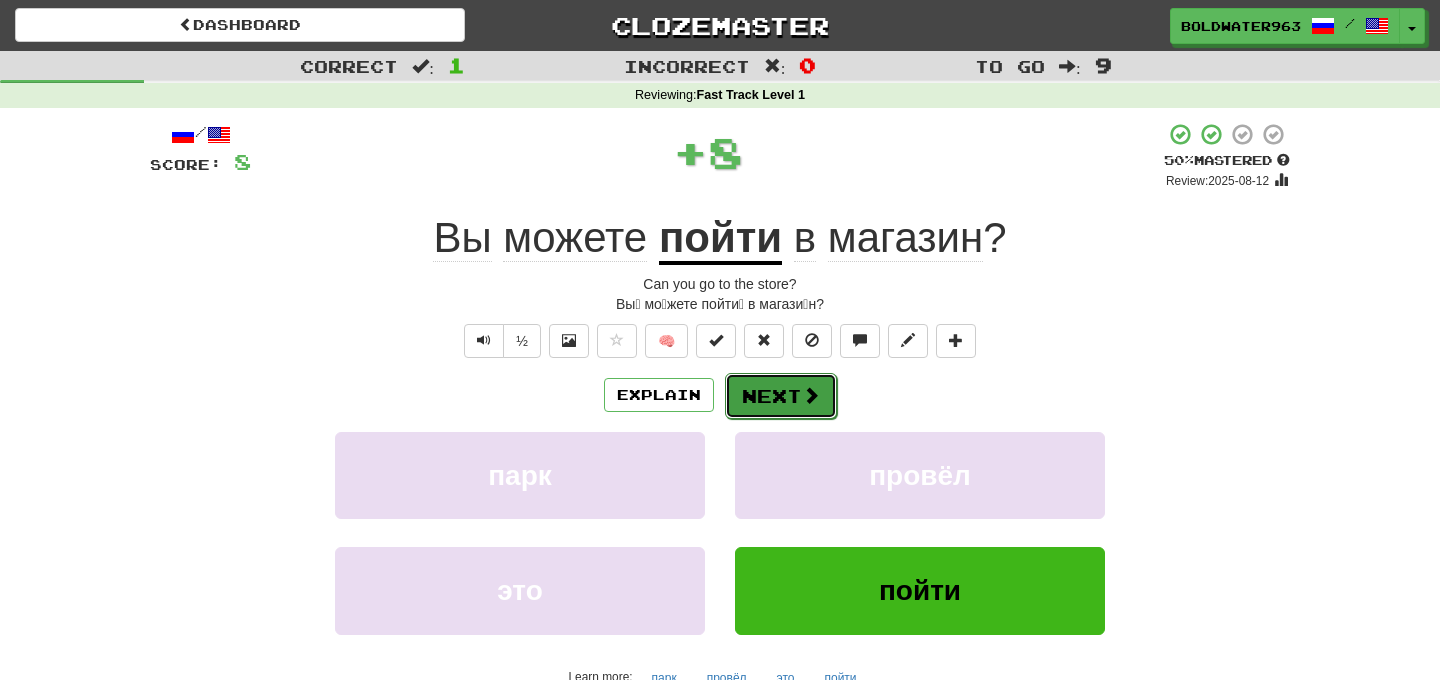 click on "Next" at bounding box center [781, 396] 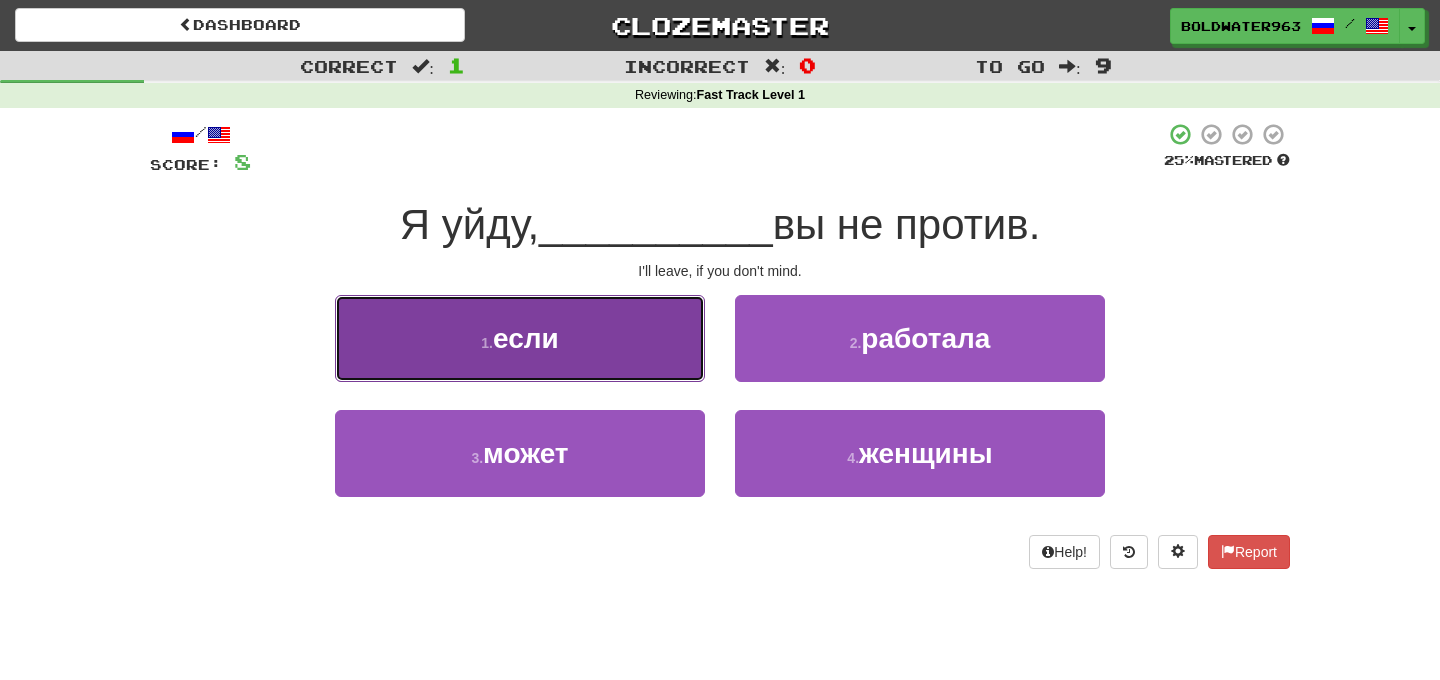 click on "1 .  если" at bounding box center (520, 338) 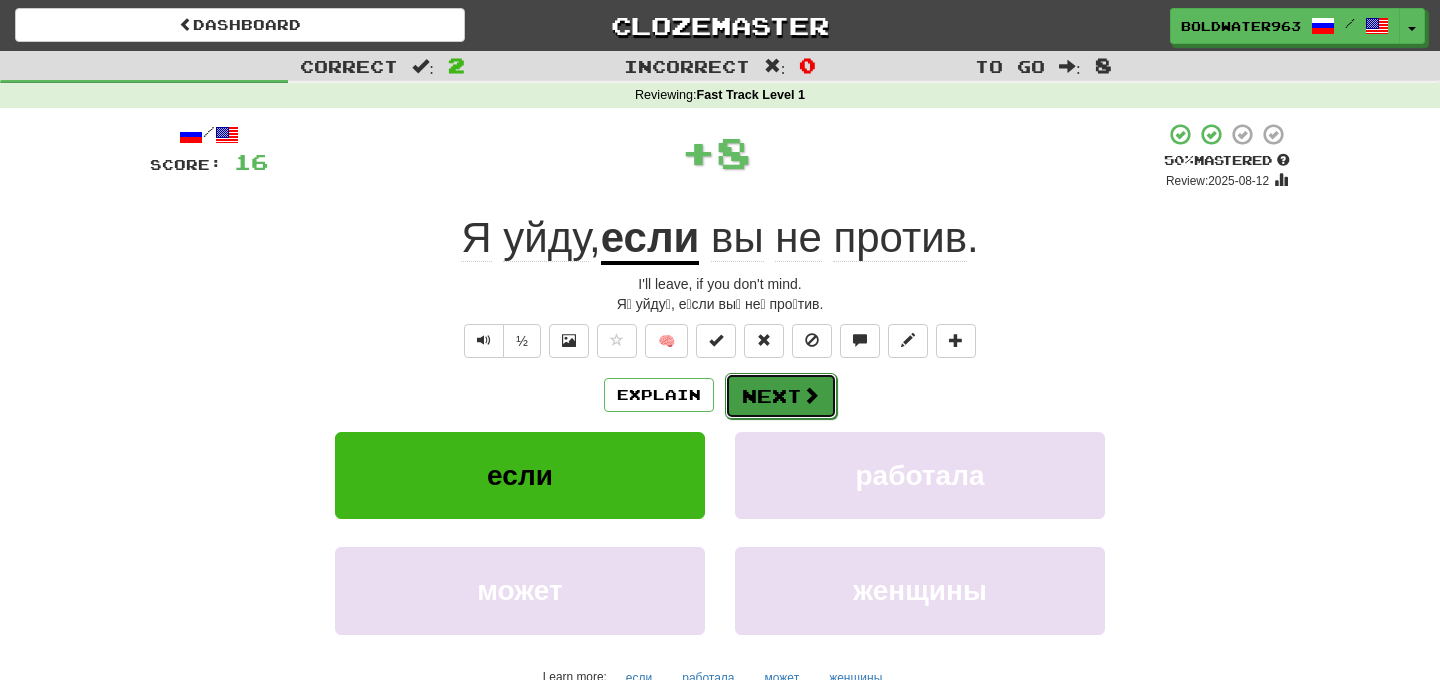 click on "Next" at bounding box center (781, 396) 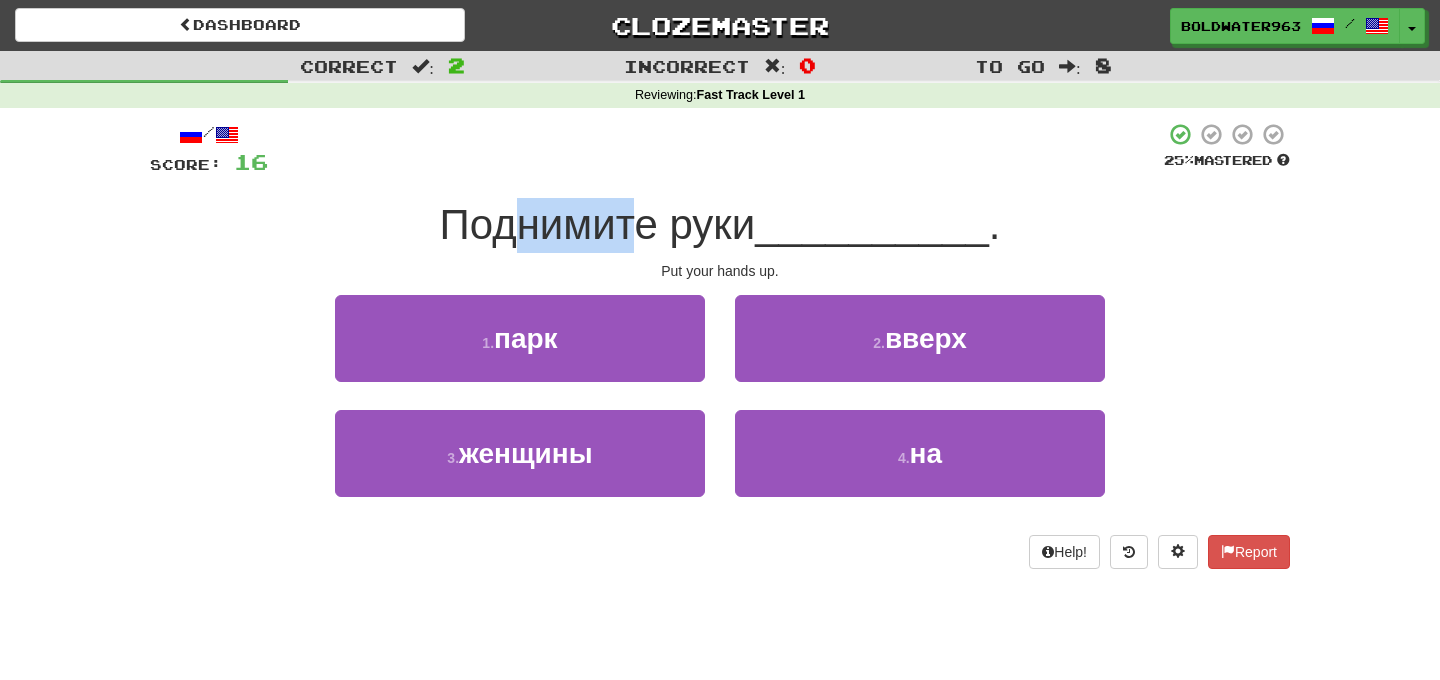 drag, startPoint x: 519, startPoint y: 232, endPoint x: 635, endPoint y: 232, distance: 116 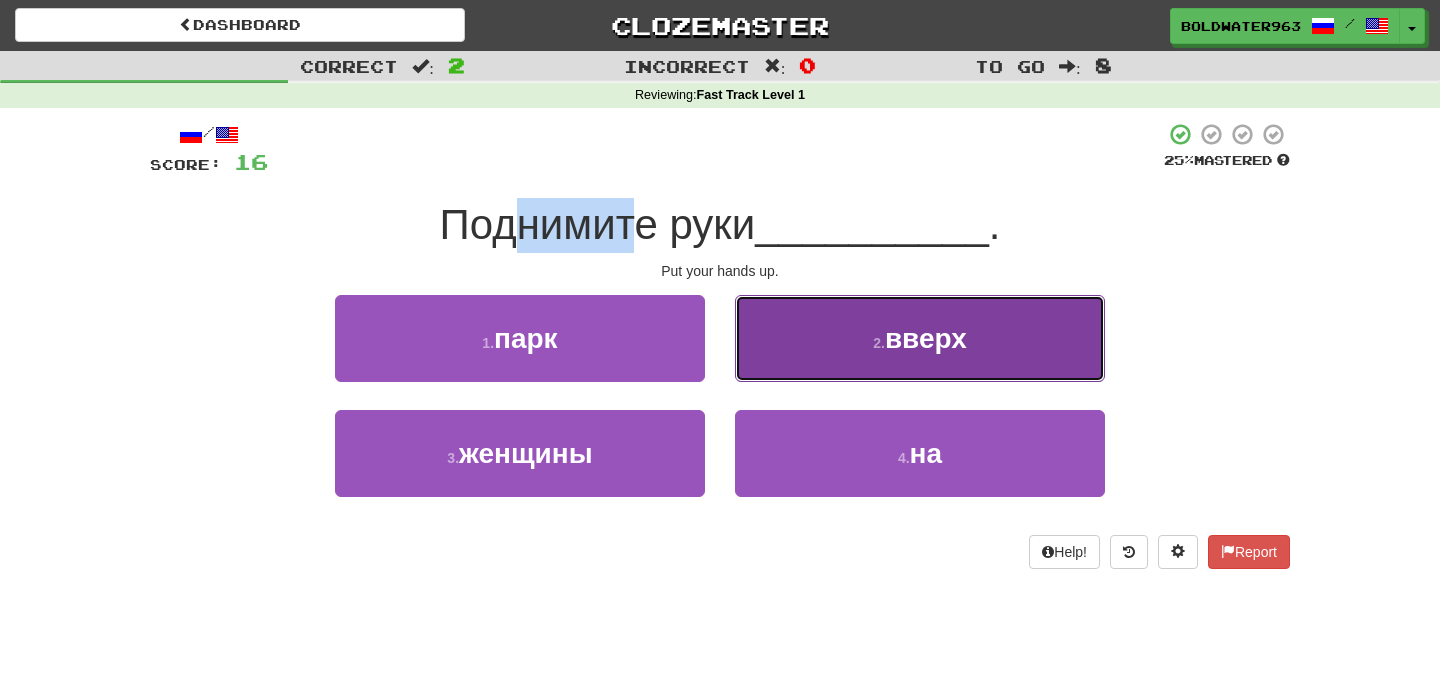 click on "2 .  вверх" at bounding box center [920, 338] 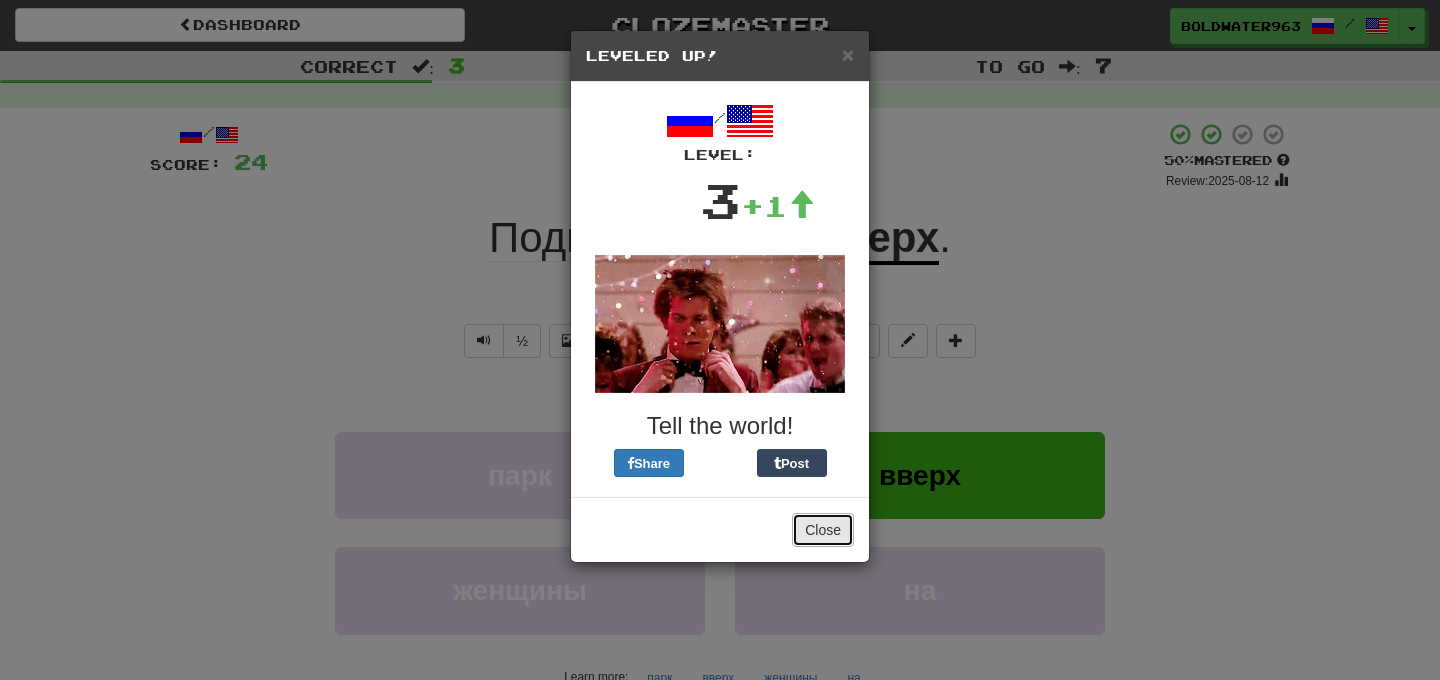 click on "Close" at bounding box center [823, 530] 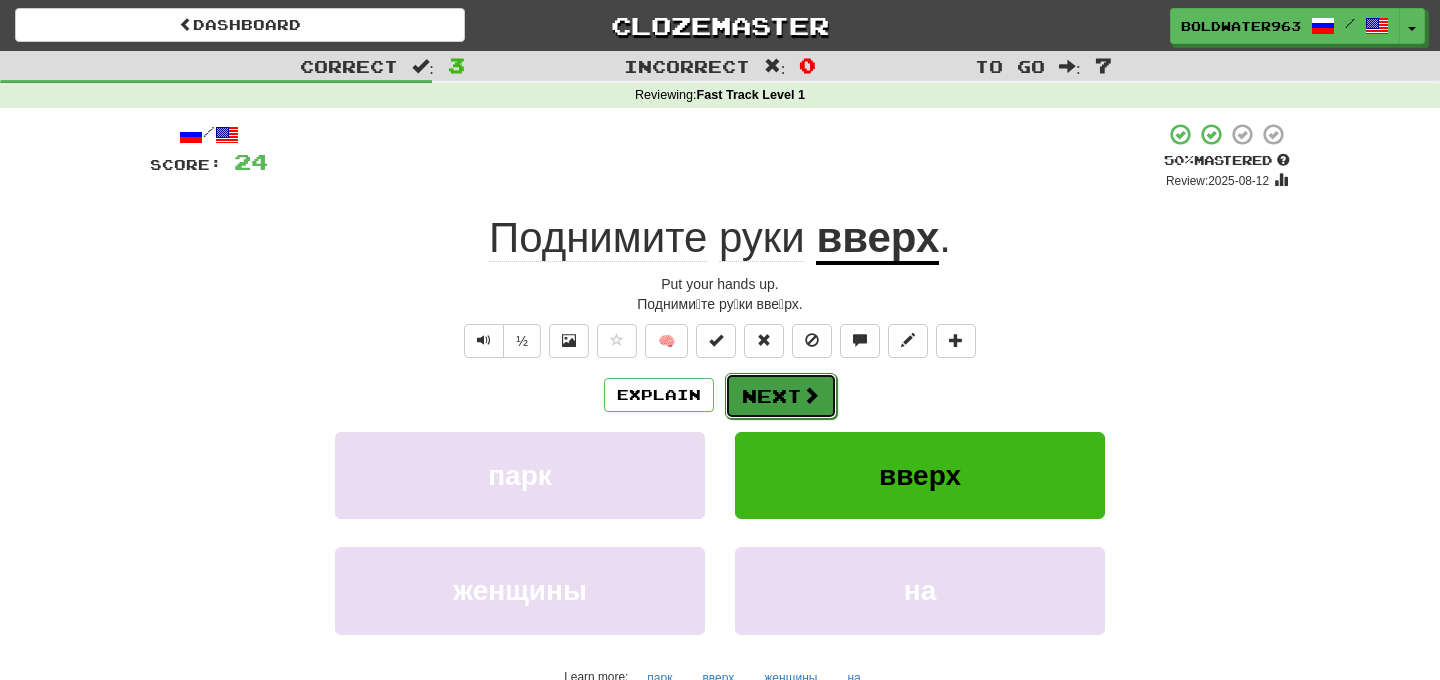 click on "Next" at bounding box center (781, 396) 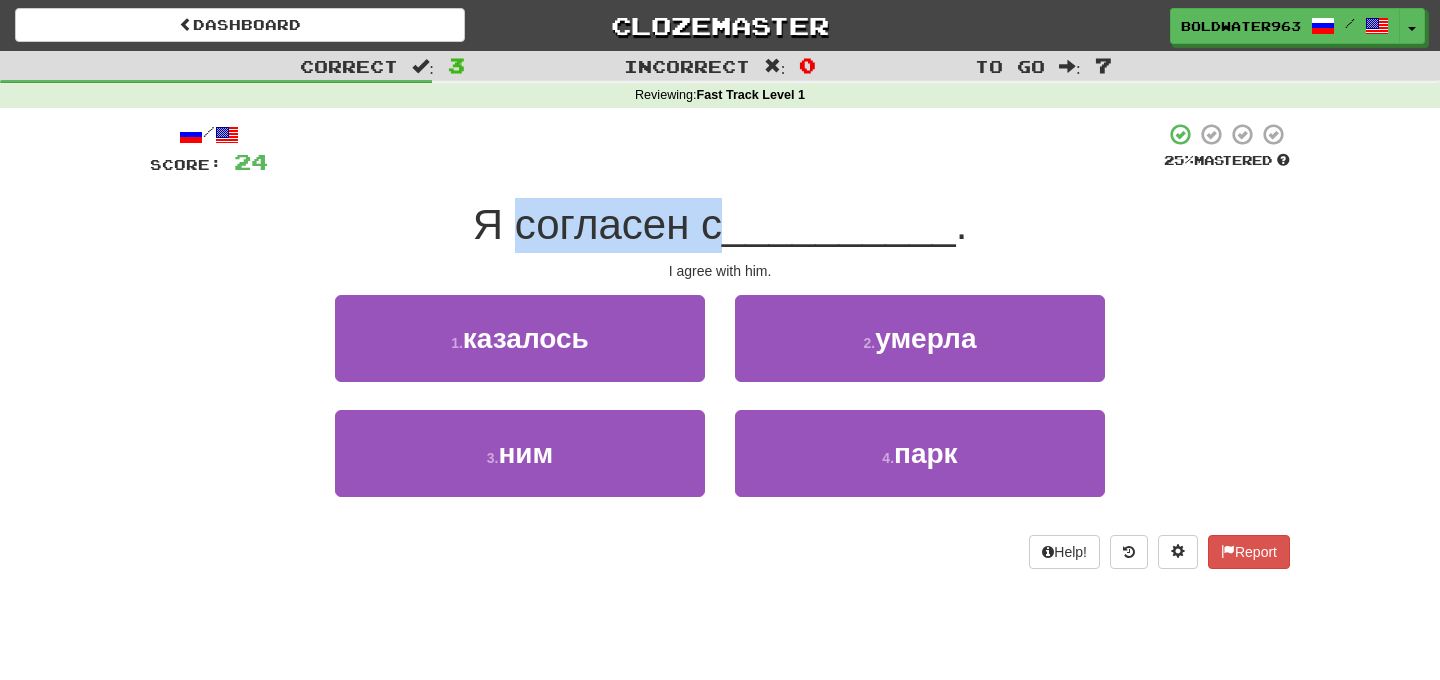 drag, startPoint x: 518, startPoint y: 229, endPoint x: 724, endPoint y: 232, distance: 206.02185 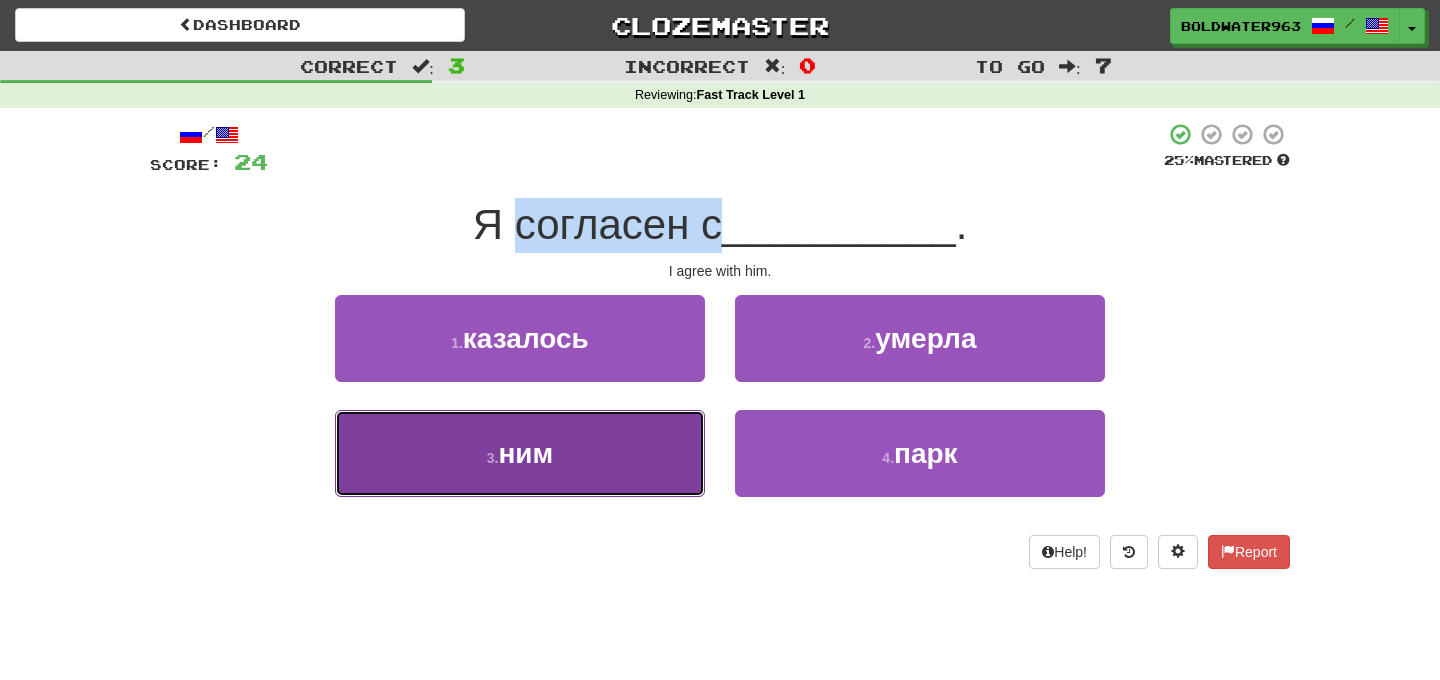 click on "3 .  ним" at bounding box center (520, 453) 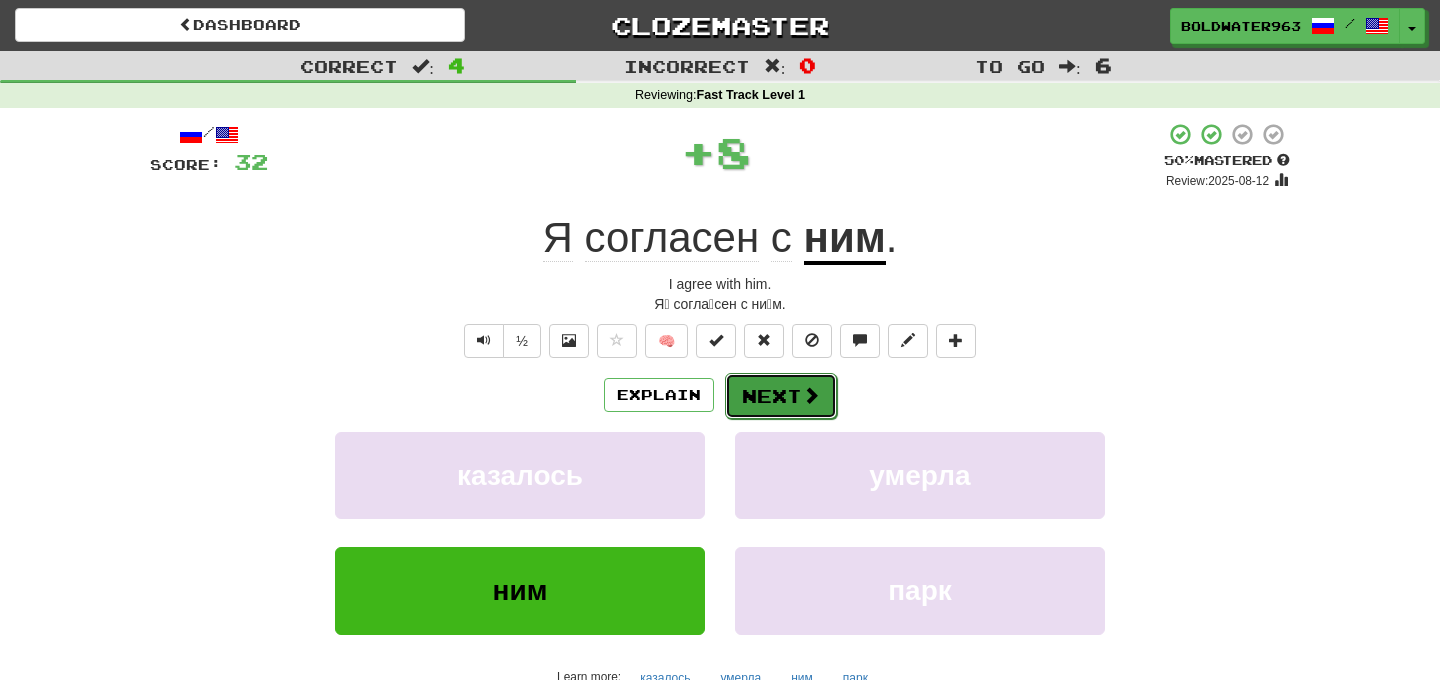 click on "Next" at bounding box center (781, 396) 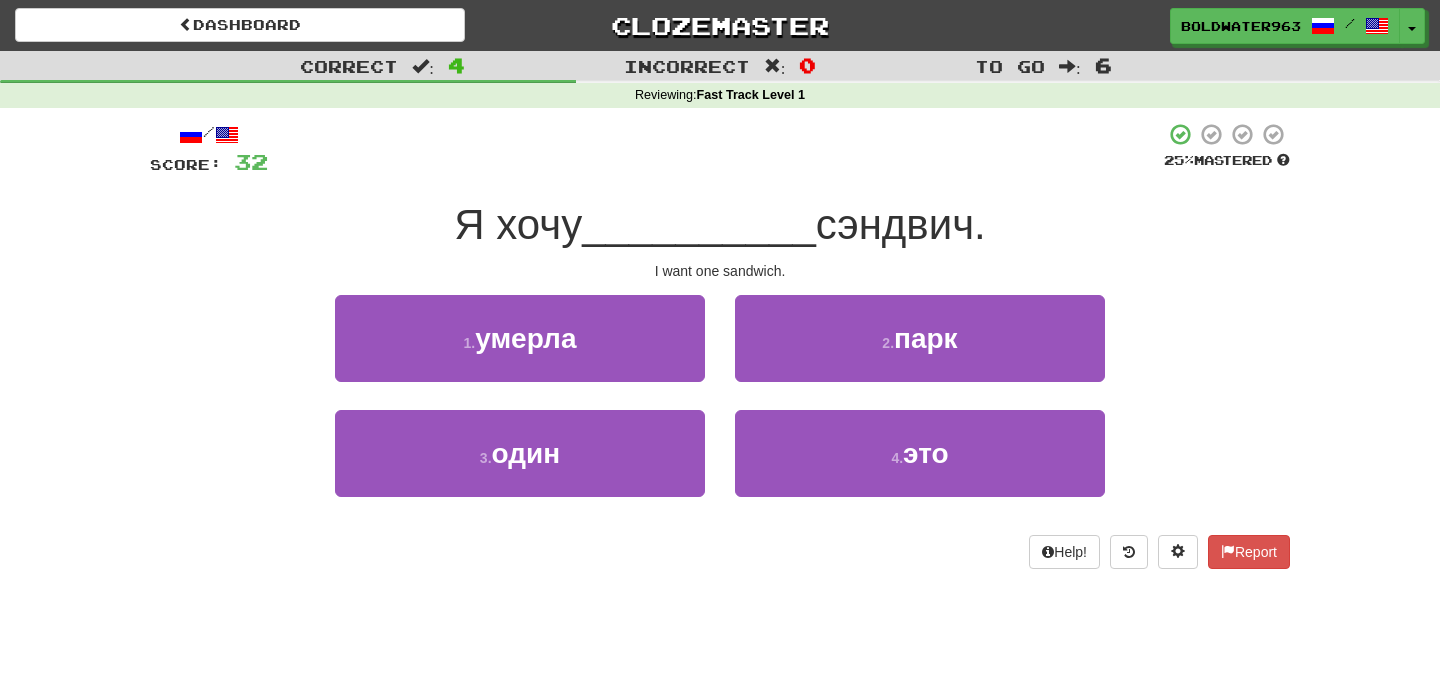 click on "__________" at bounding box center [699, 224] 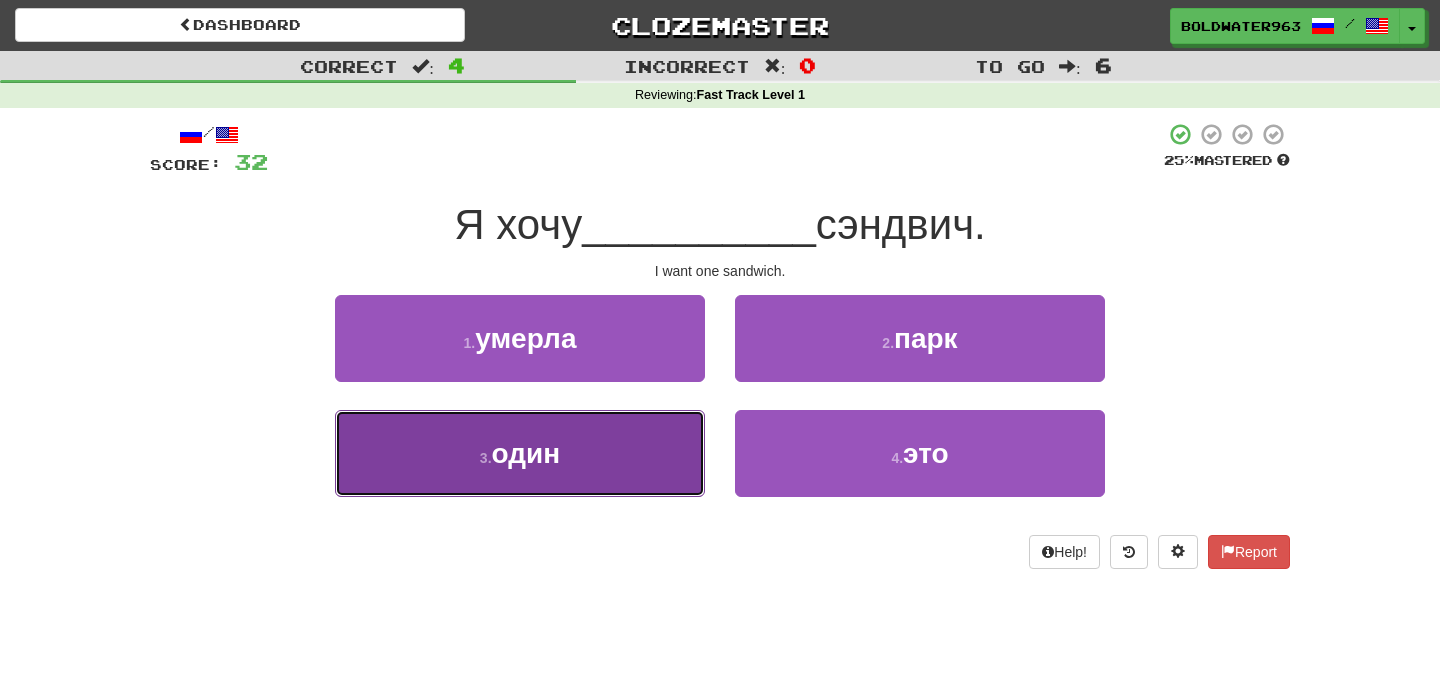 click on "3 .  один" at bounding box center [520, 453] 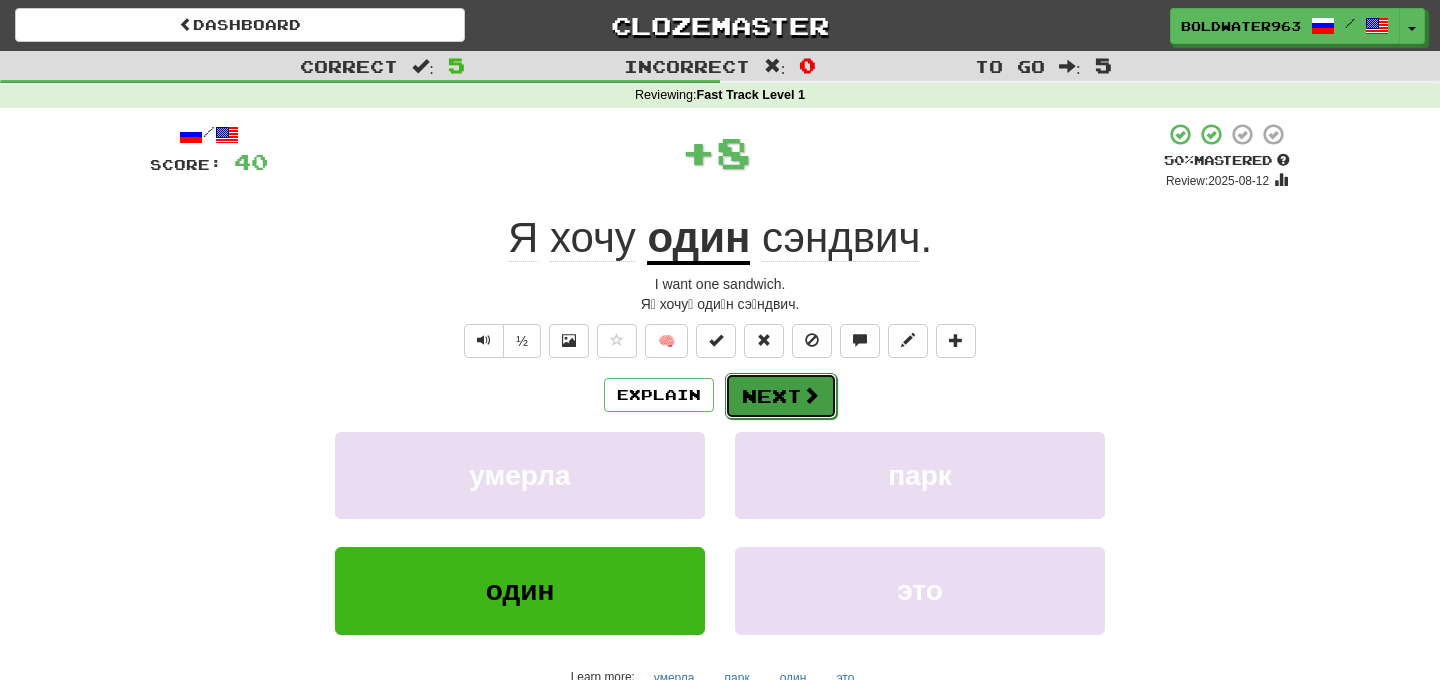 click on "Next" at bounding box center (781, 396) 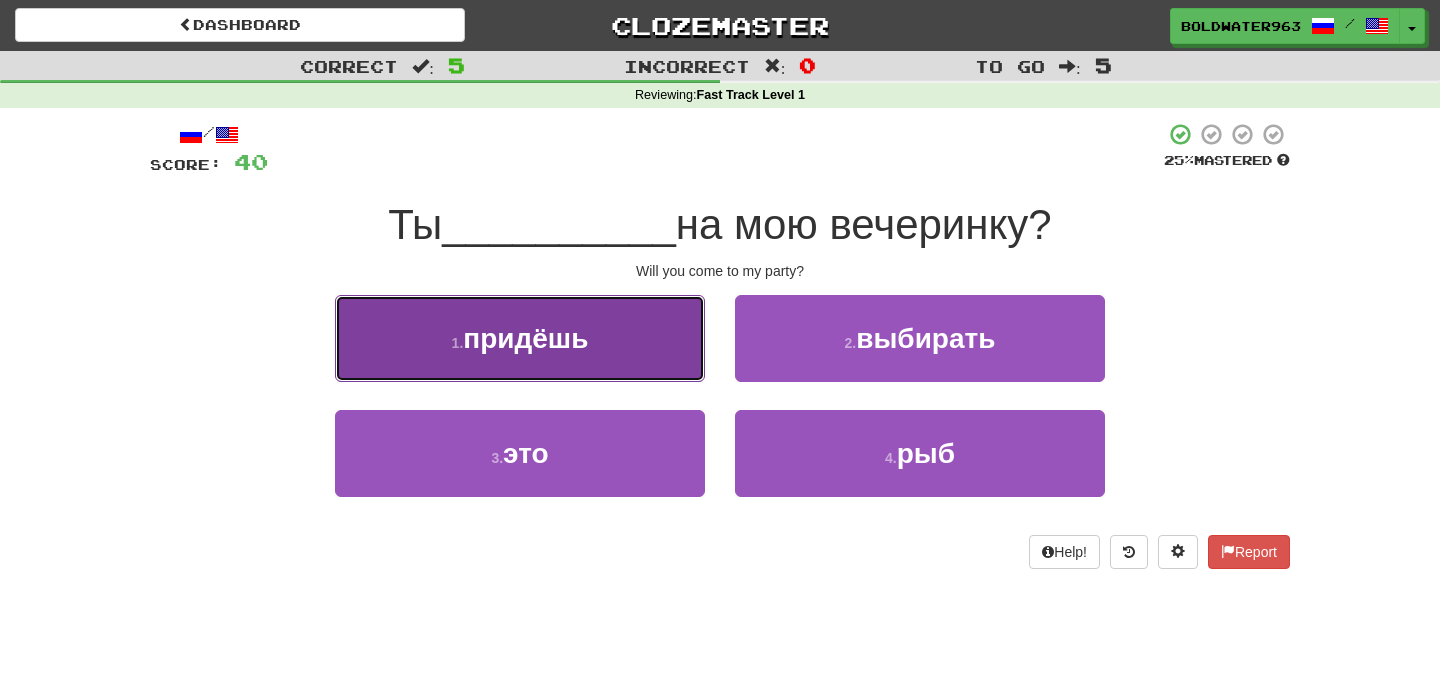 click on "1 .  придёшь" at bounding box center [520, 338] 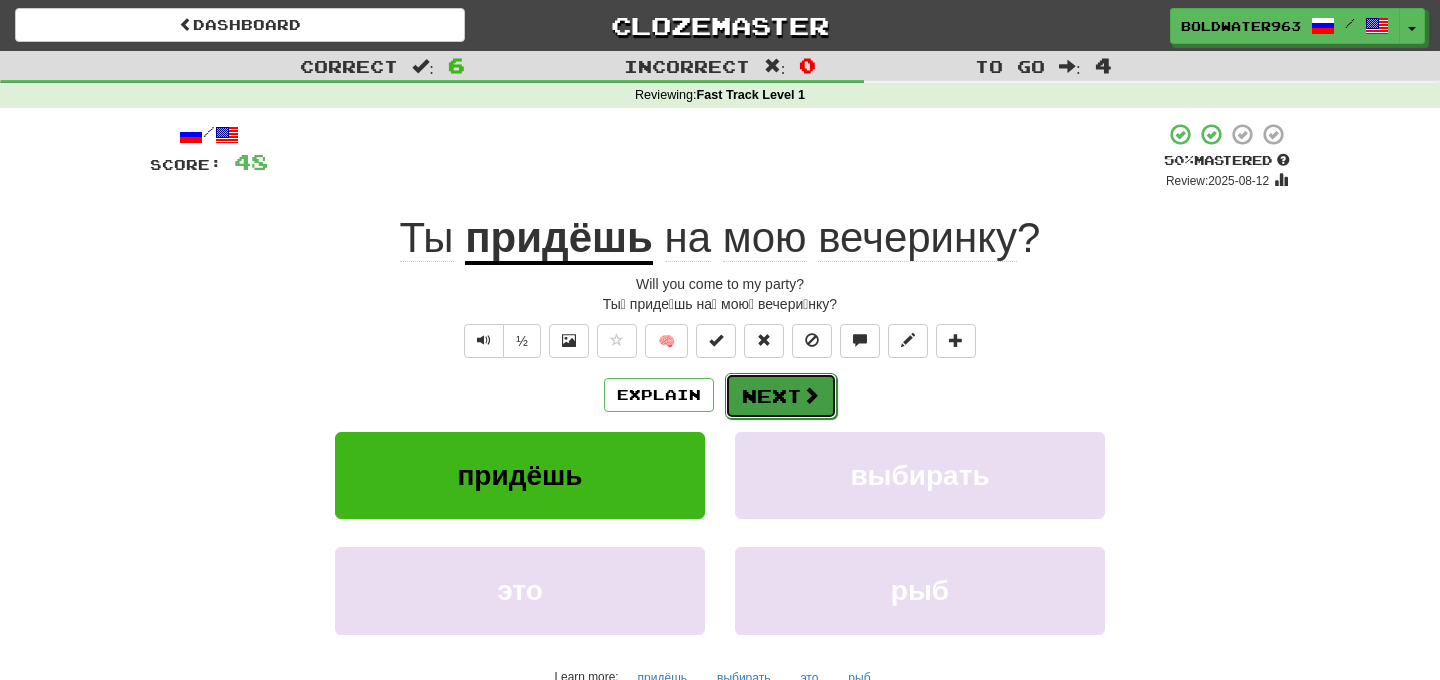 click on "Next" at bounding box center [781, 396] 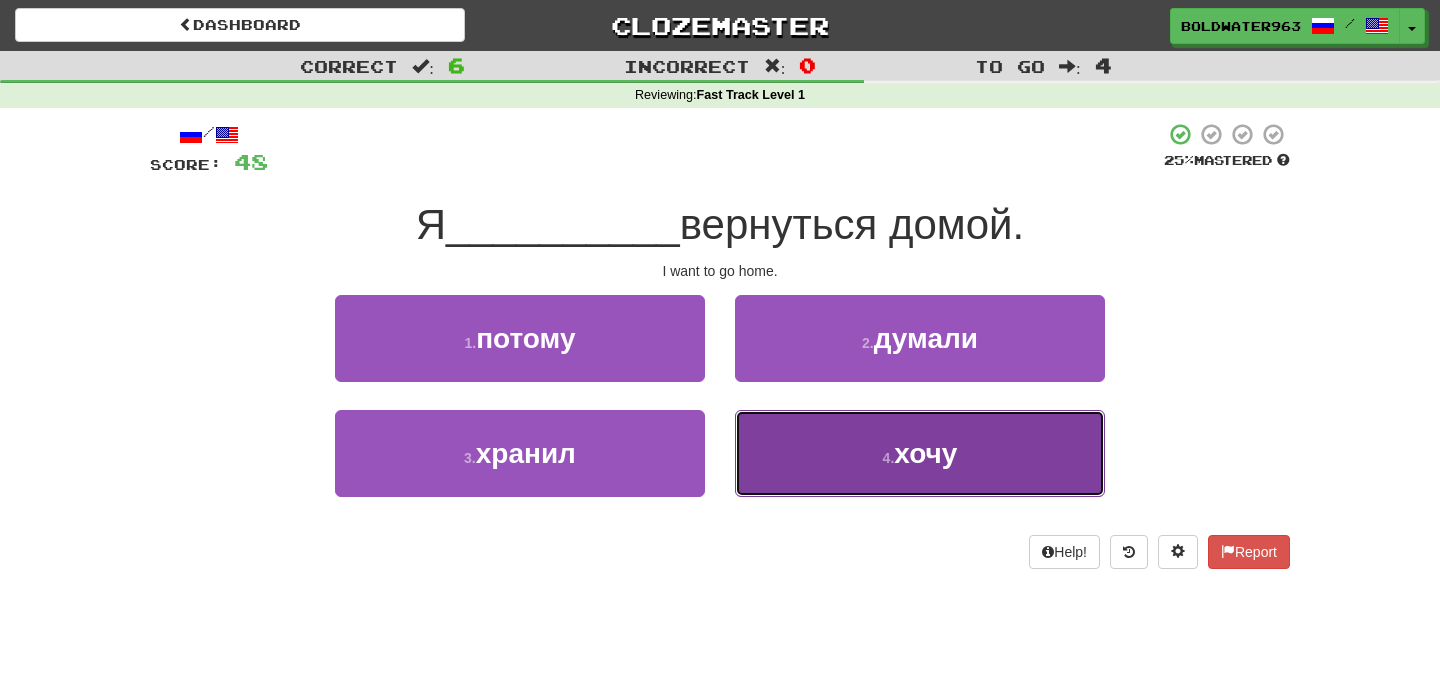click on "4 .  хочу" at bounding box center [920, 453] 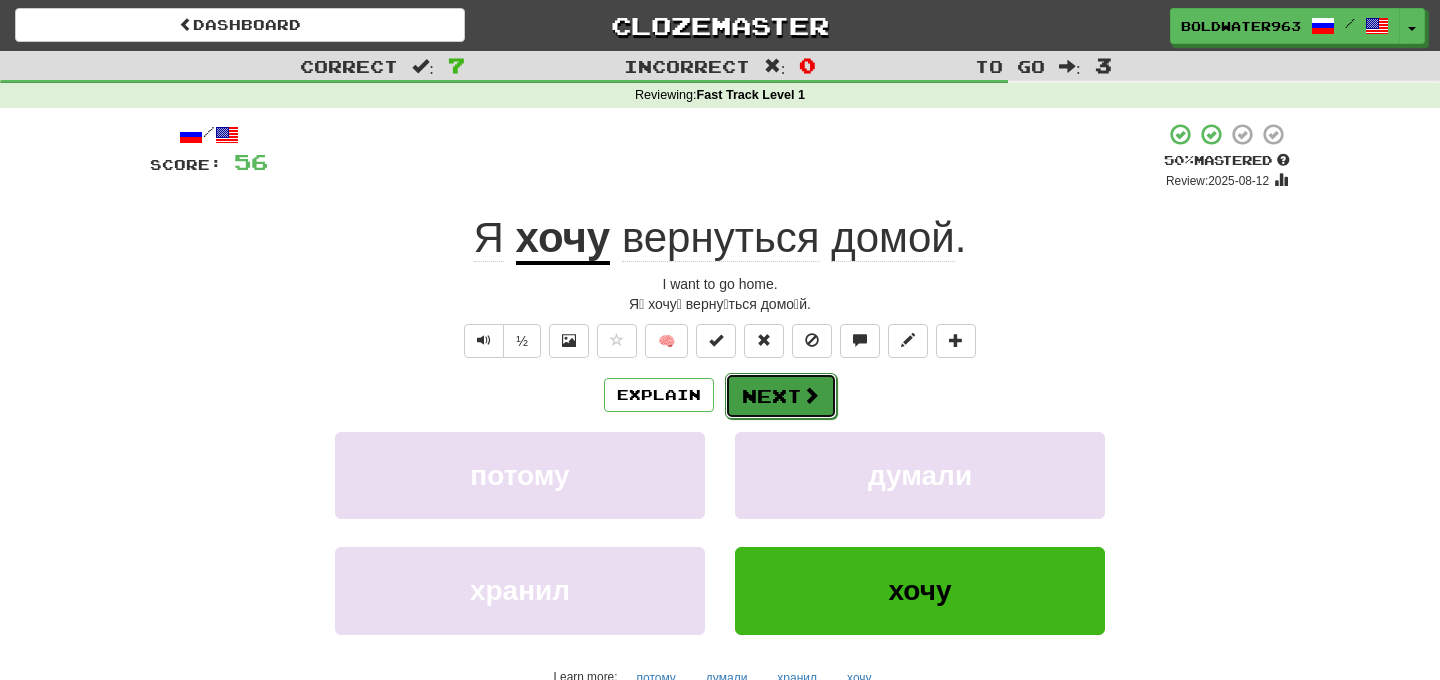 click on "Next" at bounding box center (781, 396) 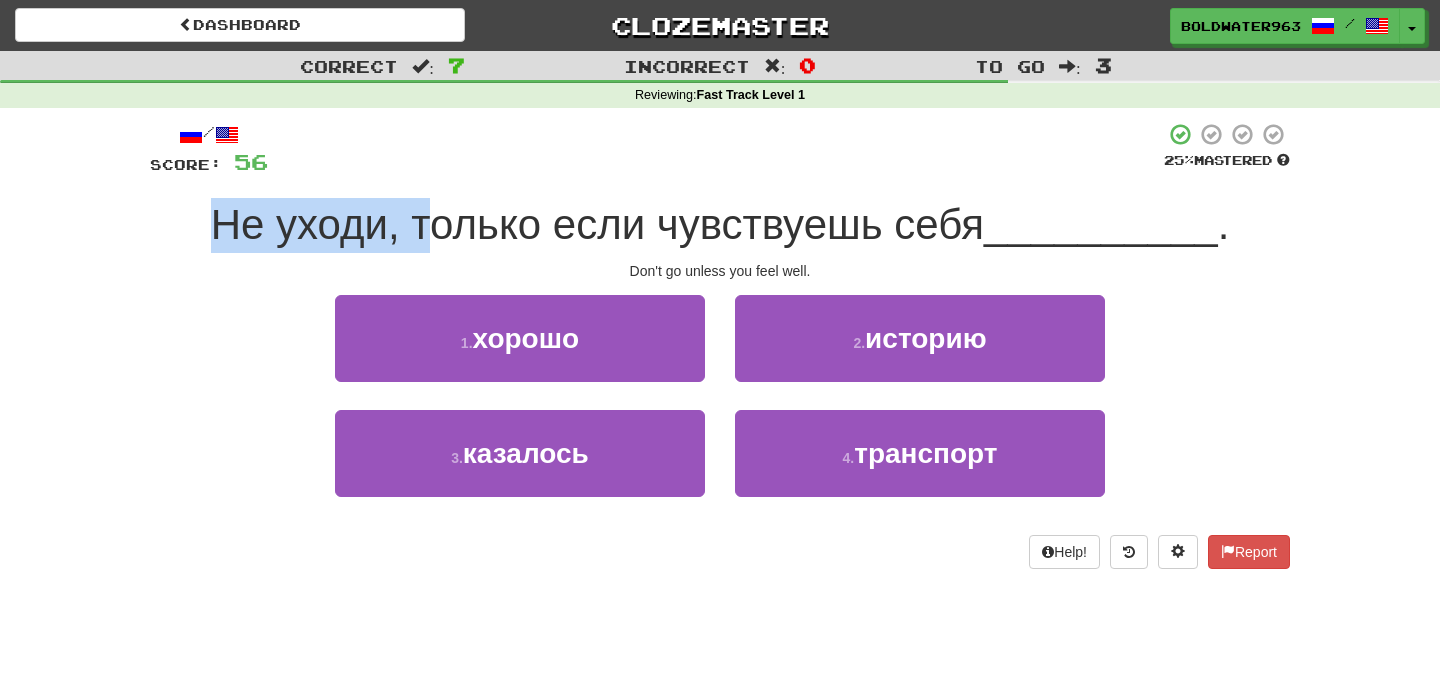 drag, startPoint x: 216, startPoint y: 228, endPoint x: 434, endPoint y: 226, distance: 218.00917 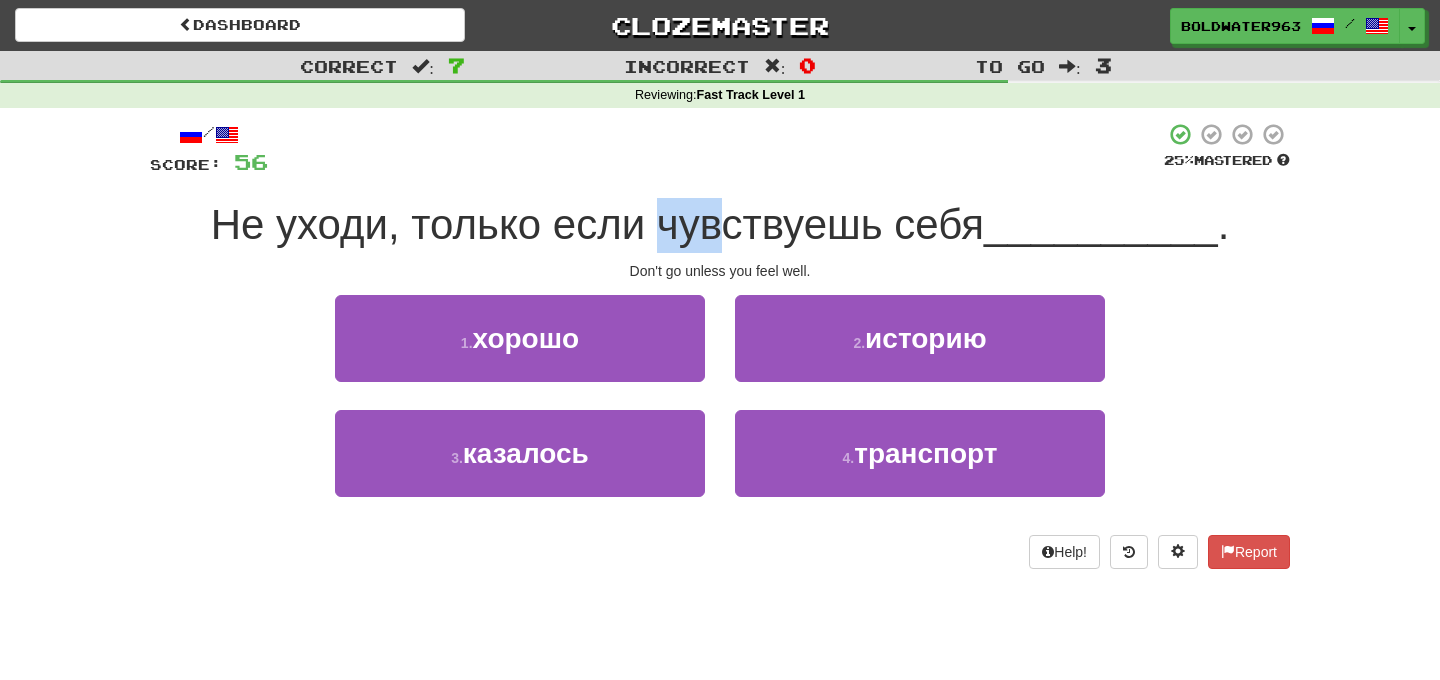 drag, startPoint x: 669, startPoint y: 232, endPoint x: 729, endPoint y: 241, distance: 60.671246 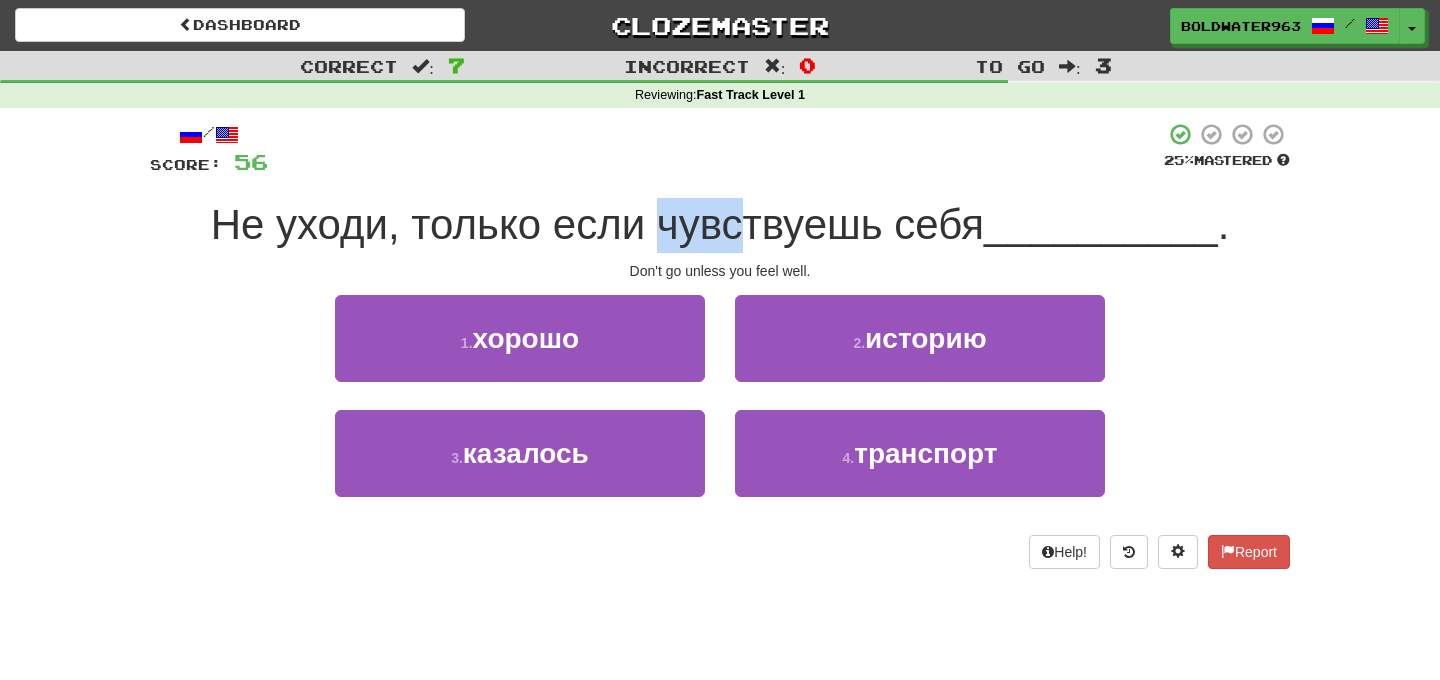 drag, startPoint x: 671, startPoint y: 232, endPoint x: 747, endPoint y: 233, distance: 76.00658 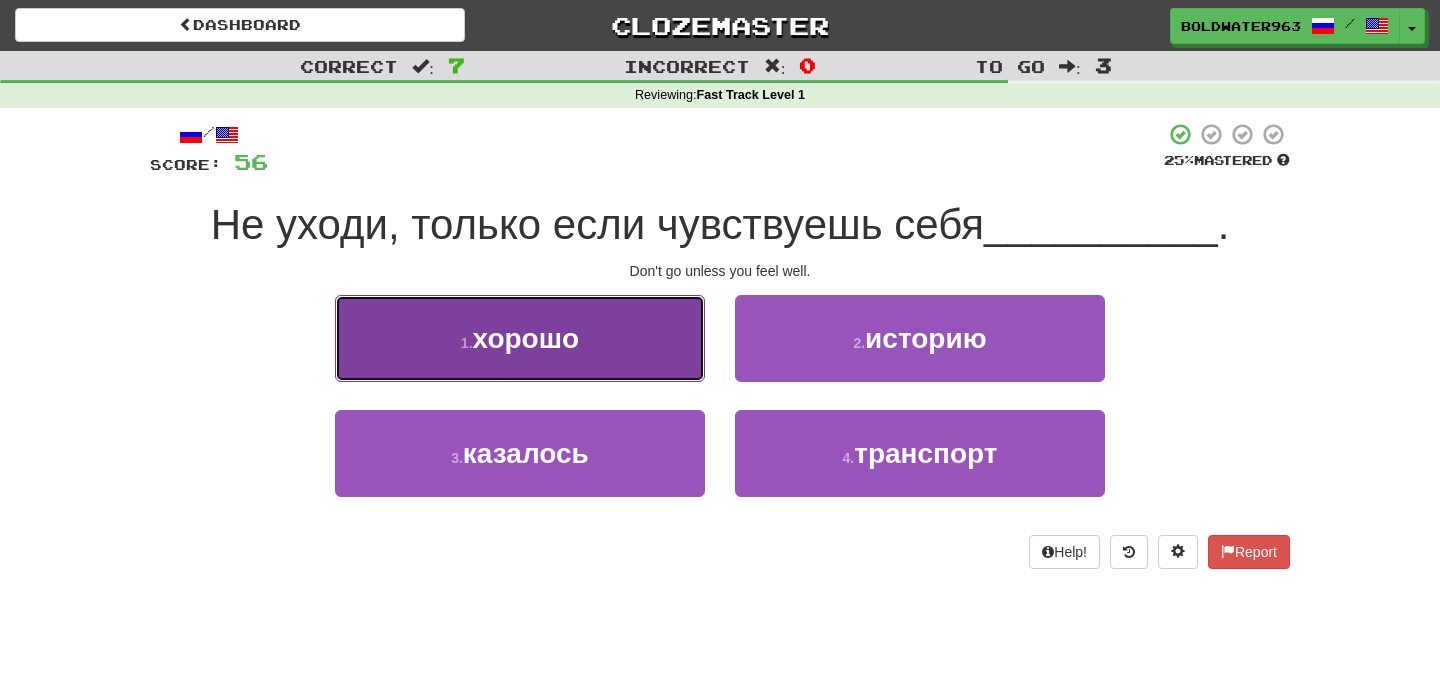 click on "1 .  хорошо" at bounding box center (520, 338) 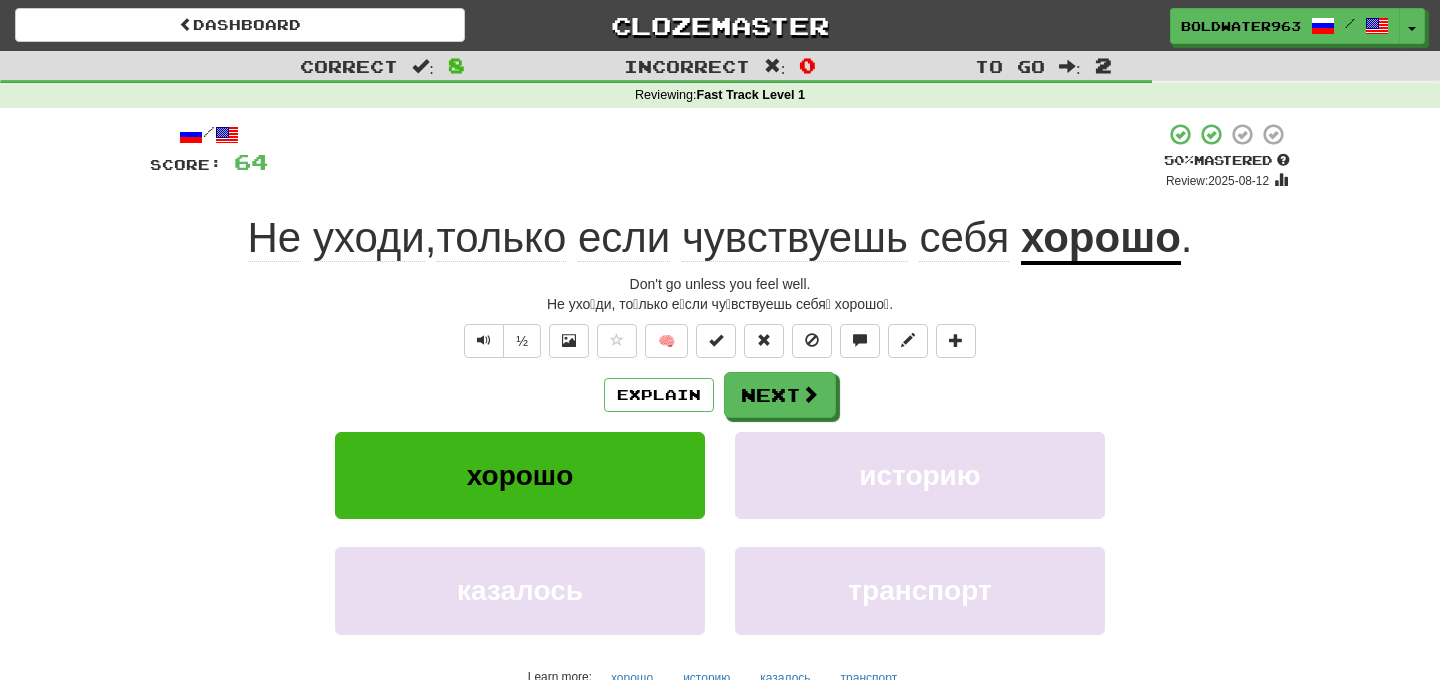 click on "Не ухо́ди, то́лько е́сли чу́вствуешь себя́ хорошо́." at bounding box center (720, 304) 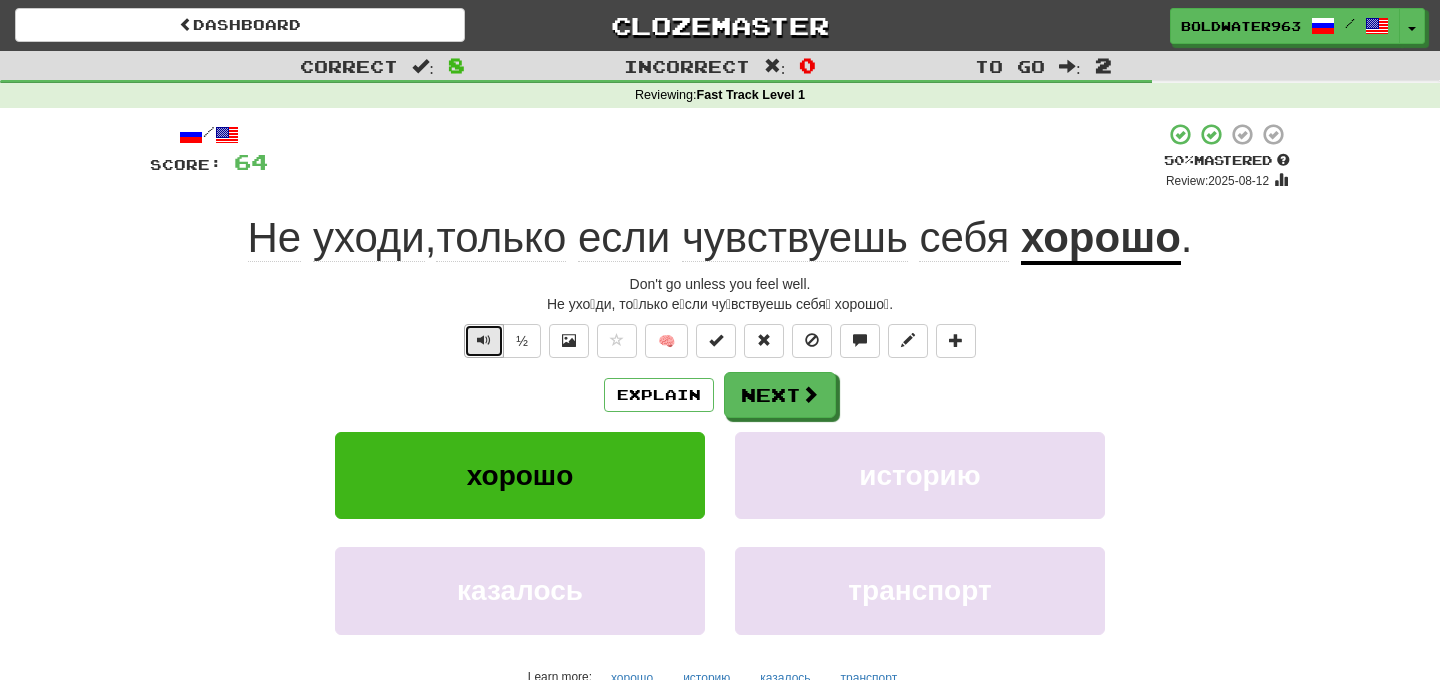 click at bounding box center (484, 340) 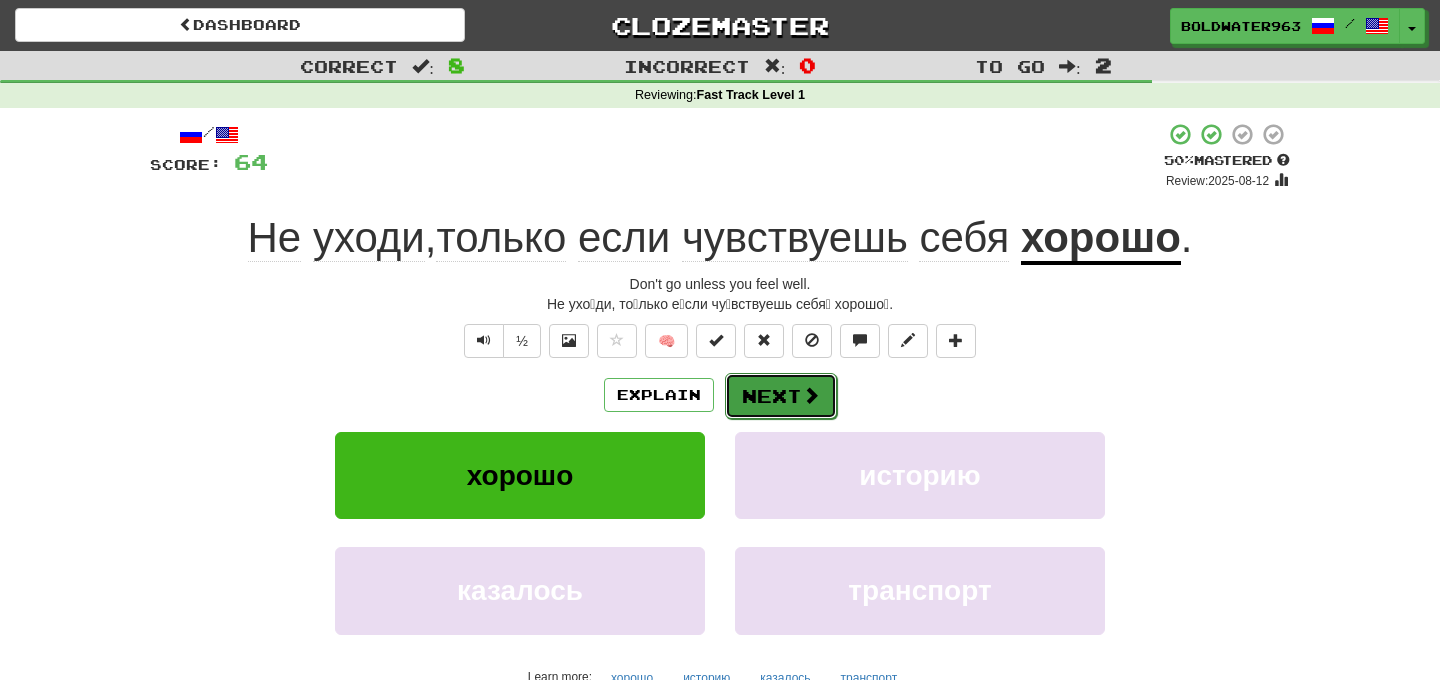 click on "Next" at bounding box center [781, 396] 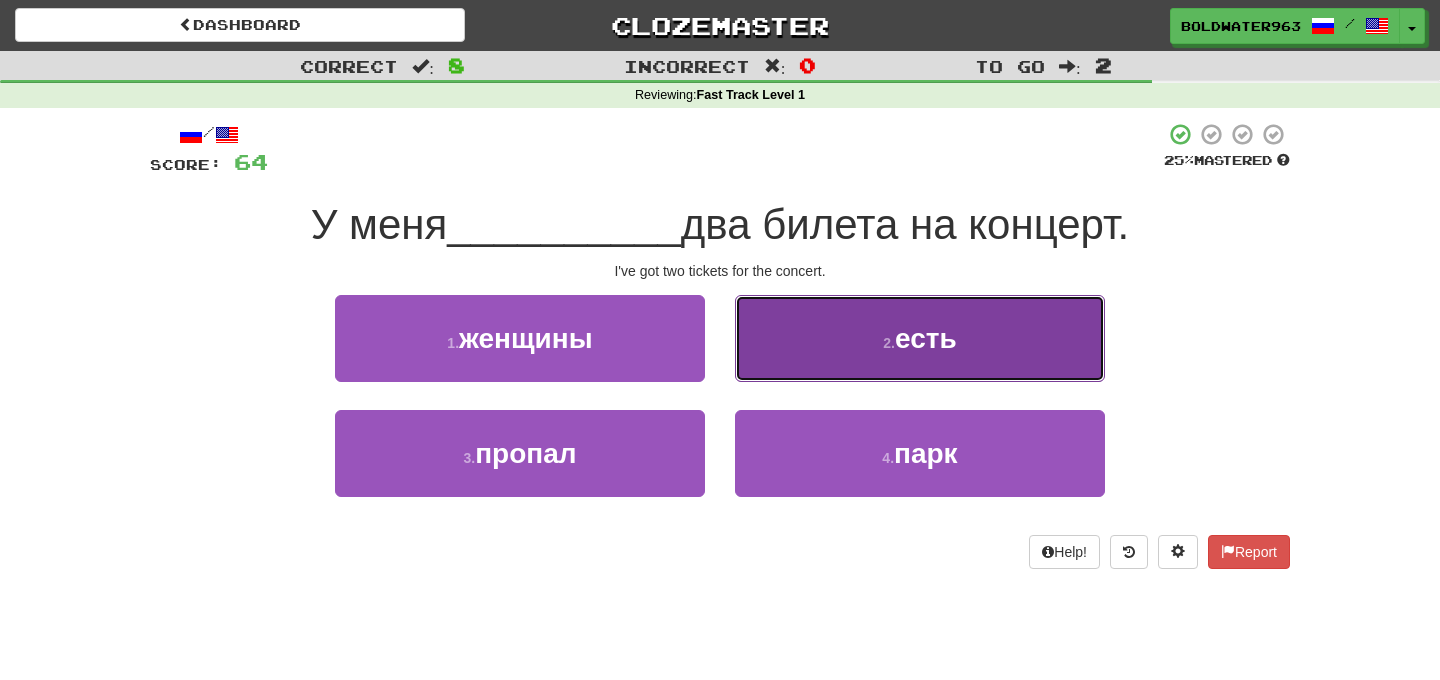 click on "есть" at bounding box center (926, 338) 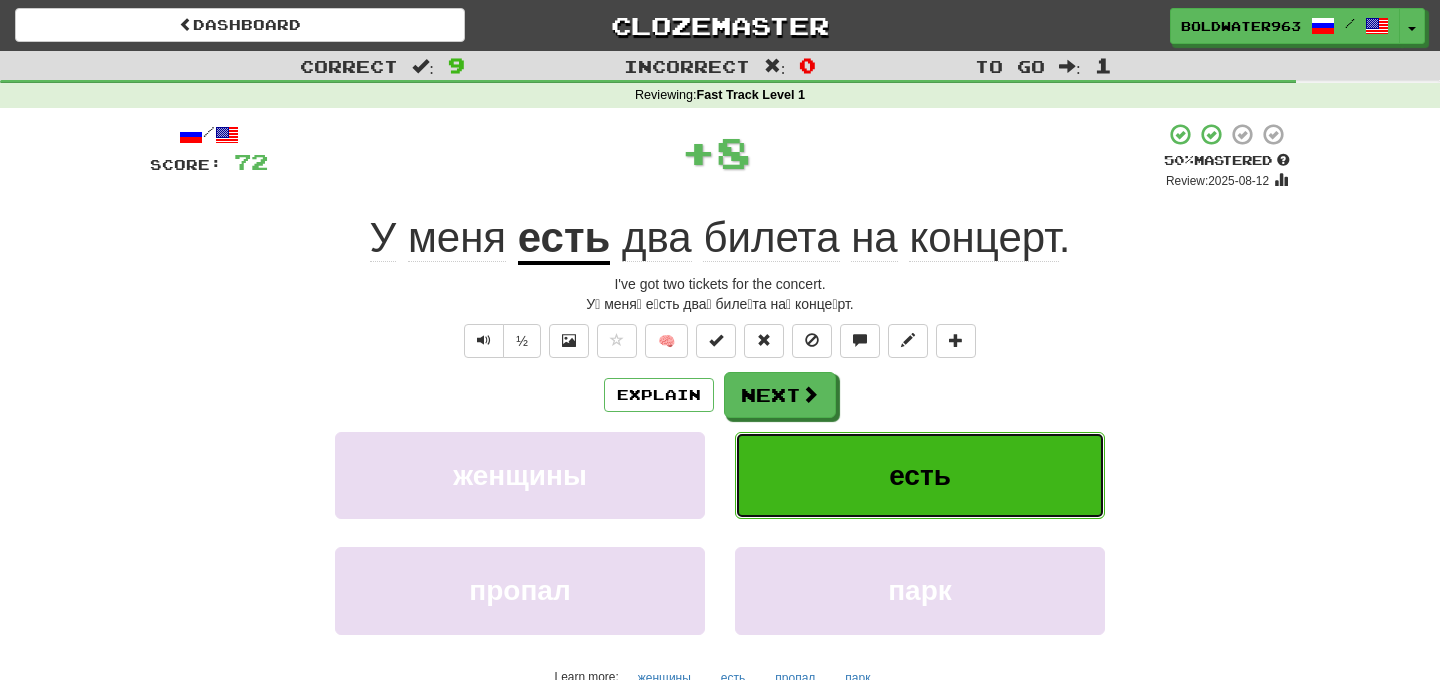 click on "есть" at bounding box center (920, 475) 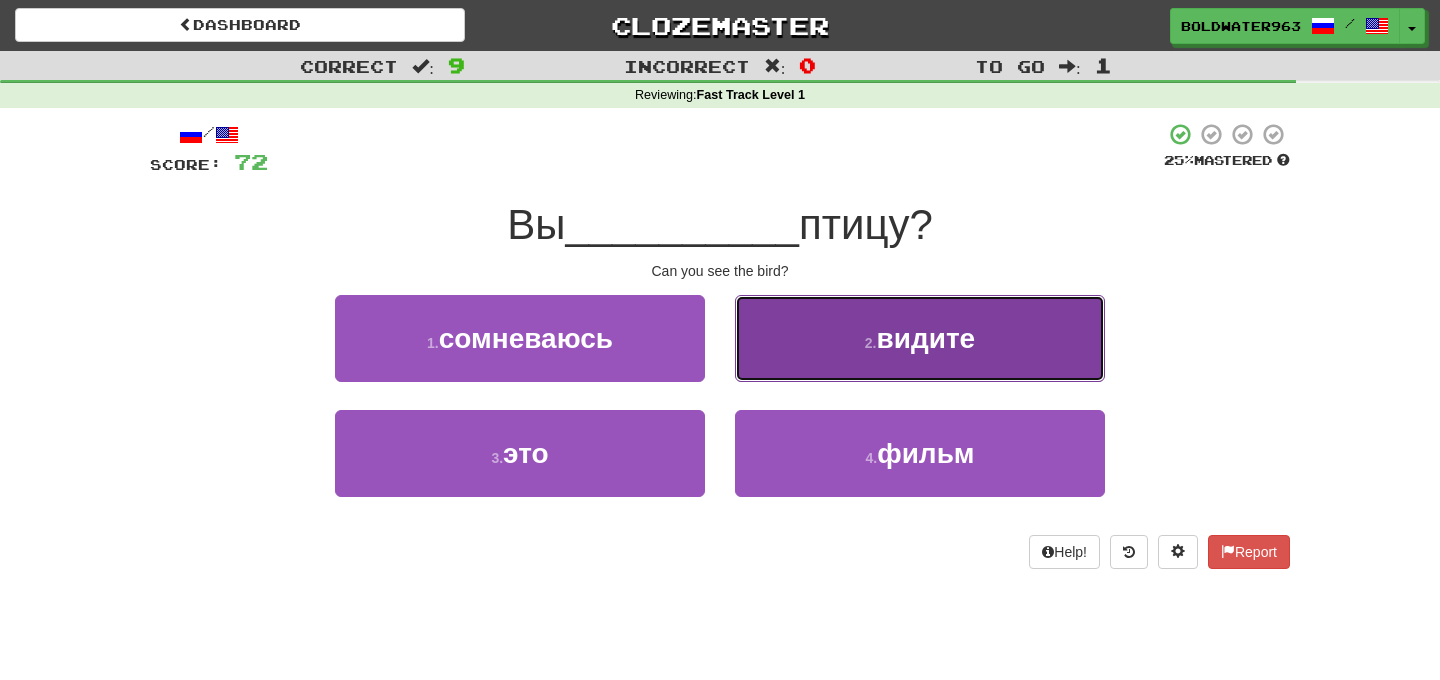 click on "видите" at bounding box center (925, 338) 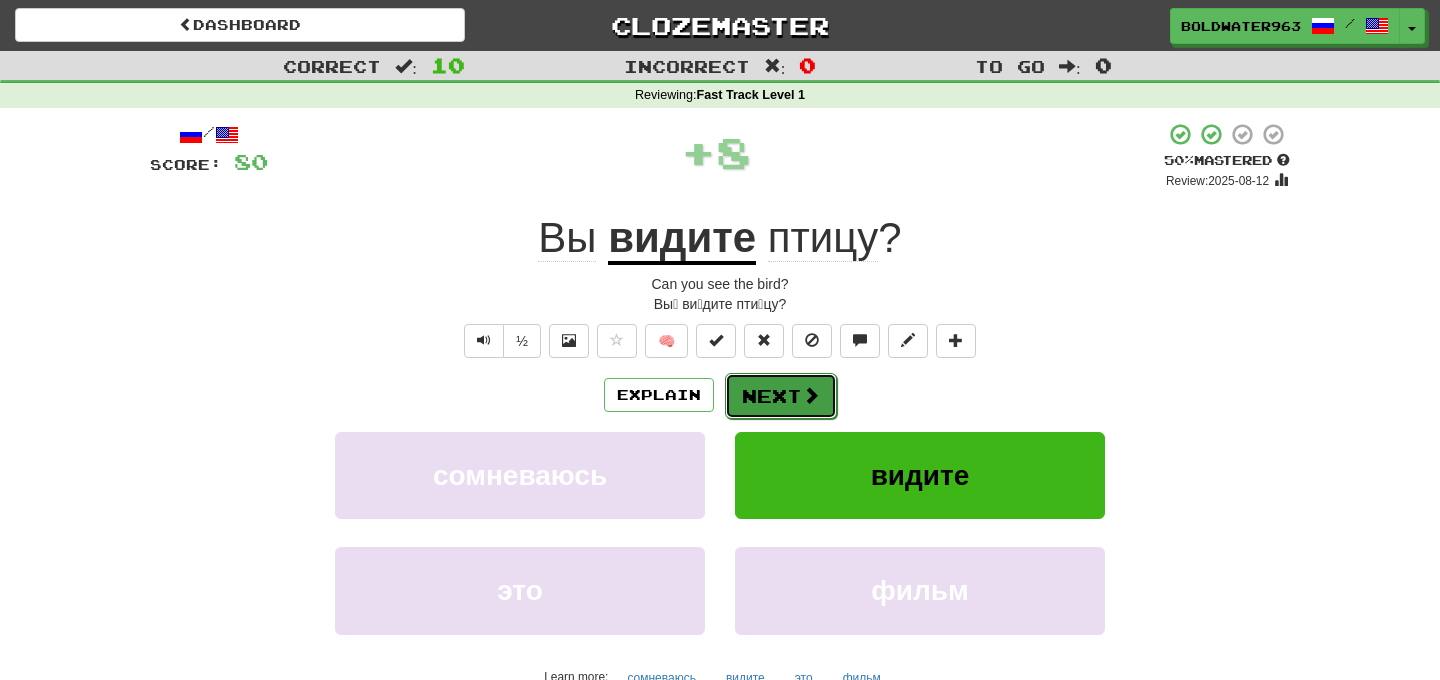 click on "Next" at bounding box center (781, 396) 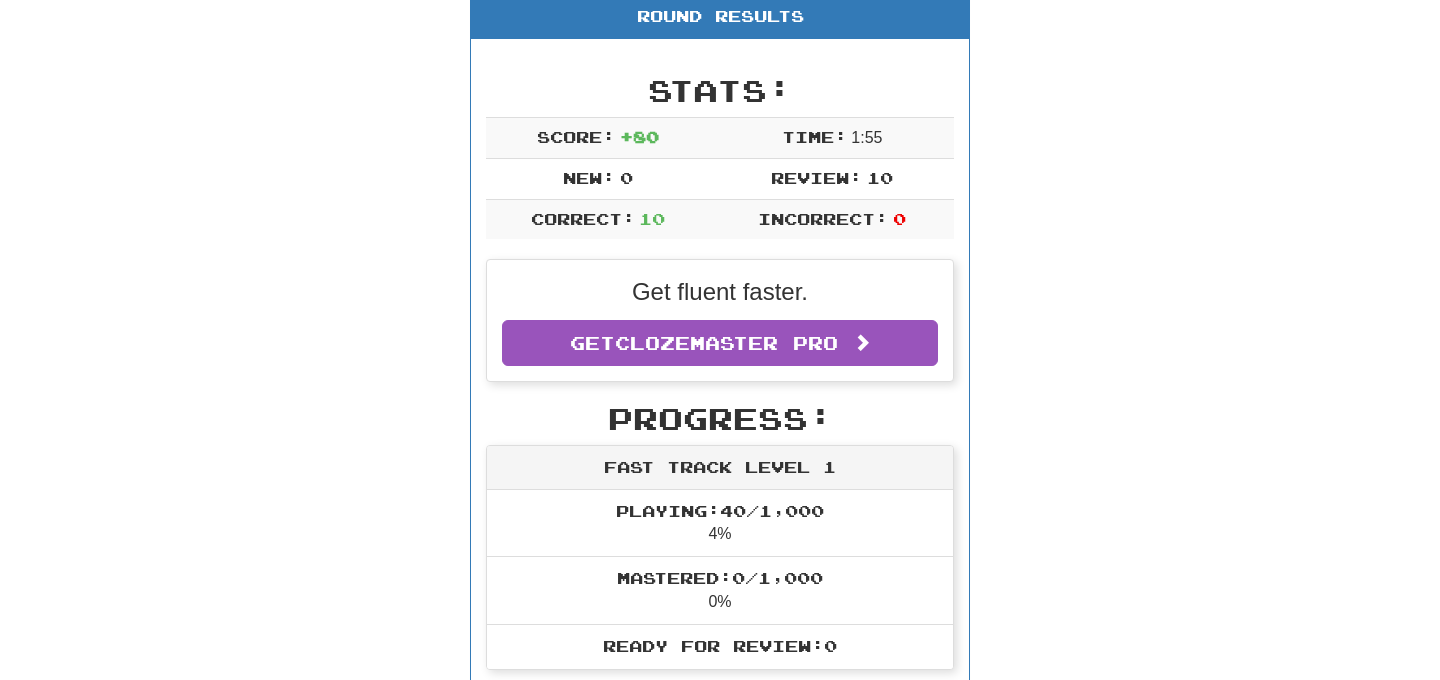 scroll, scrollTop: 0, scrollLeft: 0, axis: both 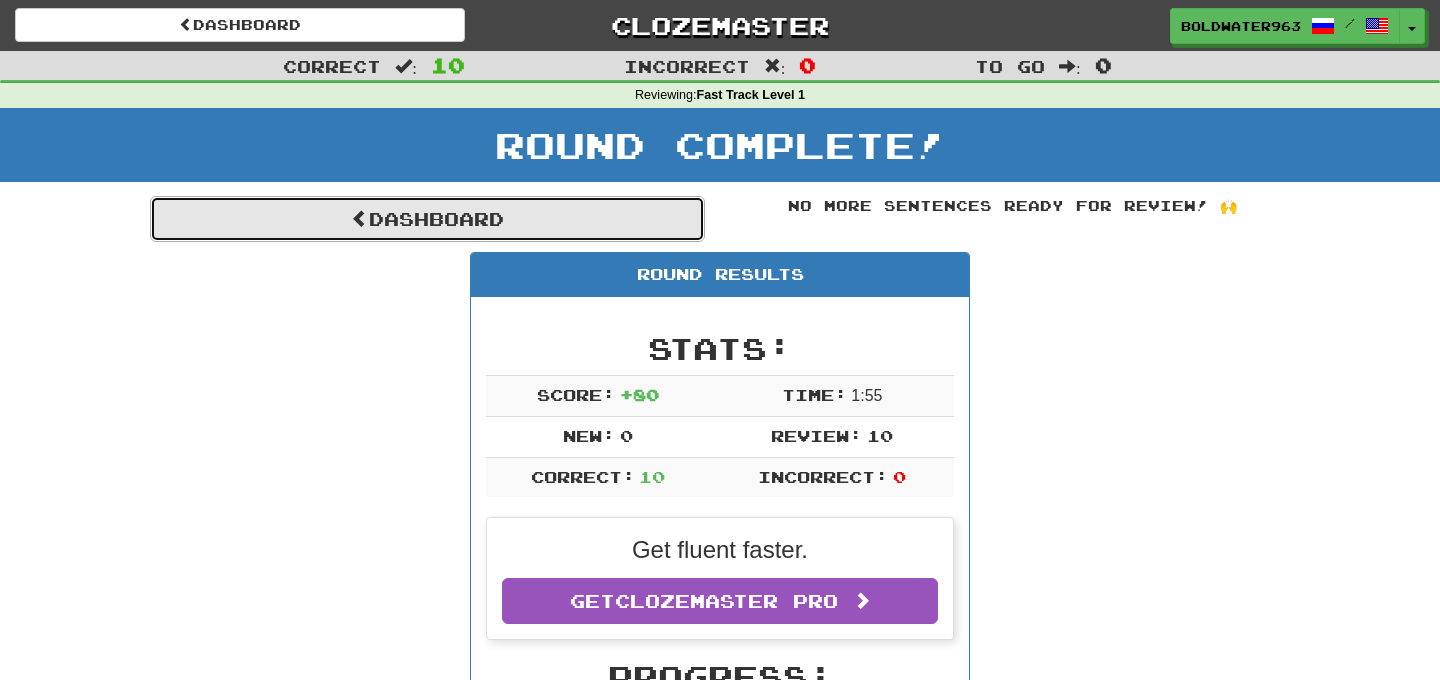 click on "Dashboard" at bounding box center (427, 219) 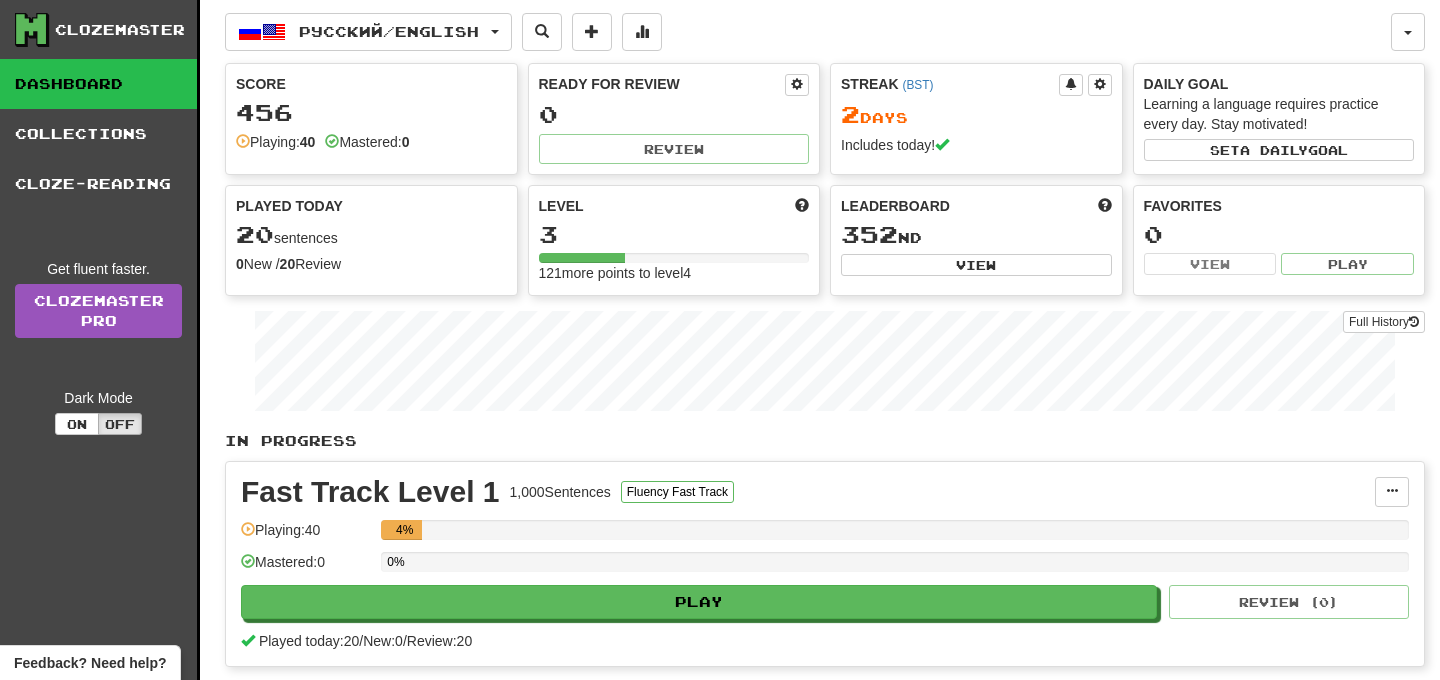 scroll, scrollTop: 0, scrollLeft: 0, axis: both 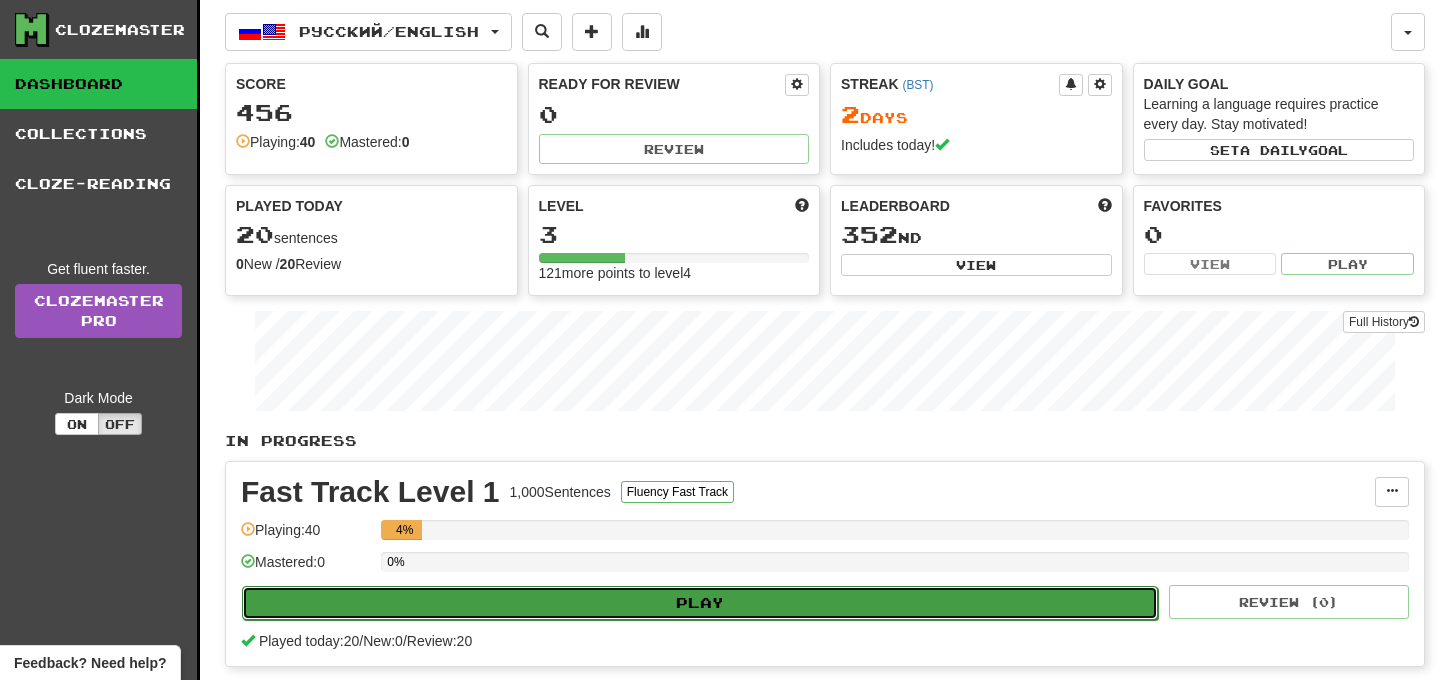 click on "Play" at bounding box center (700, 603) 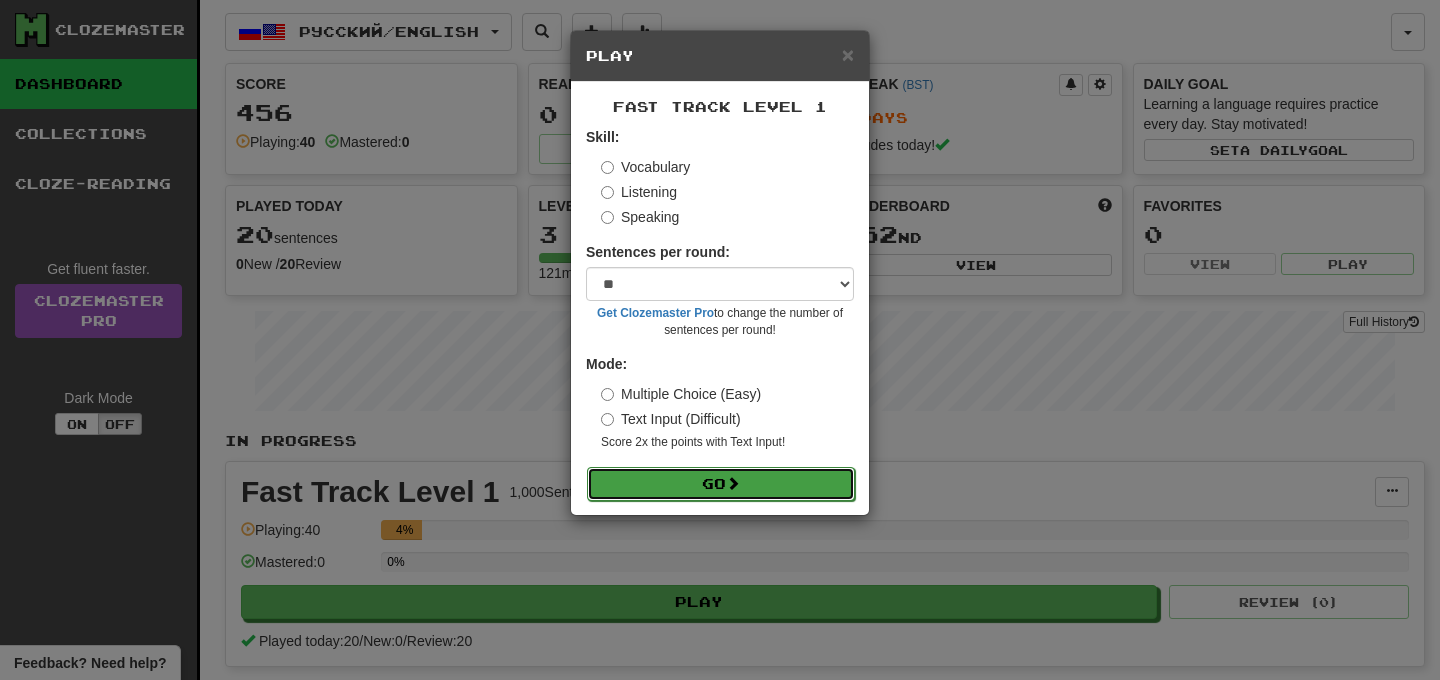 click on "Go" at bounding box center [721, 484] 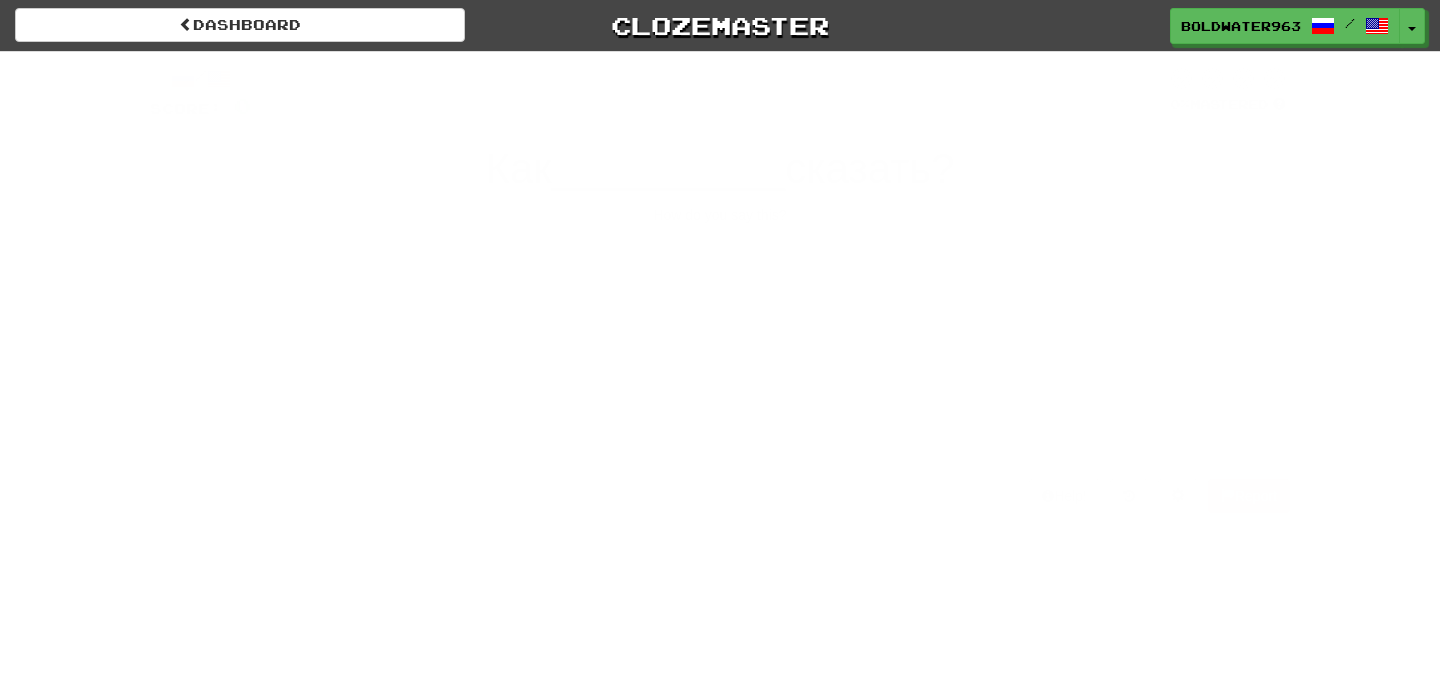 scroll, scrollTop: 0, scrollLeft: 0, axis: both 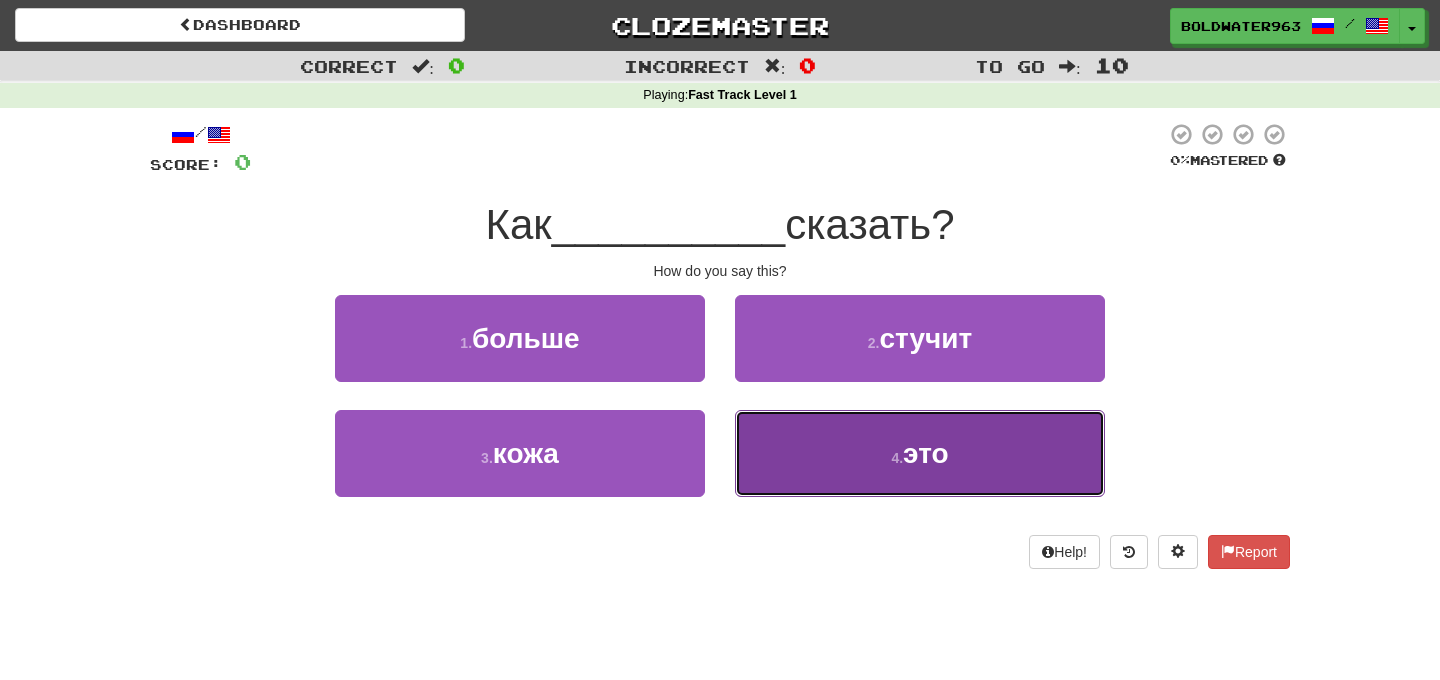 click on "4 .  это" at bounding box center [920, 453] 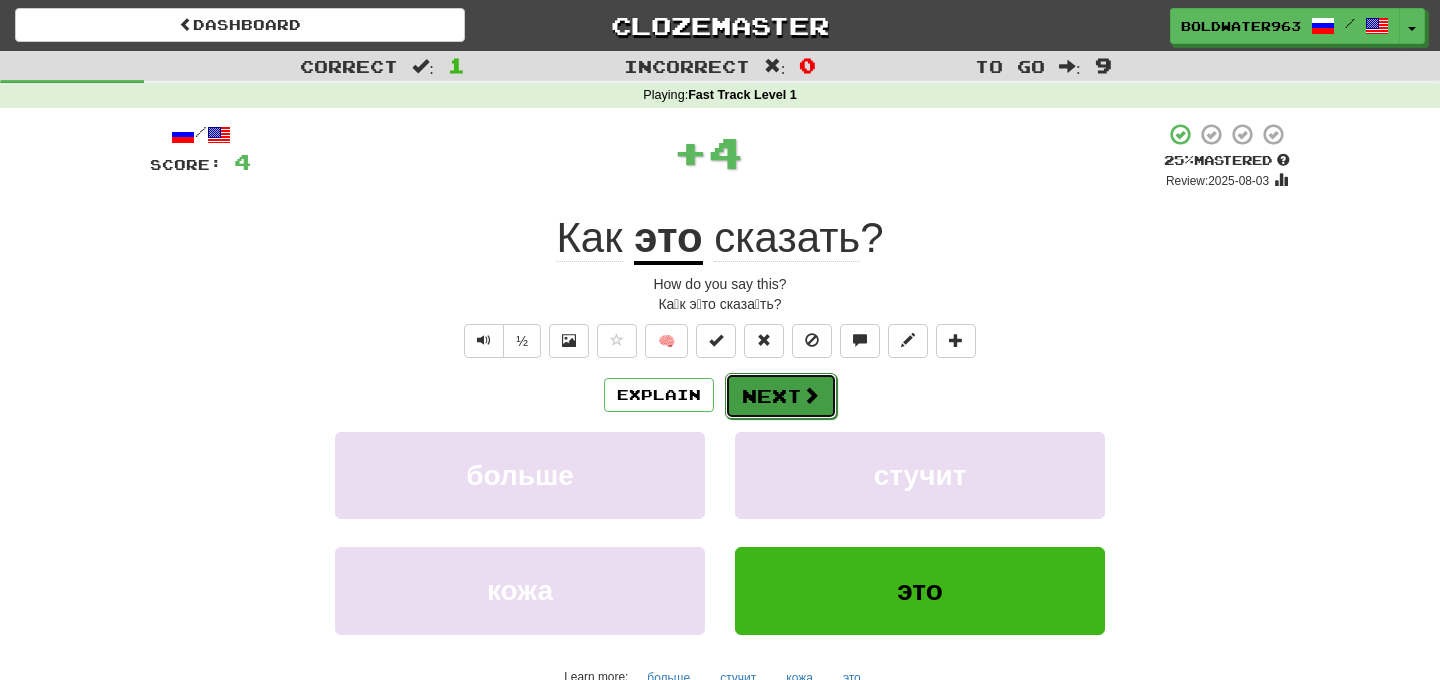 click on "Next" at bounding box center [781, 396] 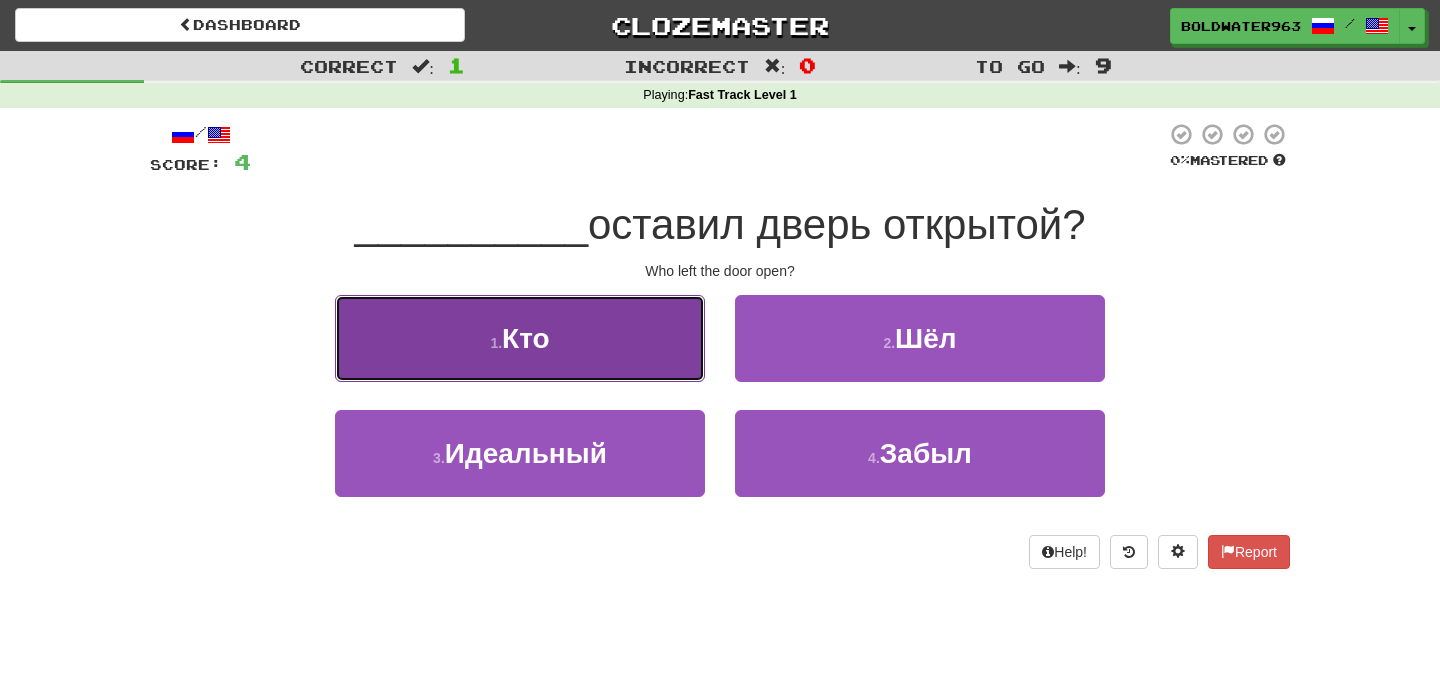 click on "1 .  Кто" at bounding box center (520, 338) 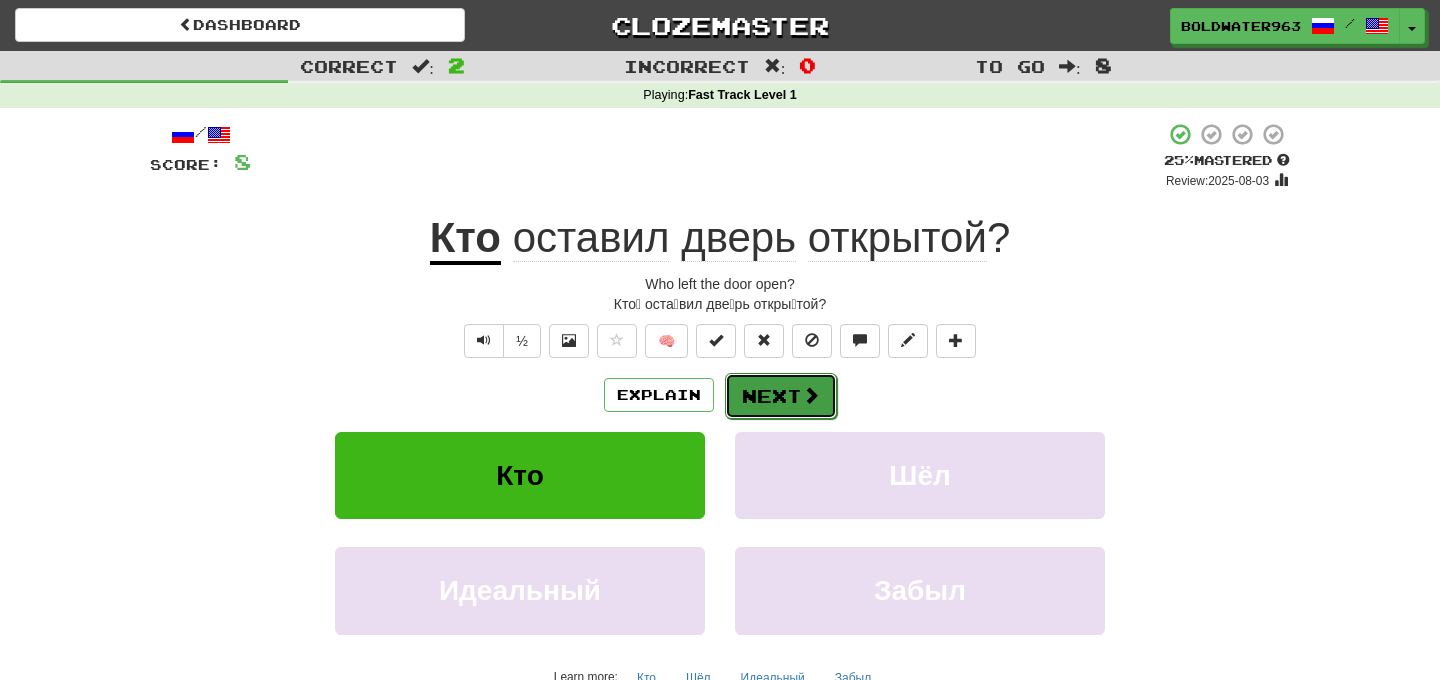 click on "Next" at bounding box center (781, 396) 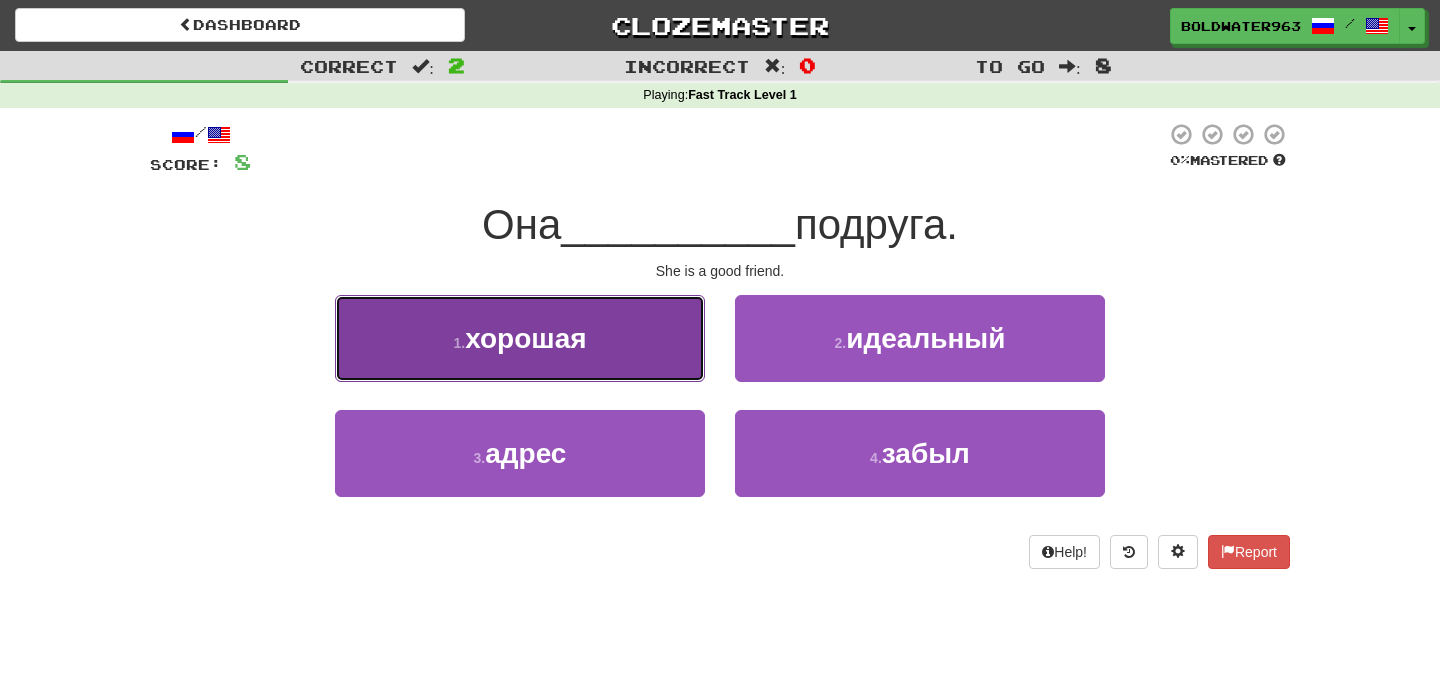 click on "хорошая" at bounding box center [525, 338] 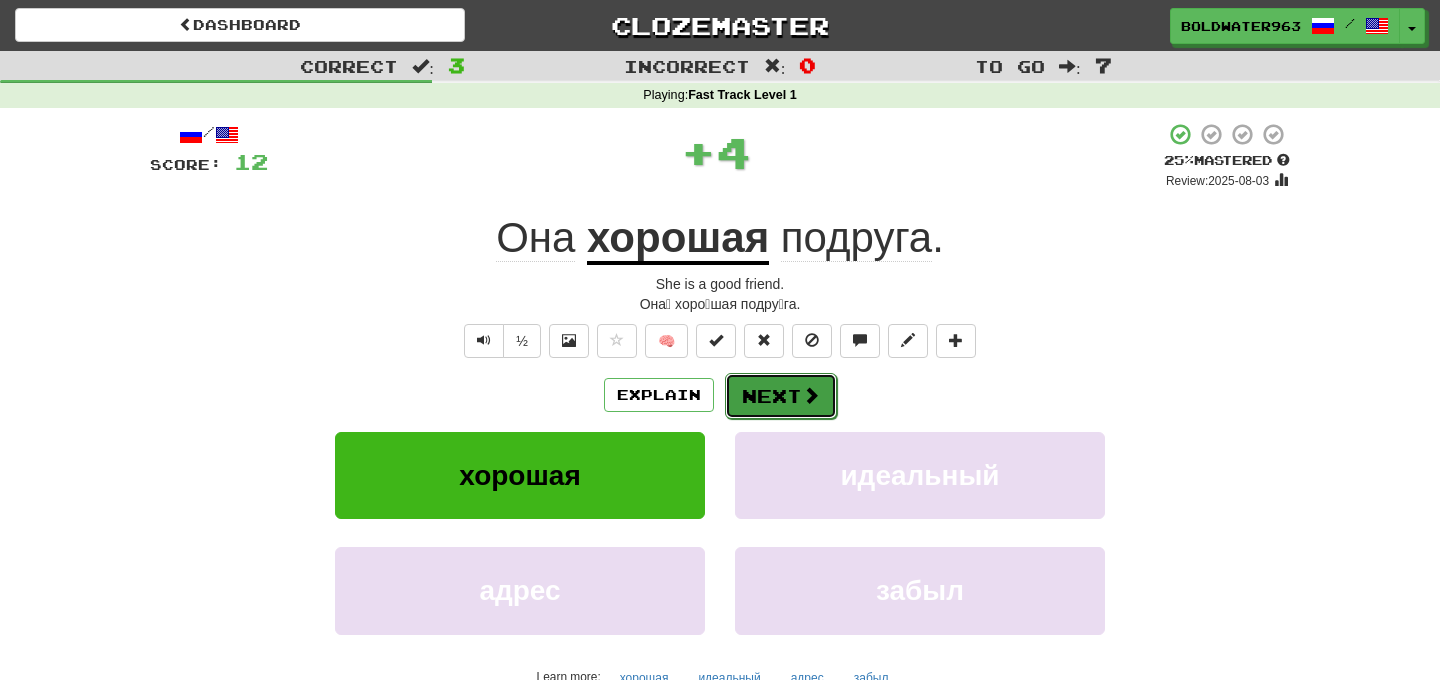click on "Next" at bounding box center (781, 396) 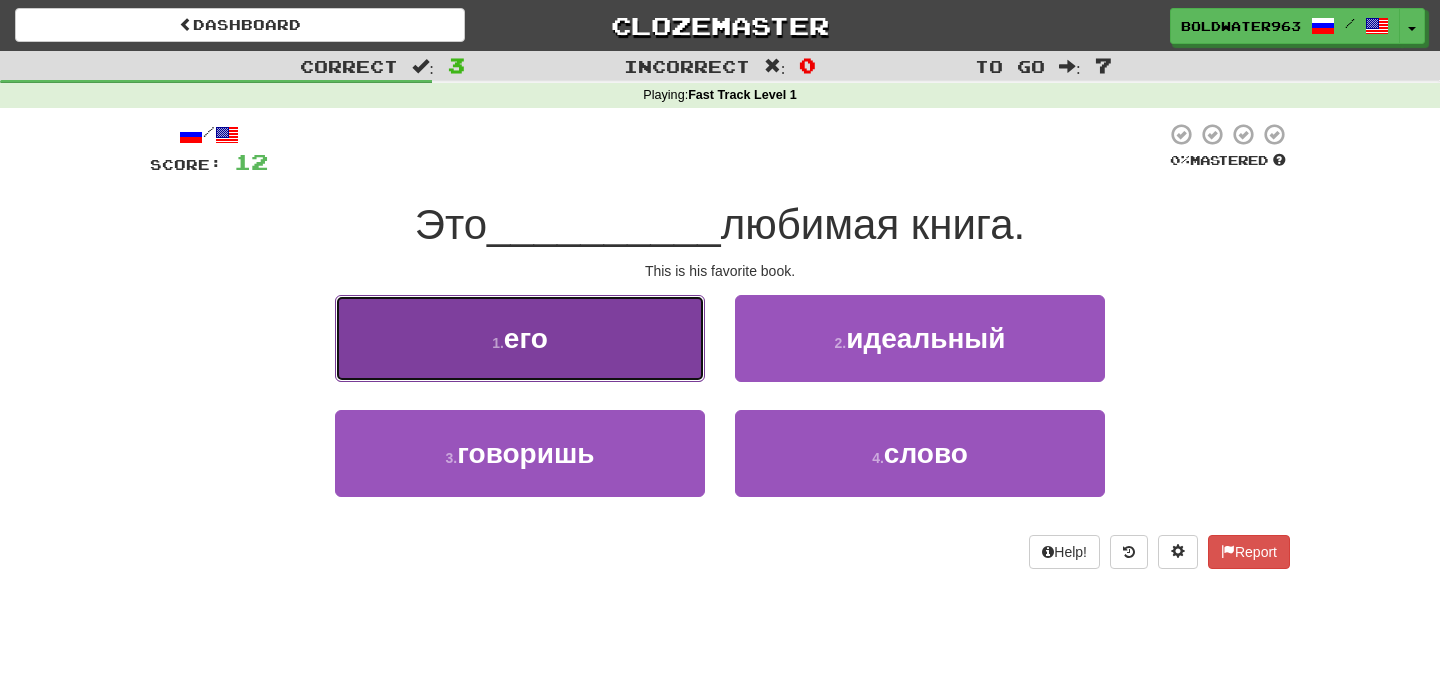 click on "1 .  его" at bounding box center [520, 338] 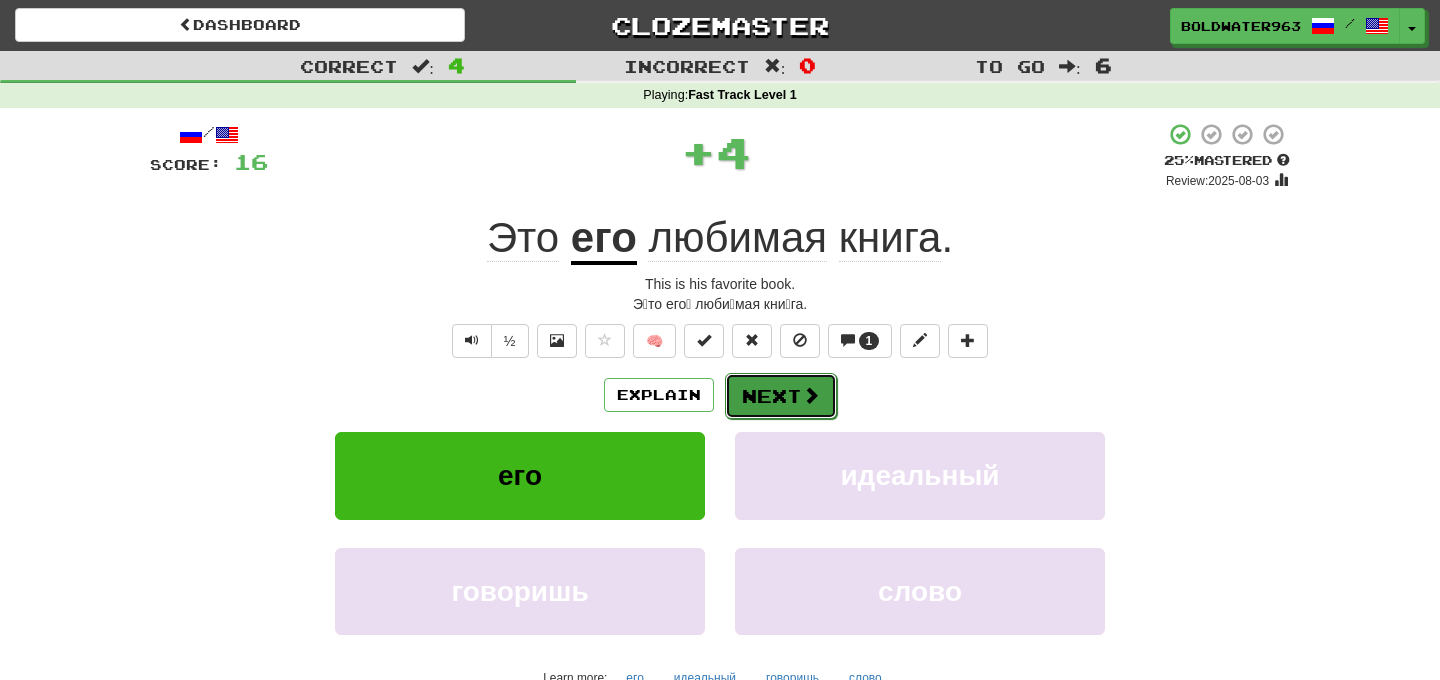 click on "Next" at bounding box center [781, 396] 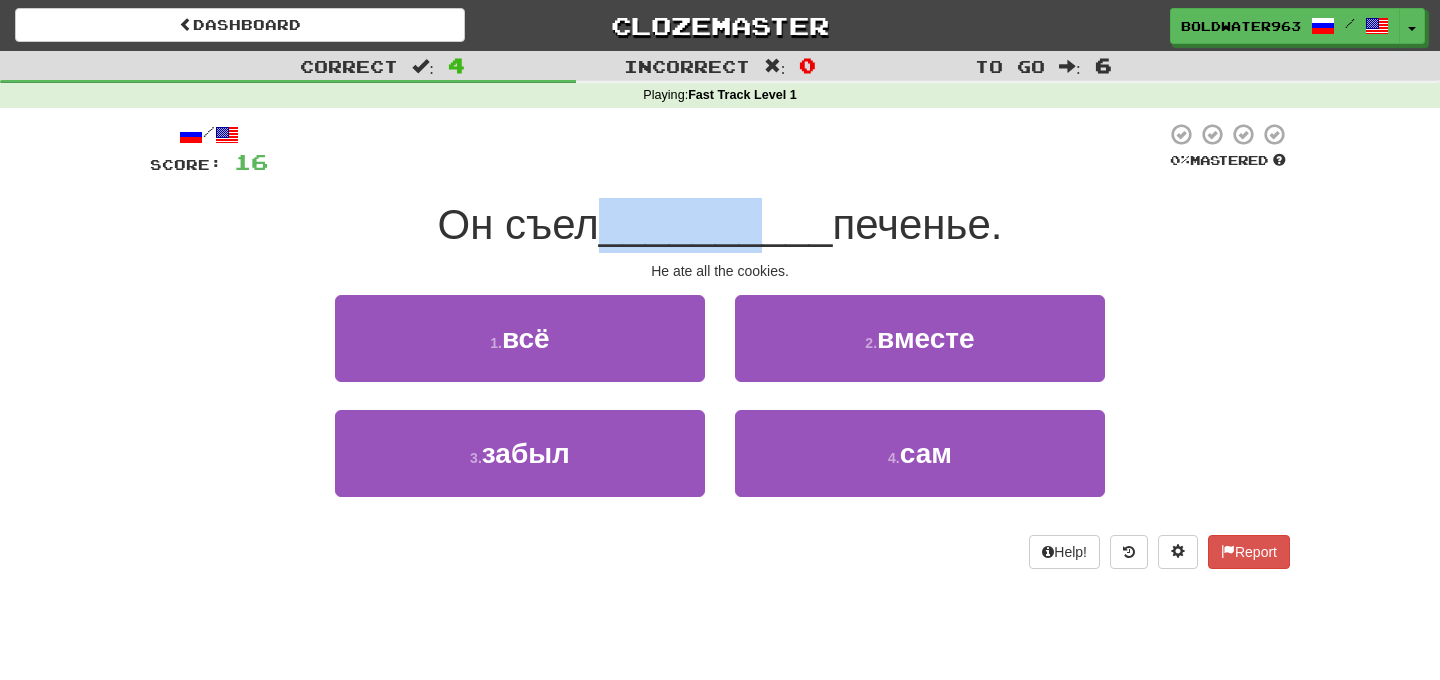 drag, startPoint x: 606, startPoint y: 230, endPoint x: 760, endPoint y: 232, distance: 154.01299 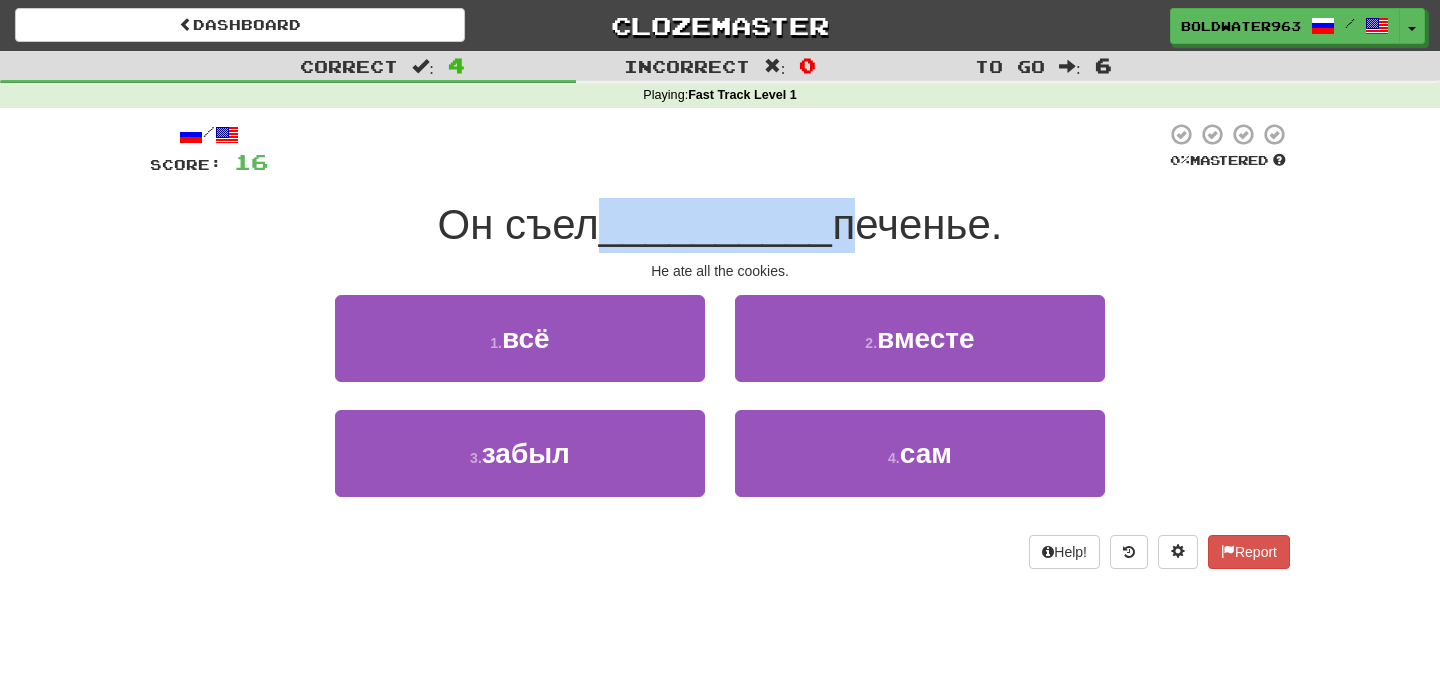drag, startPoint x: 829, startPoint y: 228, endPoint x: 608, endPoint y: 236, distance: 221.14474 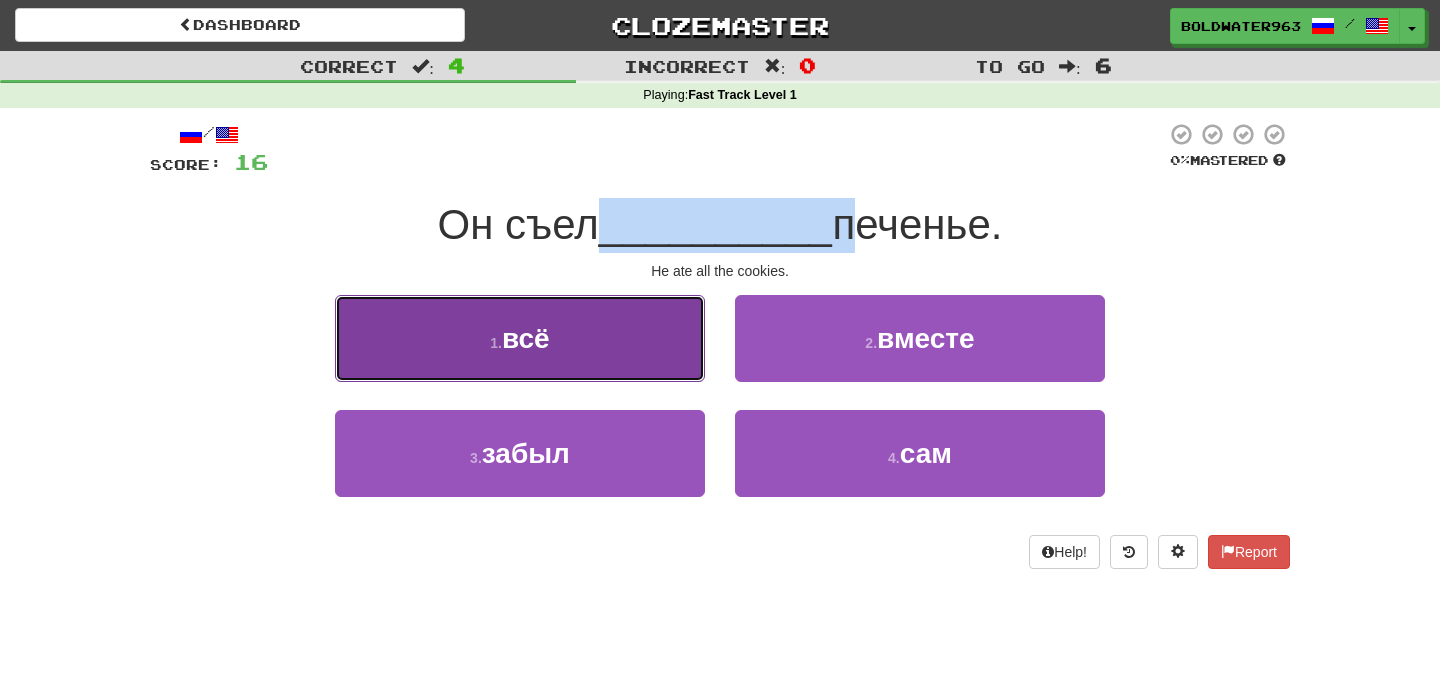 click on "1 .  всё" at bounding box center [520, 338] 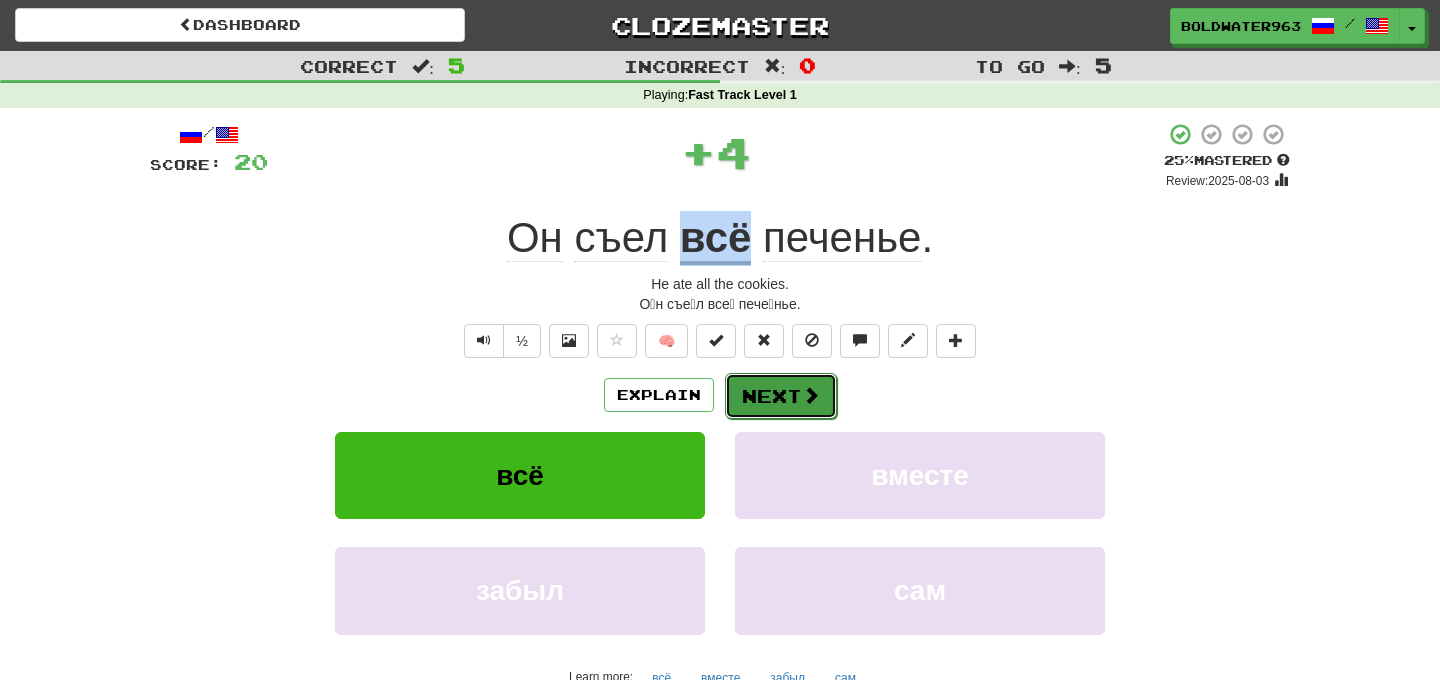 click on "Next" at bounding box center [781, 396] 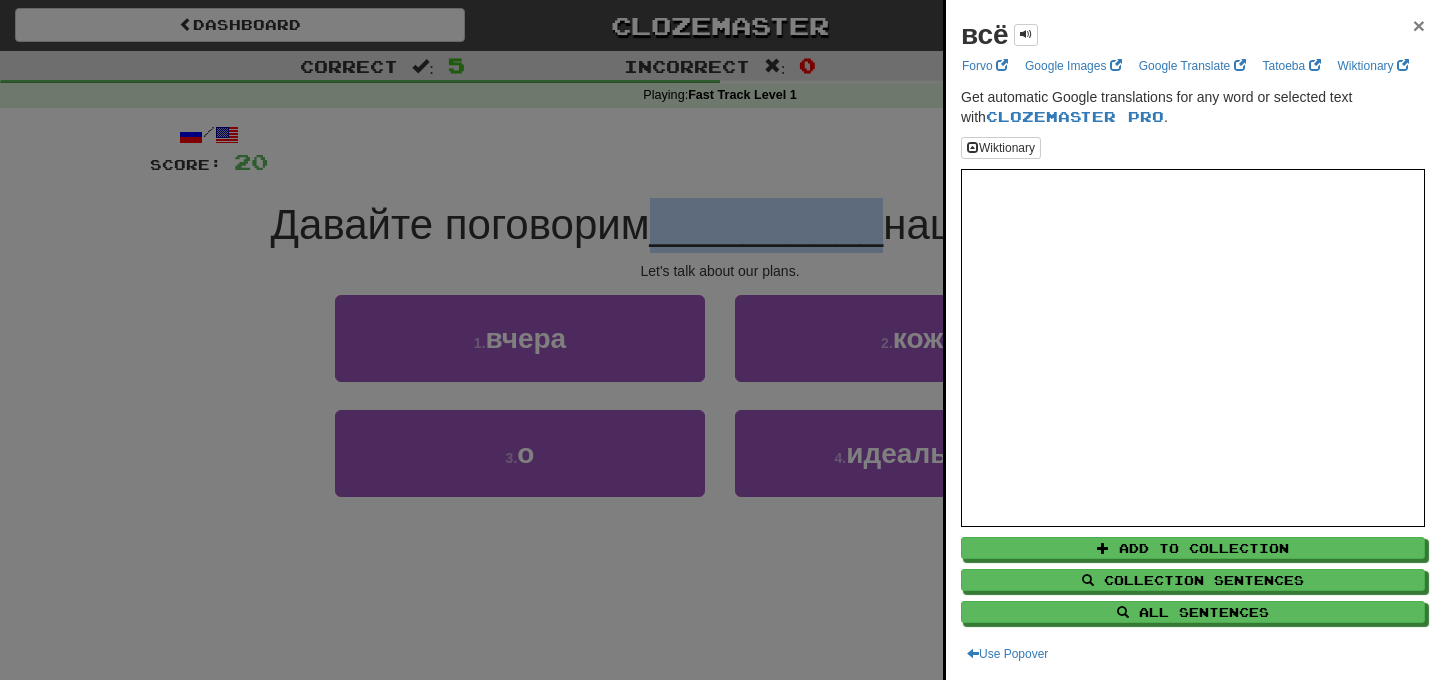 click on "×" at bounding box center (1419, 25) 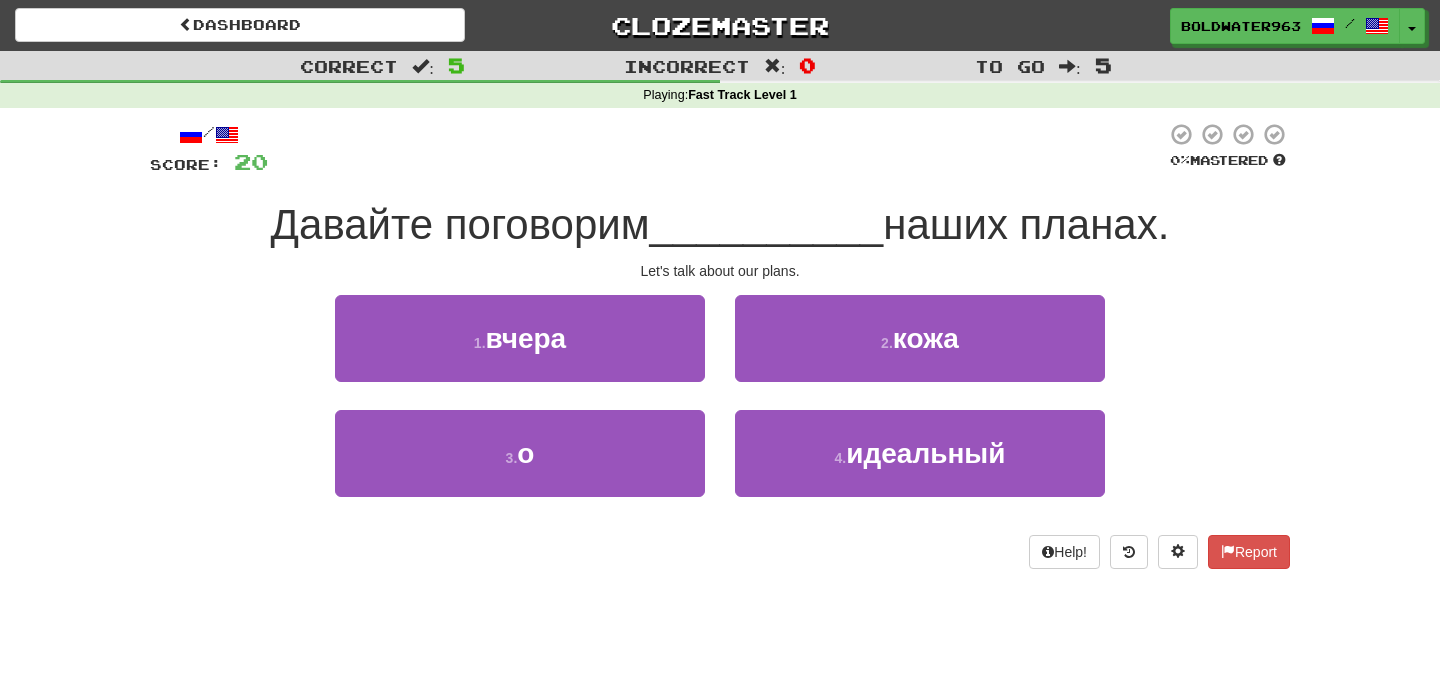 click at bounding box center [717, 149] 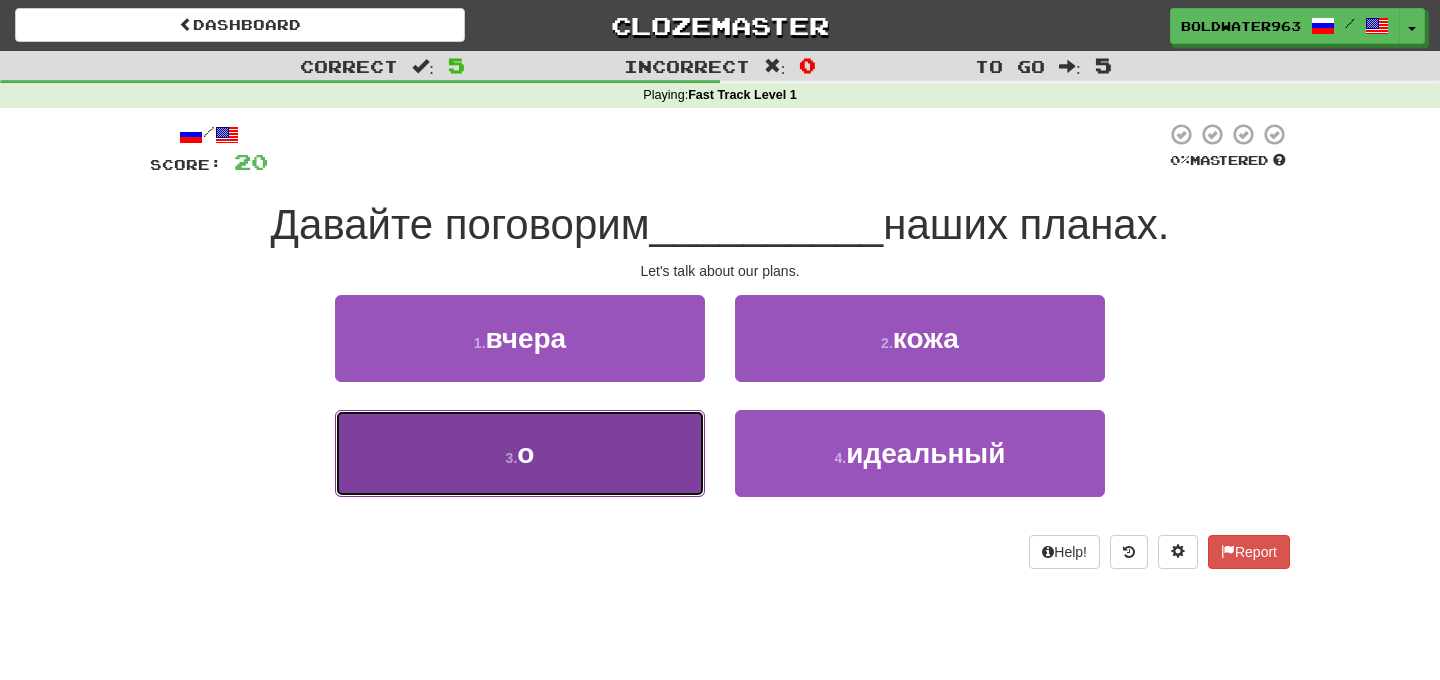 click on "3 .  о" at bounding box center [520, 453] 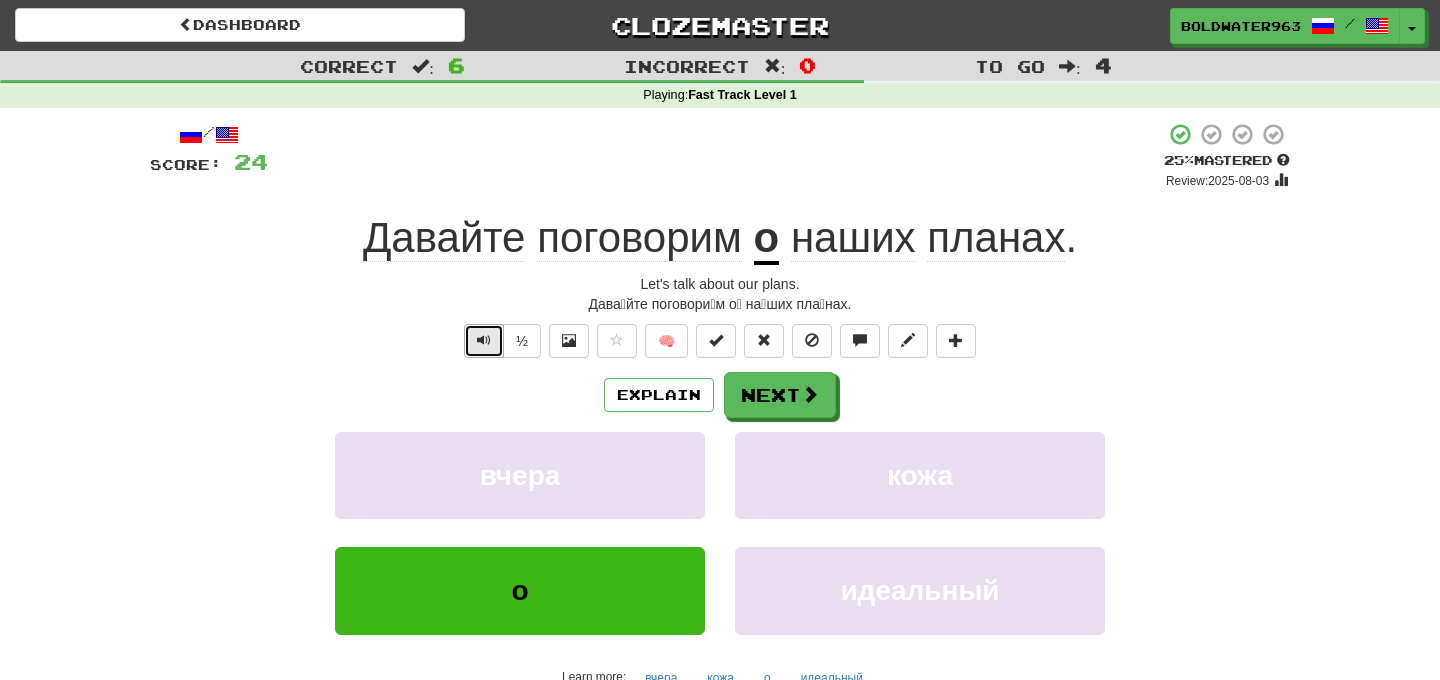 click at bounding box center [484, 341] 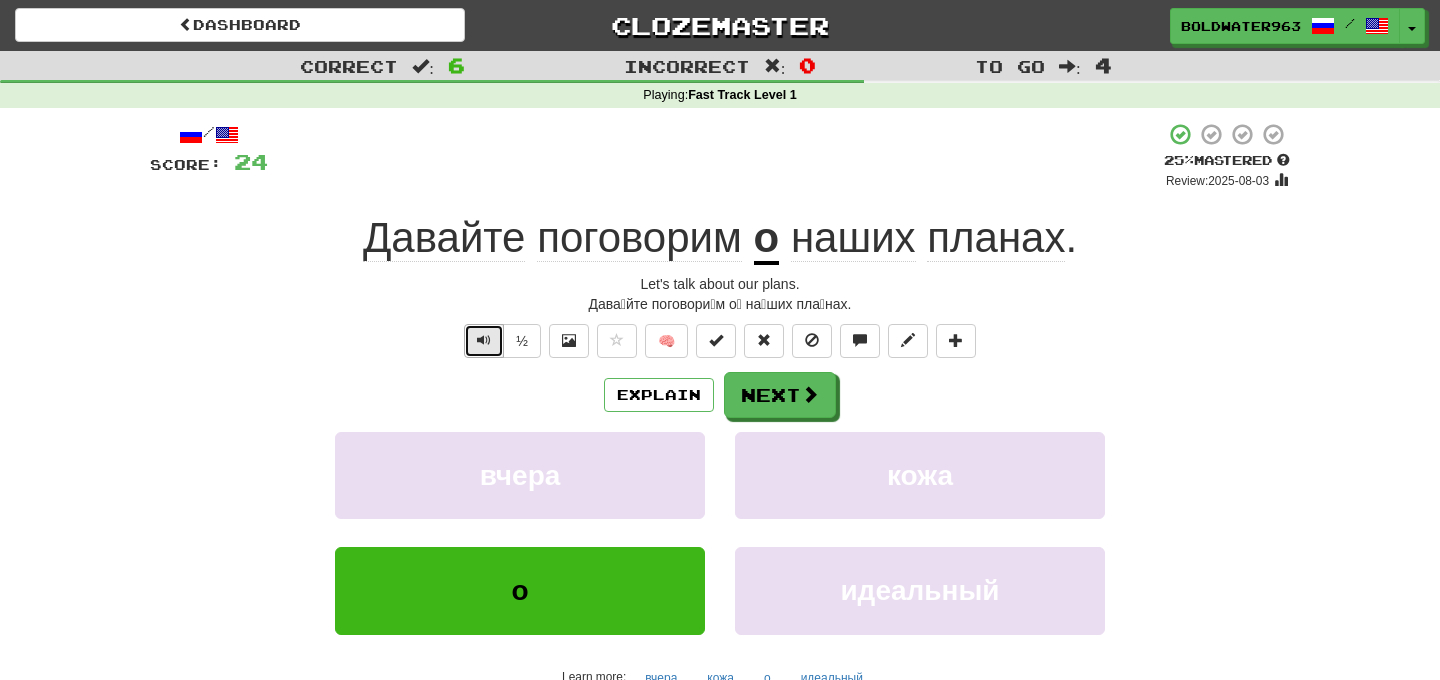 click at bounding box center (484, 341) 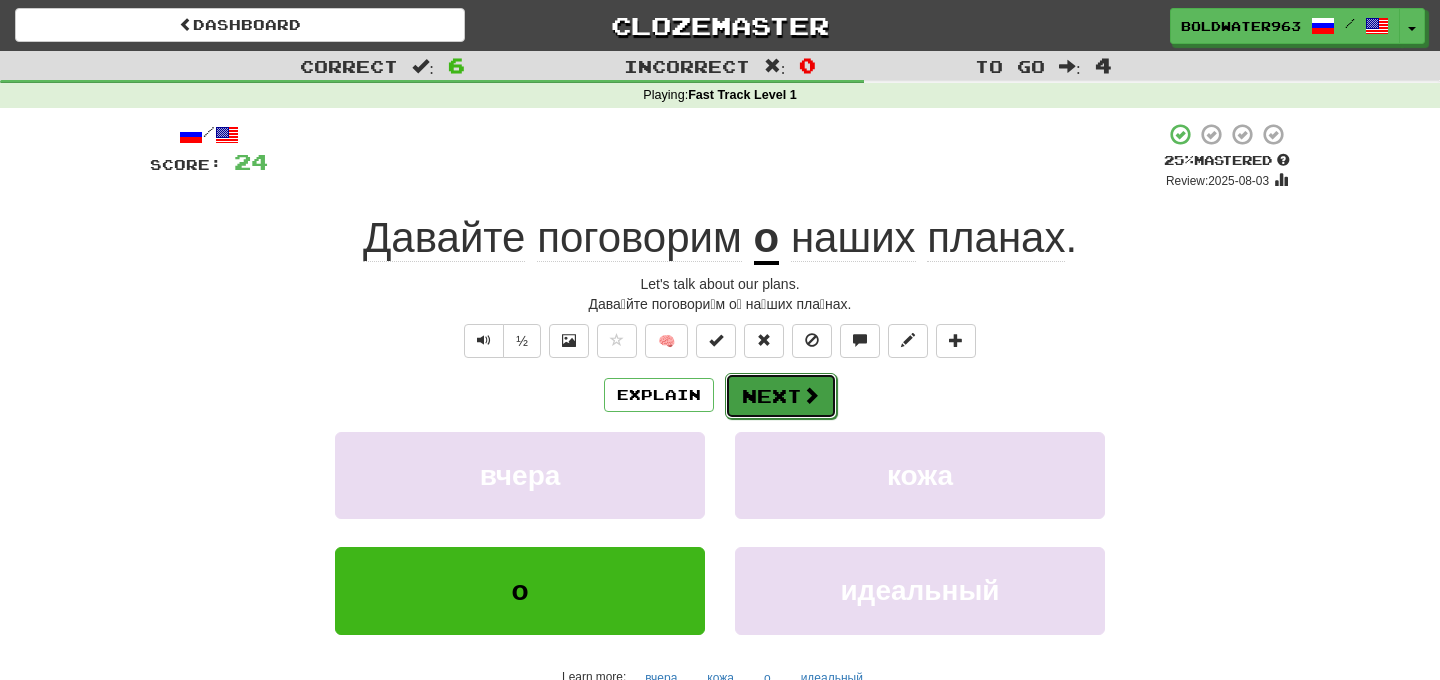 click on "Next" at bounding box center [781, 396] 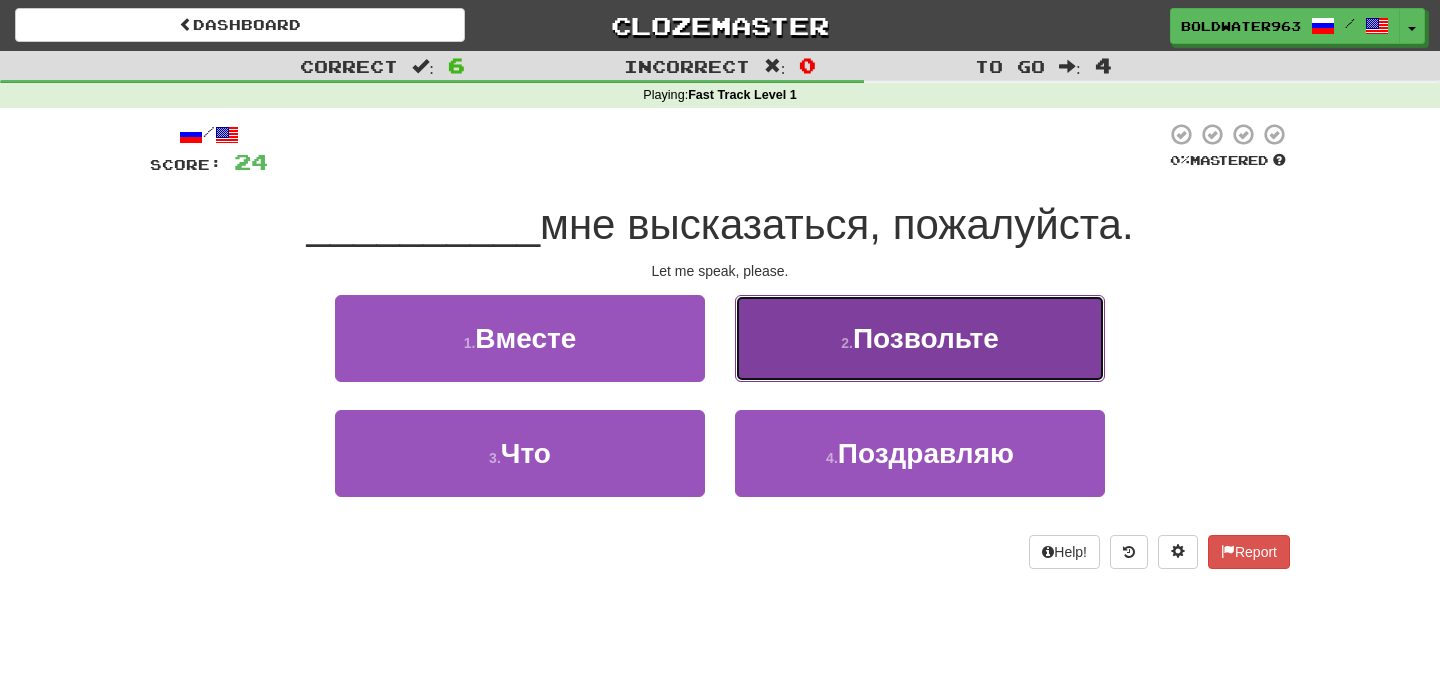 click on "Позвольте" at bounding box center (926, 338) 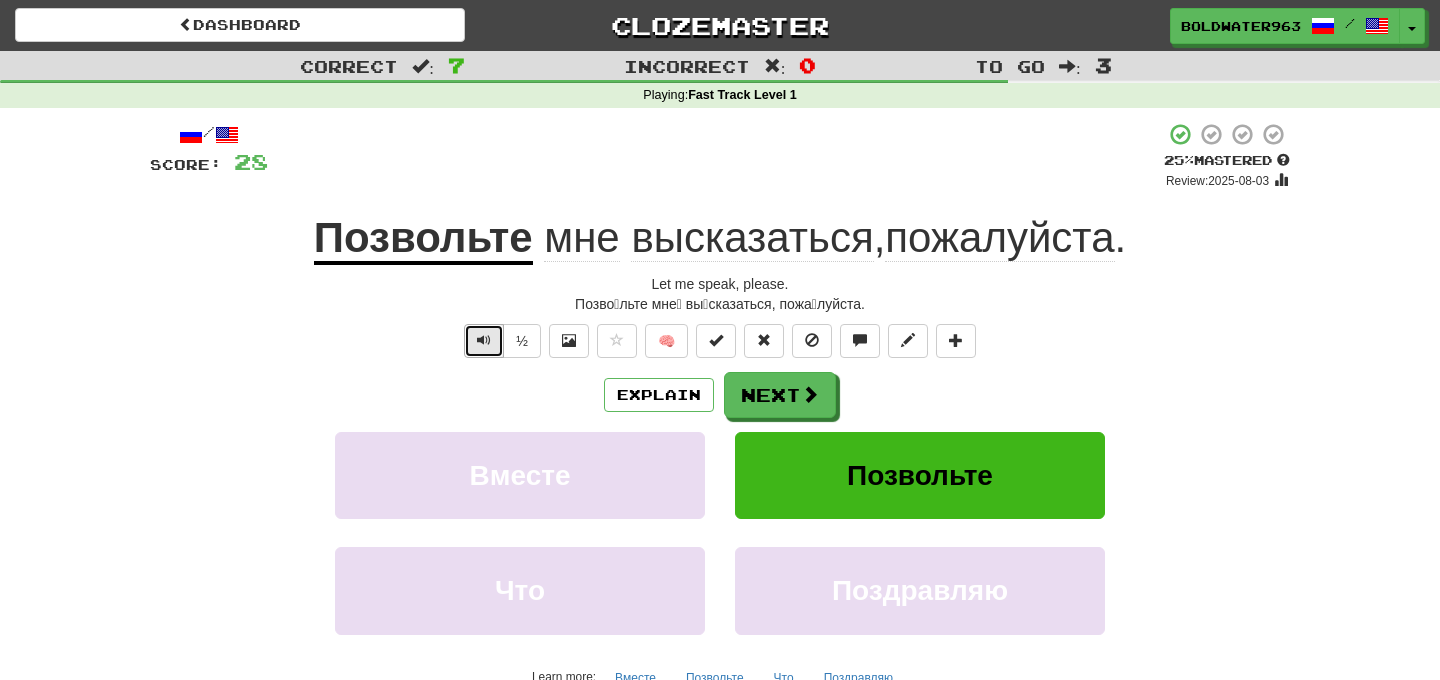 click at bounding box center [484, 341] 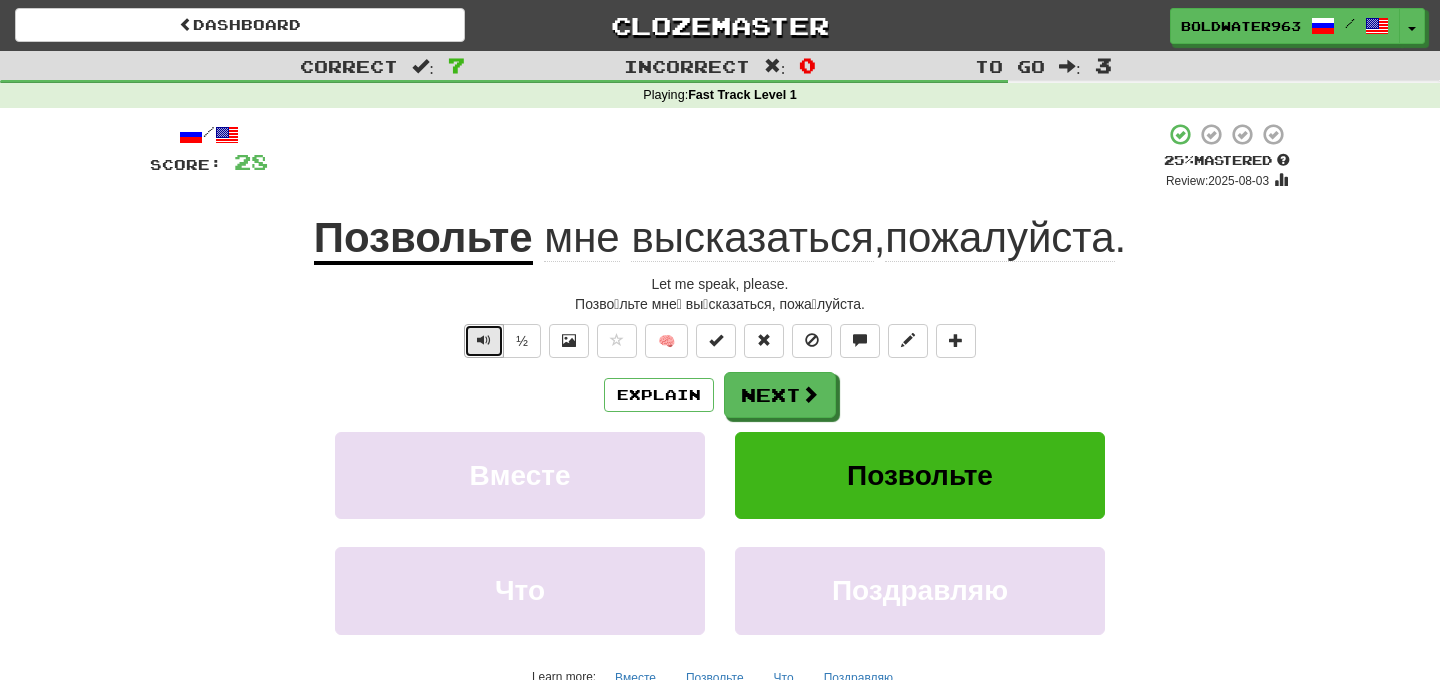 click at bounding box center (484, 340) 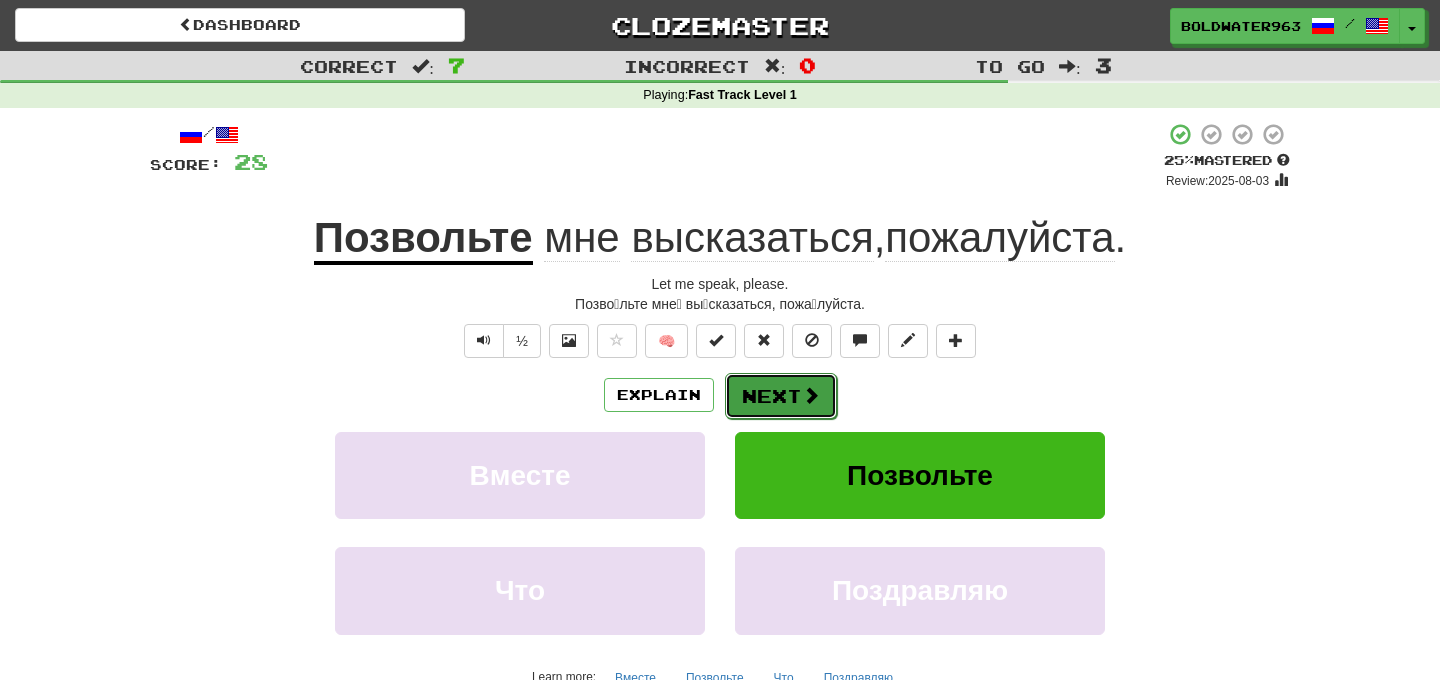 click on "Next" at bounding box center (781, 396) 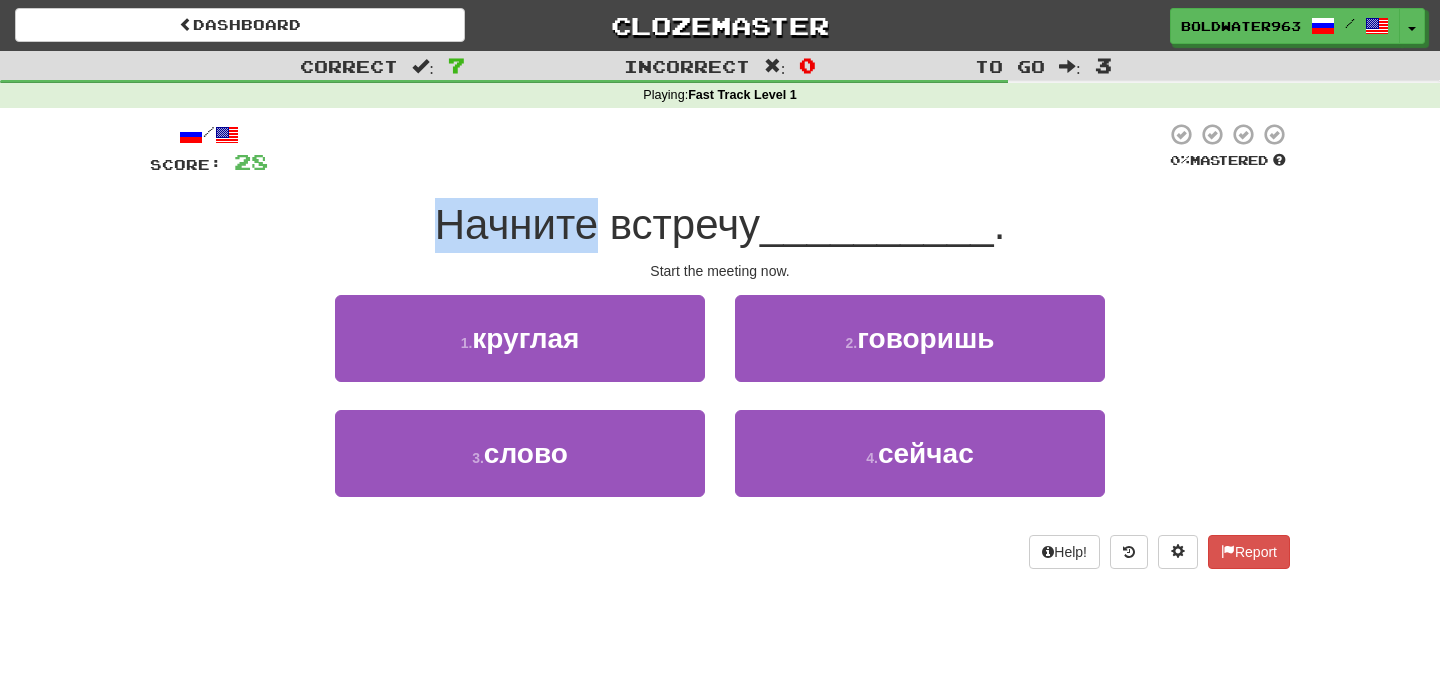 drag, startPoint x: 436, startPoint y: 223, endPoint x: 606, endPoint y: 229, distance: 170.10585 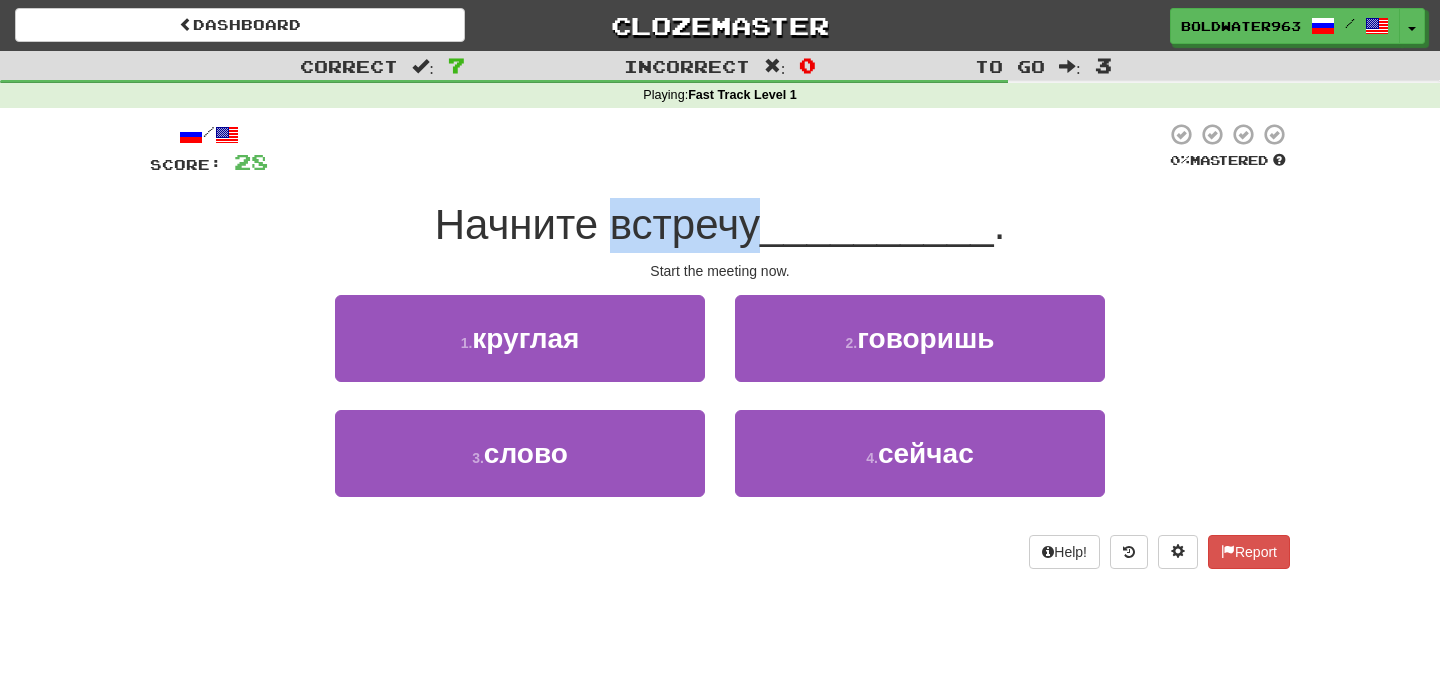 drag, startPoint x: 619, startPoint y: 222, endPoint x: 763, endPoint y: 234, distance: 144.49913 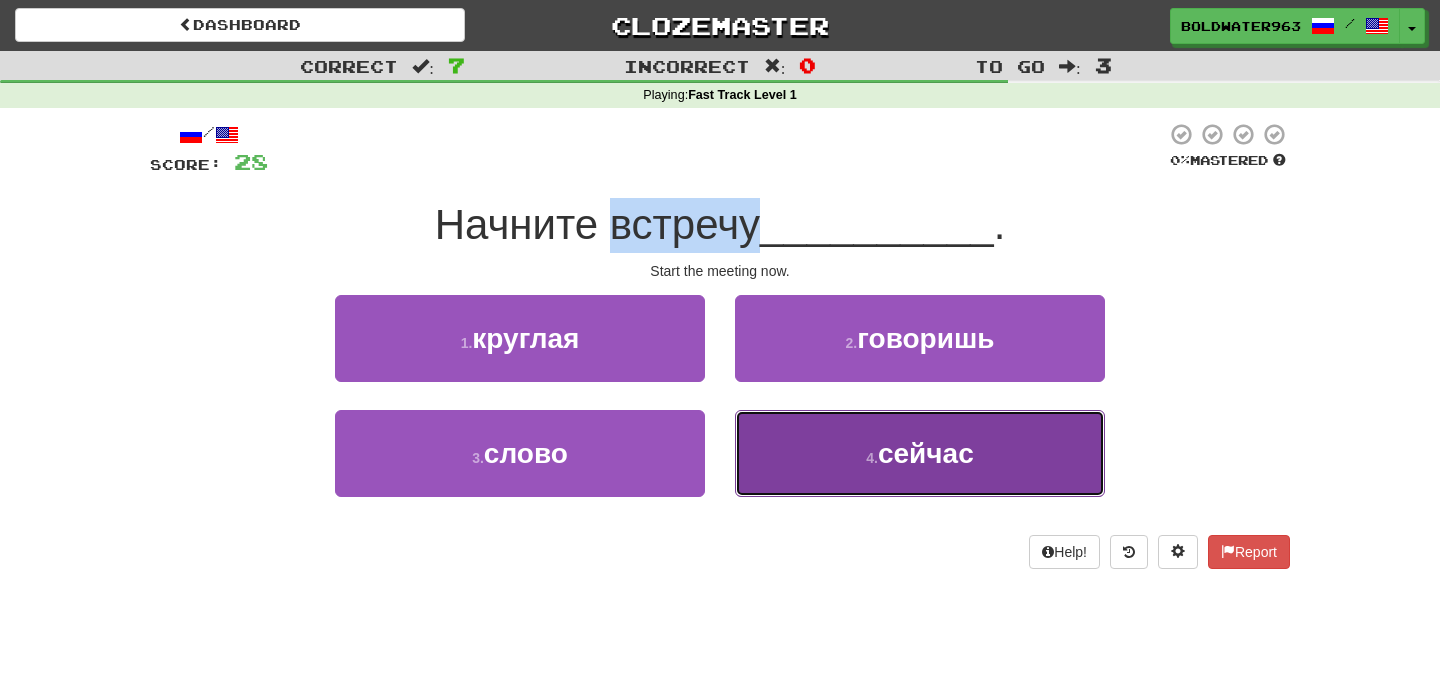 click on "4 .  сейчас" at bounding box center (920, 453) 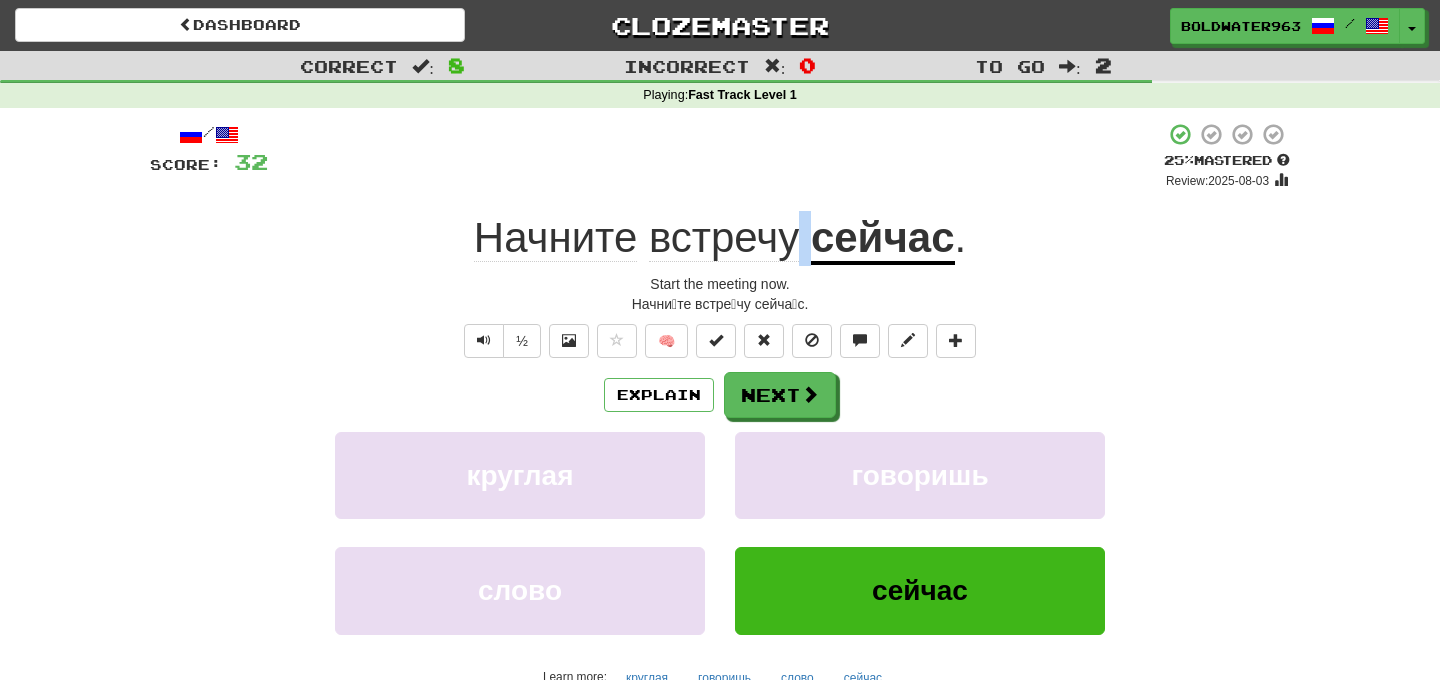 click on "Начните   встречу" at bounding box center [642, 237] 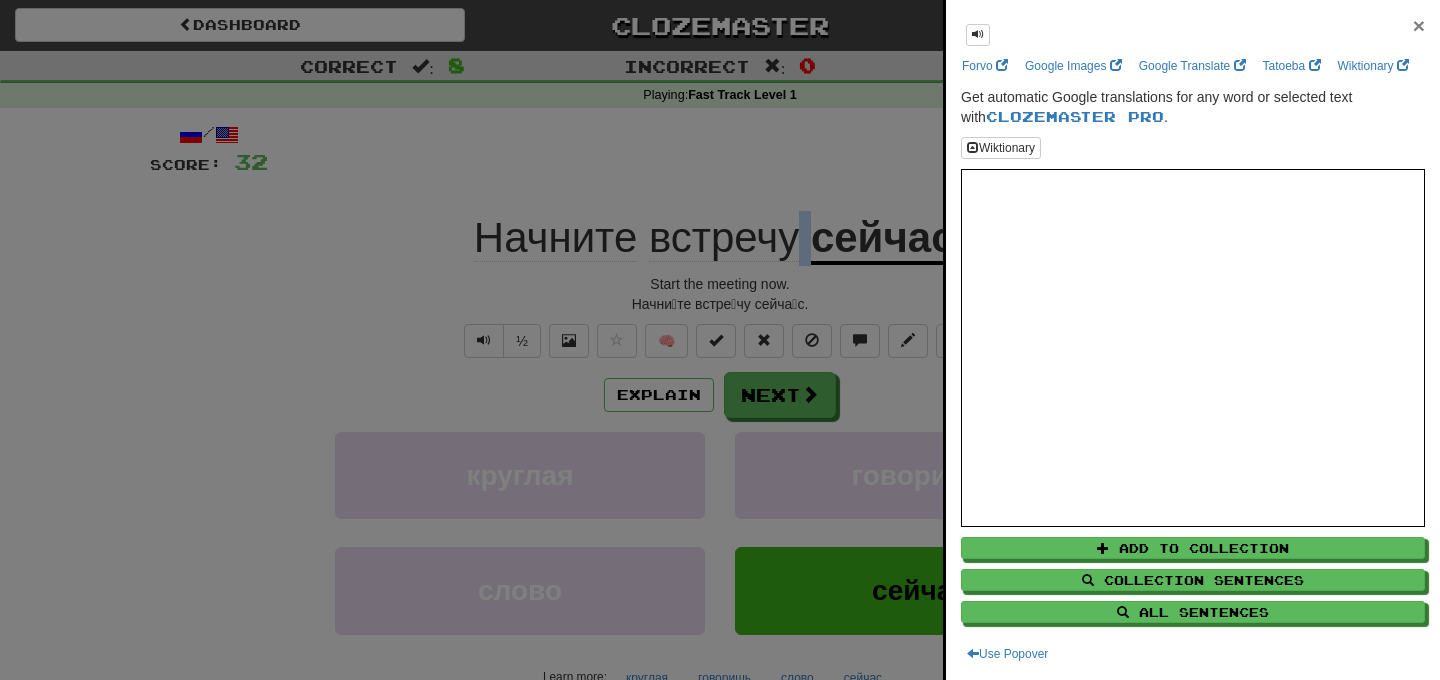 click on "×" at bounding box center (1419, 25) 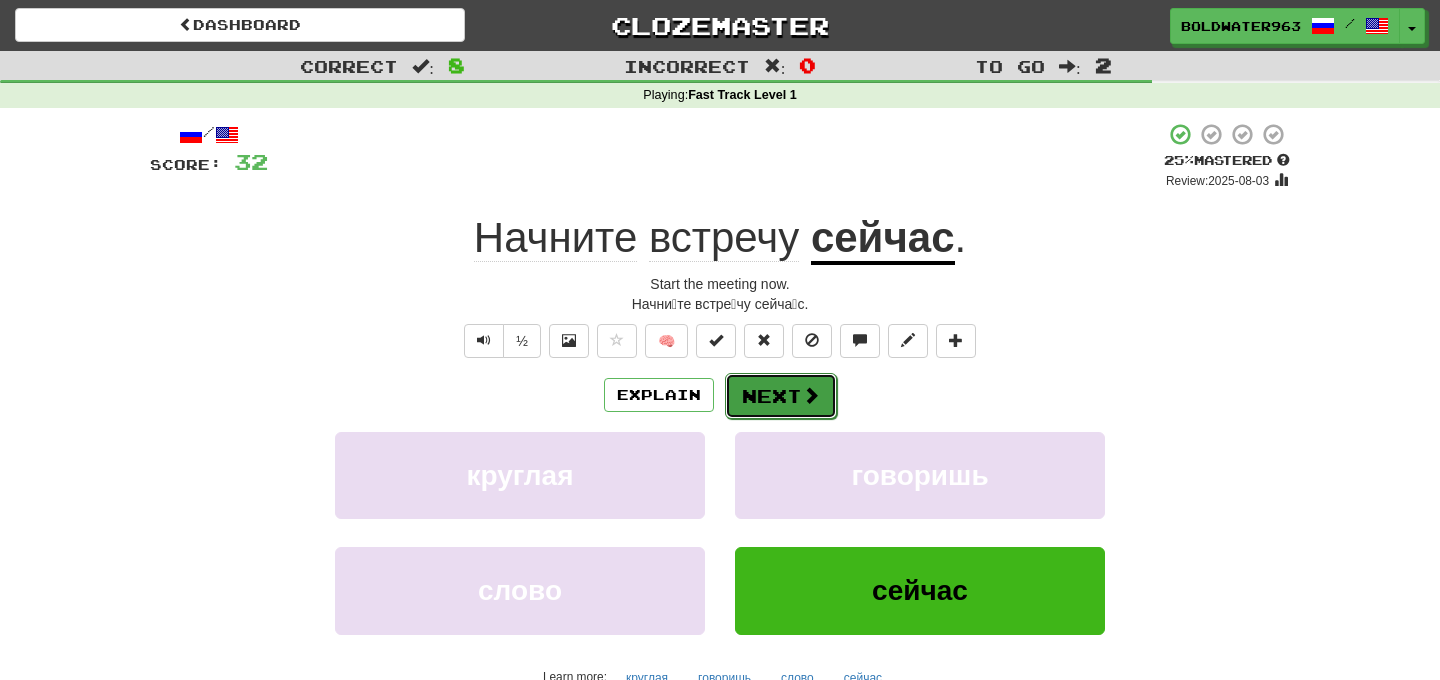 click on "Next" at bounding box center [781, 396] 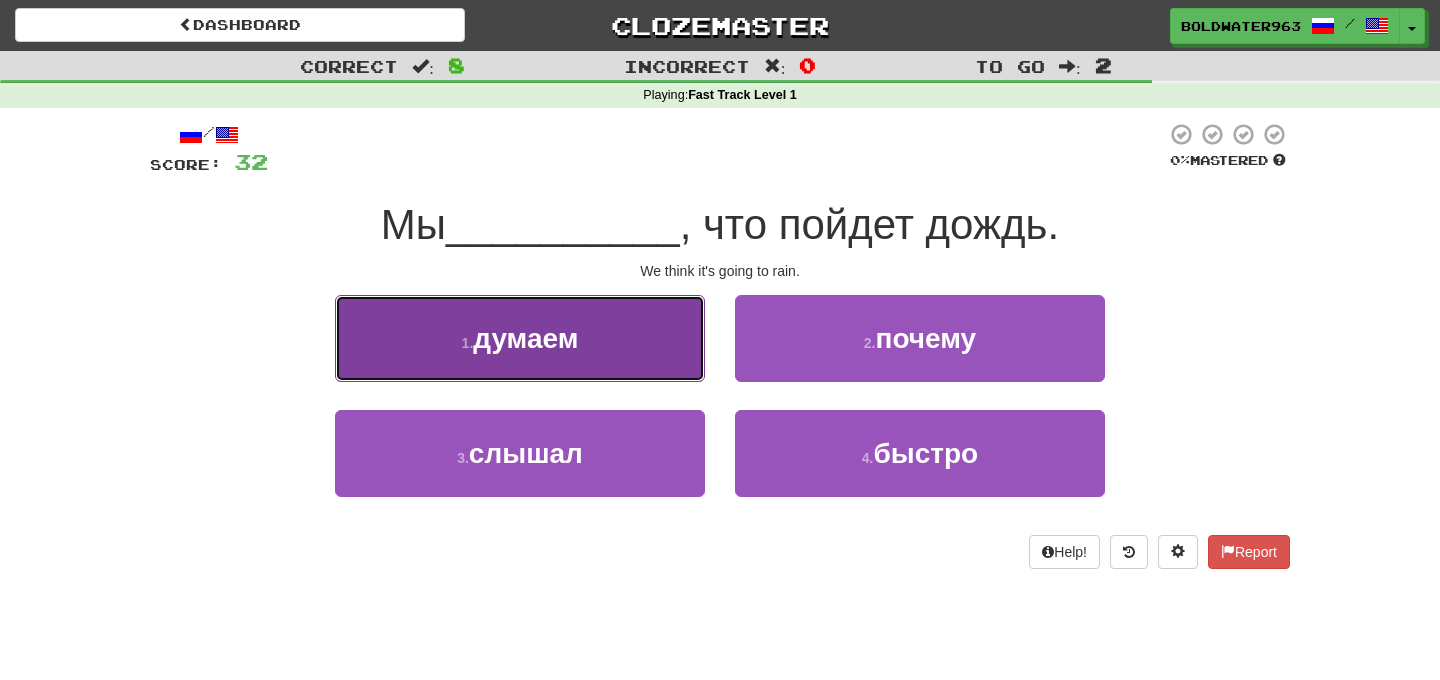 click on "думаем" at bounding box center [525, 338] 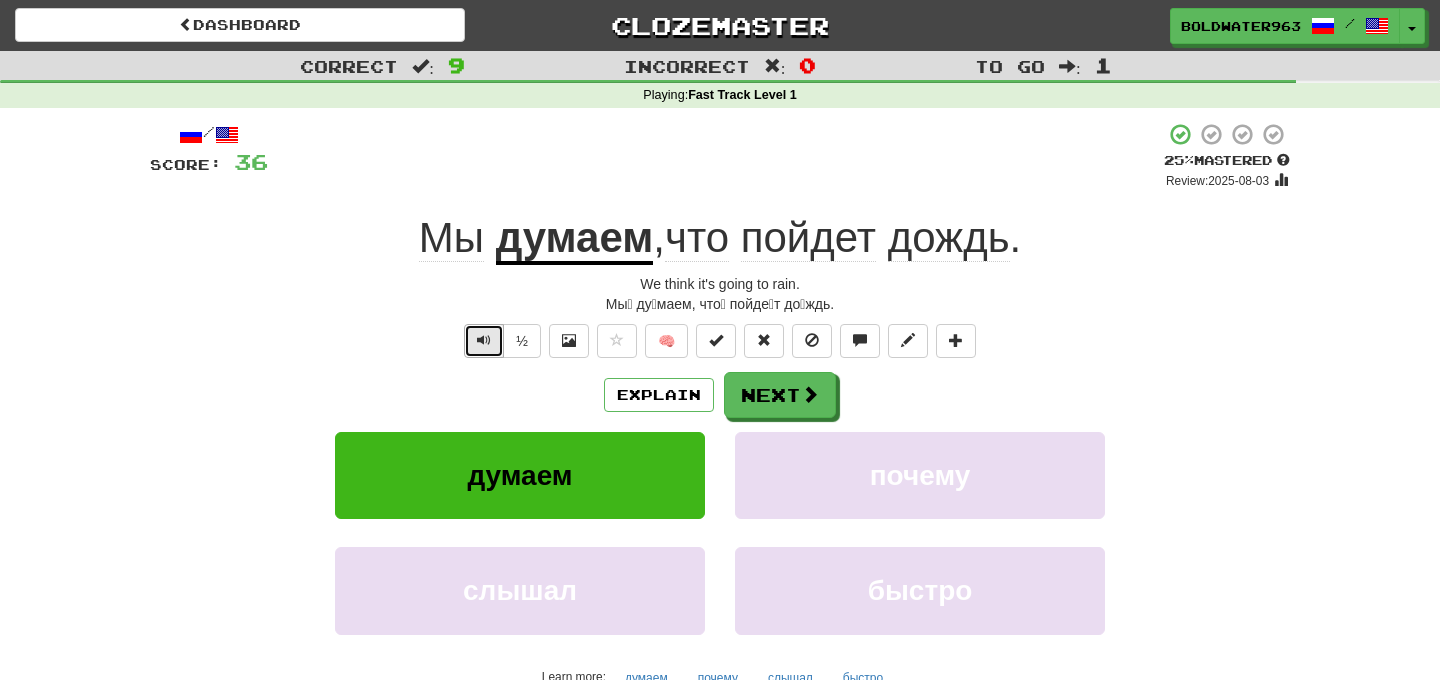 click at bounding box center [484, 341] 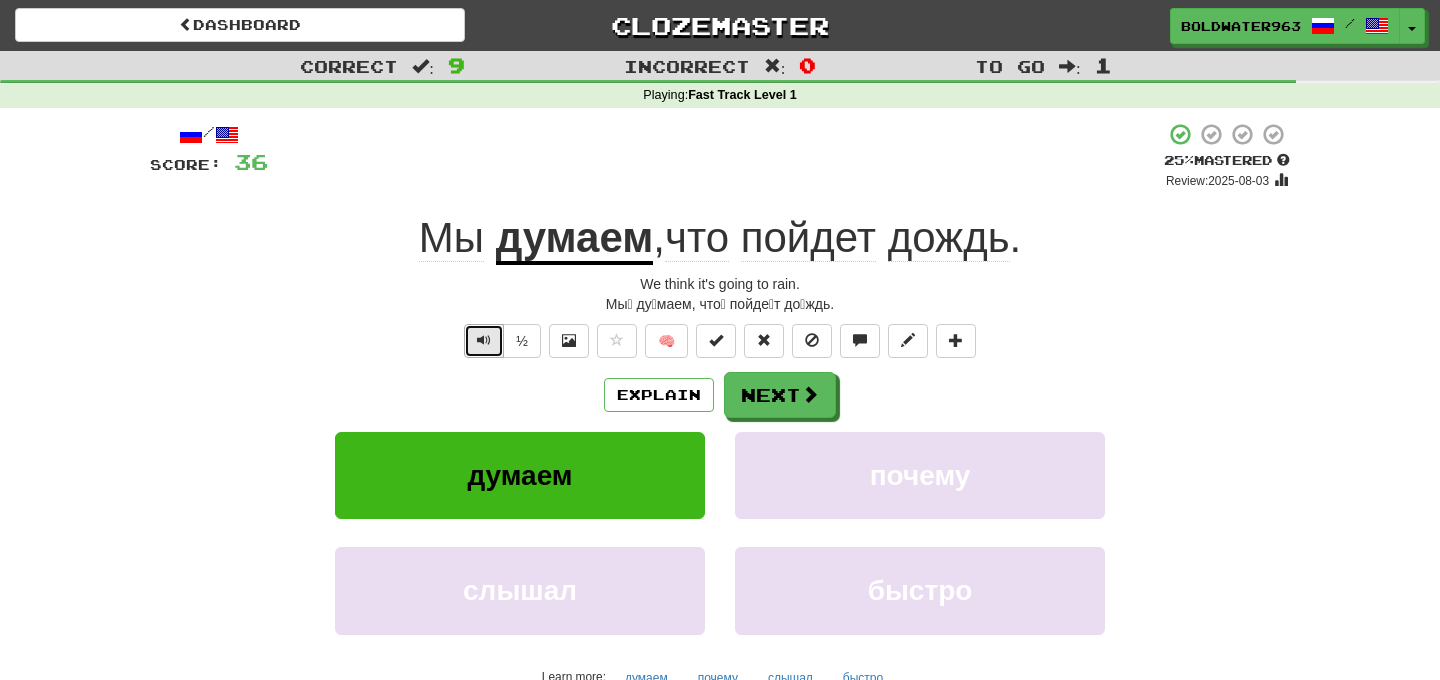click at bounding box center [484, 340] 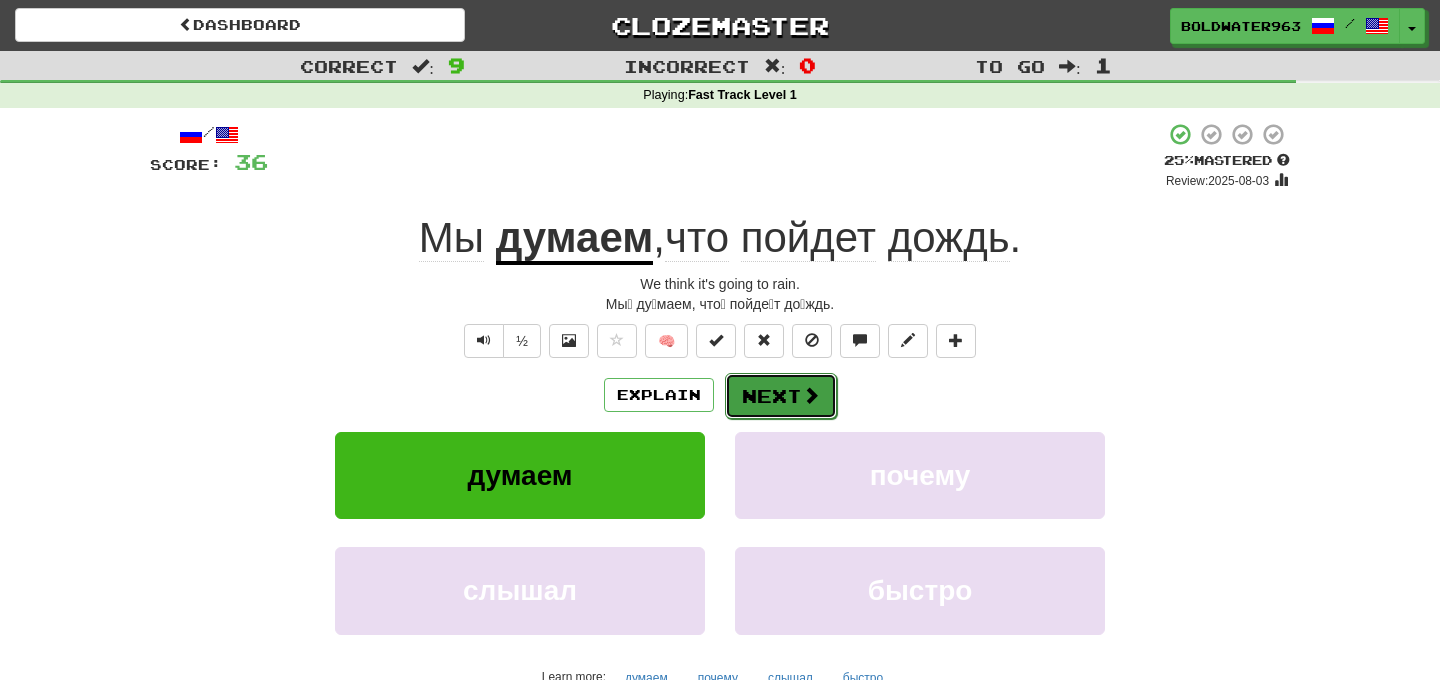click on "Next" at bounding box center (781, 396) 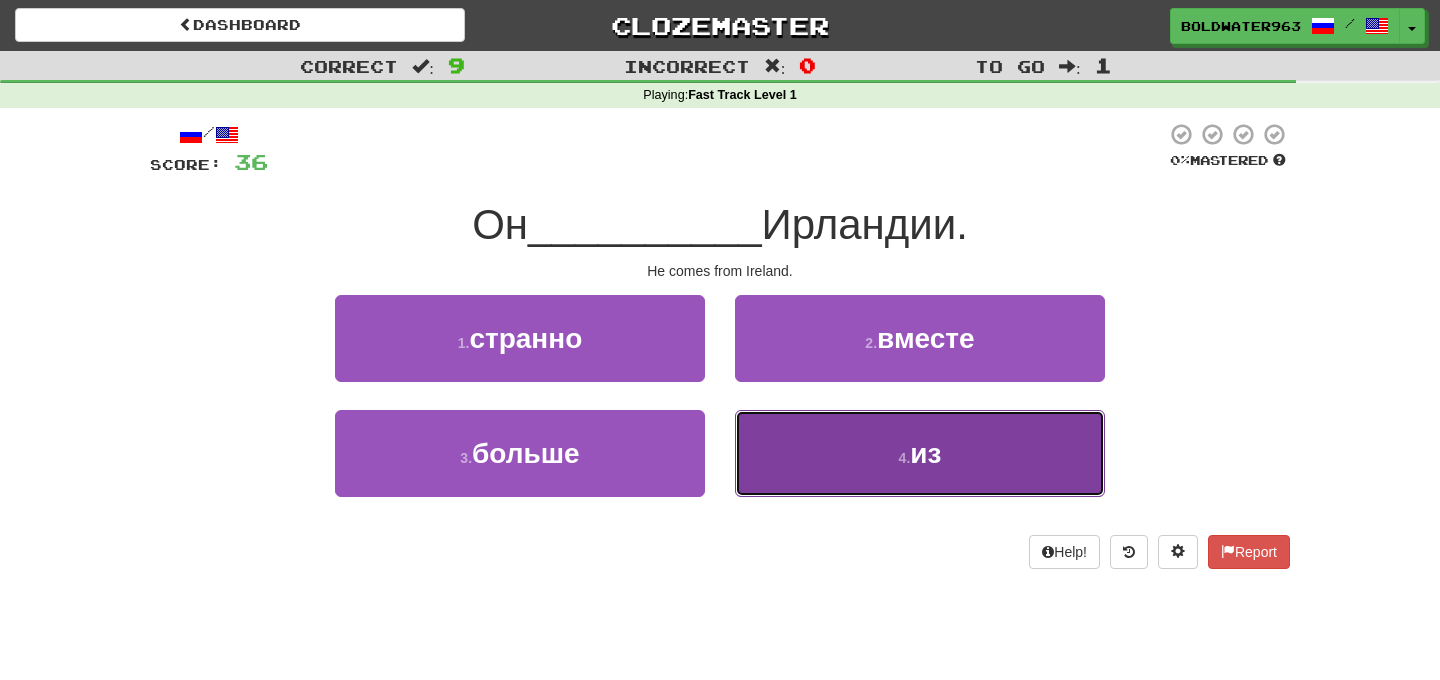 click on "из" at bounding box center [925, 453] 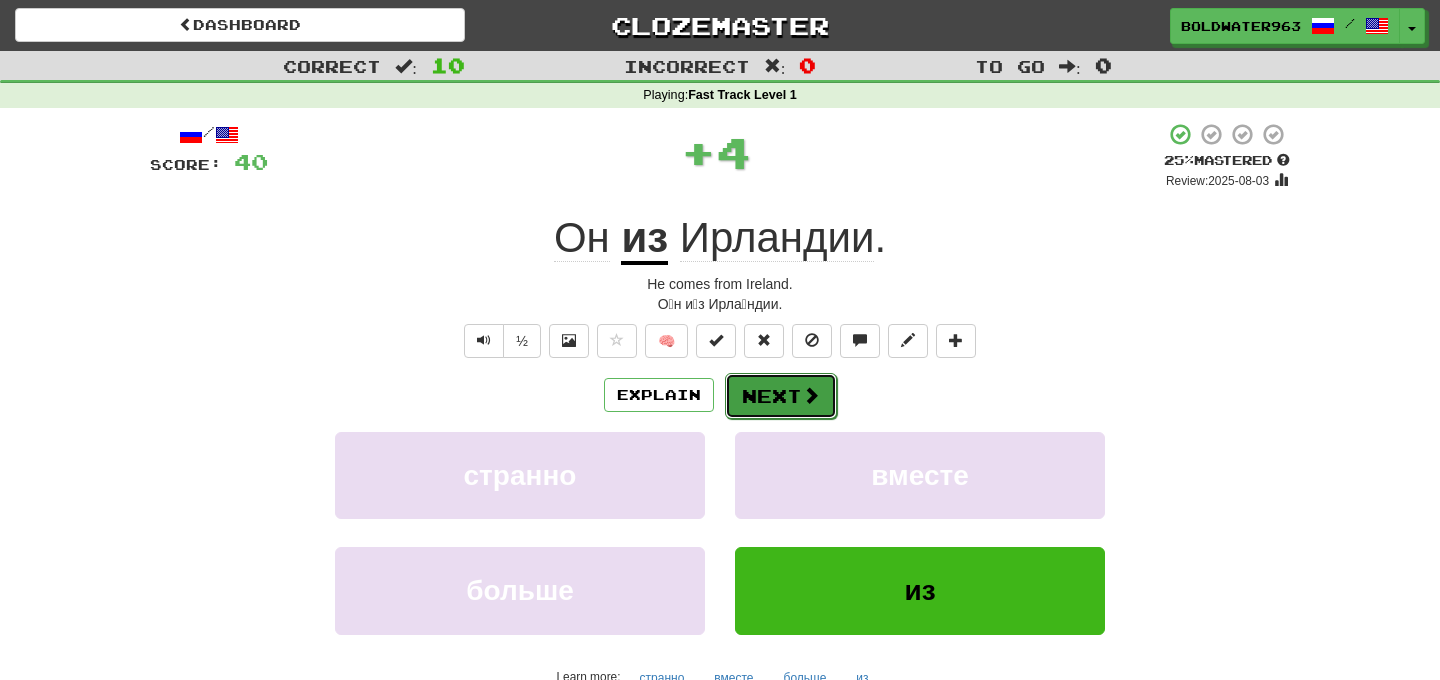 click on "Next" at bounding box center (781, 396) 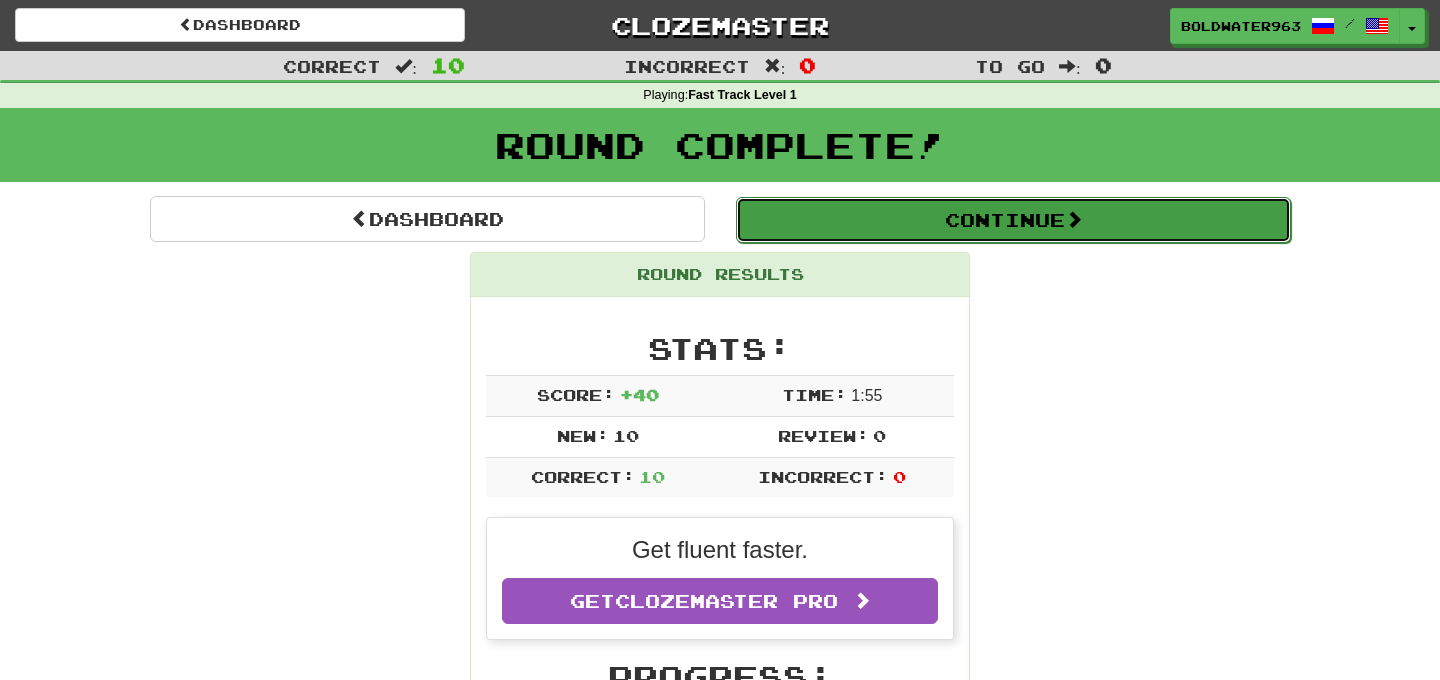 click on "Continue" at bounding box center (1013, 220) 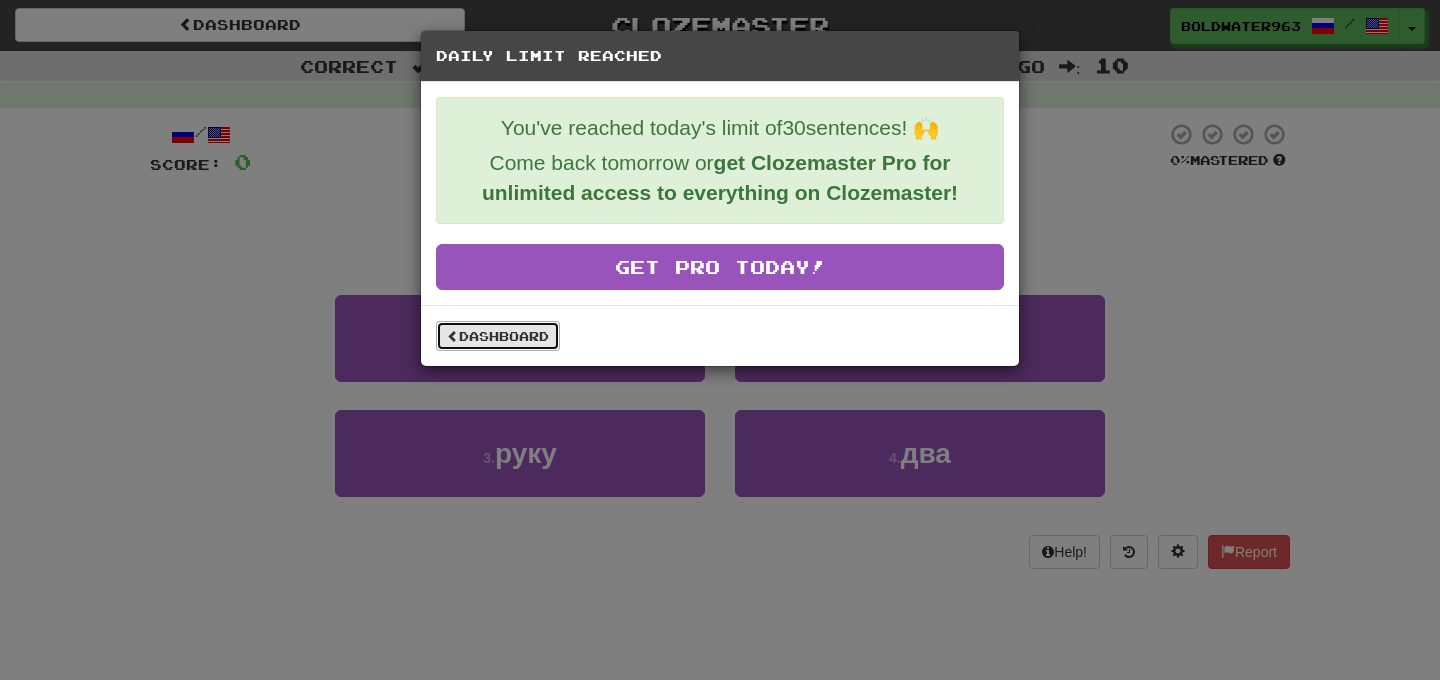 click on "Dashboard" at bounding box center [498, 336] 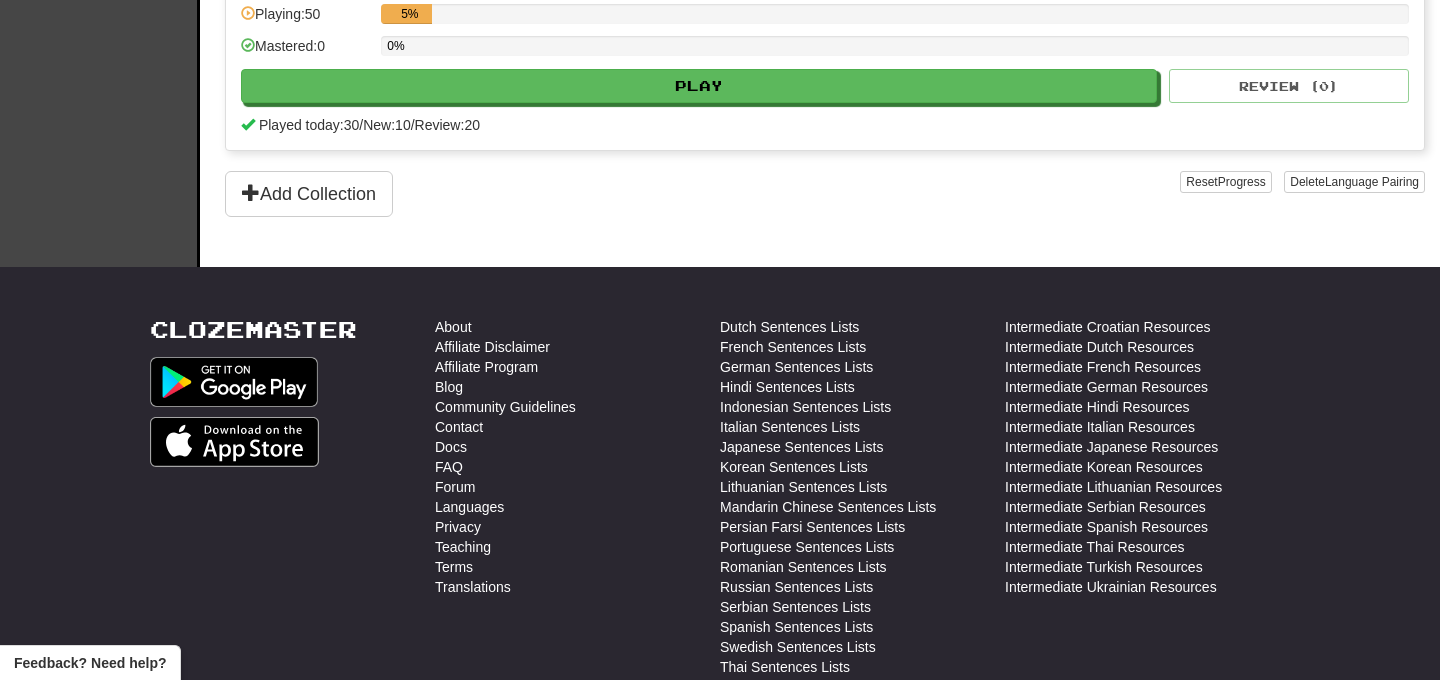 scroll, scrollTop: 0, scrollLeft: 0, axis: both 